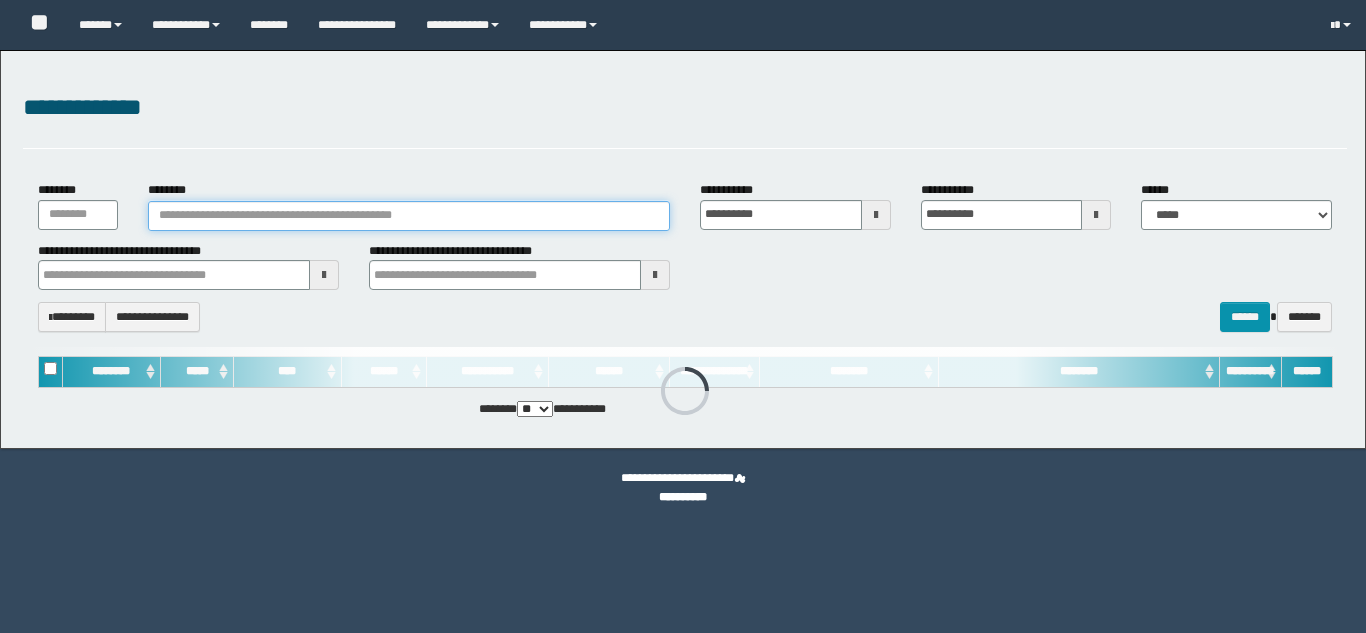 click on "********" at bounding box center [409, 216] 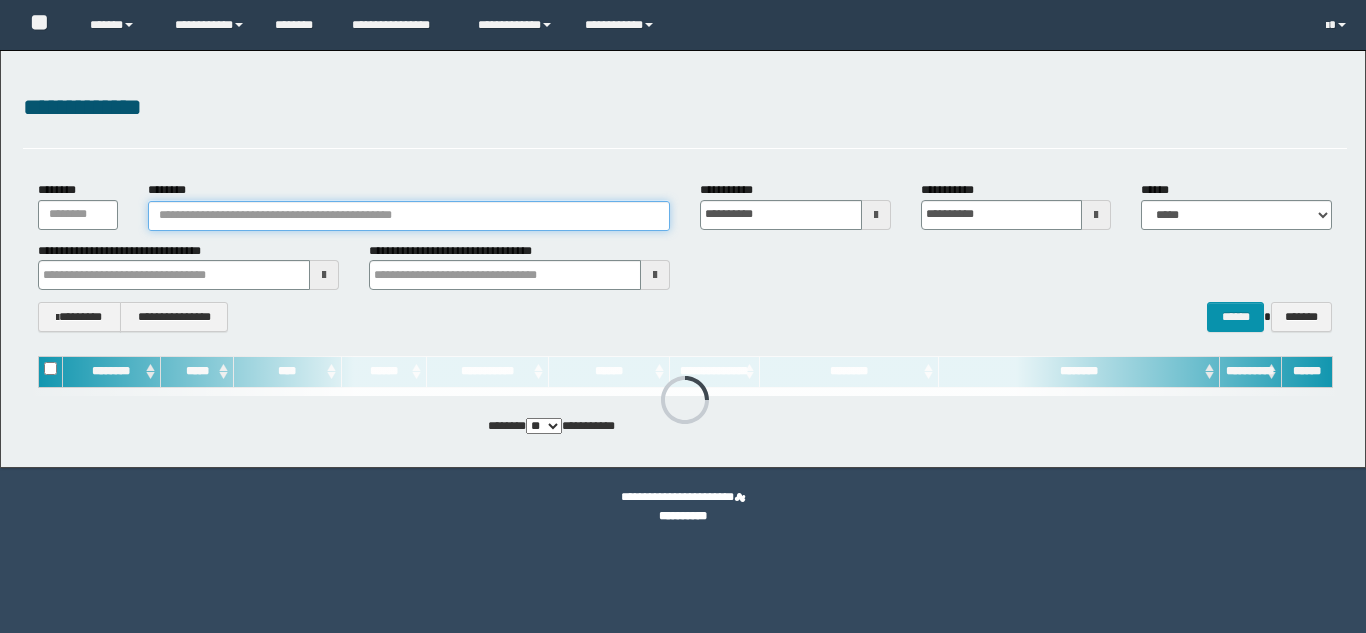 scroll, scrollTop: 0, scrollLeft: 0, axis: both 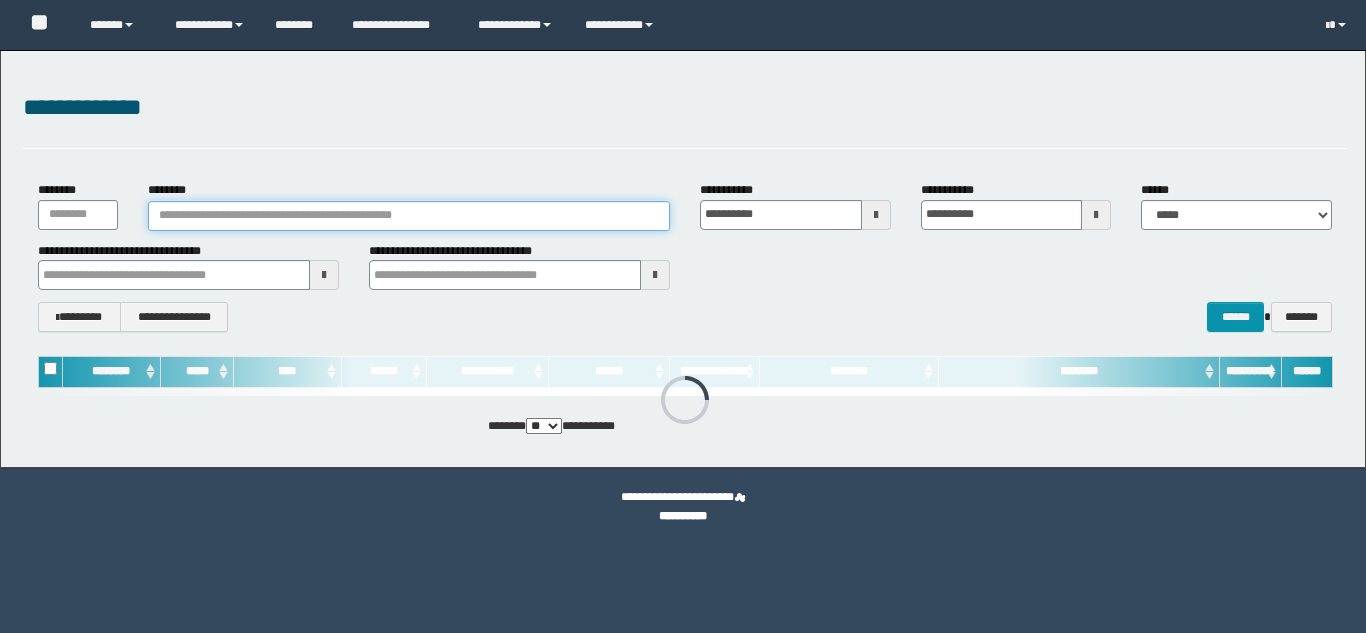 paste on "**********" 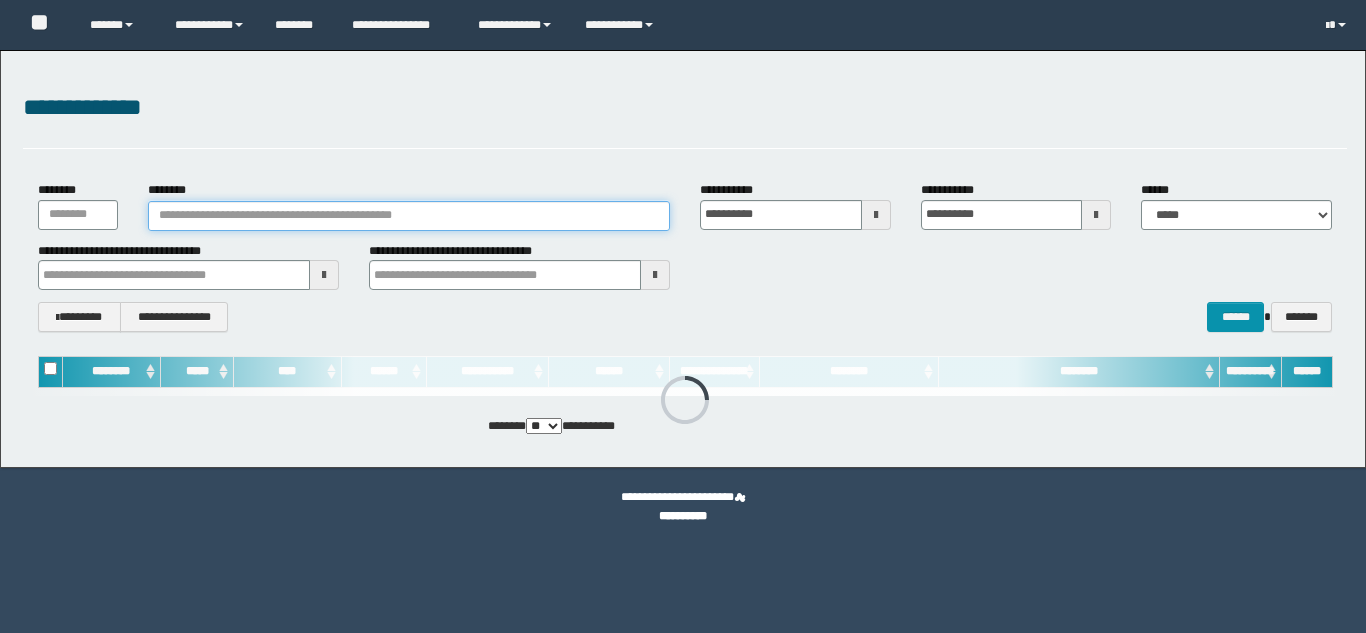 type on "**********" 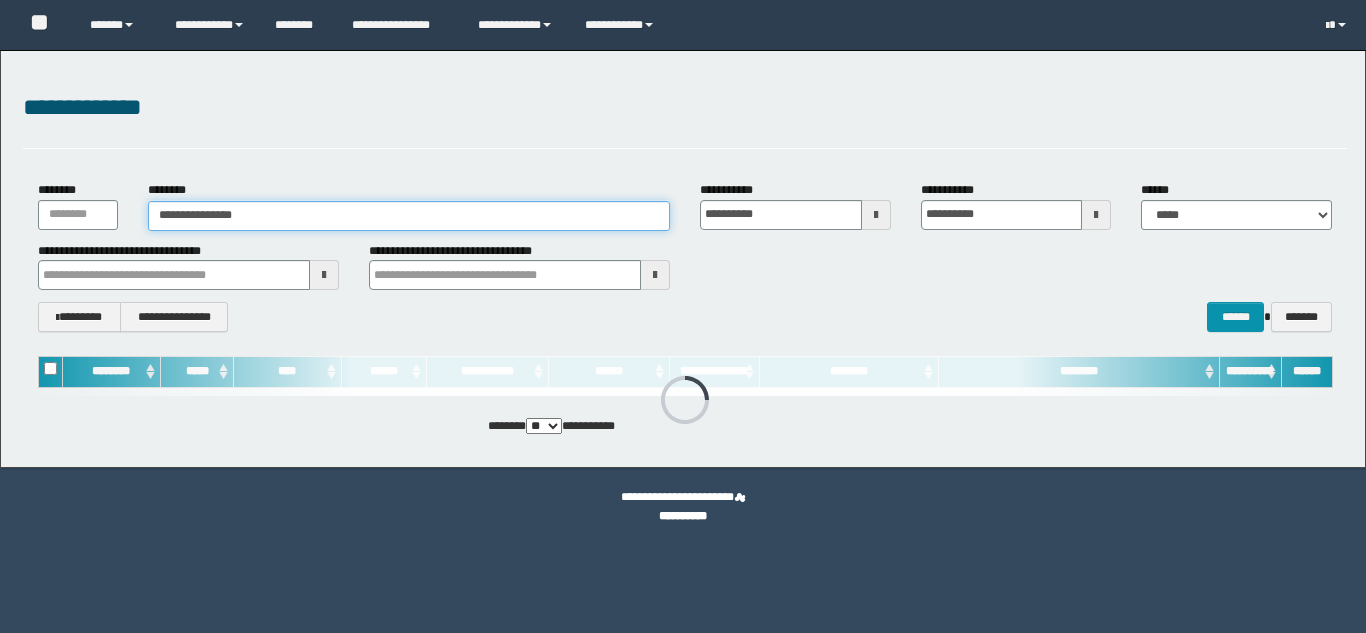 type on "**********" 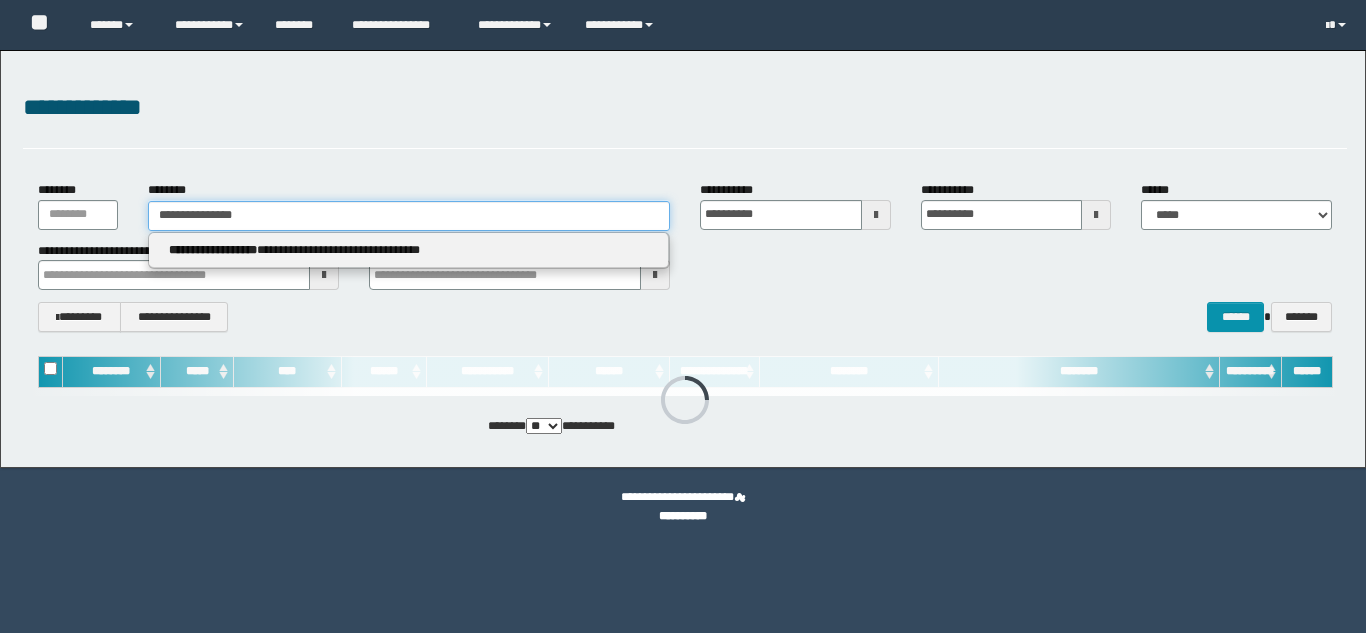 scroll, scrollTop: 0, scrollLeft: 0, axis: both 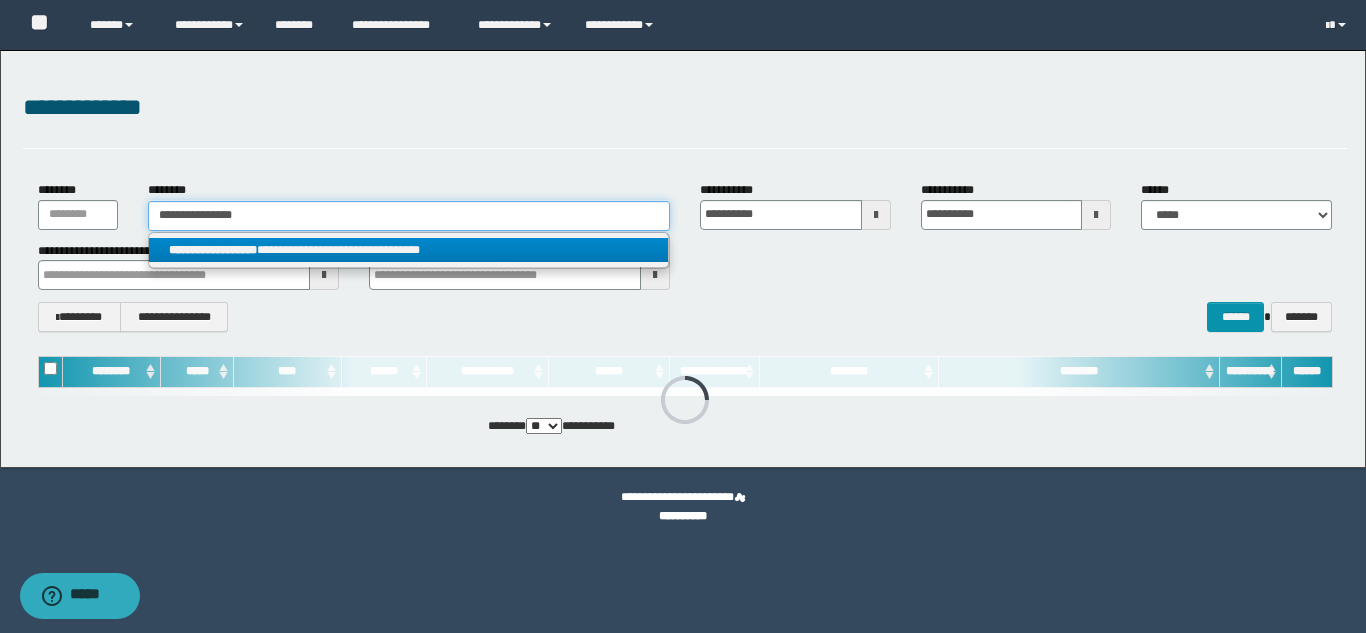 type on "**********" 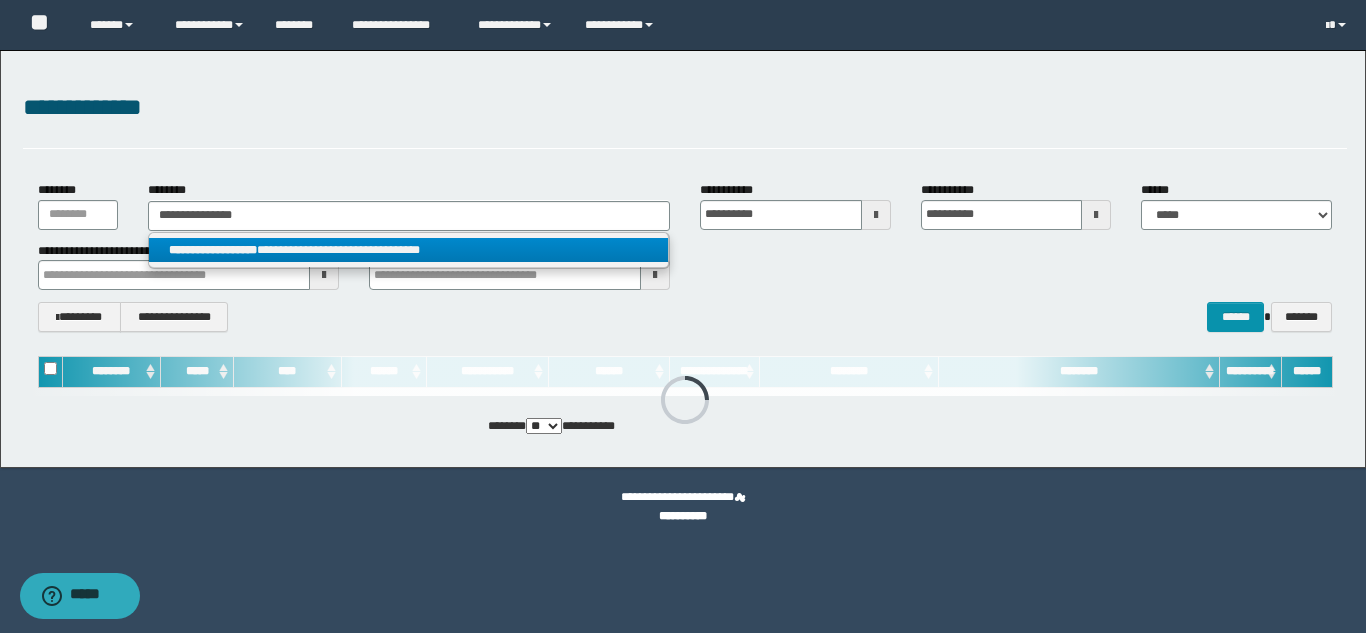 click on "**********" at bounding box center [408, 250] 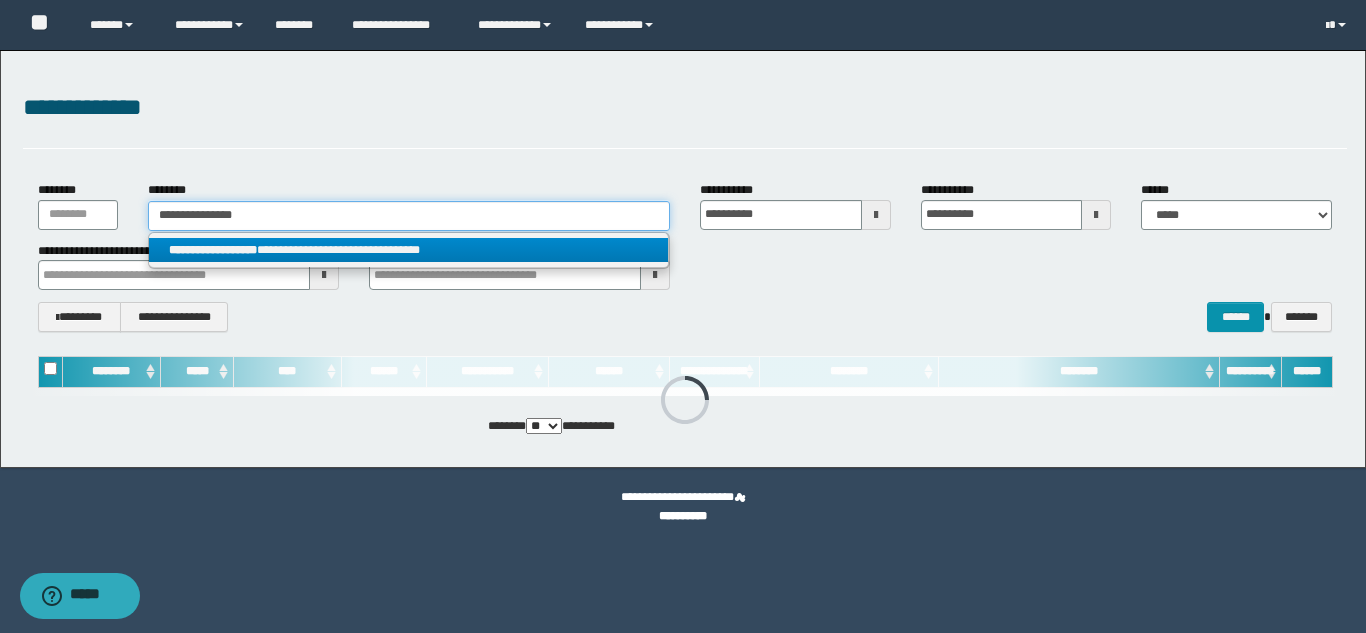 type 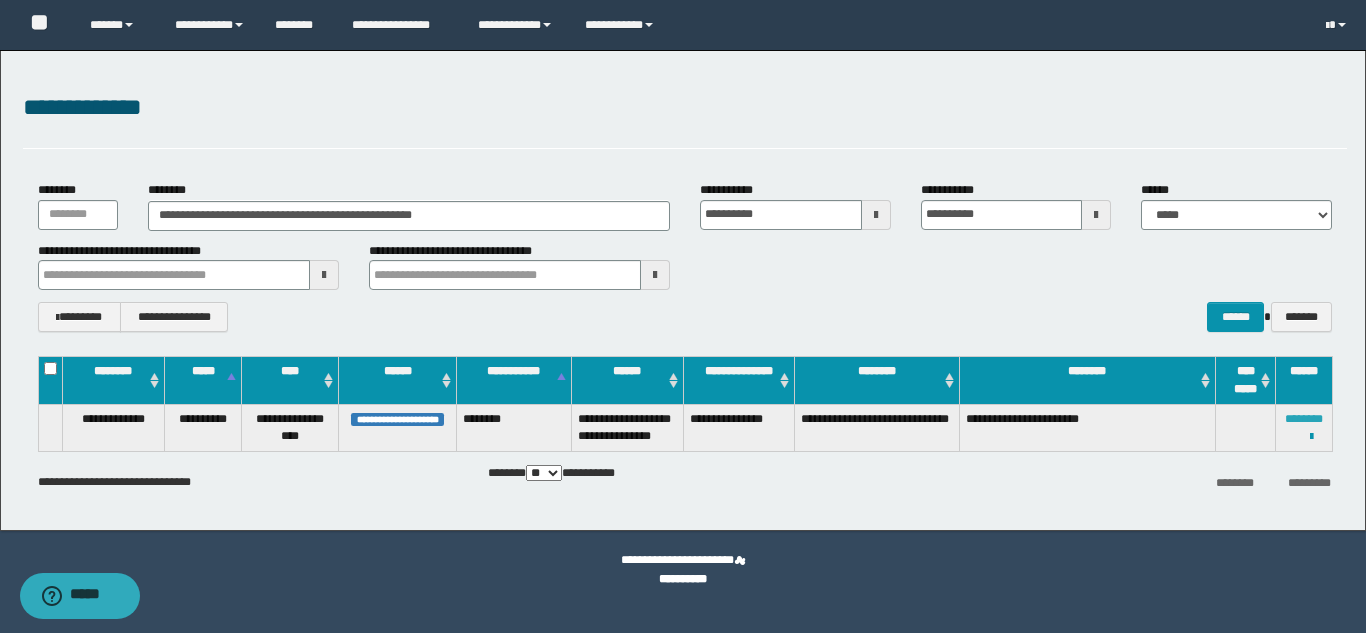 click on "********" at bounding box center (1304, 419) 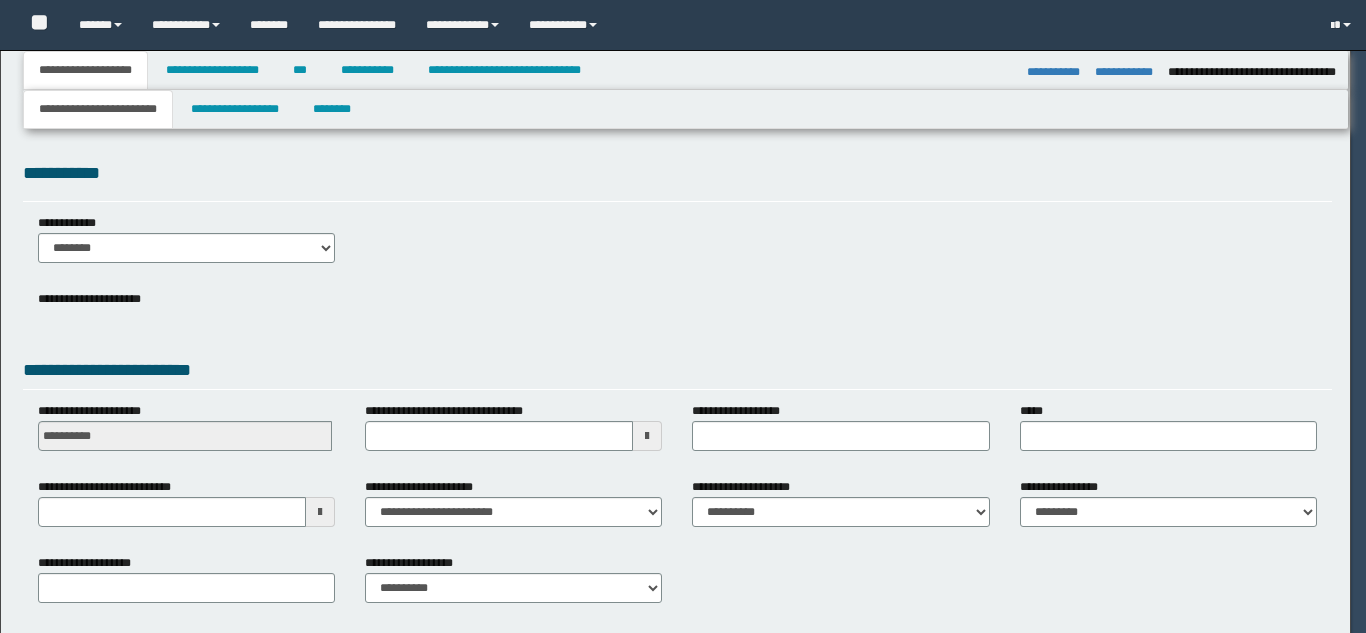 select on "*" 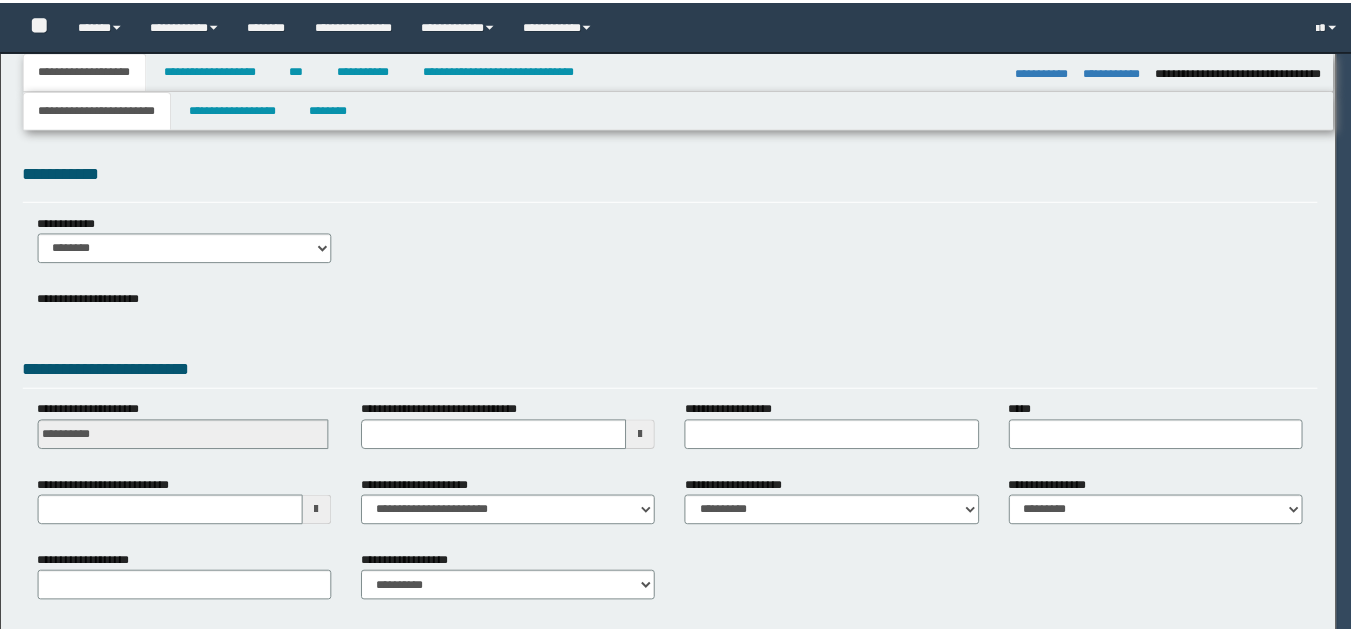 scroll, scrollTop: 0, scrollLeft: 0, axis: both 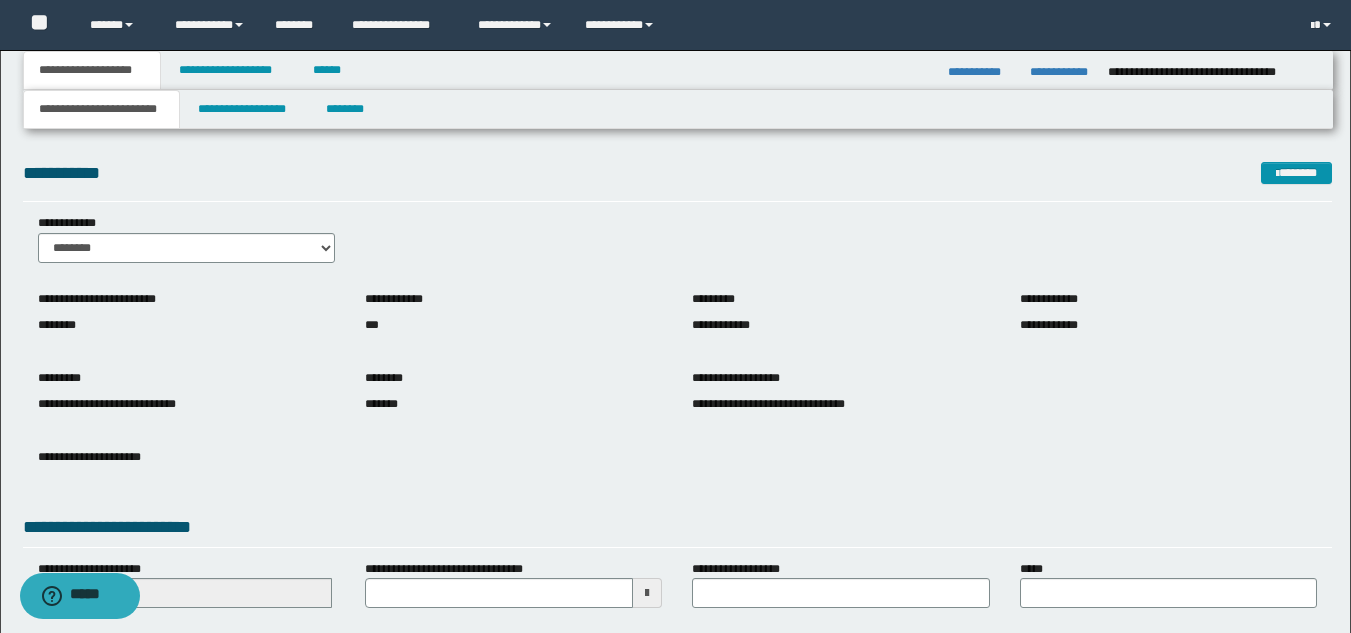 drag, startPoint x: 252, startPoint y: 184, endPoint x: 274, endPoint y: 185, distance: 22.022715 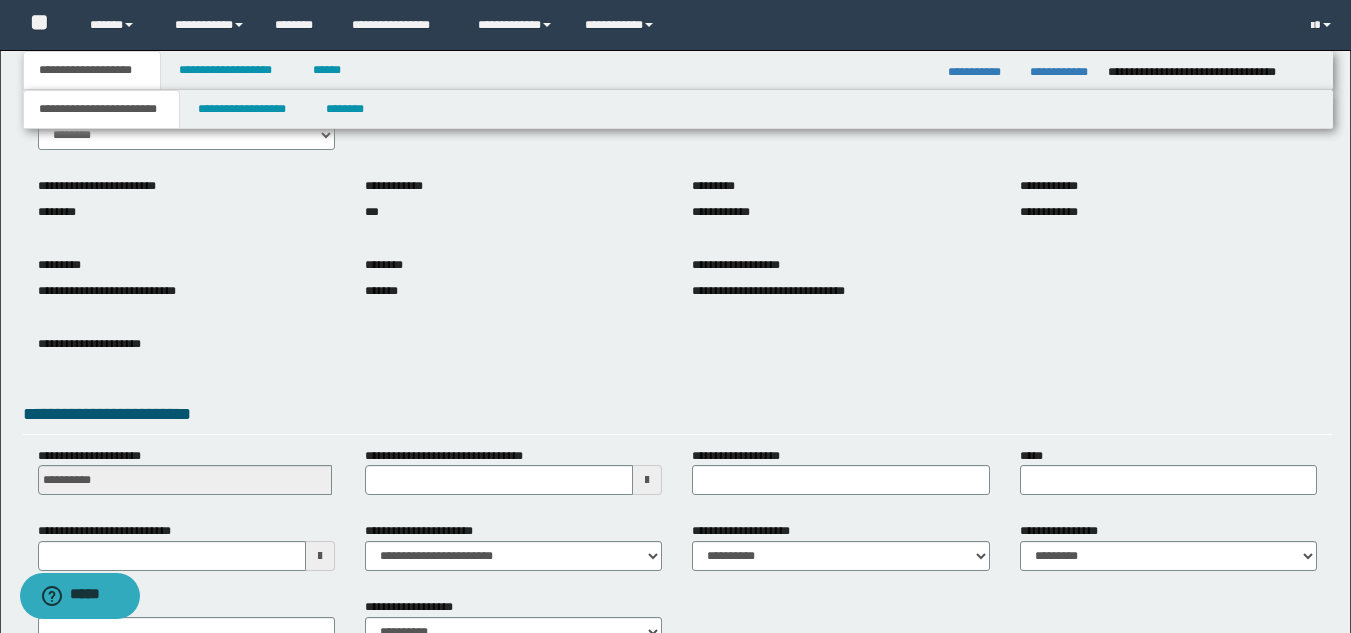 scroll, scrollTop: 251, scrollLeft: 0, axis: vertical 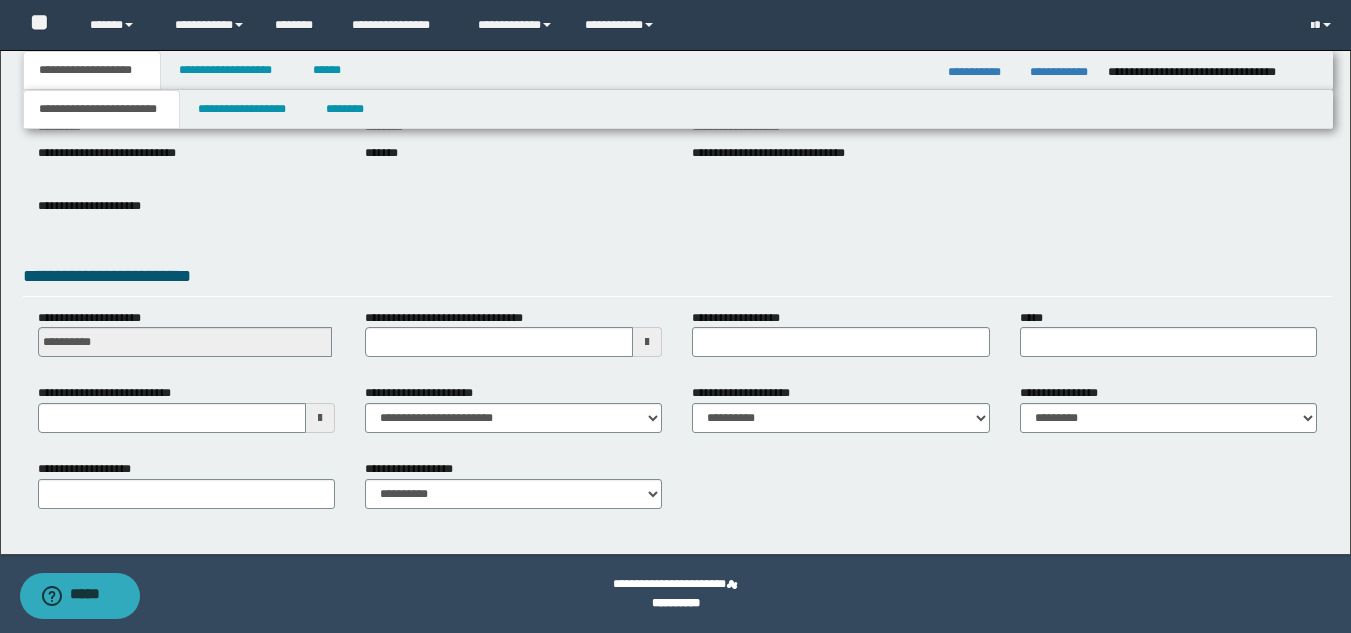 click at bounding box center [320, 418] 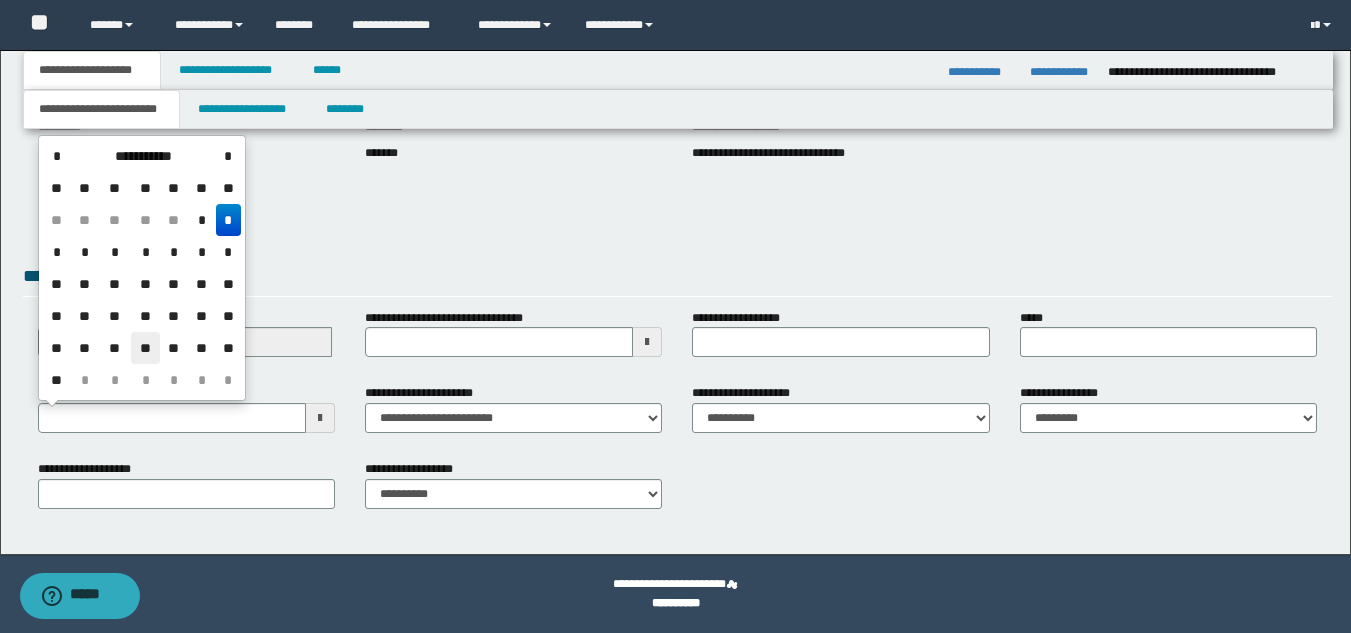click on "**" at bounding box center [145, 348] 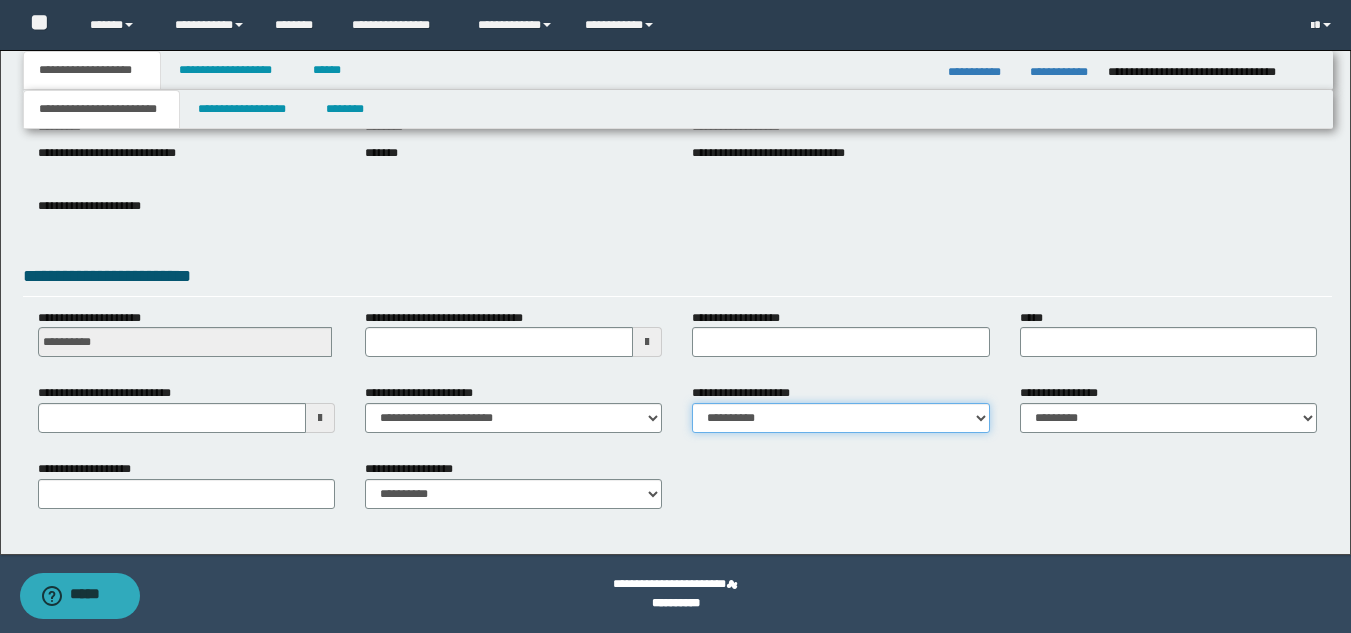 click on "**********" at bounding box center (840, 418) 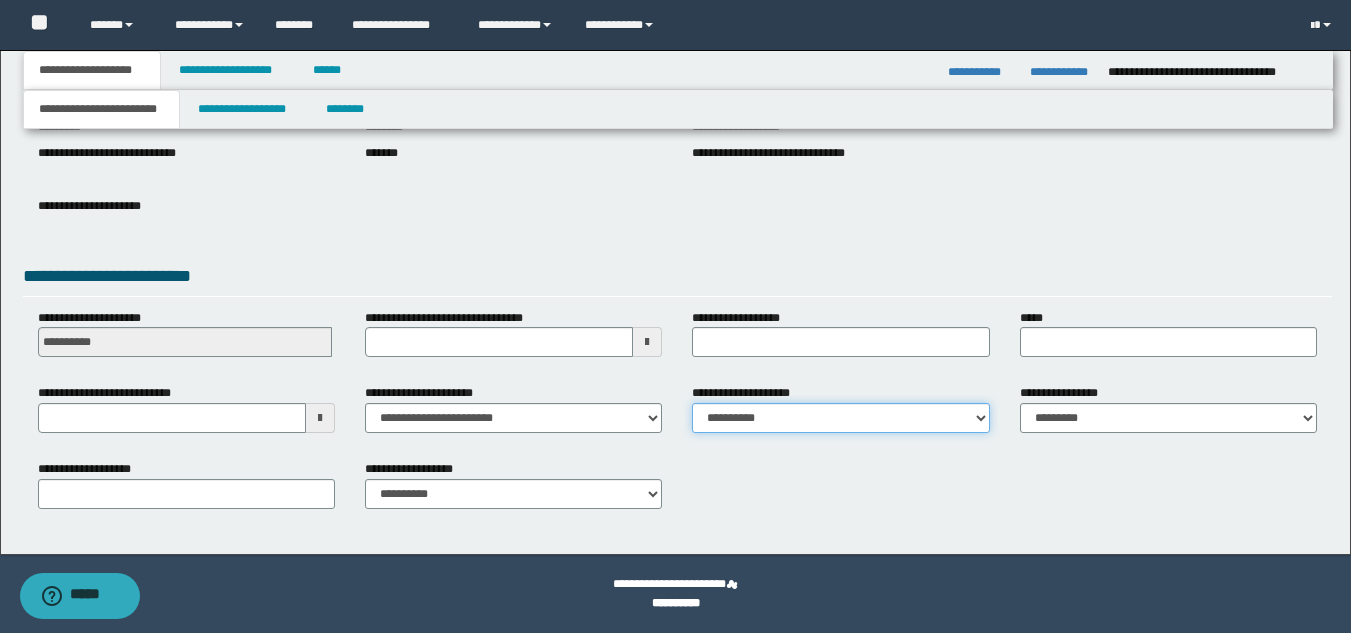 select on "*" 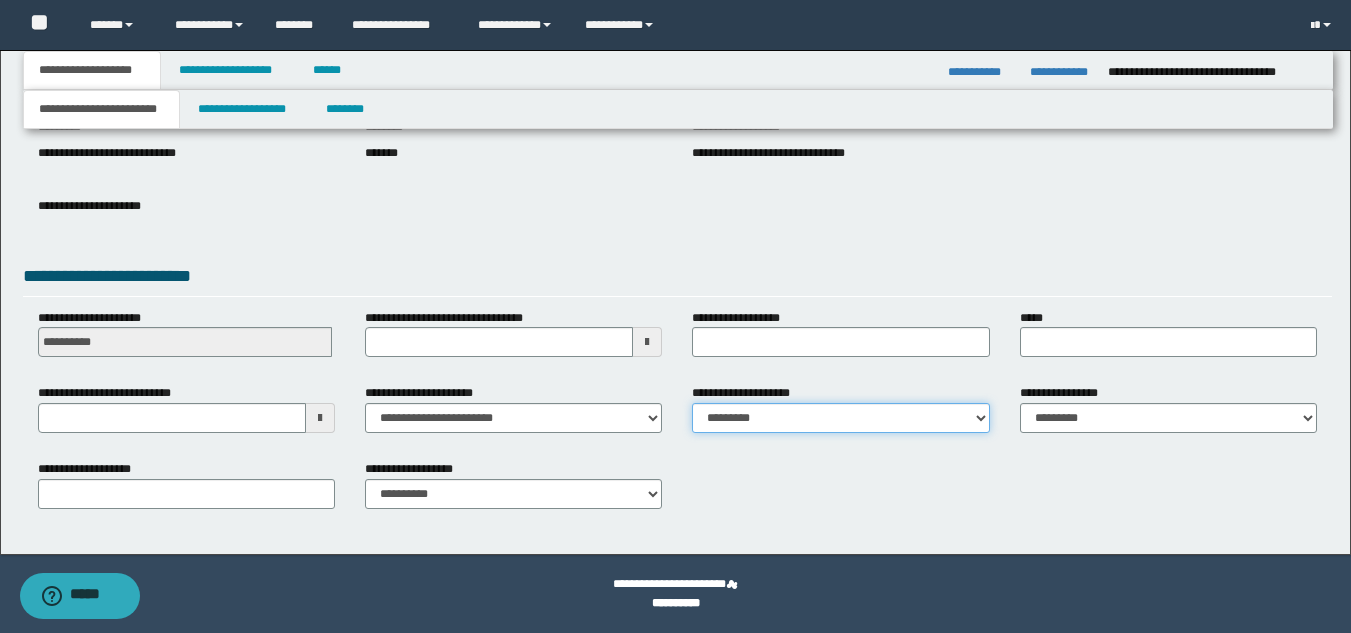 click on "**********" at bounding box center (840, 418) 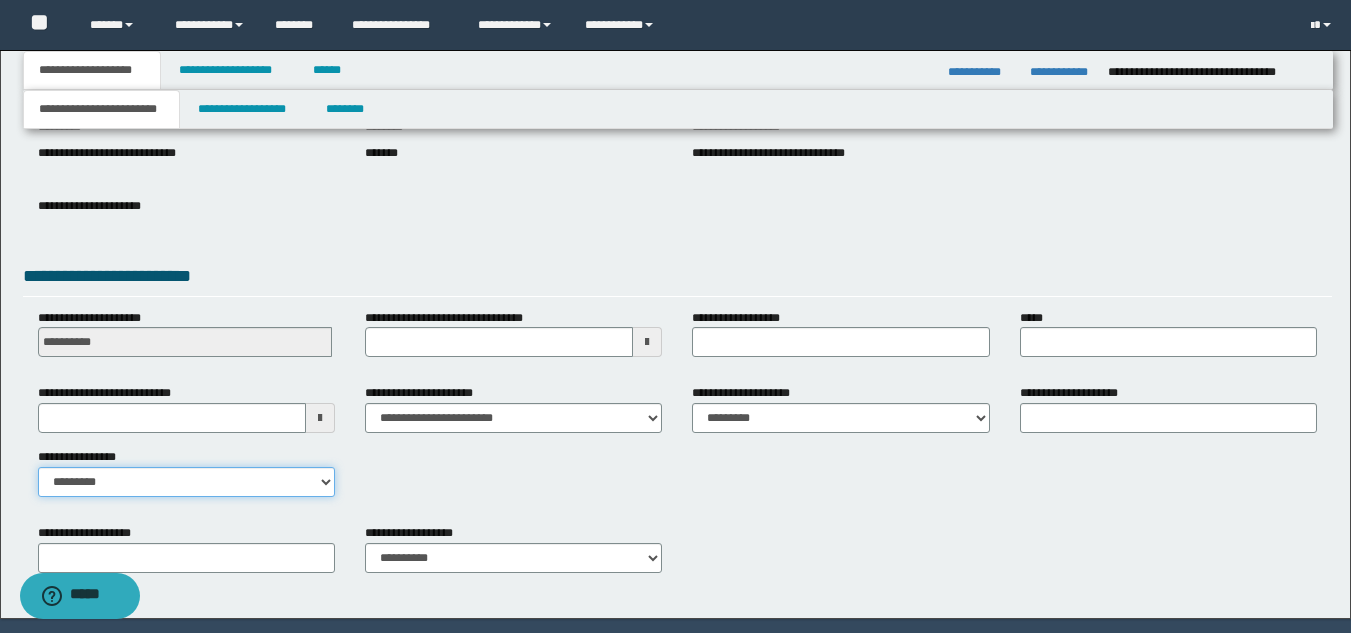 click on "**********" at bounding box center [186, 482] 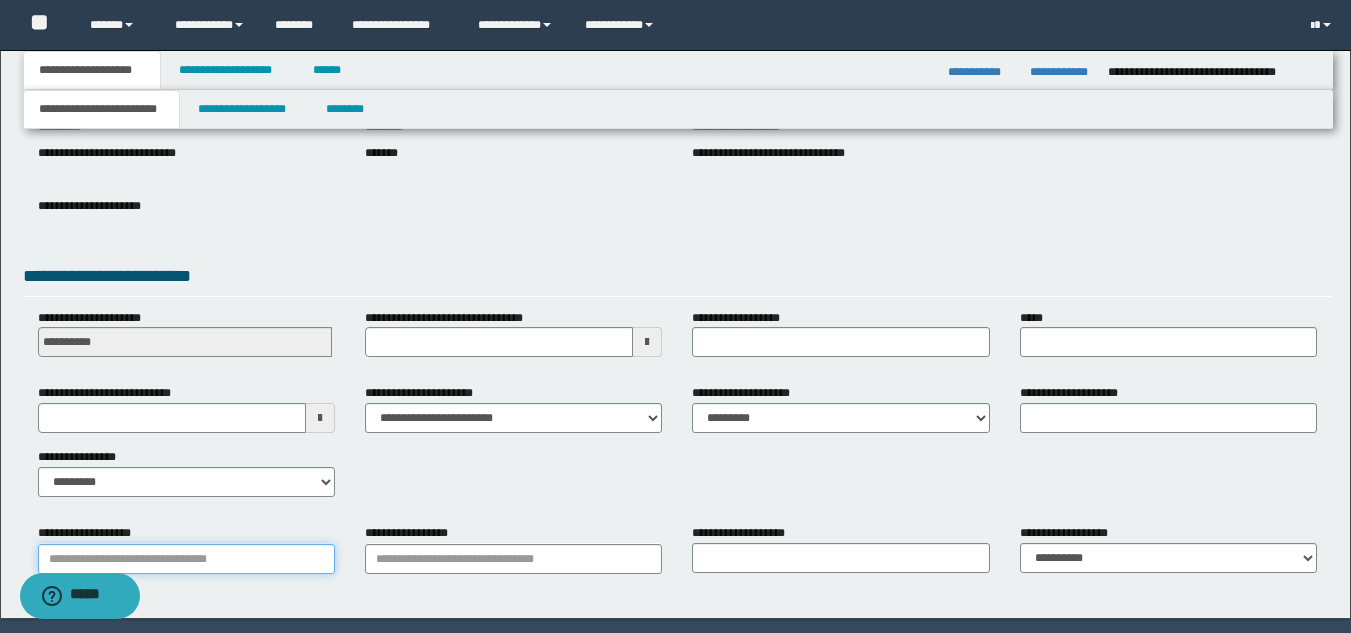 click on "**********" at bounding box center (186, 559) 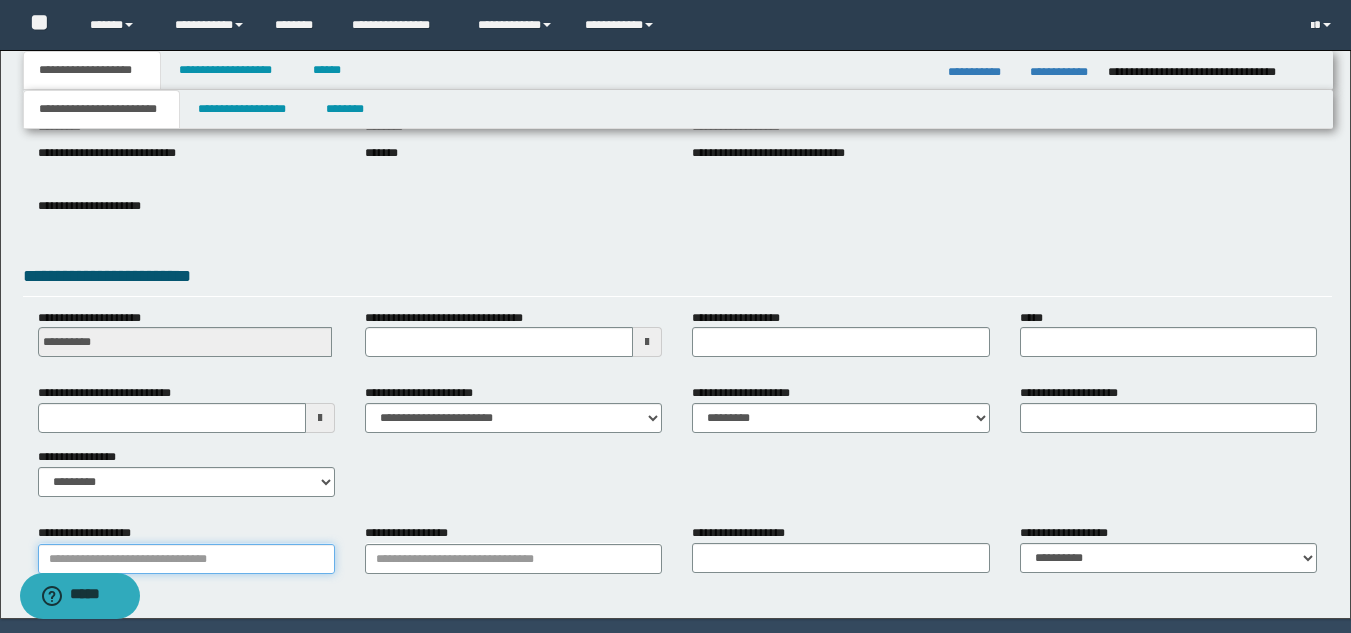 click on "**********" at bounding box center (186, 559) 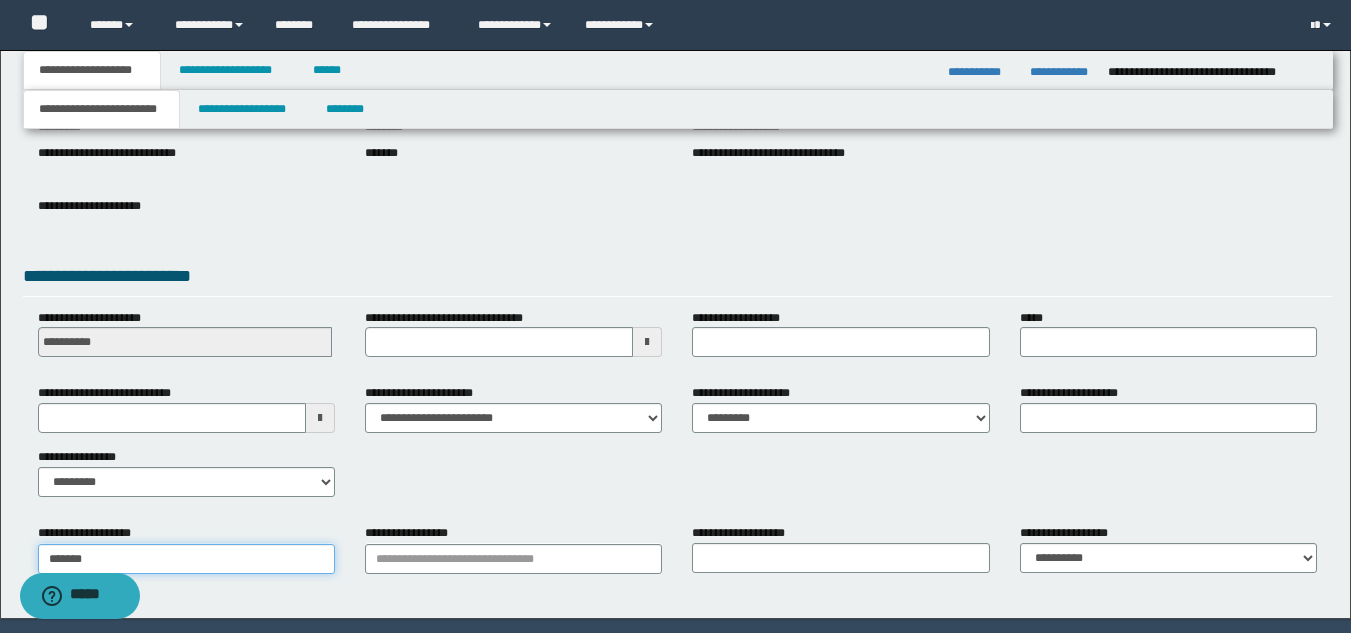 type on "********" 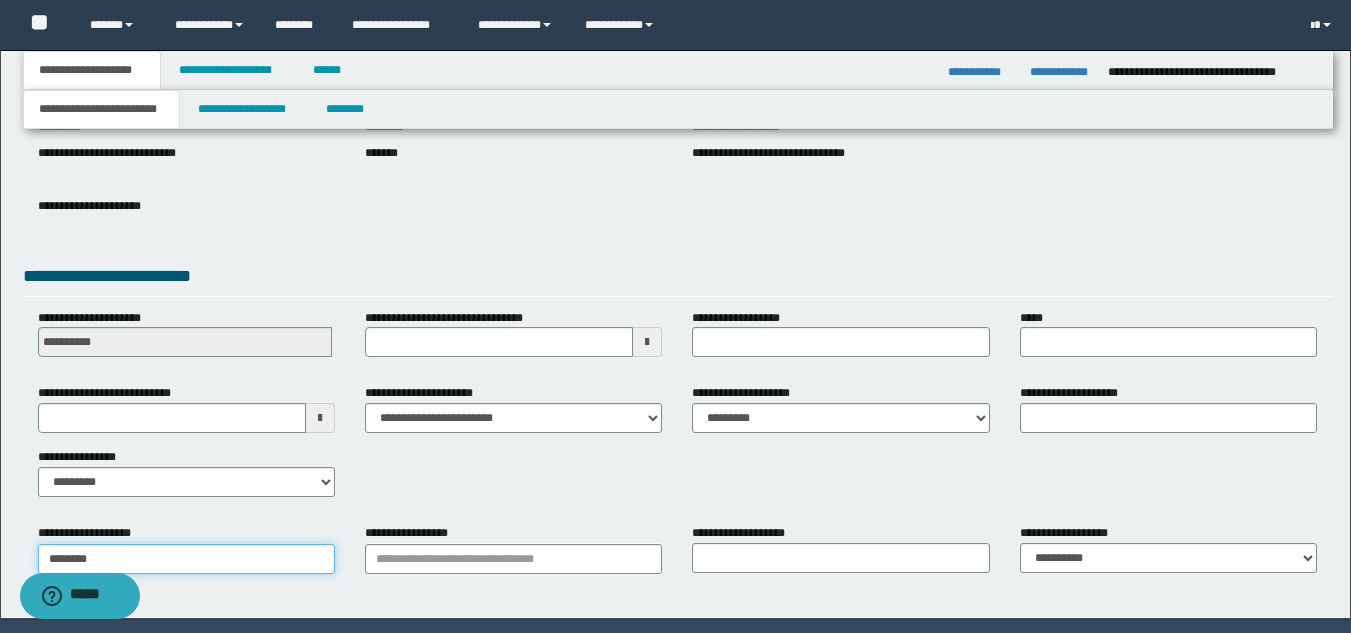 type on "********" 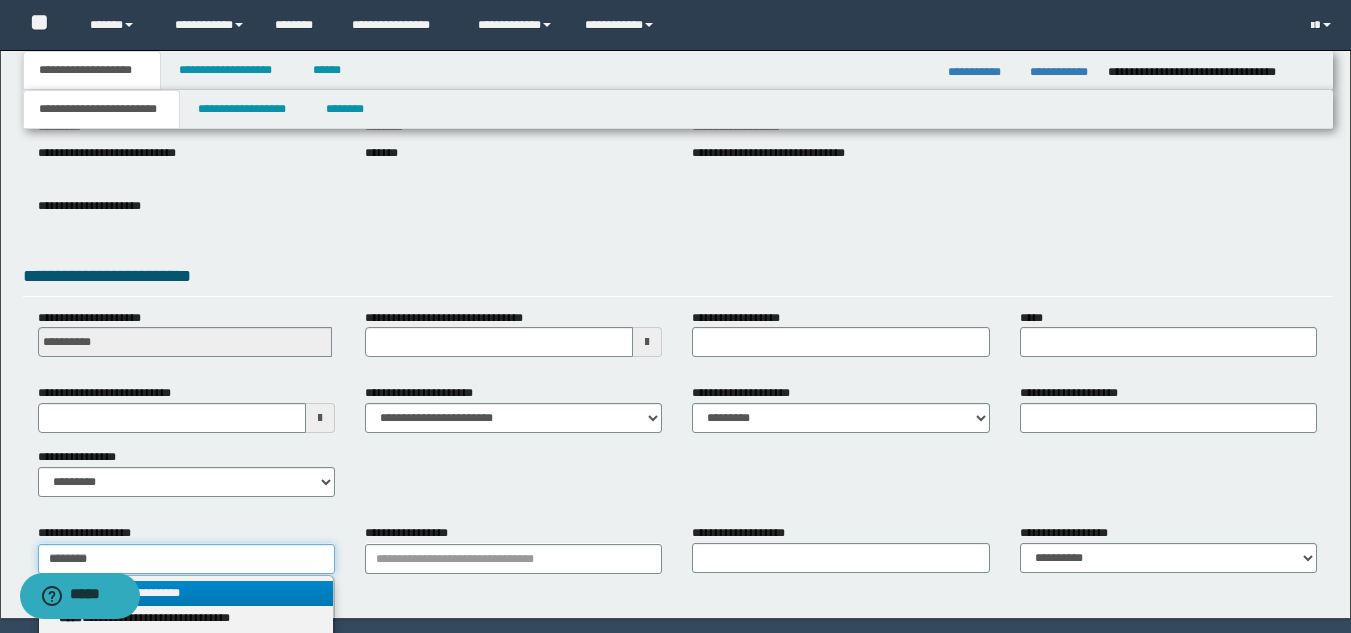 type on "********" 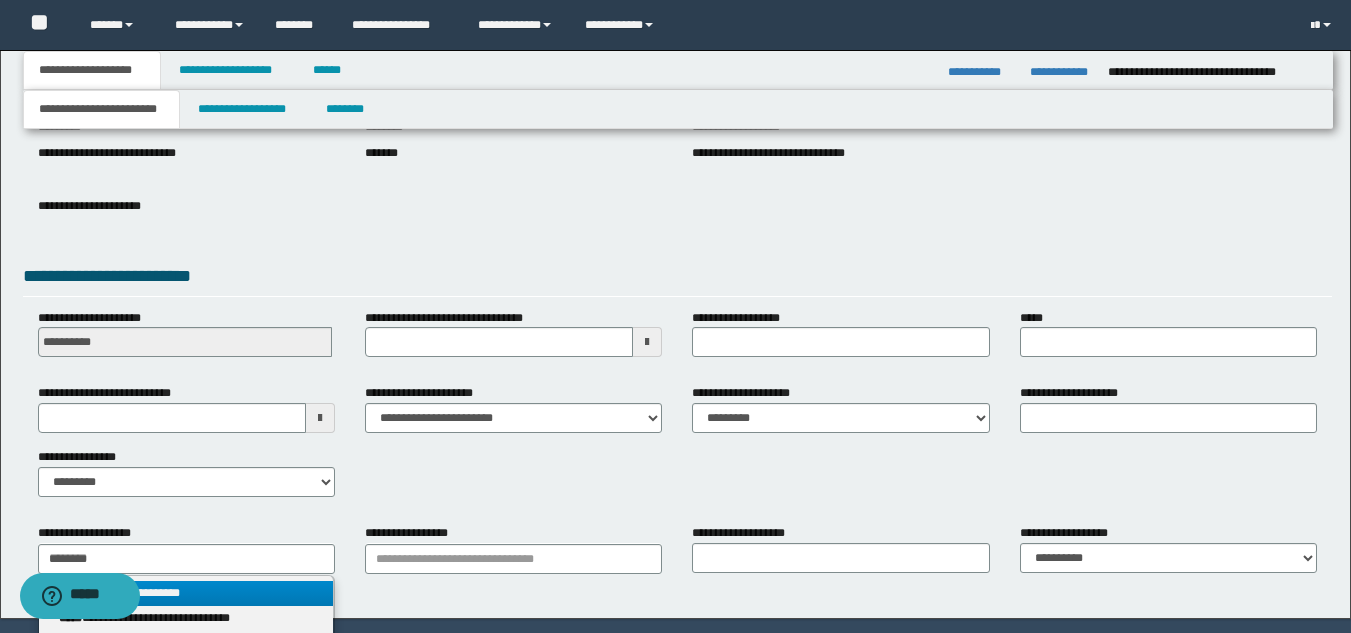 click on "**********" at bounding box center [186, 593] 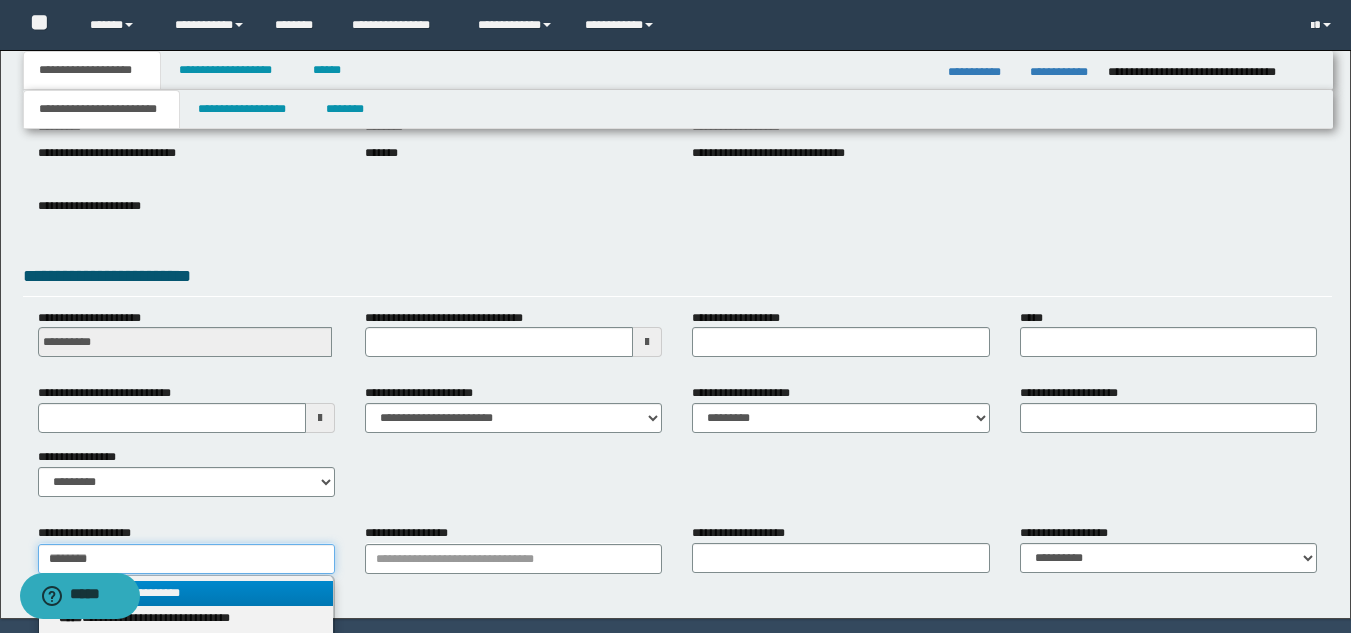 type 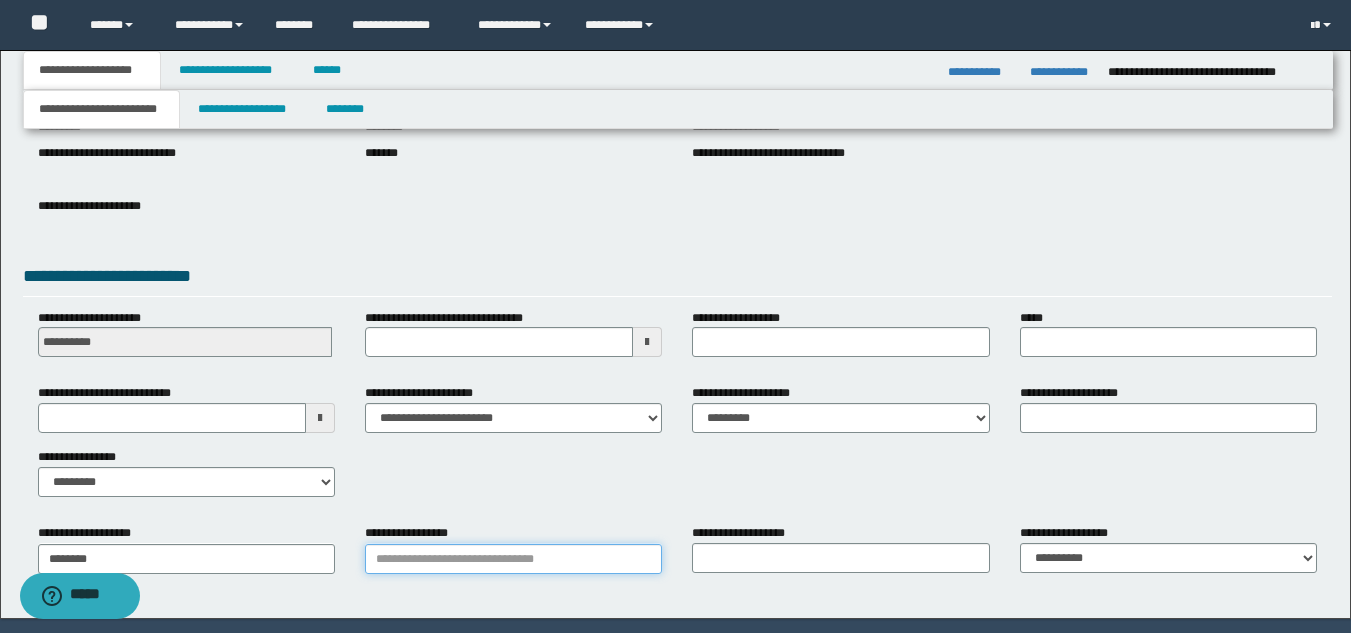 click on "**********" at bounding box center (513, 559) 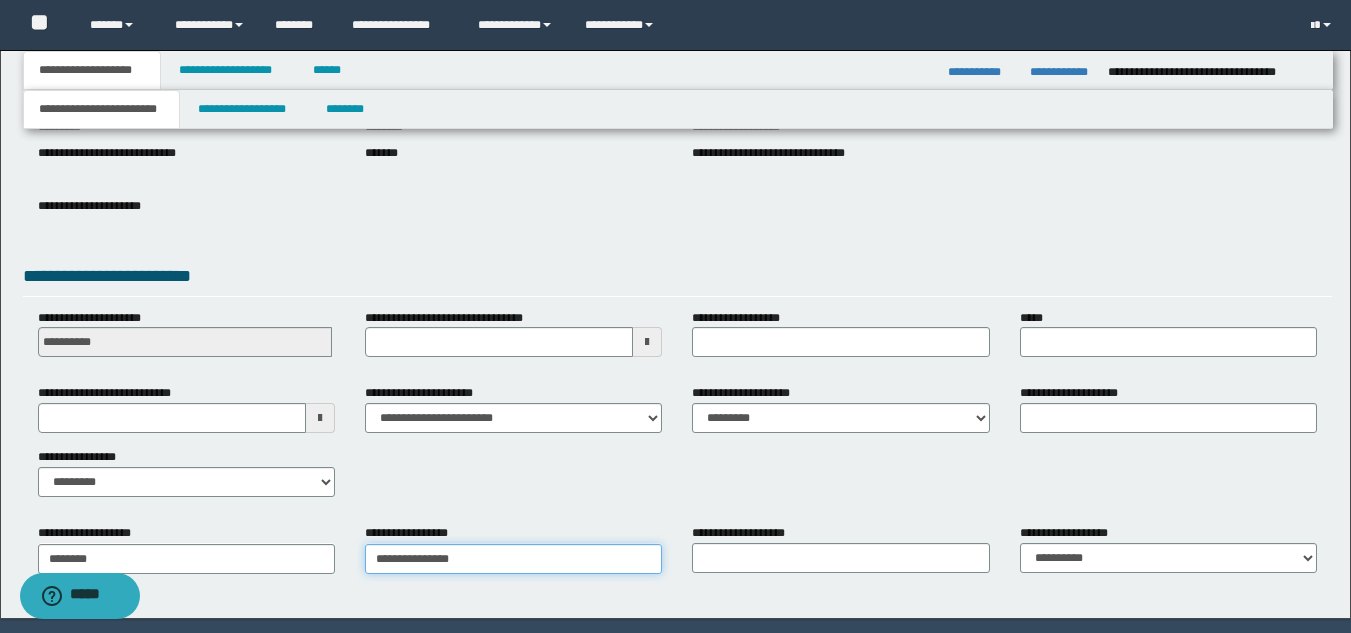 type on "**********" 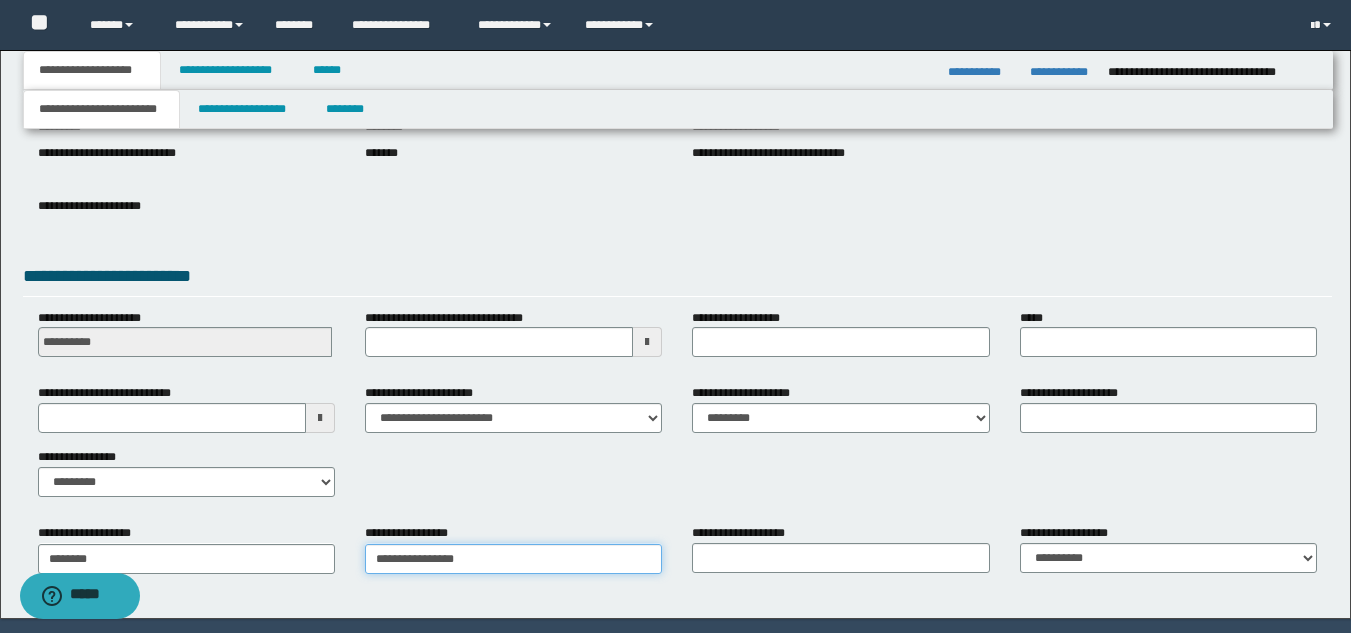 type on "**********" 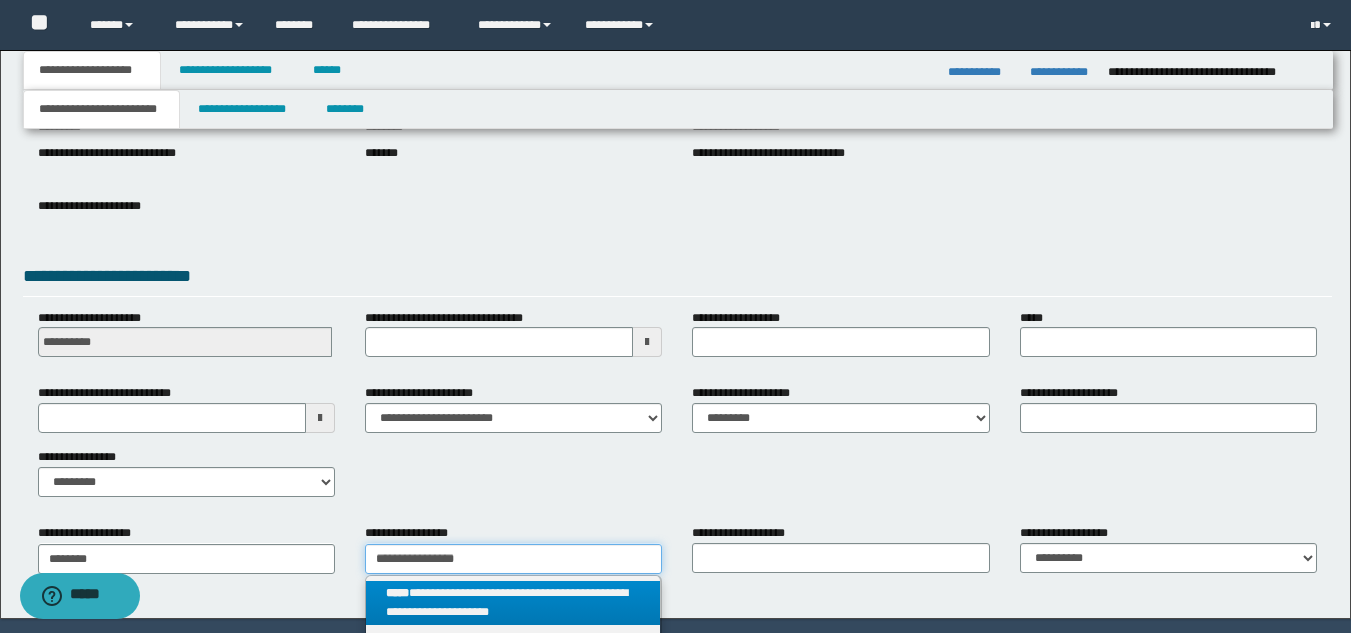 type on "**********" 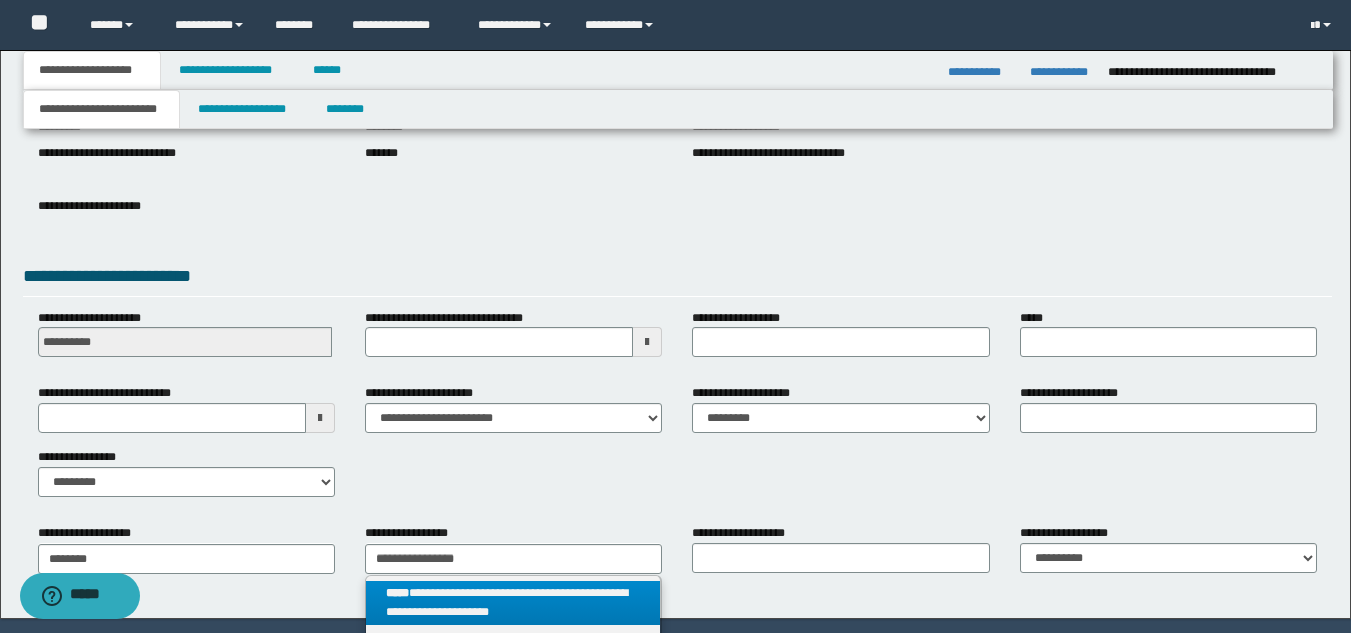 click on "**********" at bounding box center (513, 603) 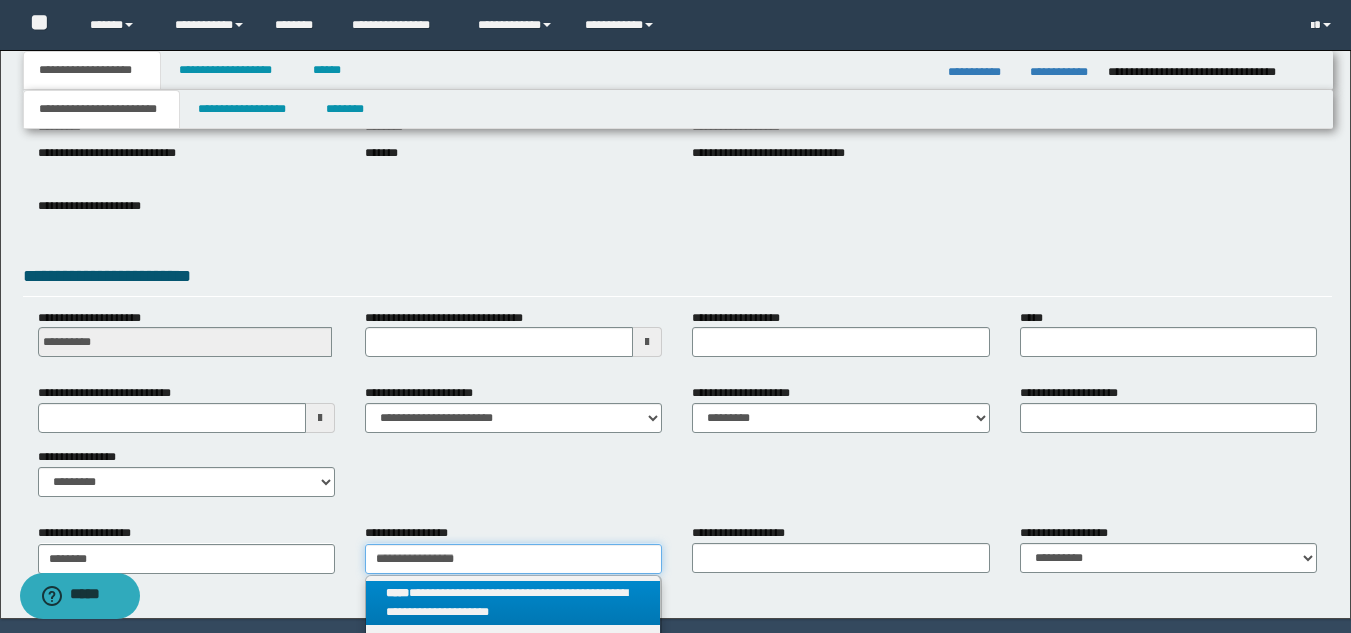 type 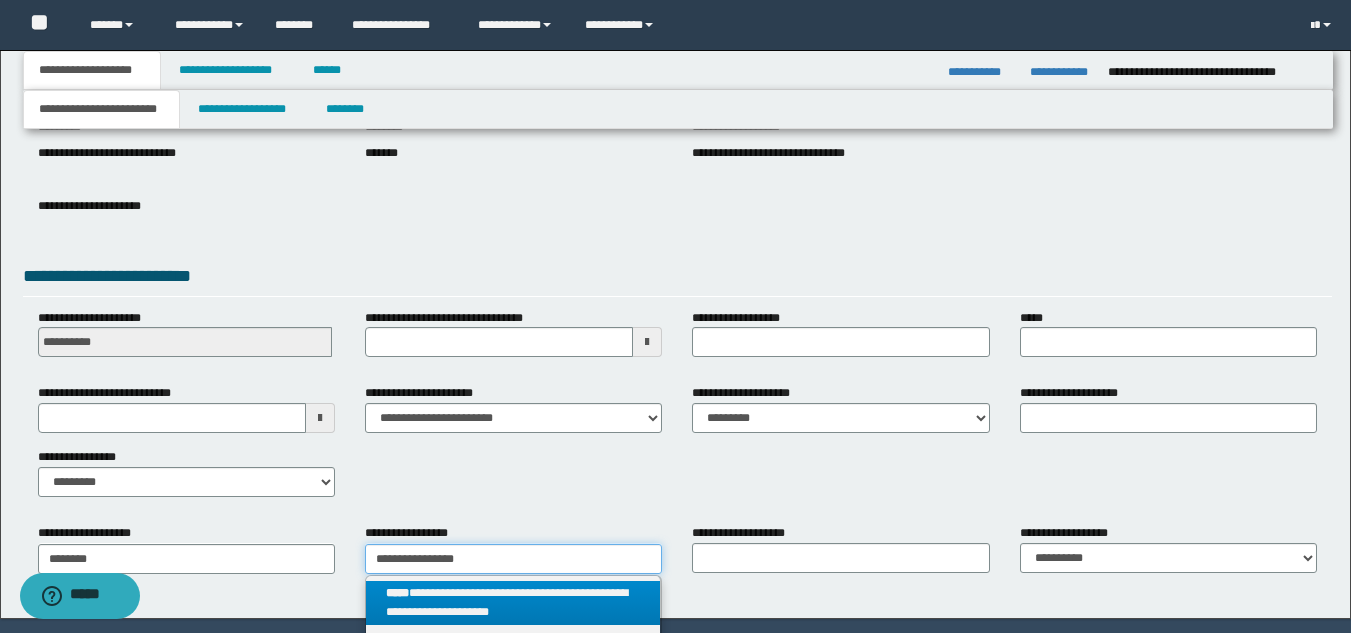 type on "**********" 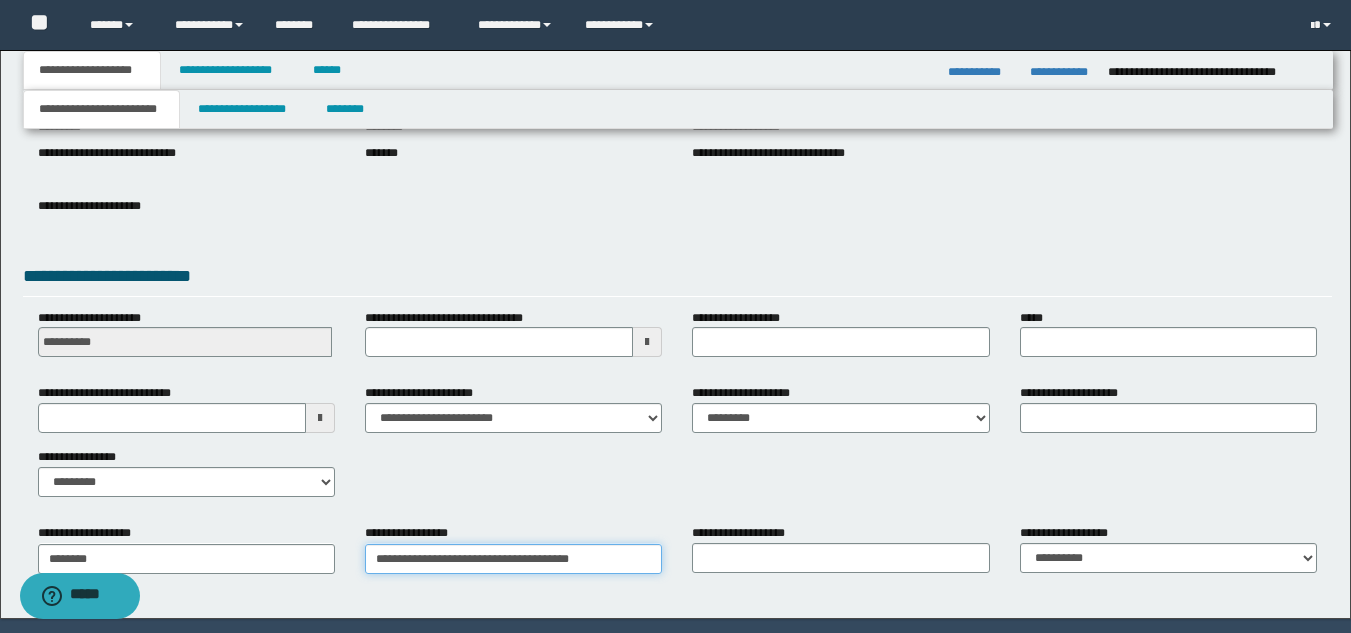 type on "**********" 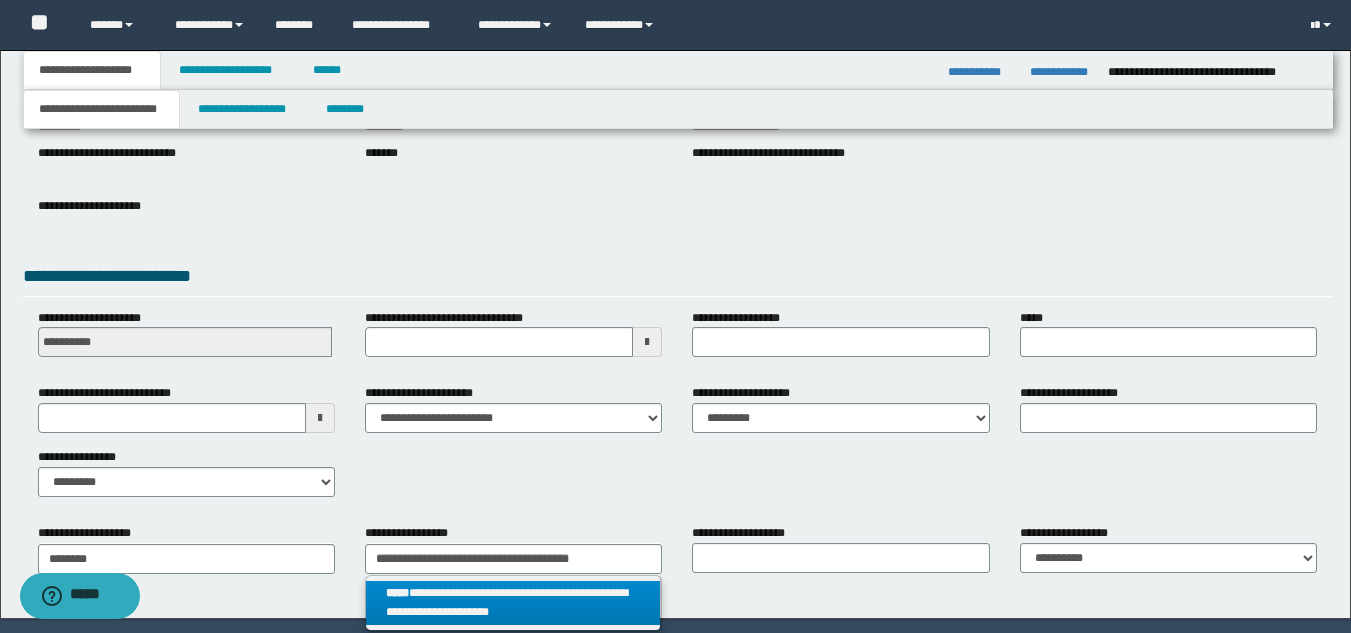 click on "**********" at bounding box center [513, 603] 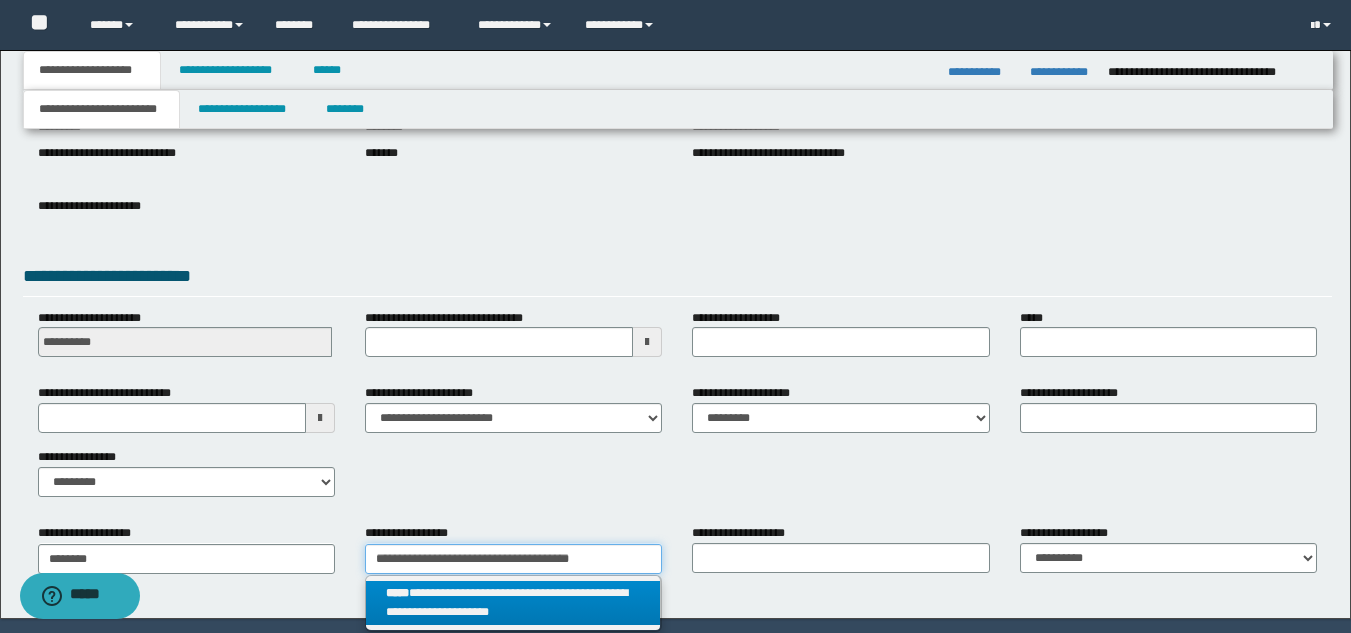 type 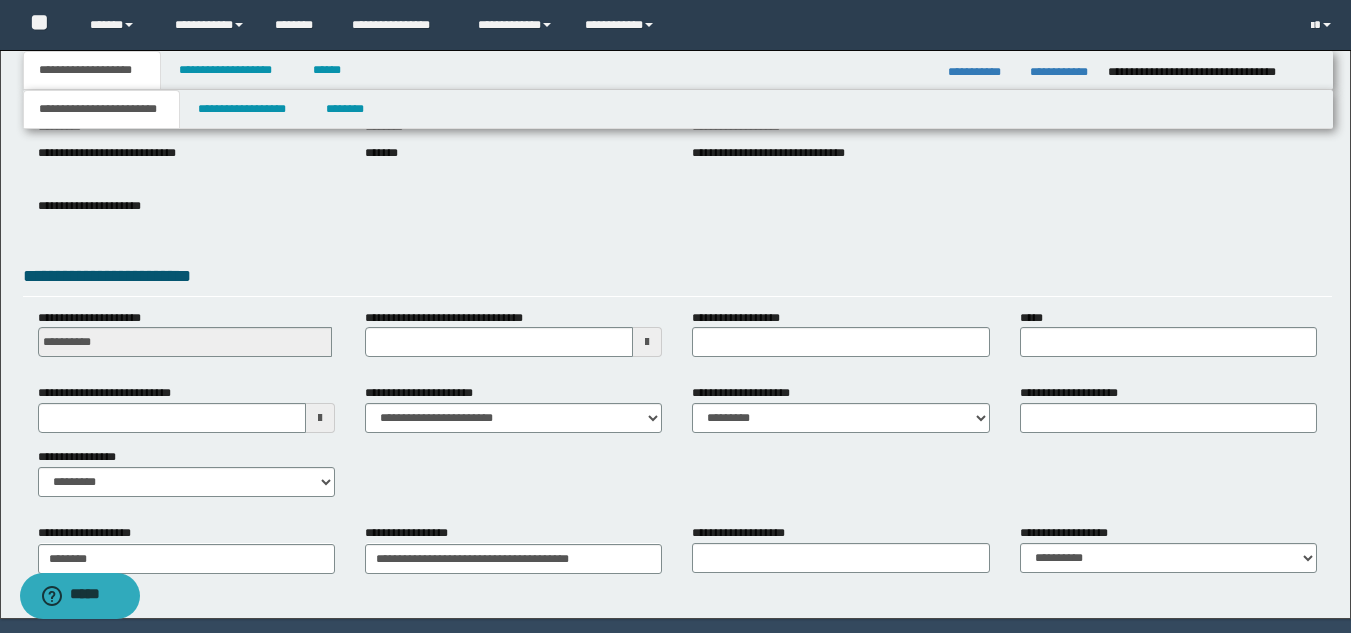 click on "**********" at bounding box center [677, 448] 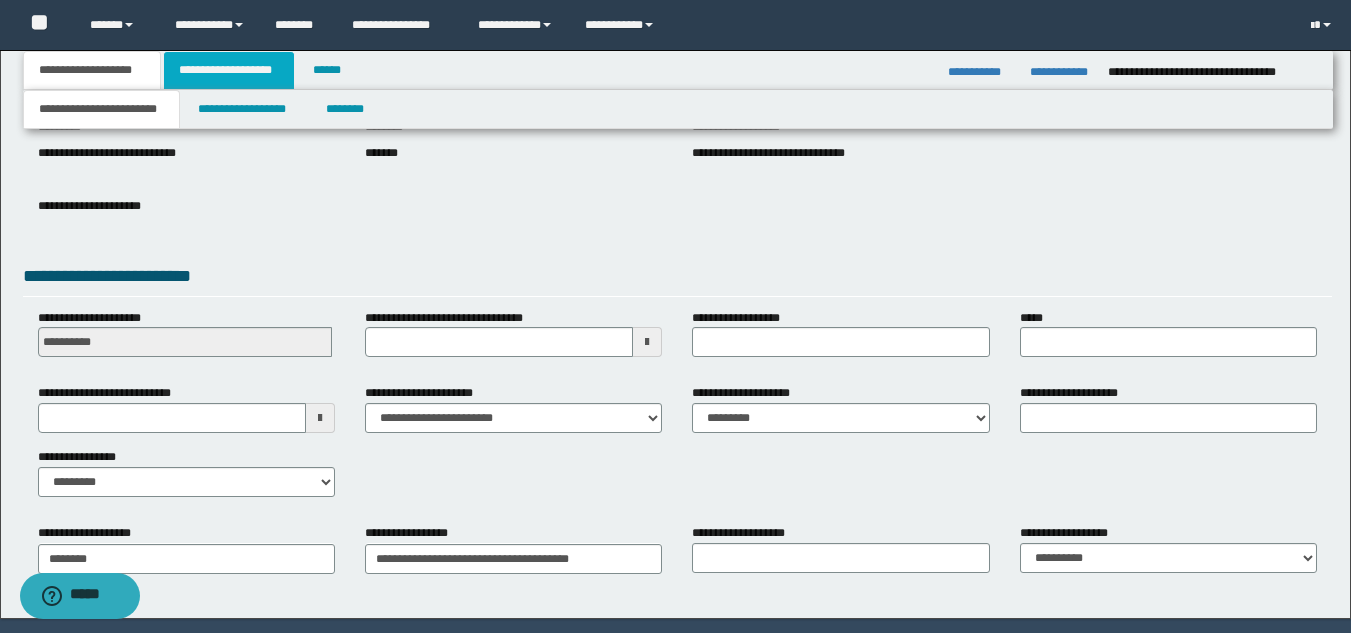 click on "**********" at bounding box center [229, 70] 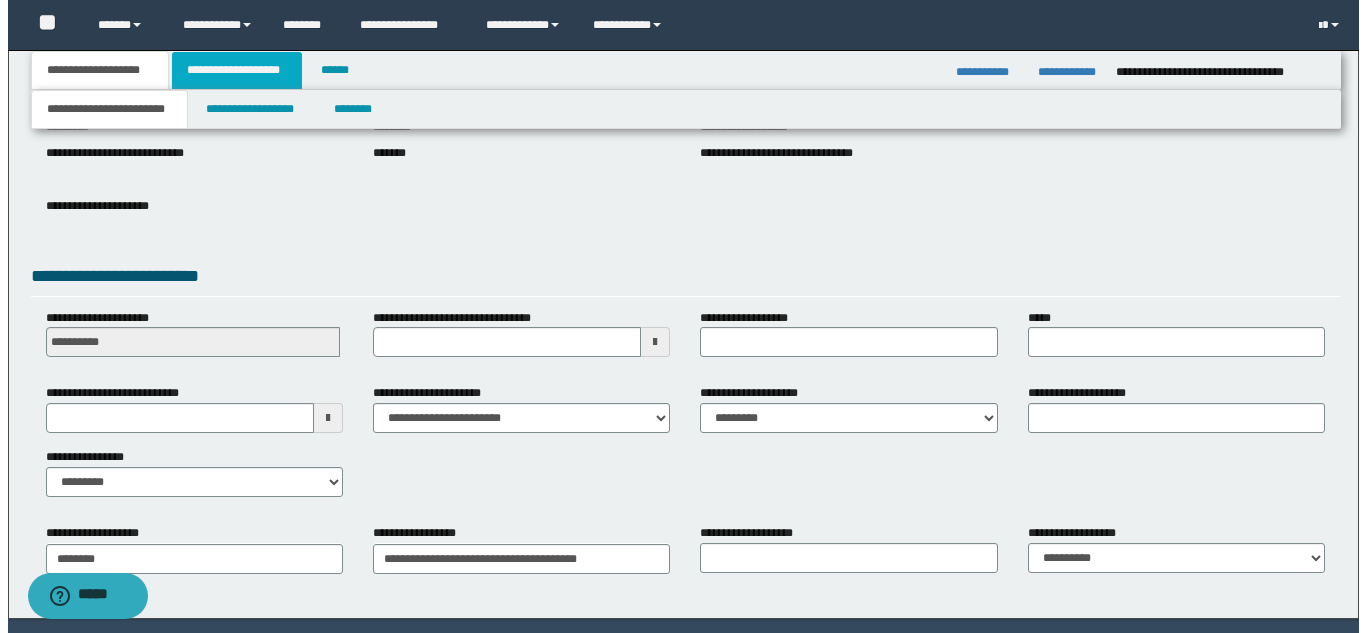scroll, scrollTop: 0, scrollLeft: 0, axis: both 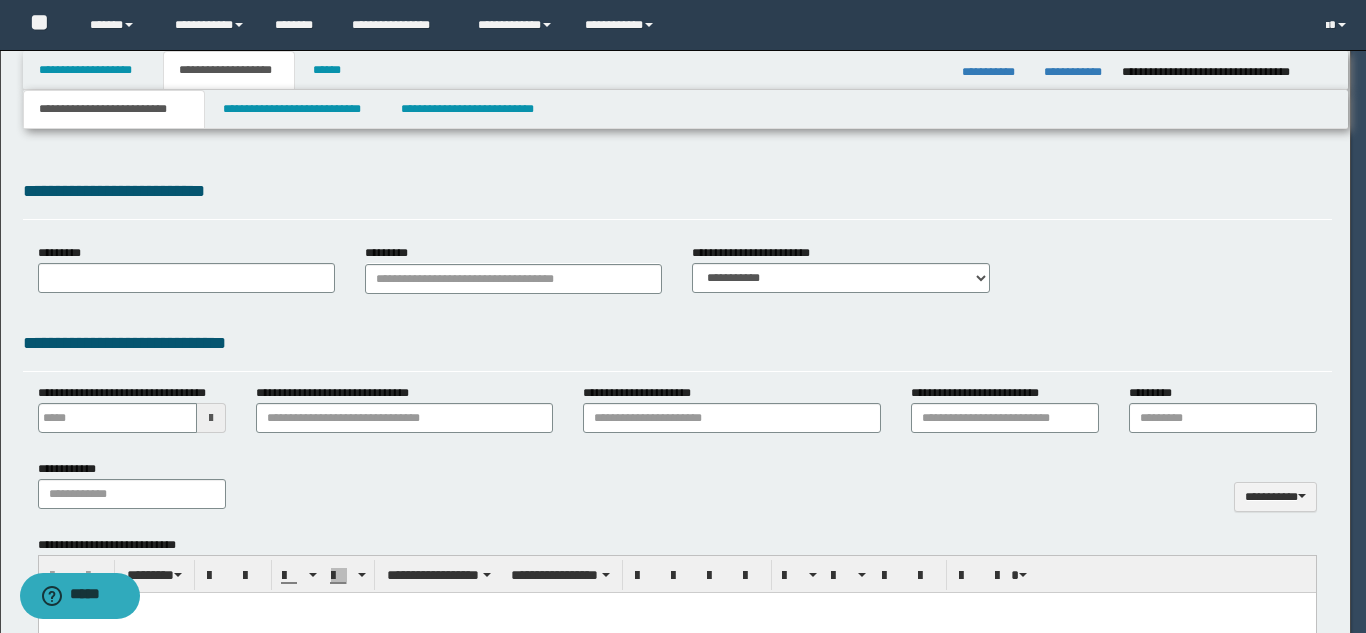 type 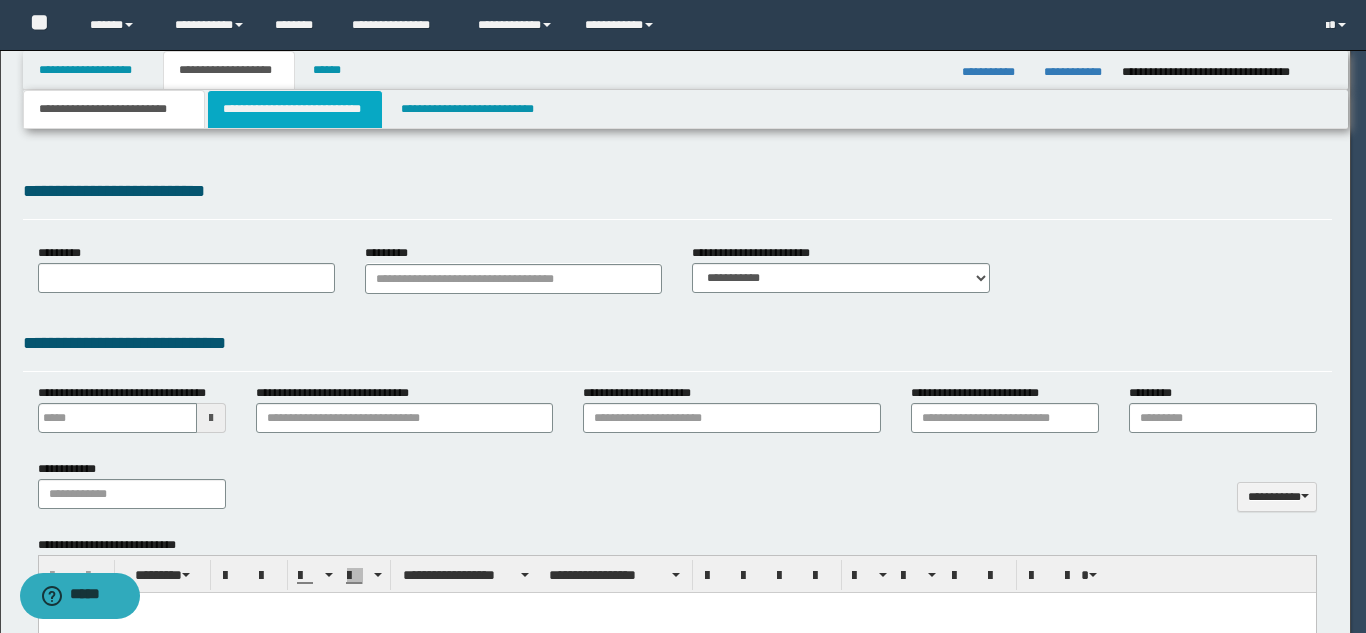 scroll, scrollTop: 0, scrollLeft: 0, axis: both 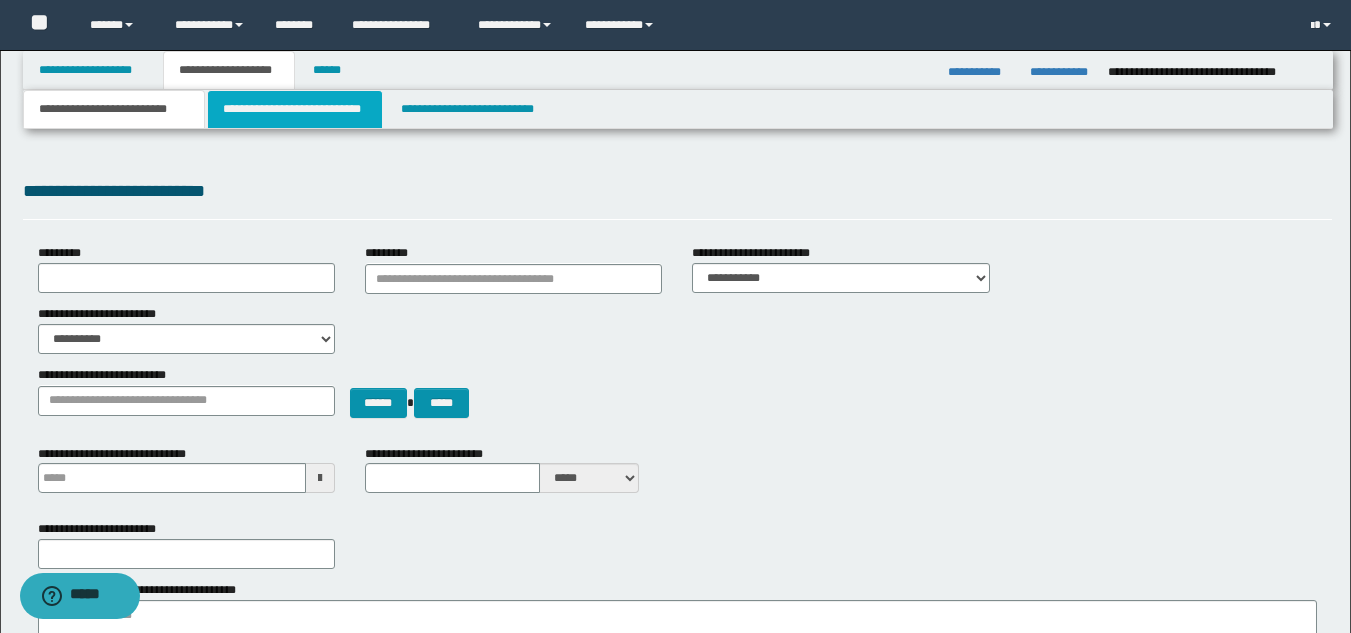 click on "**********" at bounding box center (295, 109) 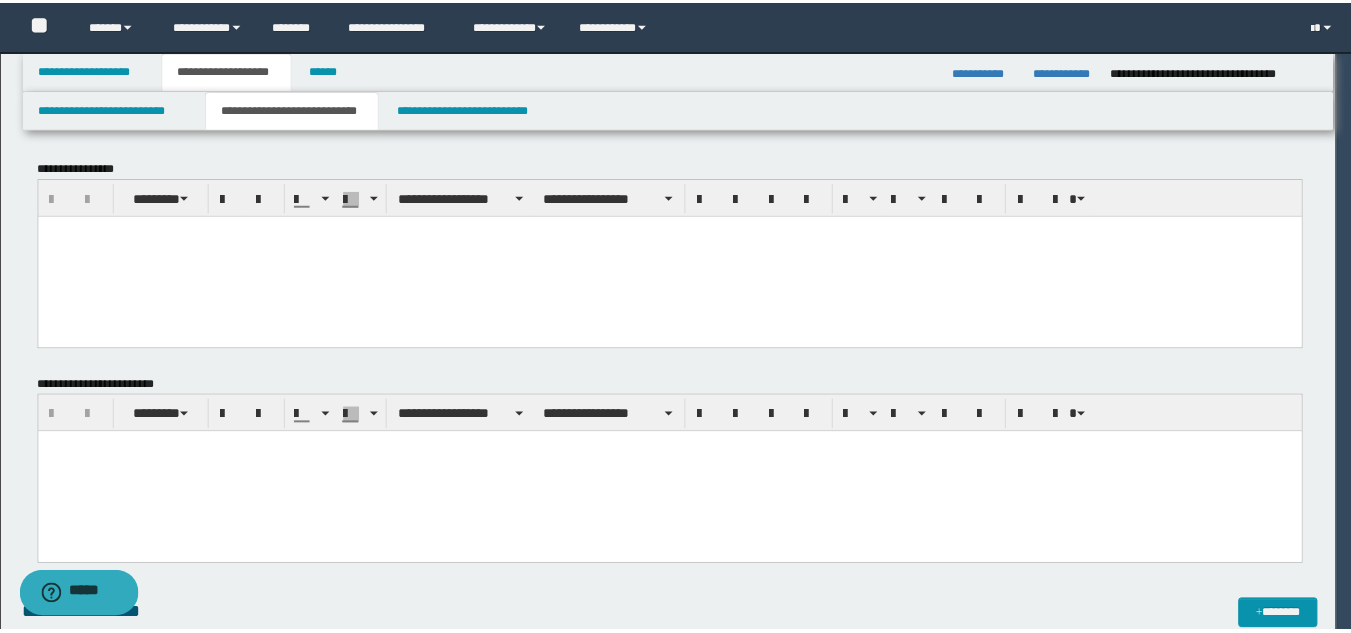 scroll, scrollTop: 0, scrollLeft: 0, axis: both 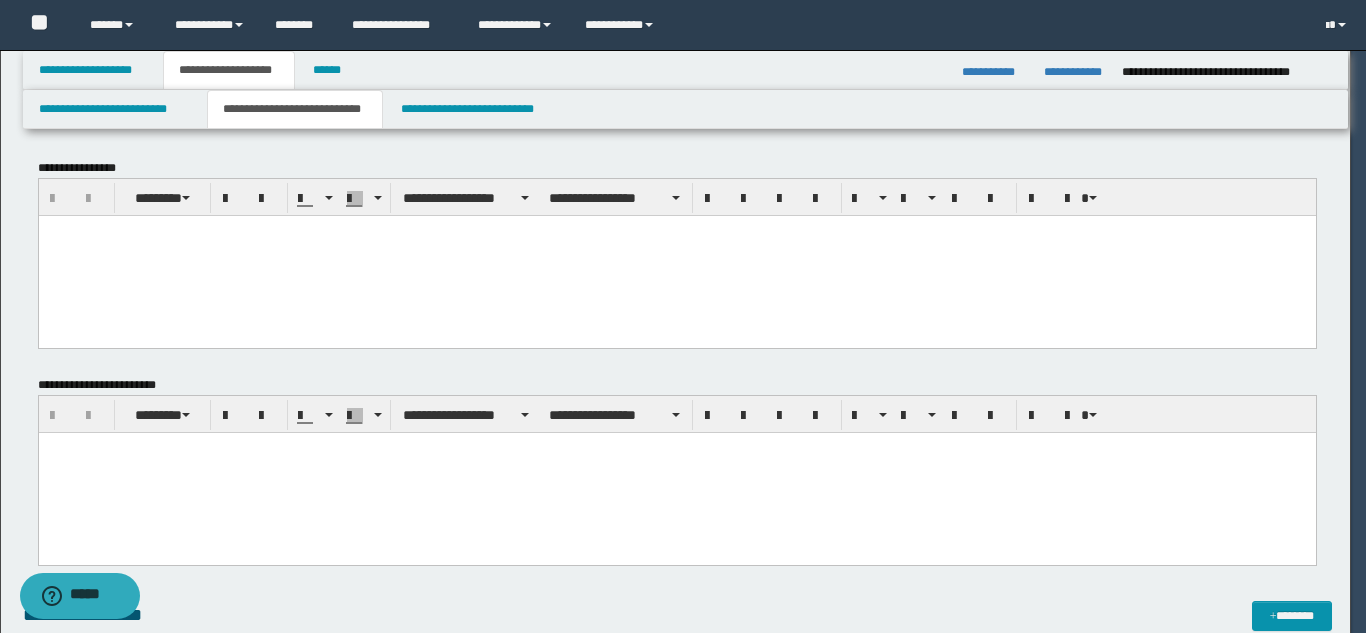 click at bounding box center (676, 255) 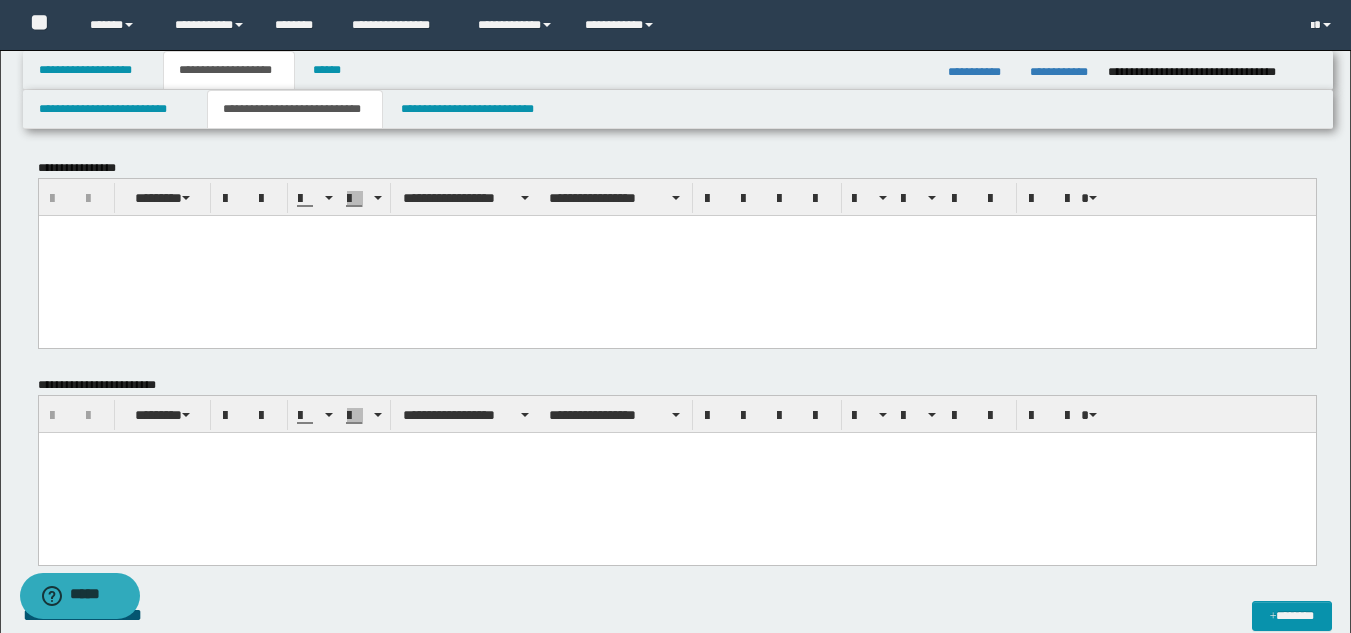 paste 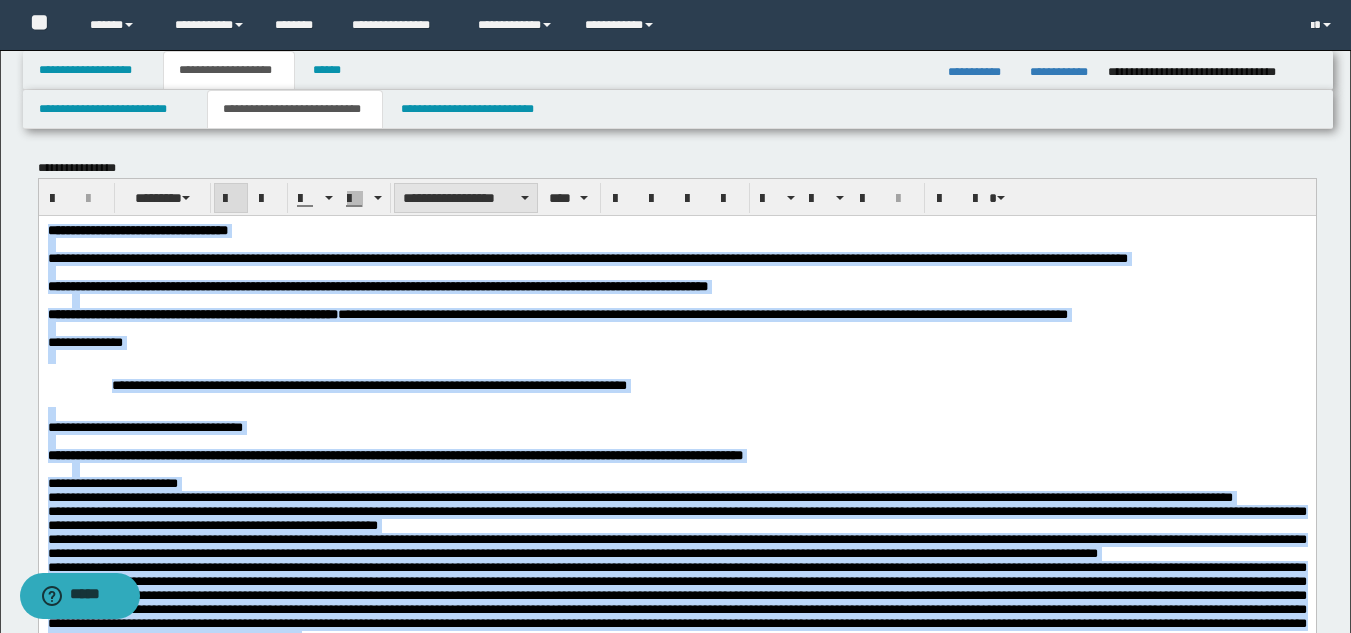 click on "**********" at bounding box center [466, 198] 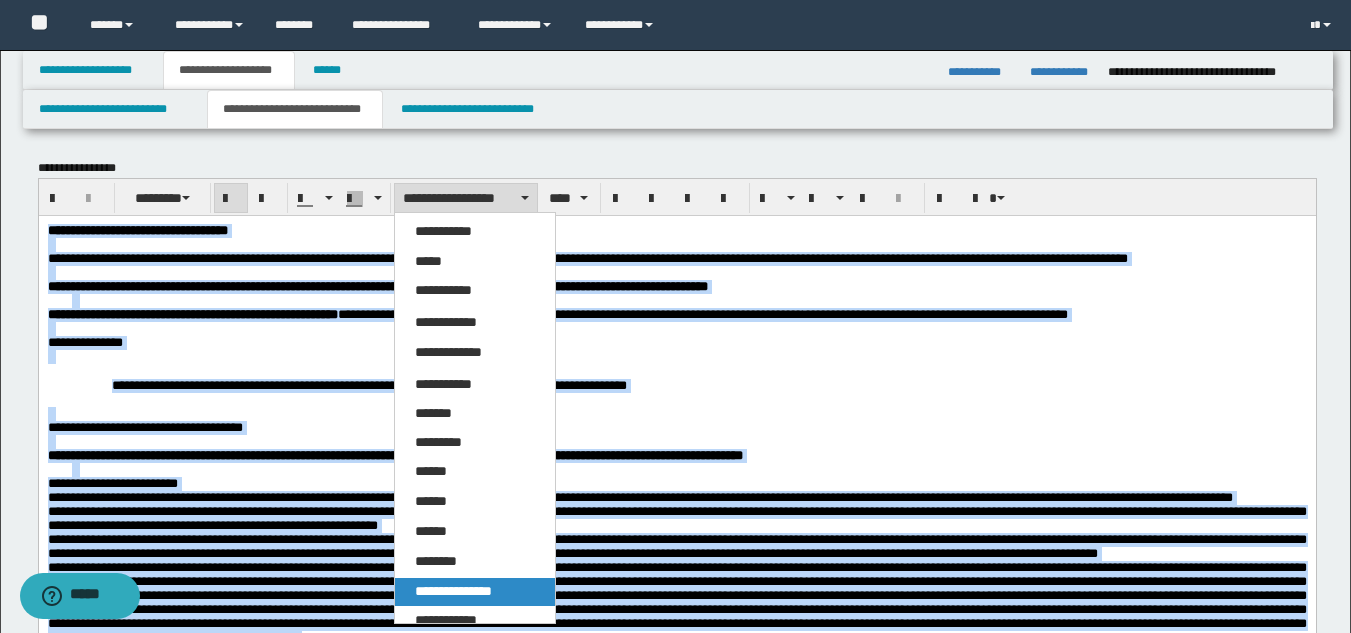 drag, startPoint x: 510, startPoint y: 322, endPoint x: 483, endPoint y: 582, distance: 261.39816 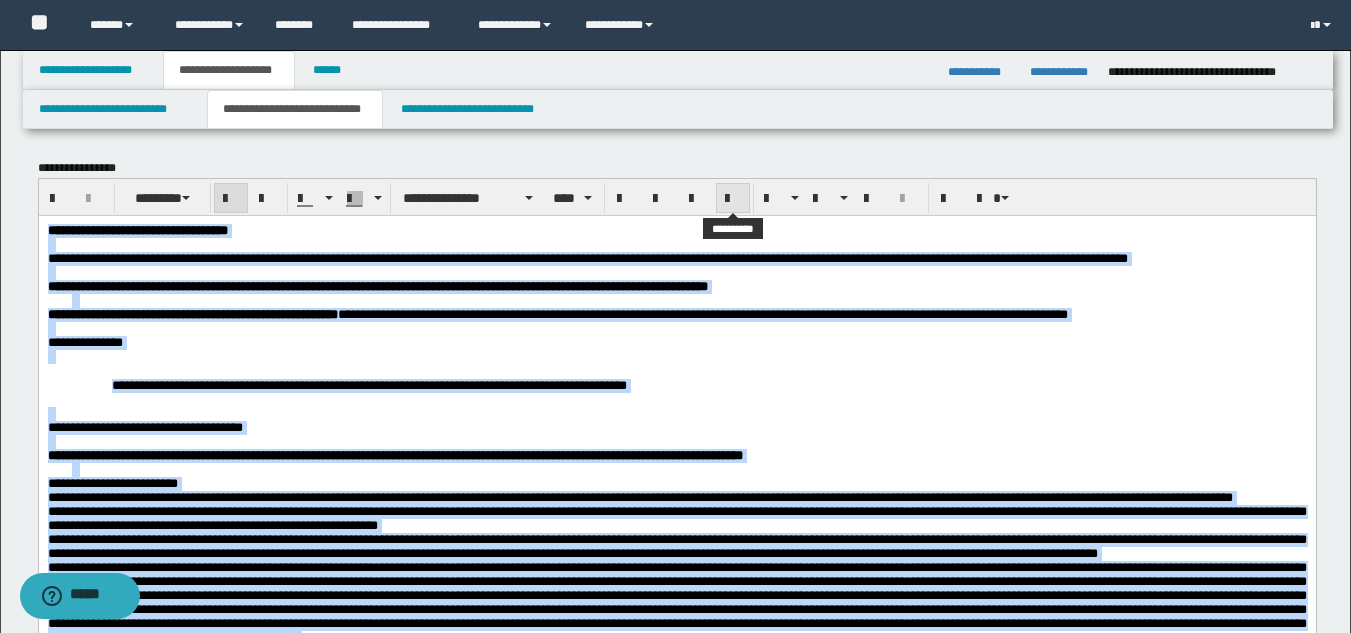 click at bounding box center [733, 199] 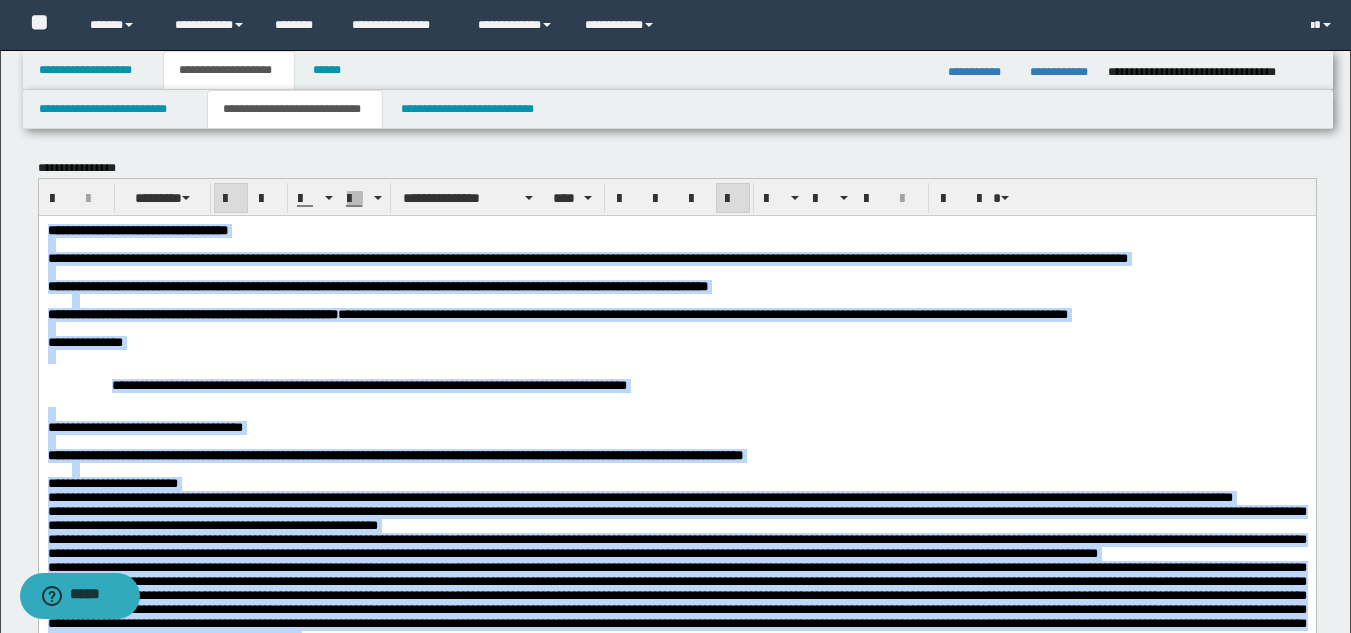click at bounding box center (676, 244) 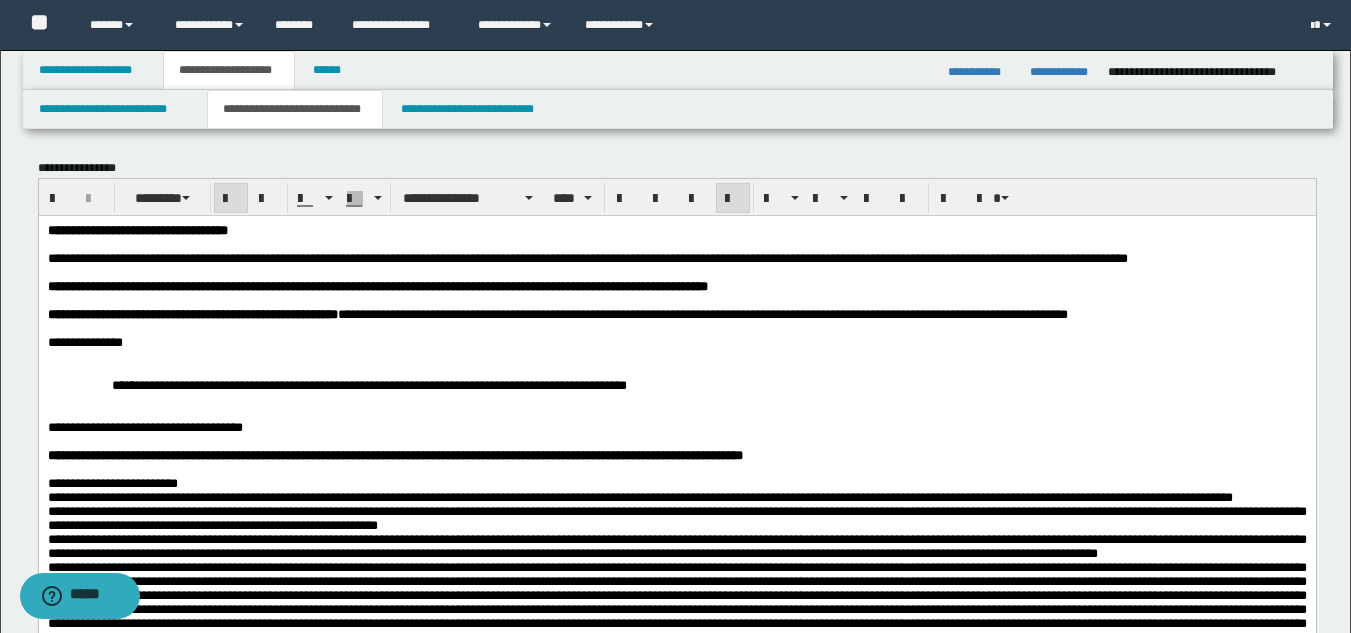 click on "**********" at bounding box center (137, 229) 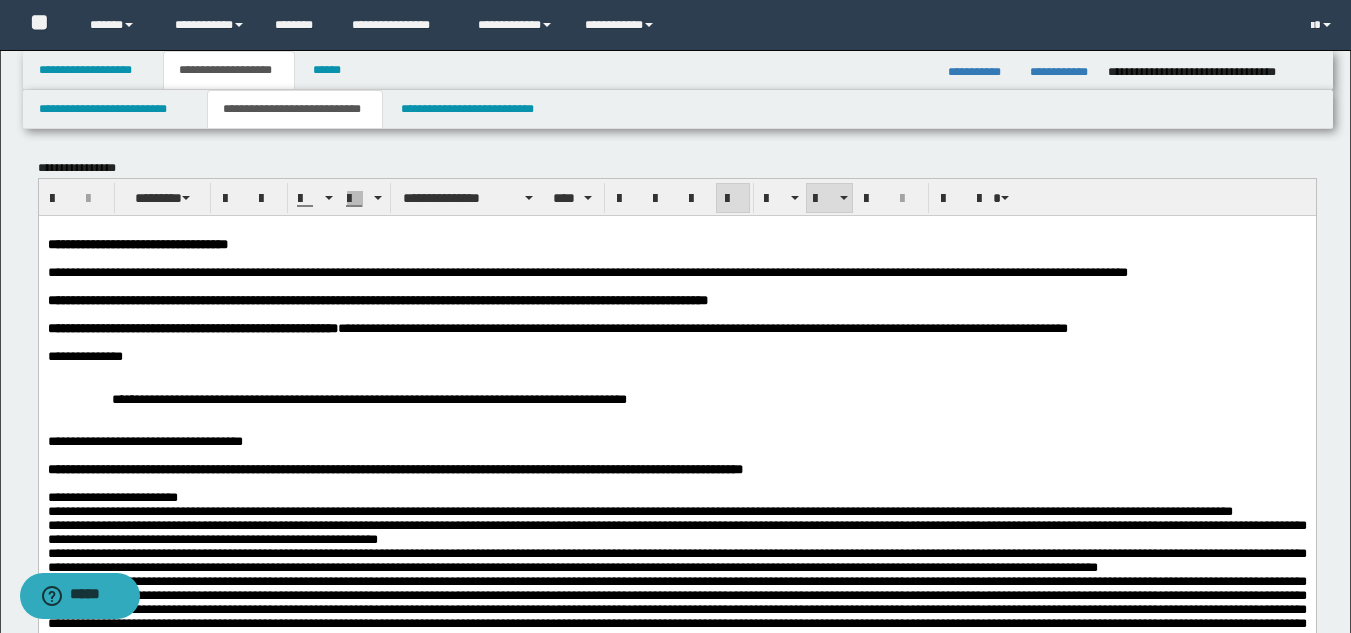 click on "**********" at bounding box center (676, 398) 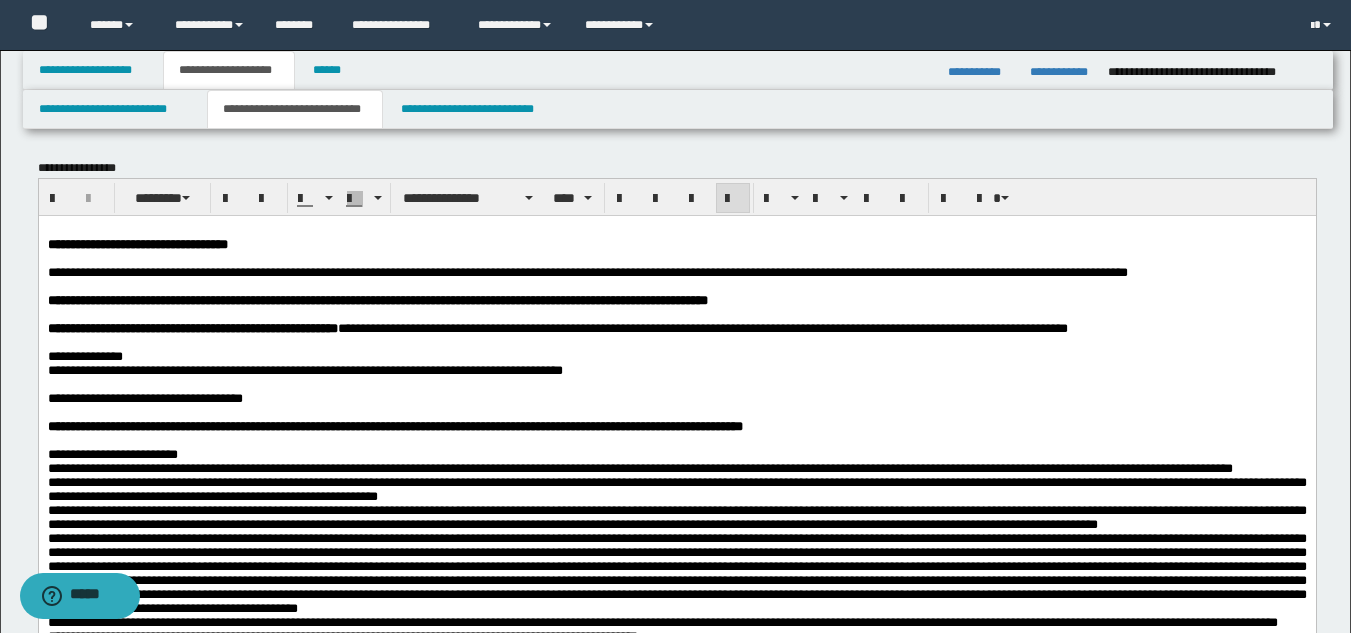 click on "**********" at bounding box center [676, 626] 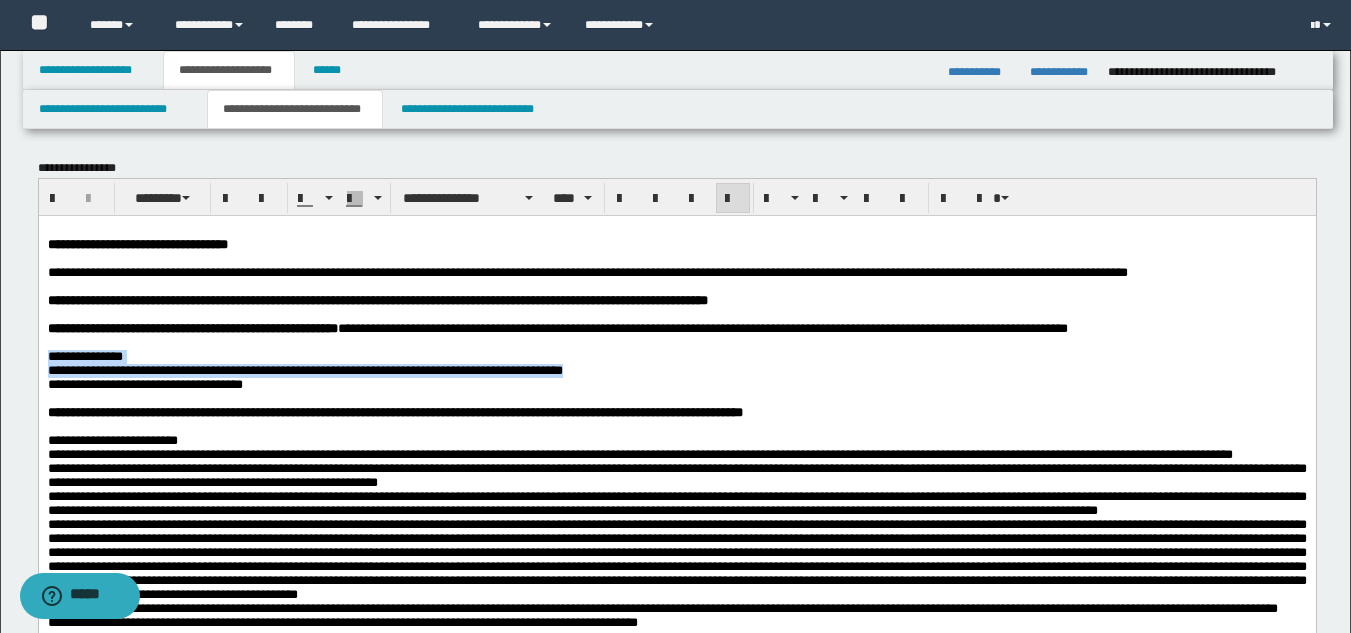 drag, startPoint x: 786, startPoint y: 389, endPoint x: 69, endPoint y: 595, distance: 746.00604 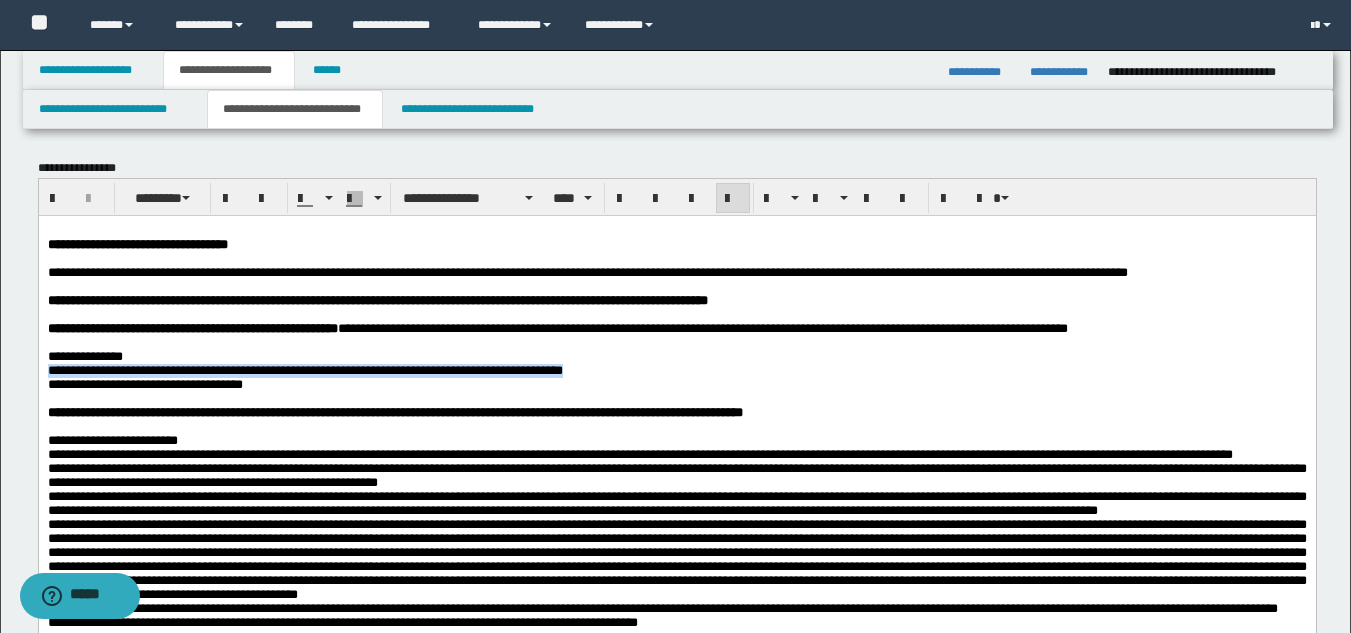 drag, startPoint x: 791, startPoint y: 395, endPoint x: 15, endPoint y: 390, distance: 776.0161 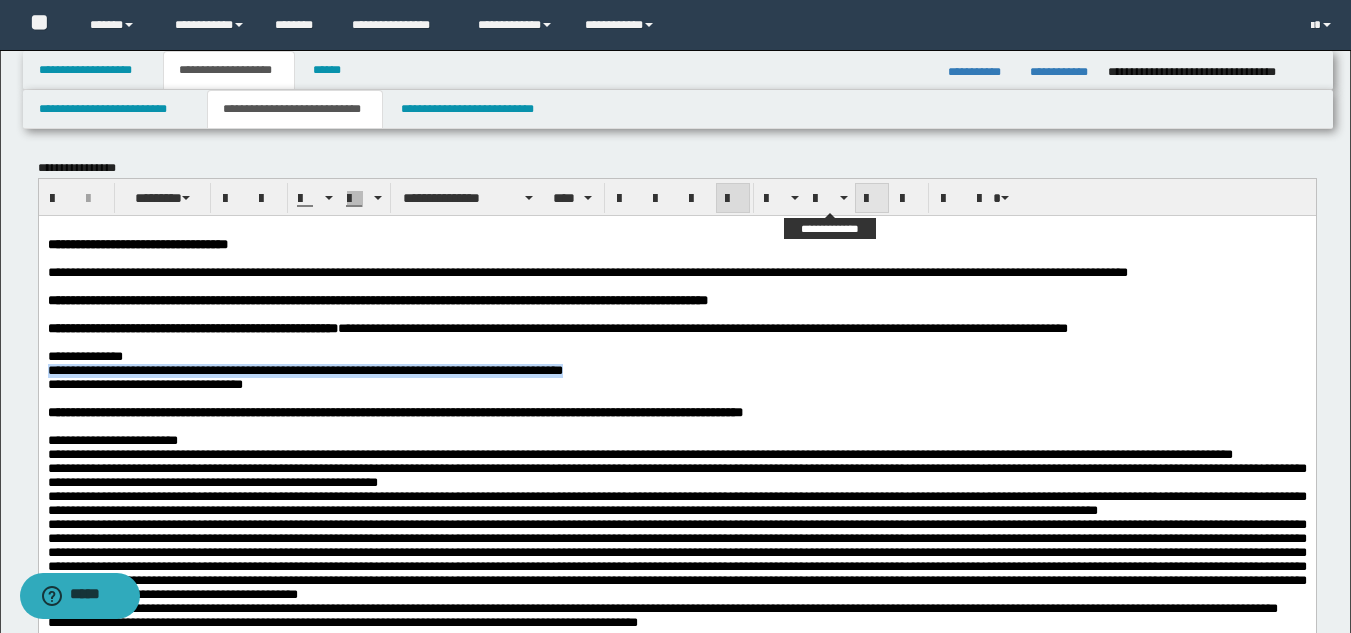 click at bounding box center [821, 198] 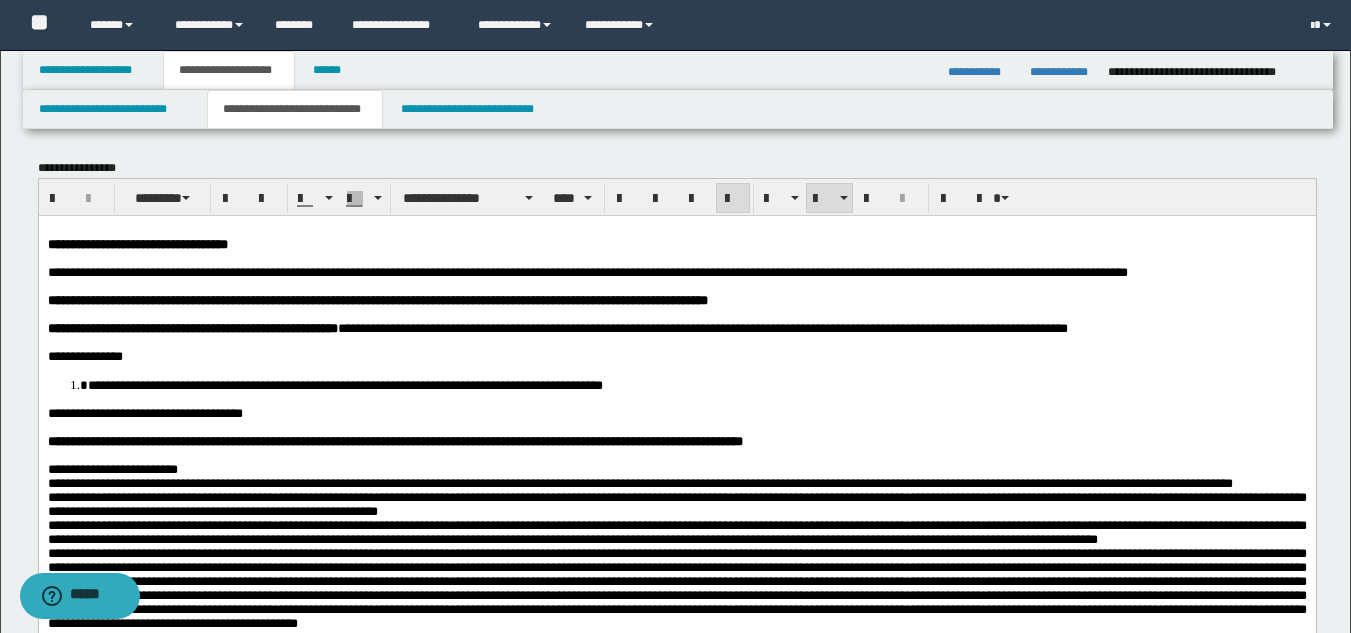 click at bounding box center (676, 427) 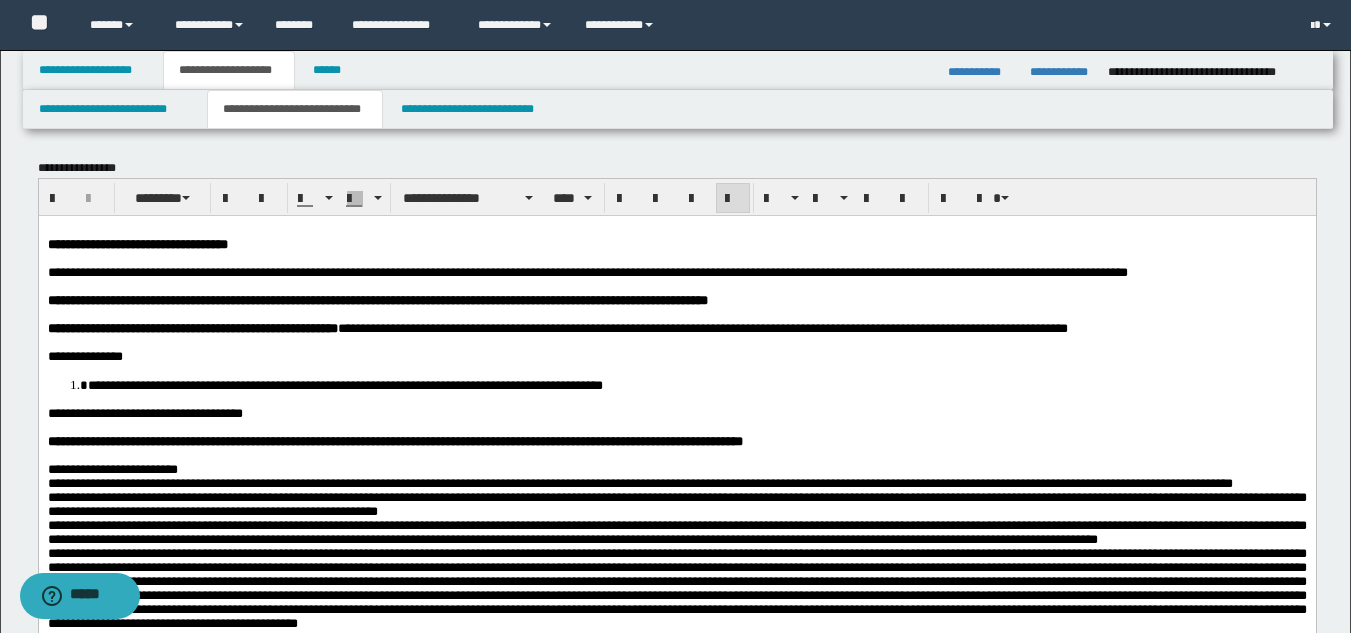 click on "**********" at bounding box center [676, 469] 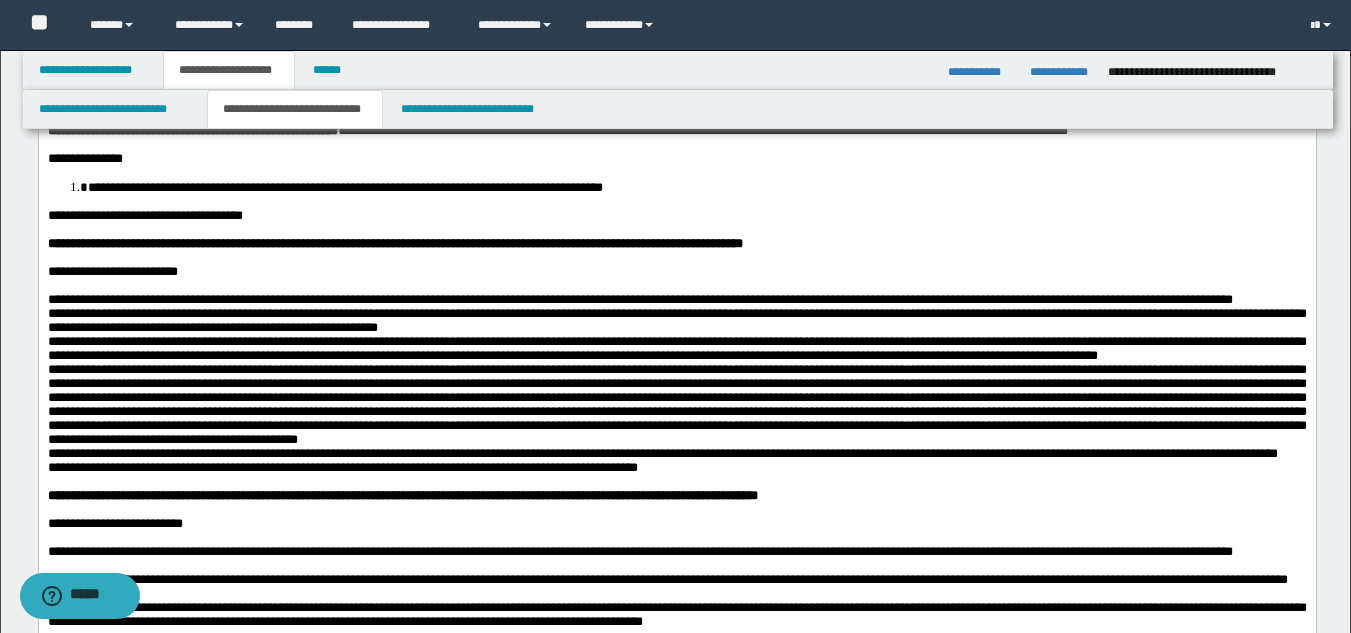 scroll, scrollTop: 200, scrollLeft: 0, axis: vertical 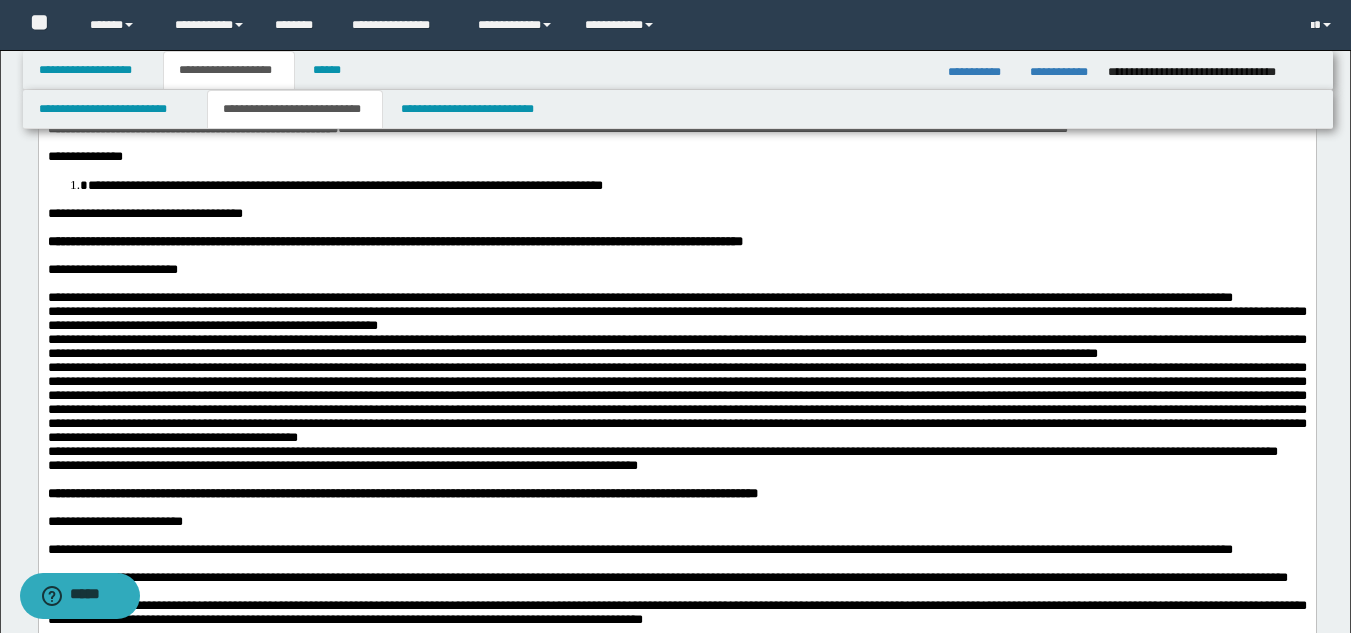click on "**********" at bounding box center (676, 297) 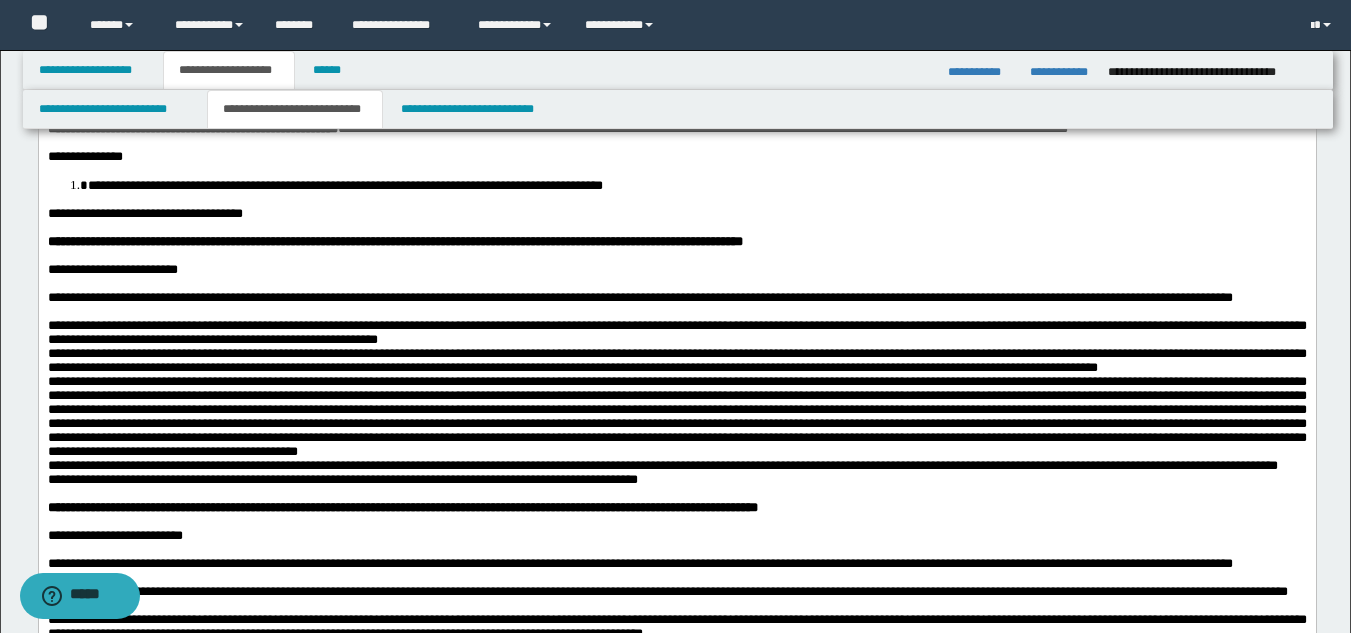 click on "**********" at bounding box center (676, 332) 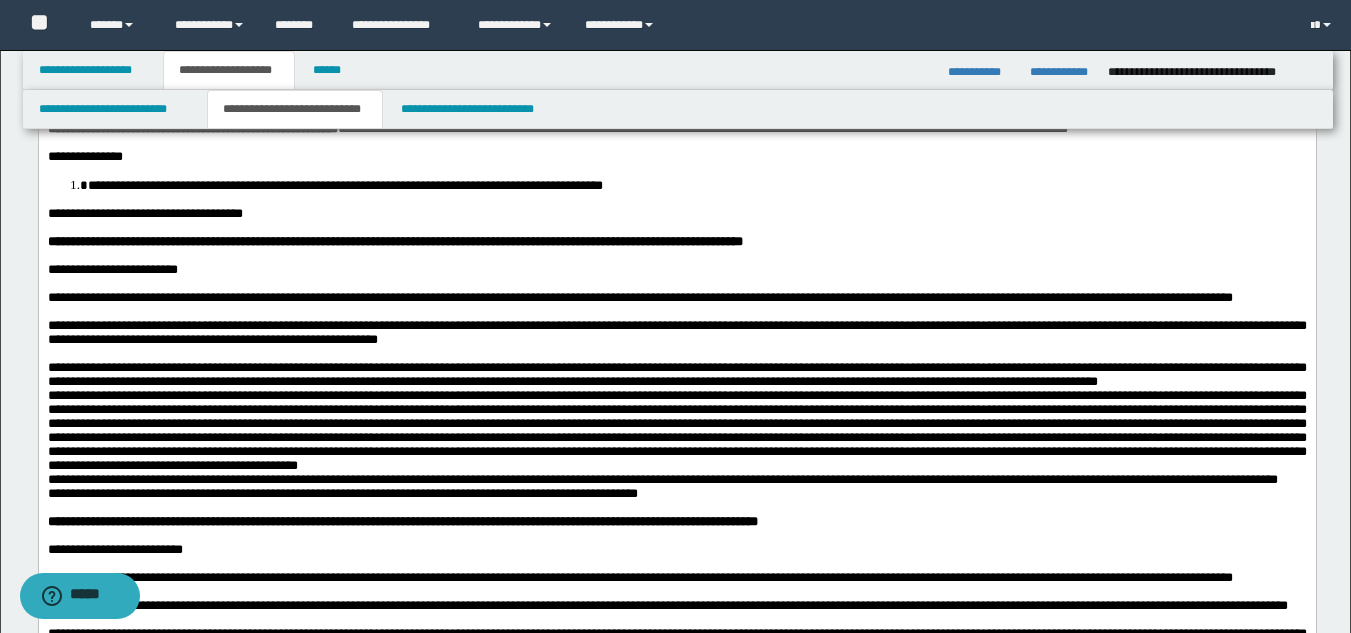 click on "**********" at bounding box center (676, 373) 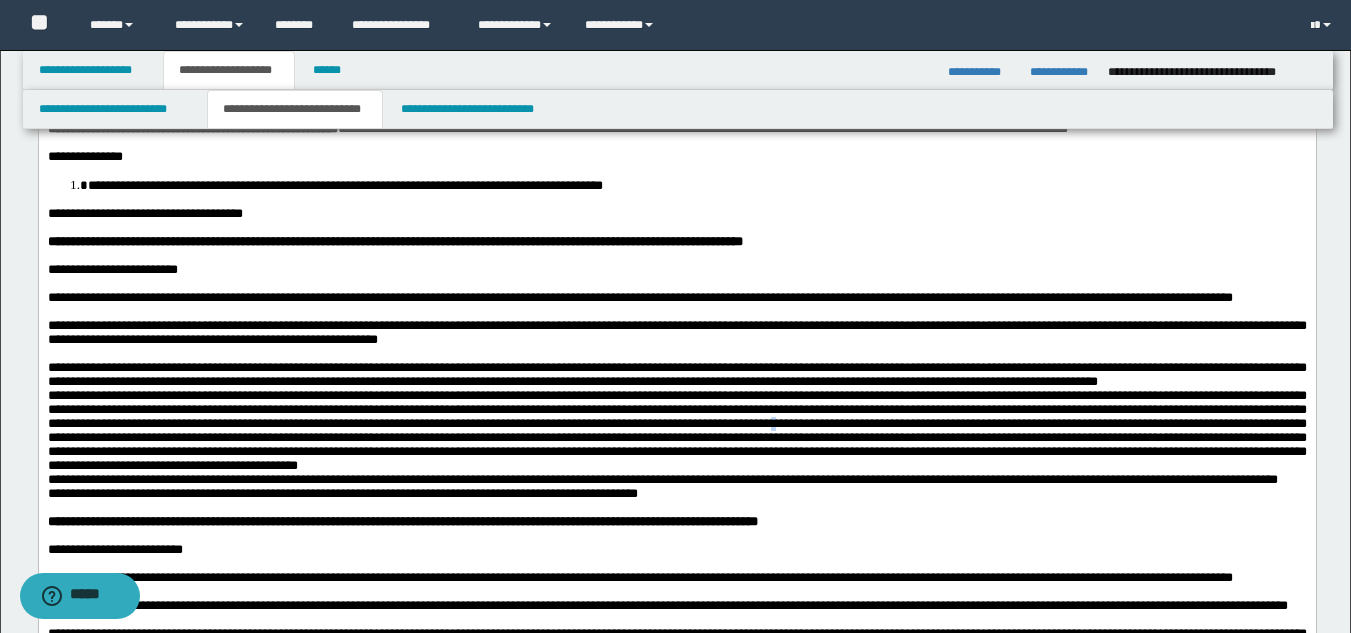 drag, startPoint x: 998, startPoint y: 483, endPoint x: 1234, endPoint y: 480, distance: 236.01907 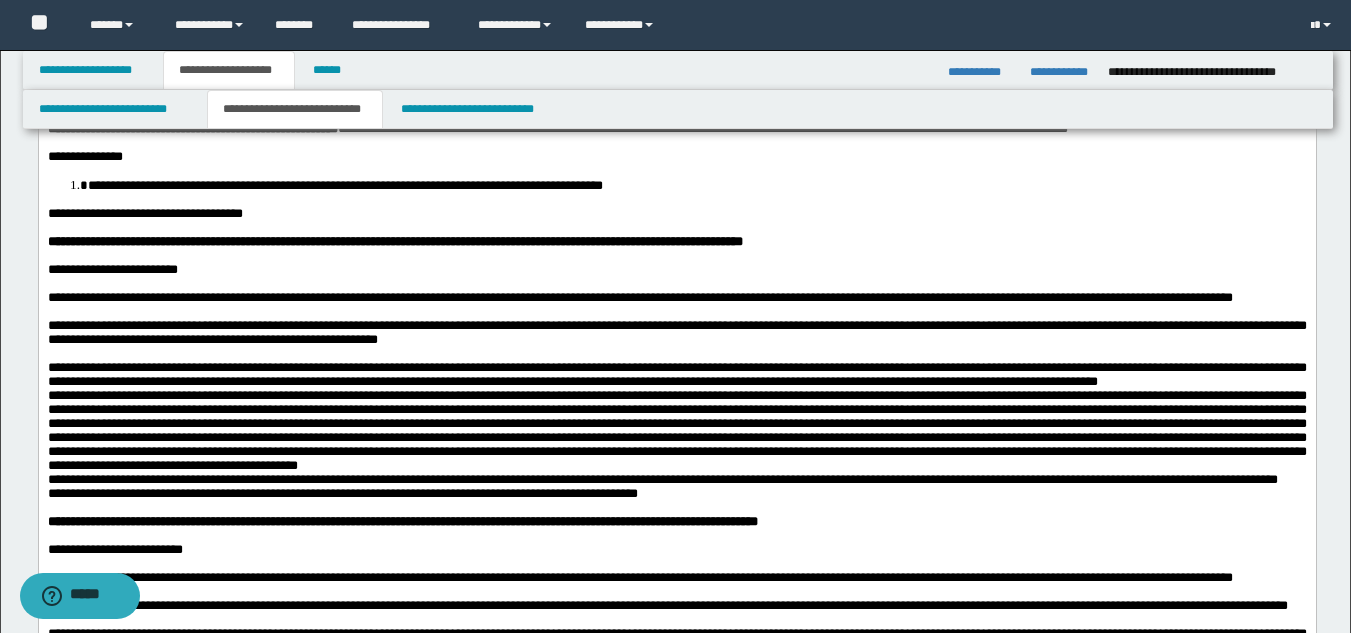 click on "**********" at bounding box center (676, 374) 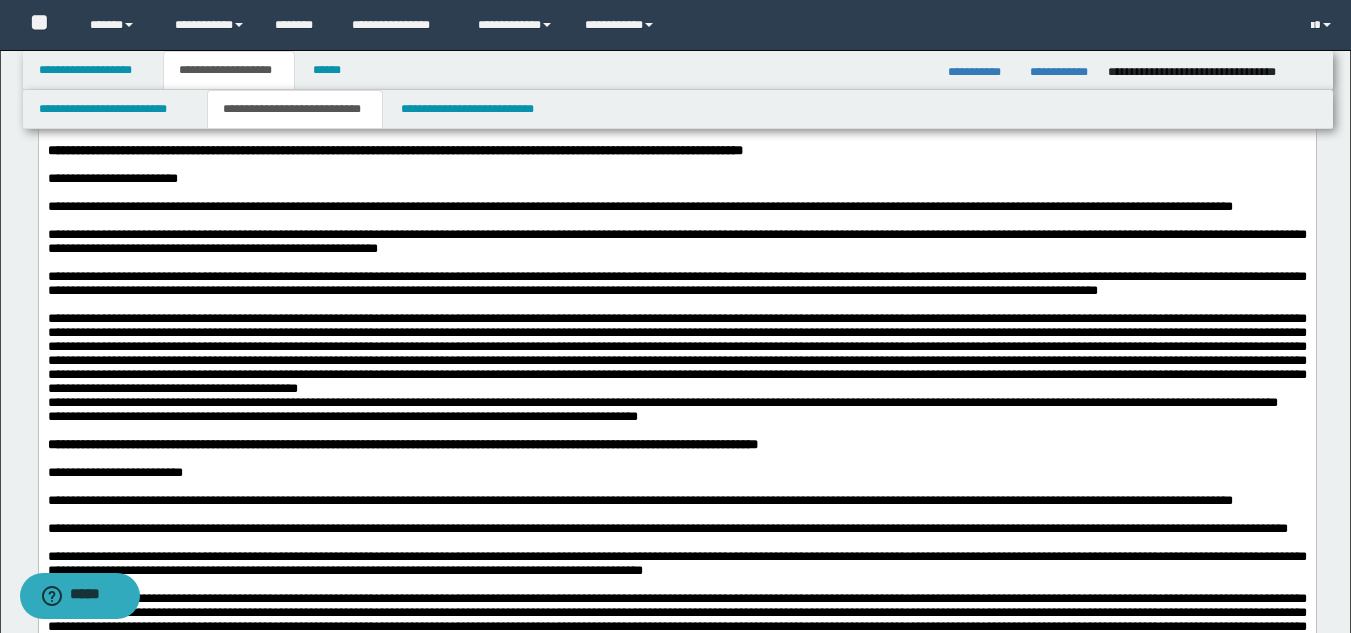 scroll, scrollTop: 400, scrollLeft: 0, axis: vertical 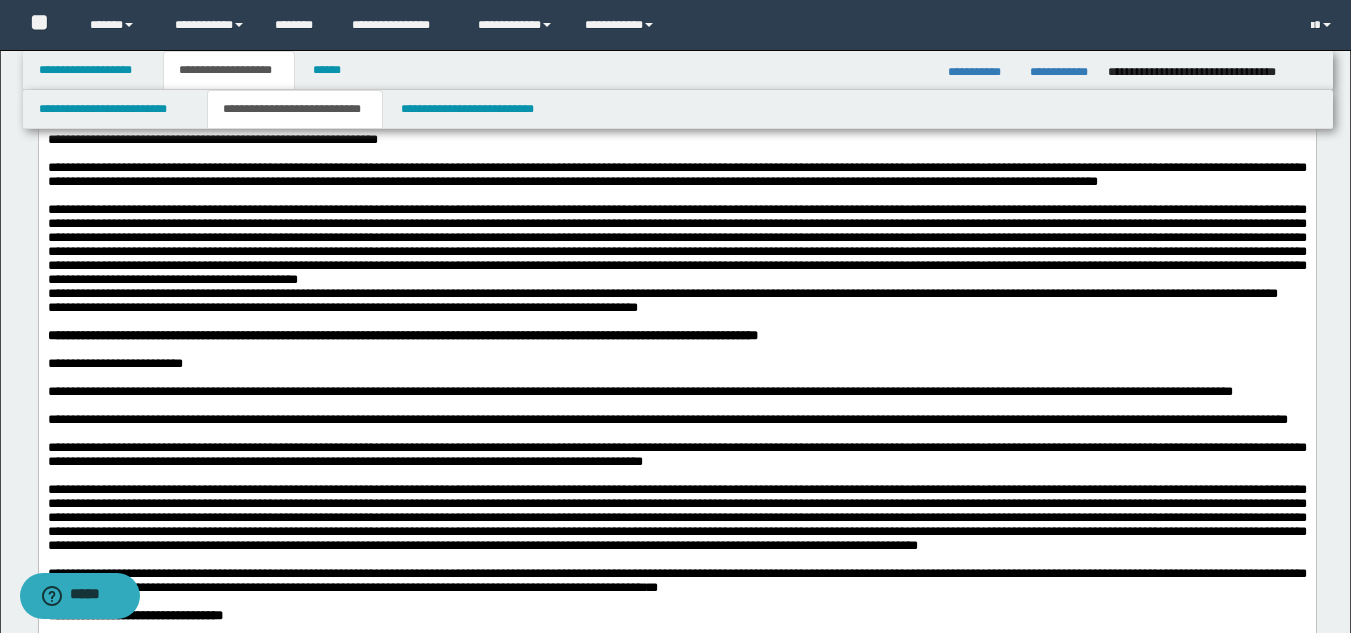 drag, startPoint x: 647, startPoint y: 403, endPoint x: 778, endPoint y: 364, distance: 136.68211 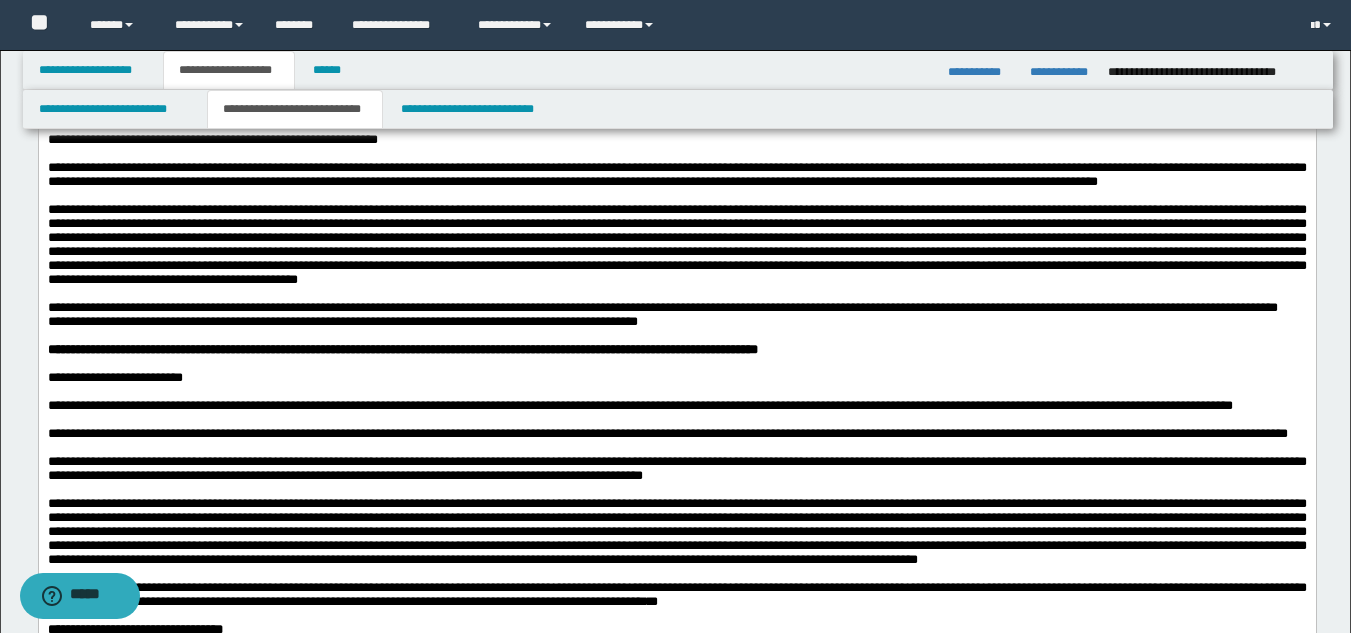 click on "**********" at bounding box center [337, 321] 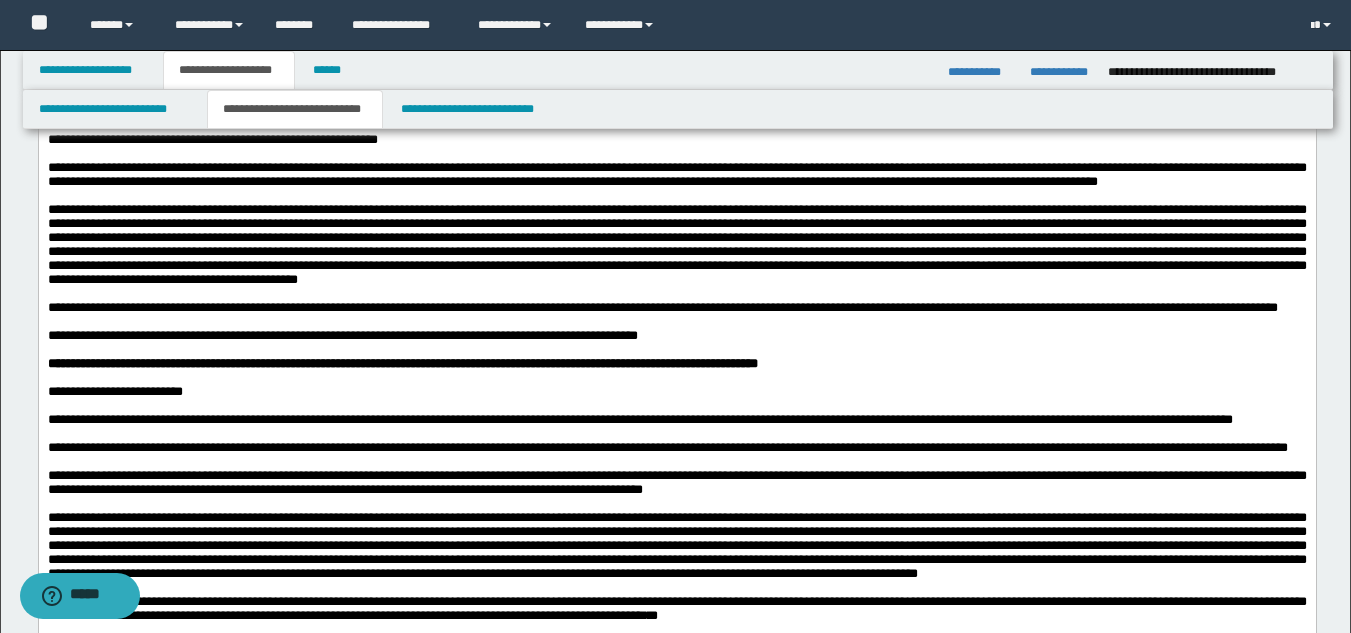 click on "**********" at bounding box center (676, 336) 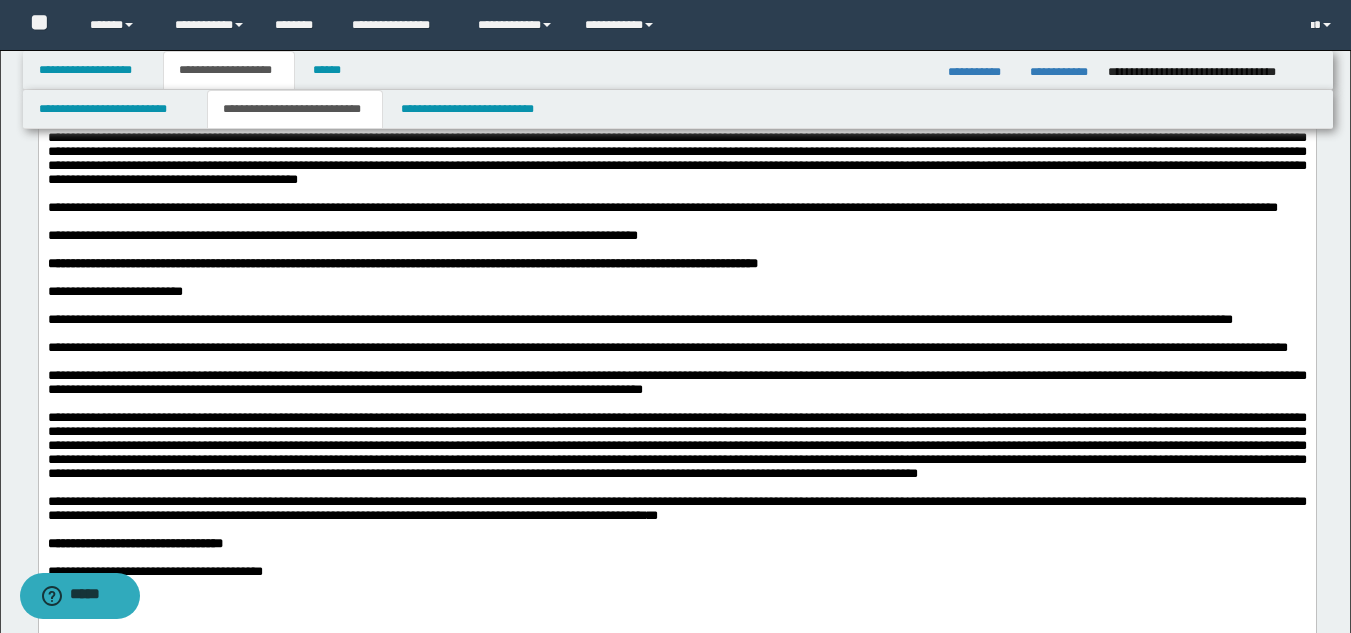 click at bounding box center [676, 362] 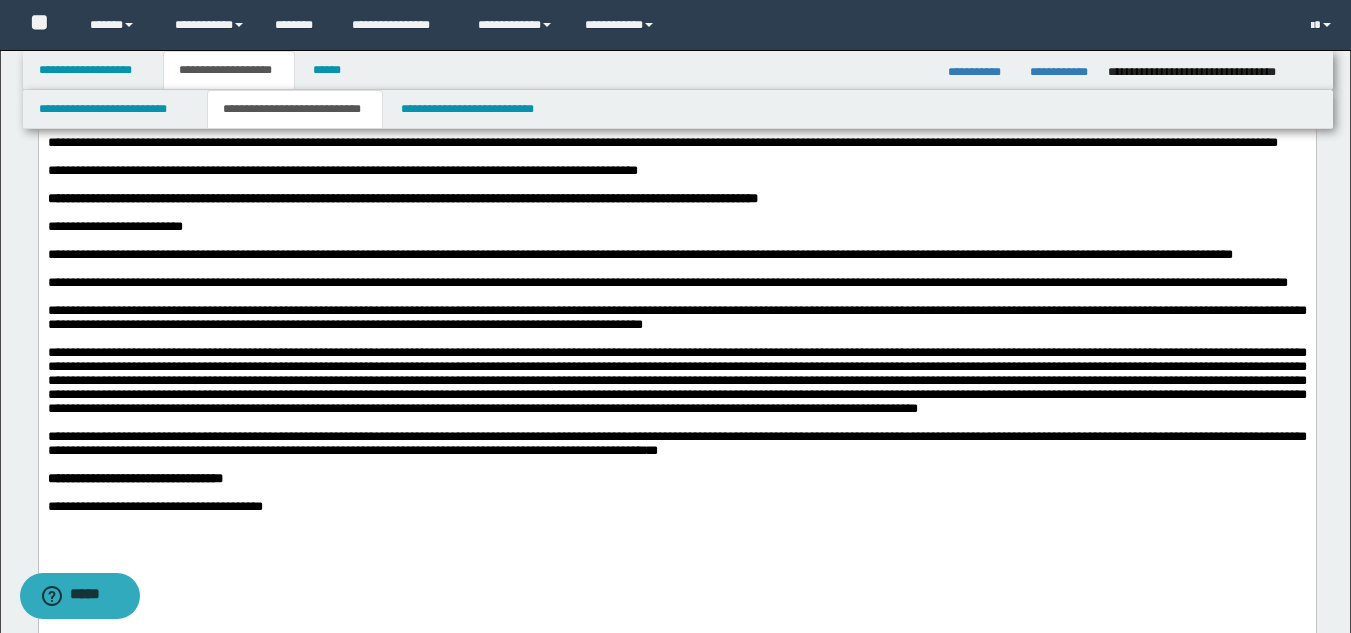 scroll, scrollTop: 600, scrollLeft: 0, axis: vertical 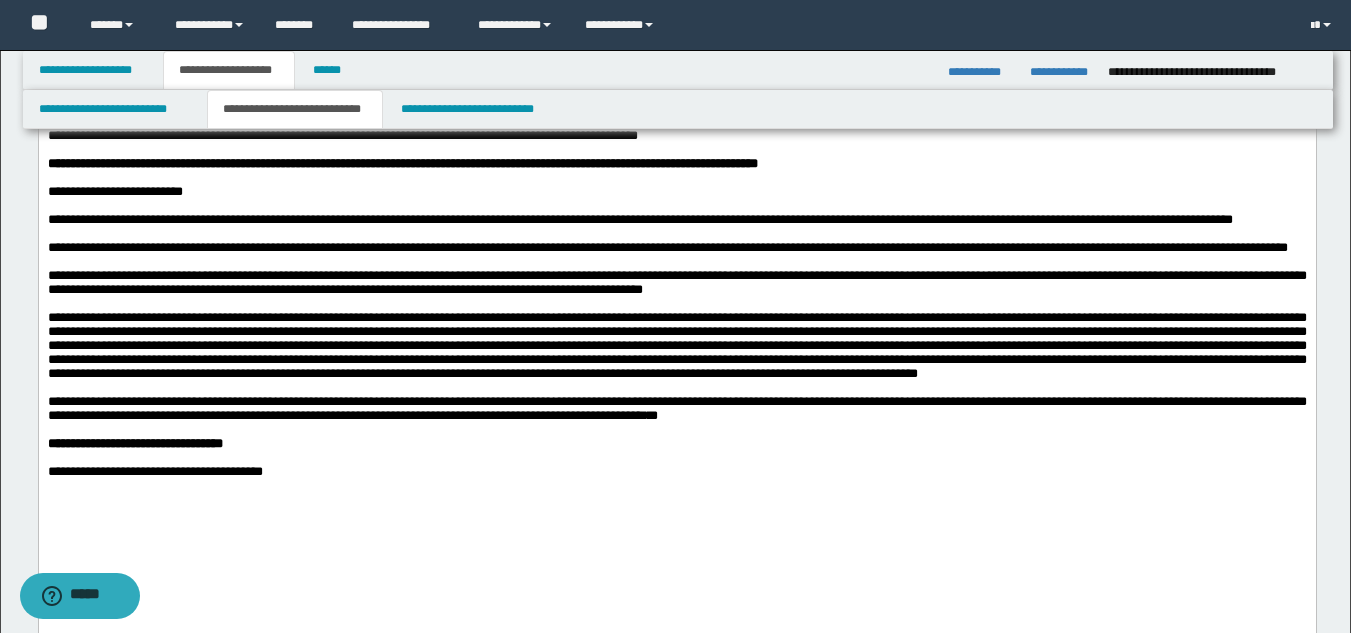 drag, startPoint x: 390, startPoint y: 486, endPoint x: 535, endPoint y: 491, distance: 145.08618 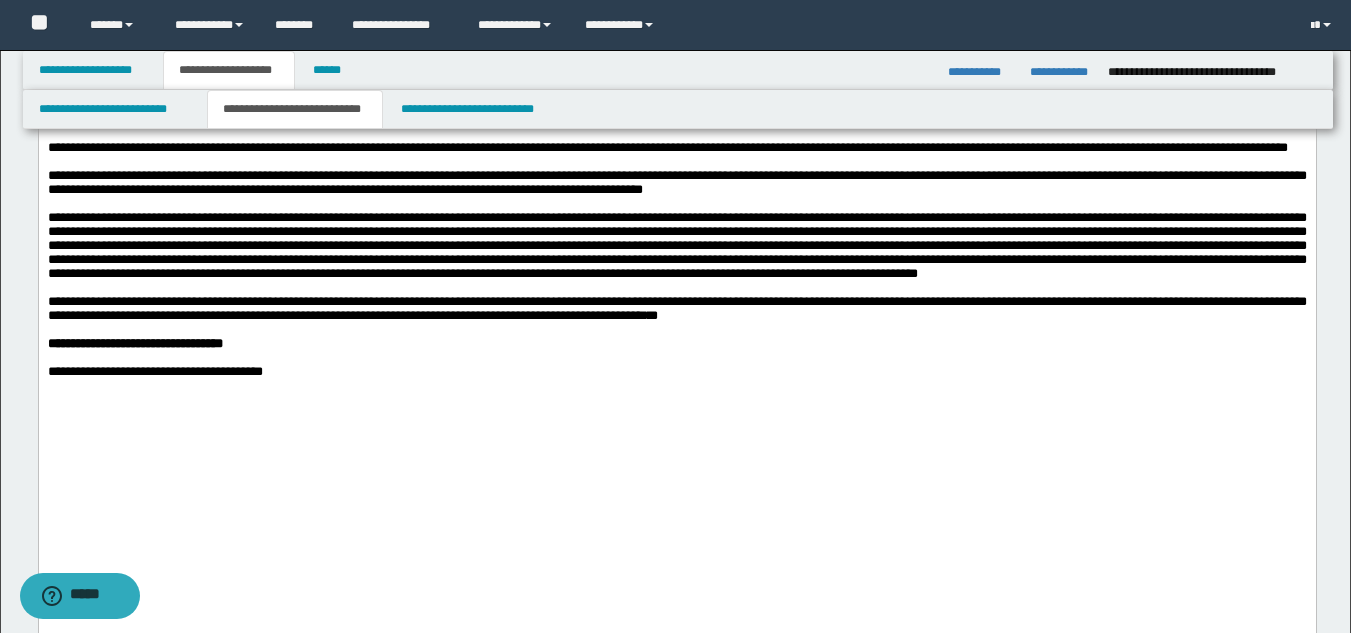 click at bounding box center (676, 288) 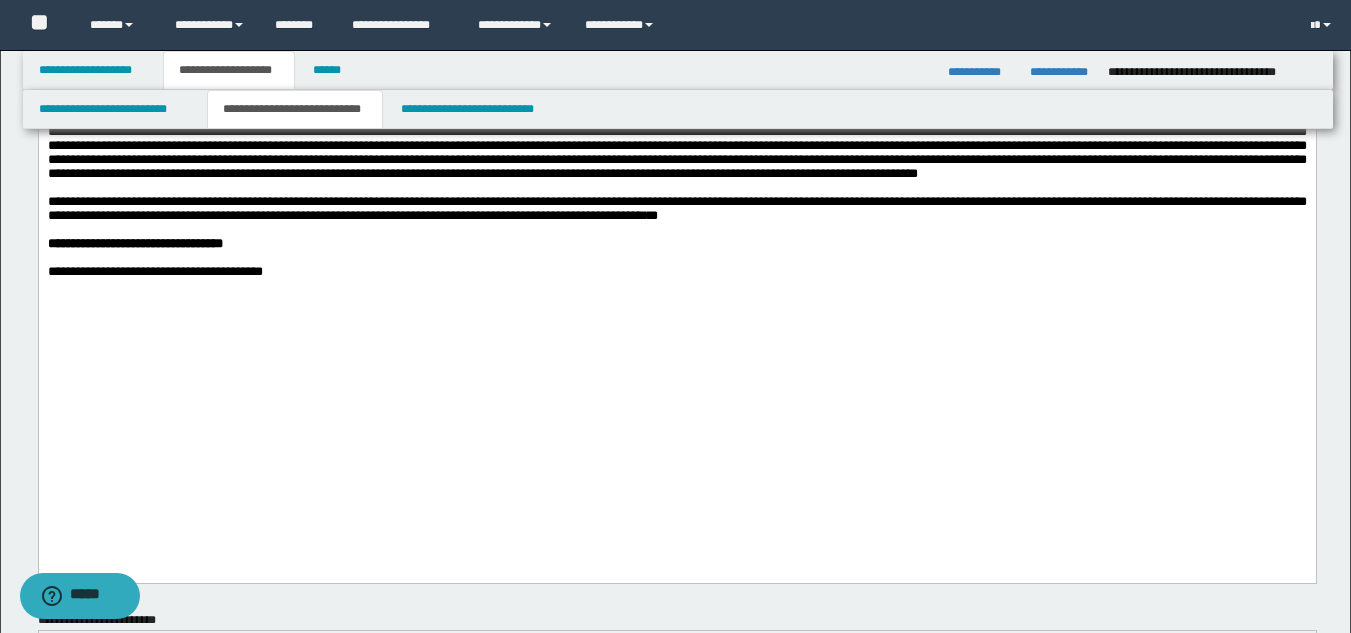 click on "**********" at bounding box center [676, -124] 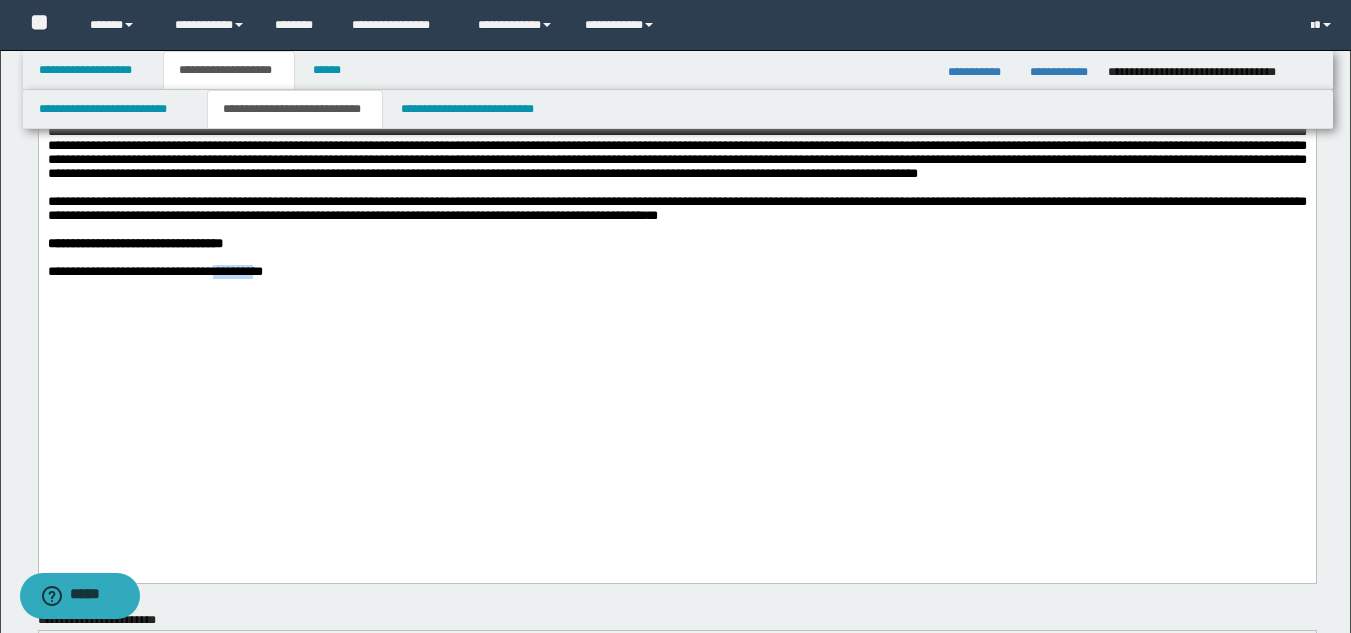 click on "**********" at bounding box center [676, -124] 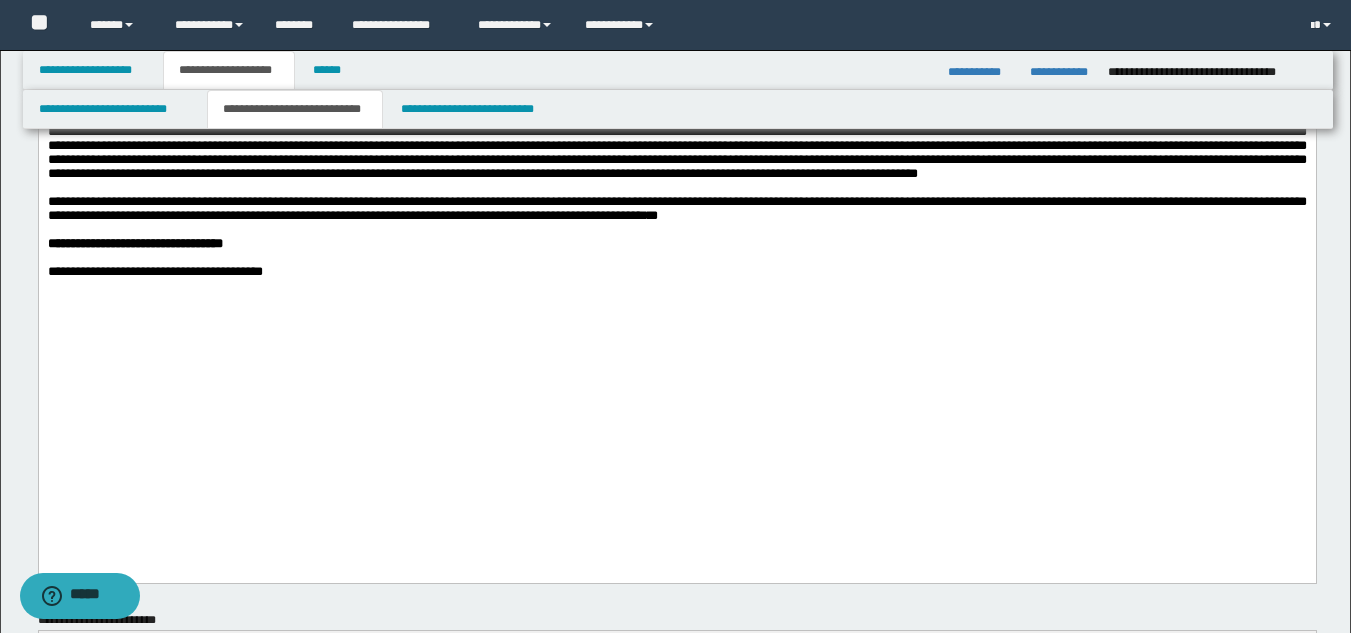 click on "**********" at bounding box center (676, -124) 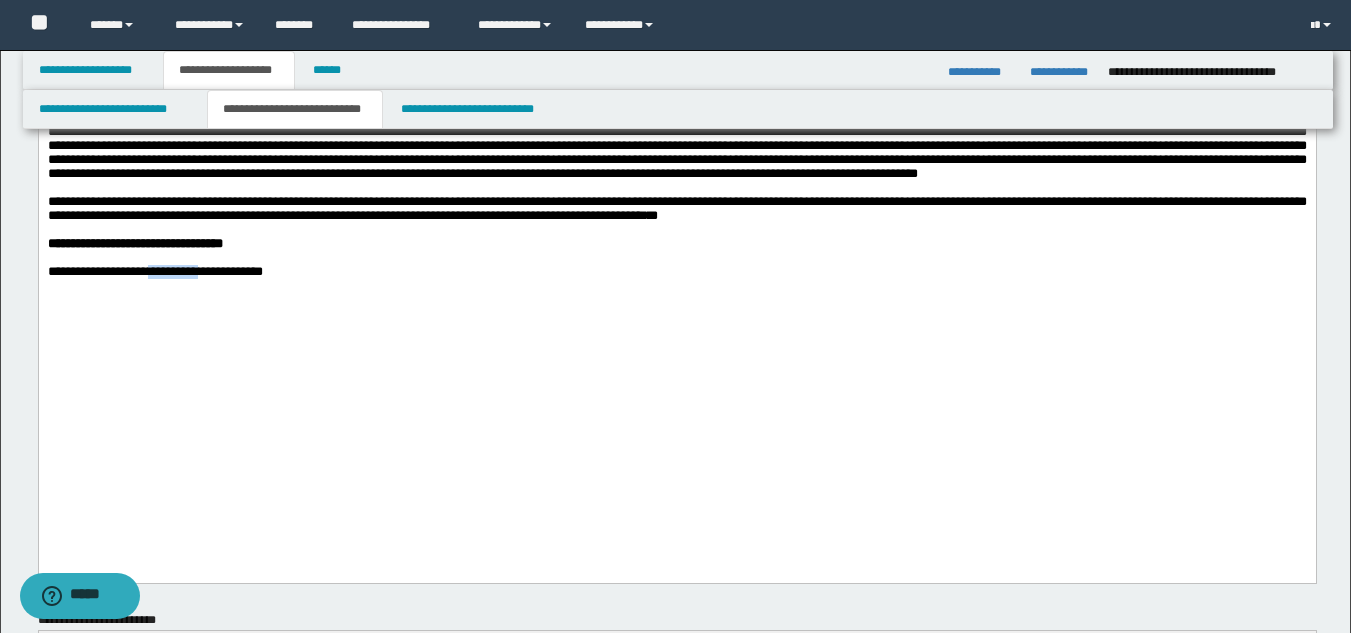 drag, startPoint x: 166, startPoint y: 518, endPoint x: 284, endPoint y: 516, distance: 118.016945 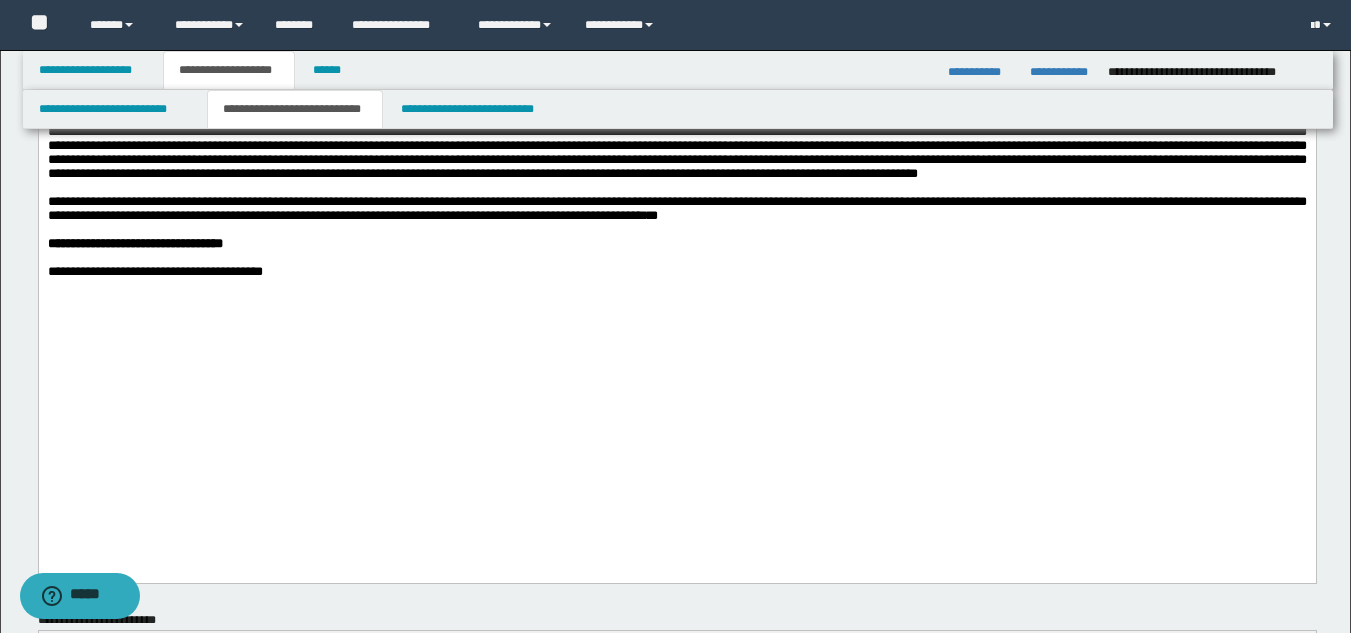 click on "**********" at bounding box center [676, -124] 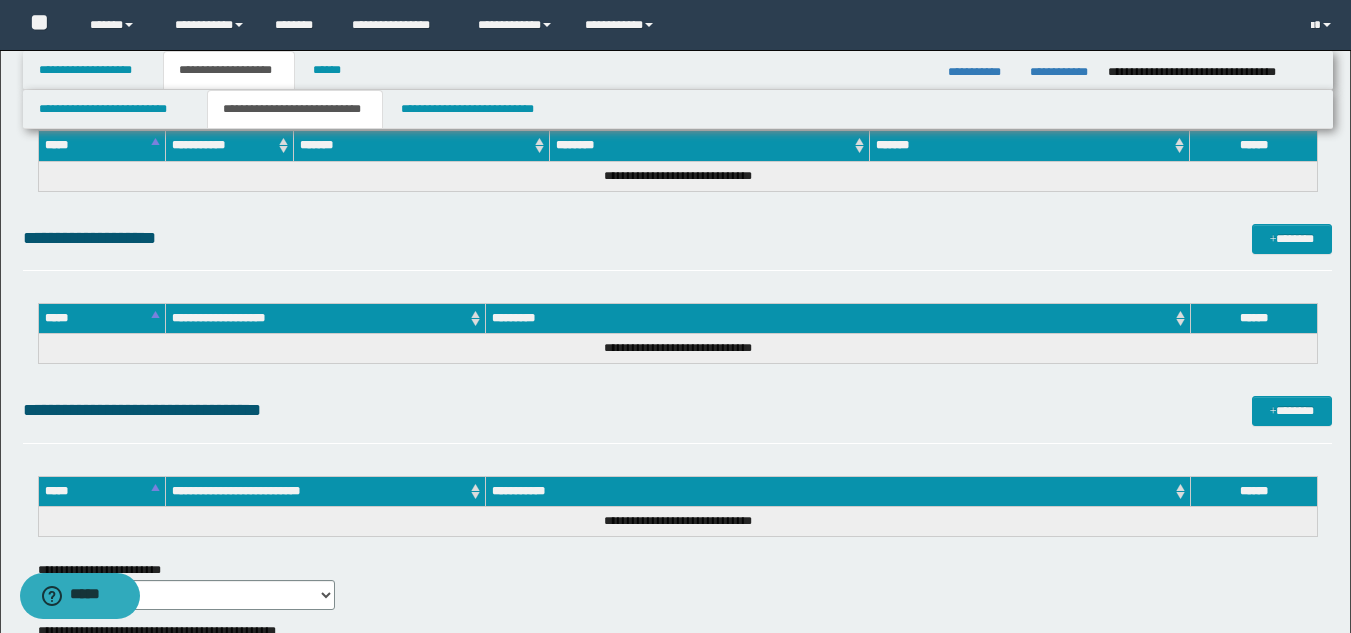 scroll, scrollTop: 2081, scrollLeft: 0, axis: vertical 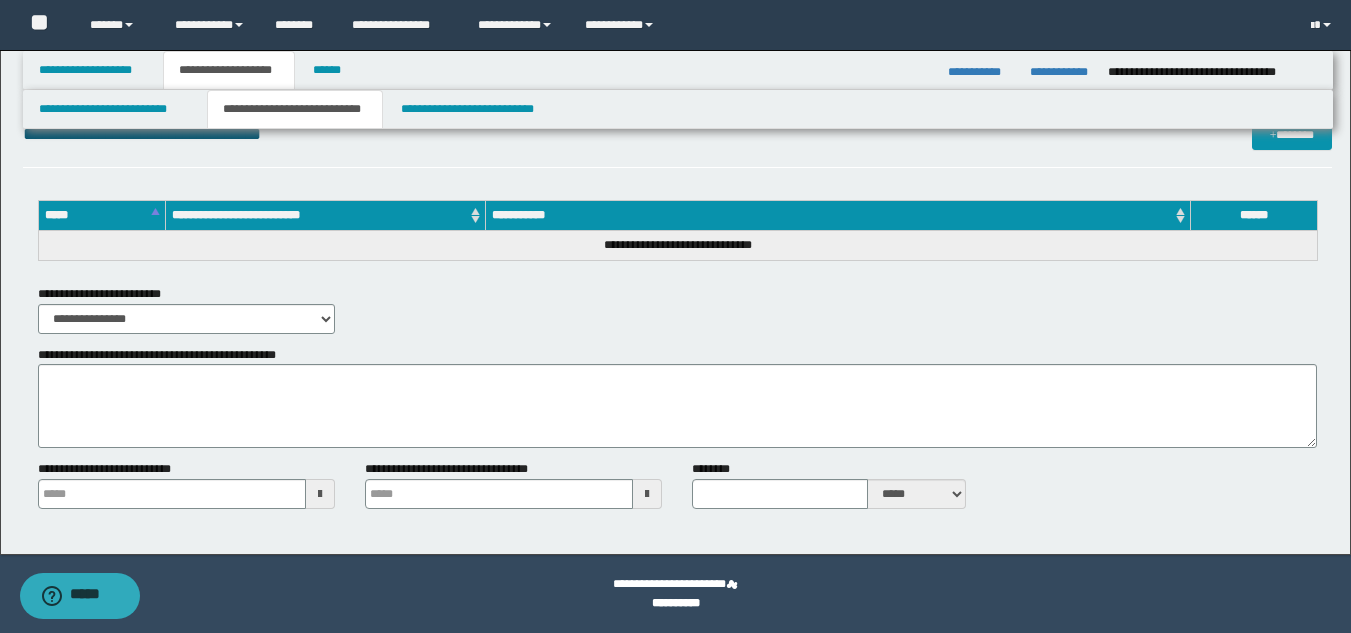 type 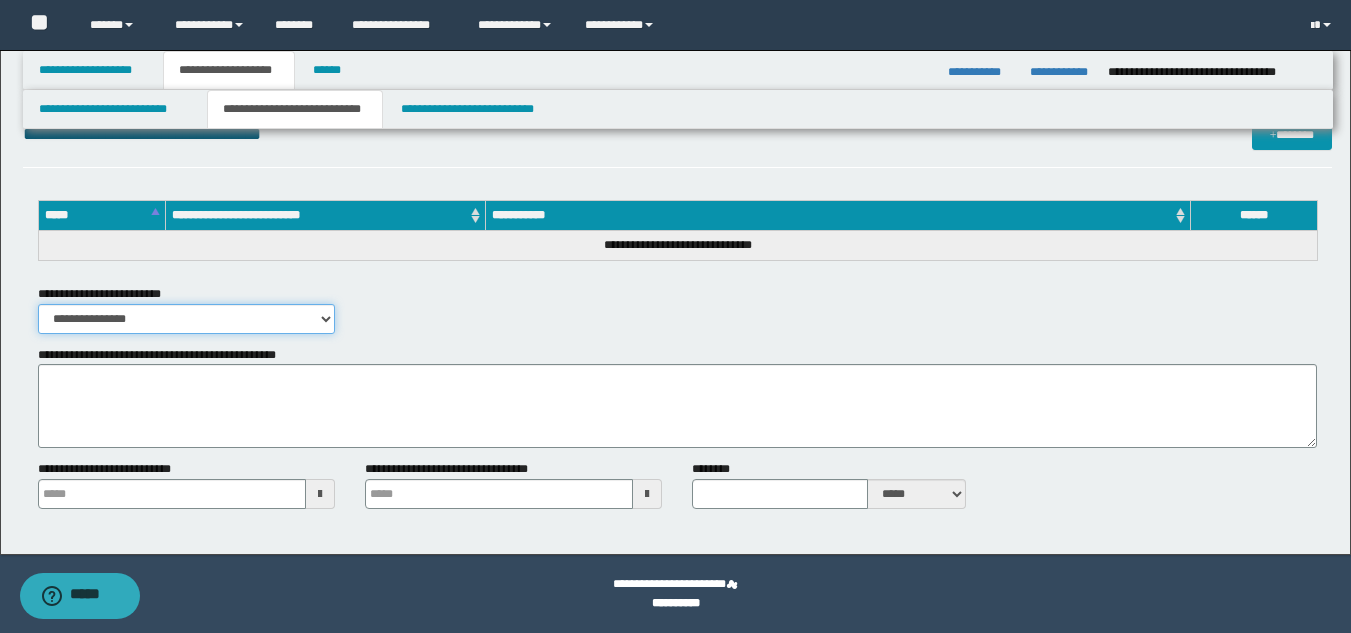 click on "**********" at bounding box center [186, 319] 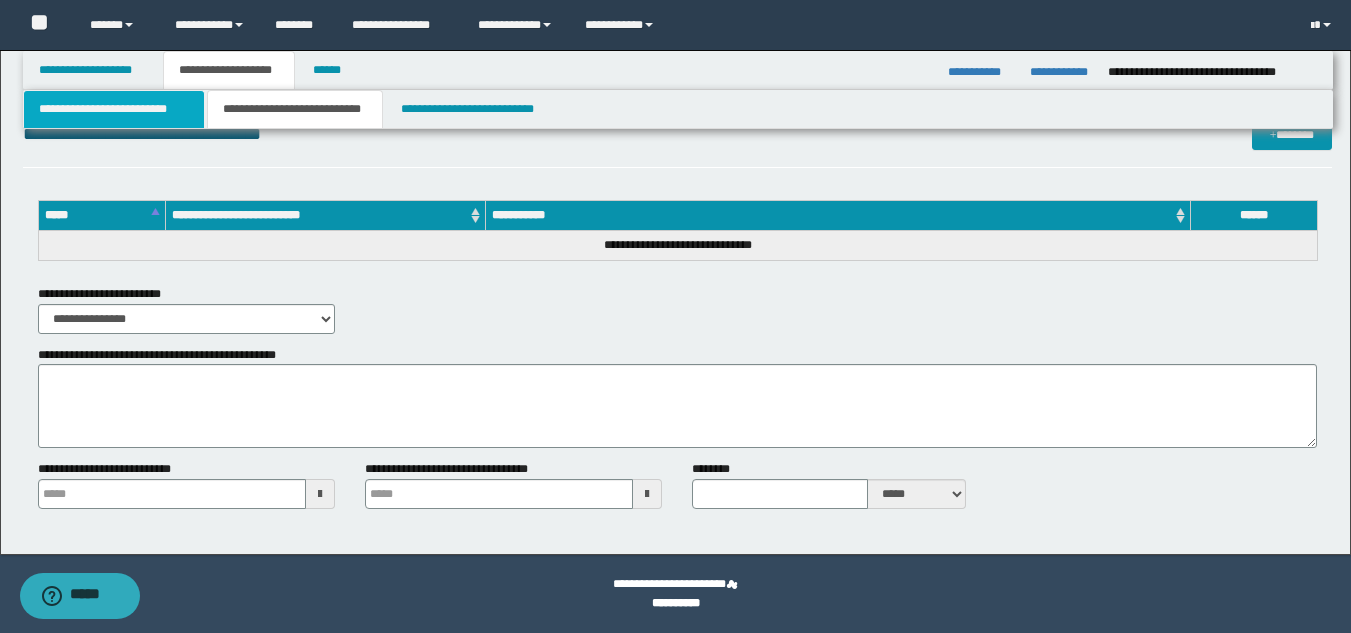 click on "**********" at bounding box center (114, 109) 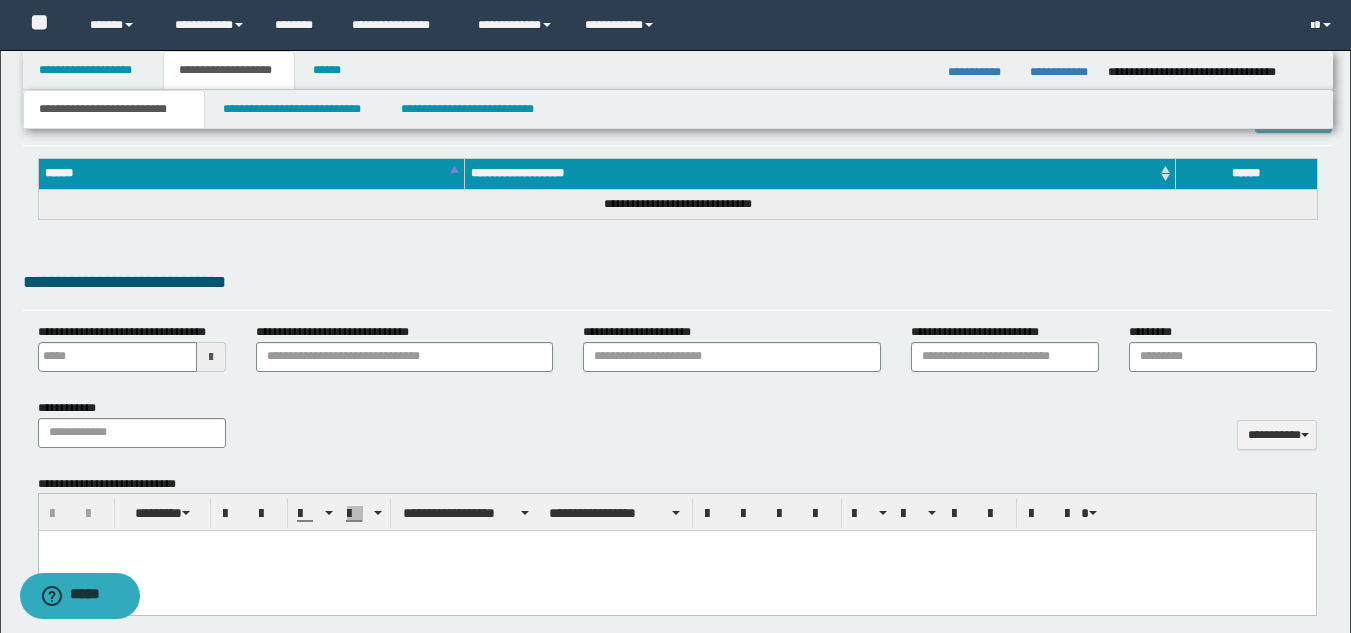 type 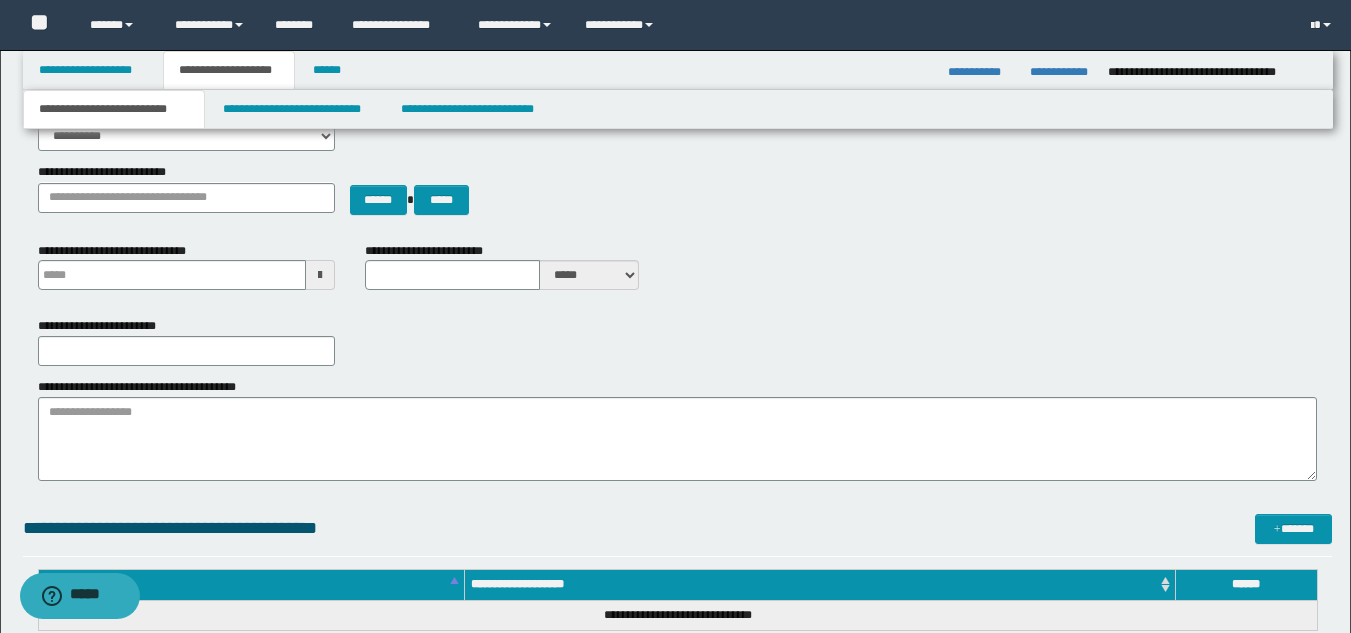 scroll, scrollTop: 0, scrollLeft: 0, axis: both 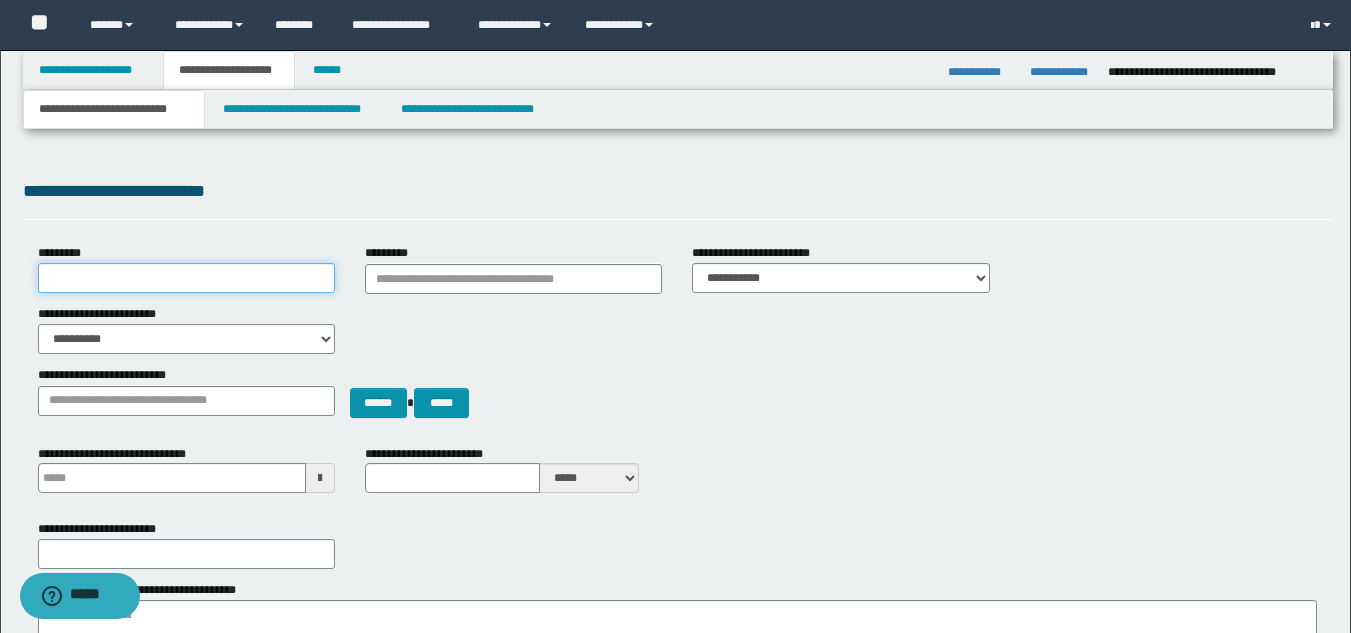 click on "*********" at bounding box center [186, 278] 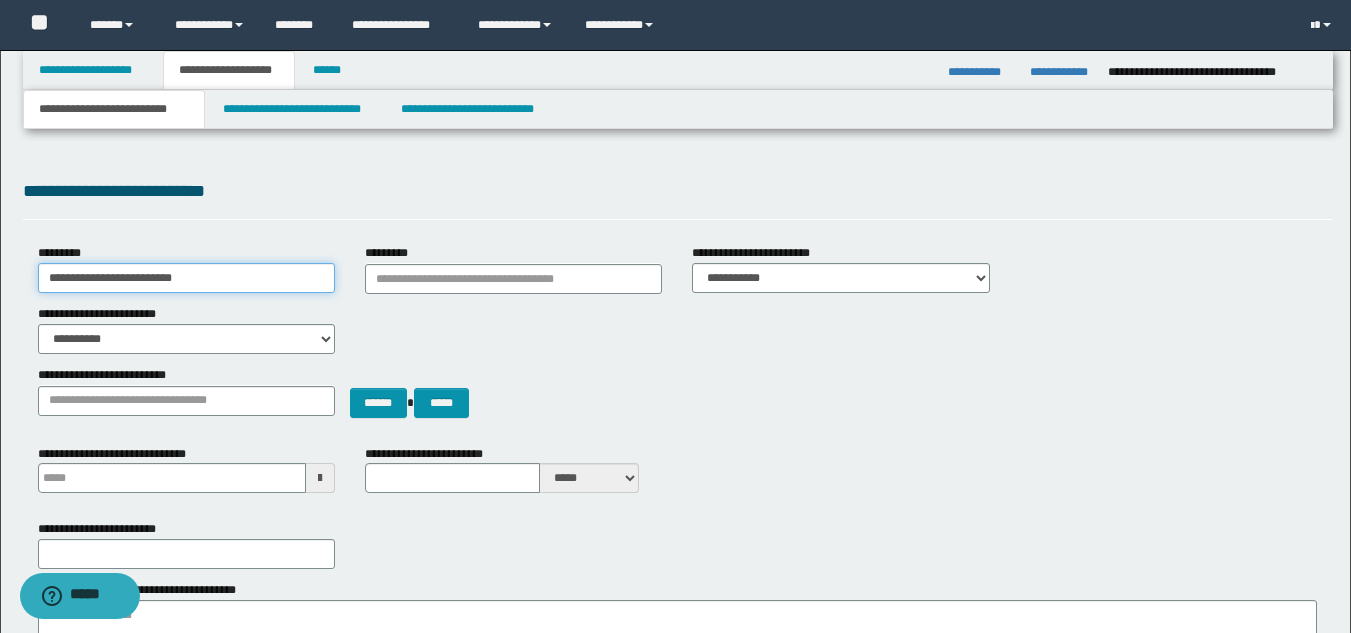 type on "**********" 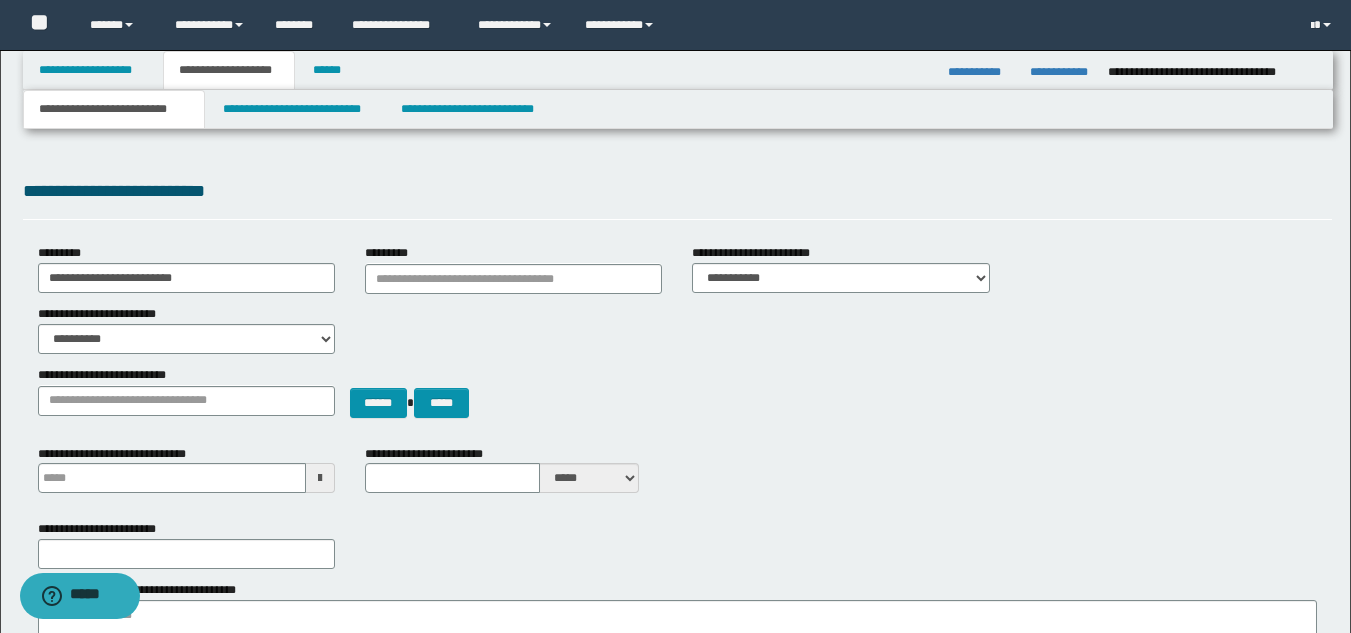 click on "**********" at bounding box center (100, 314) 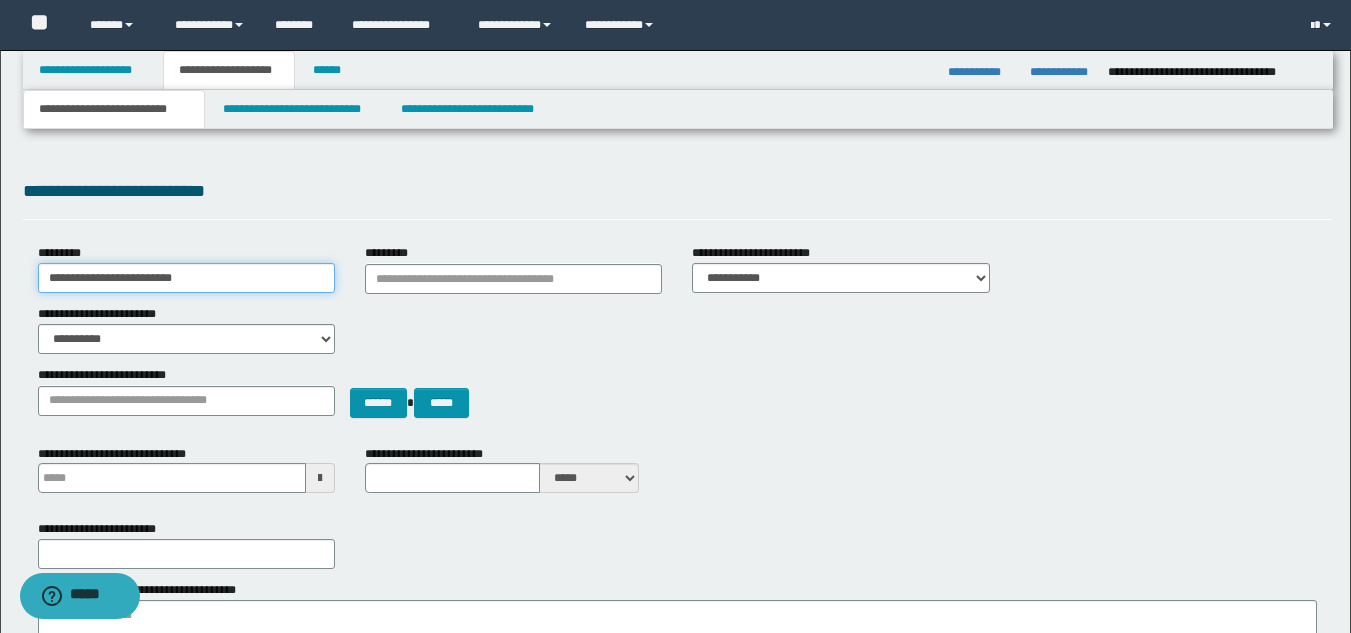 drag, startPoint x: 249, startPoint y: 275, endPoint x: 0, endPoint y: 268, distance: 249.09837 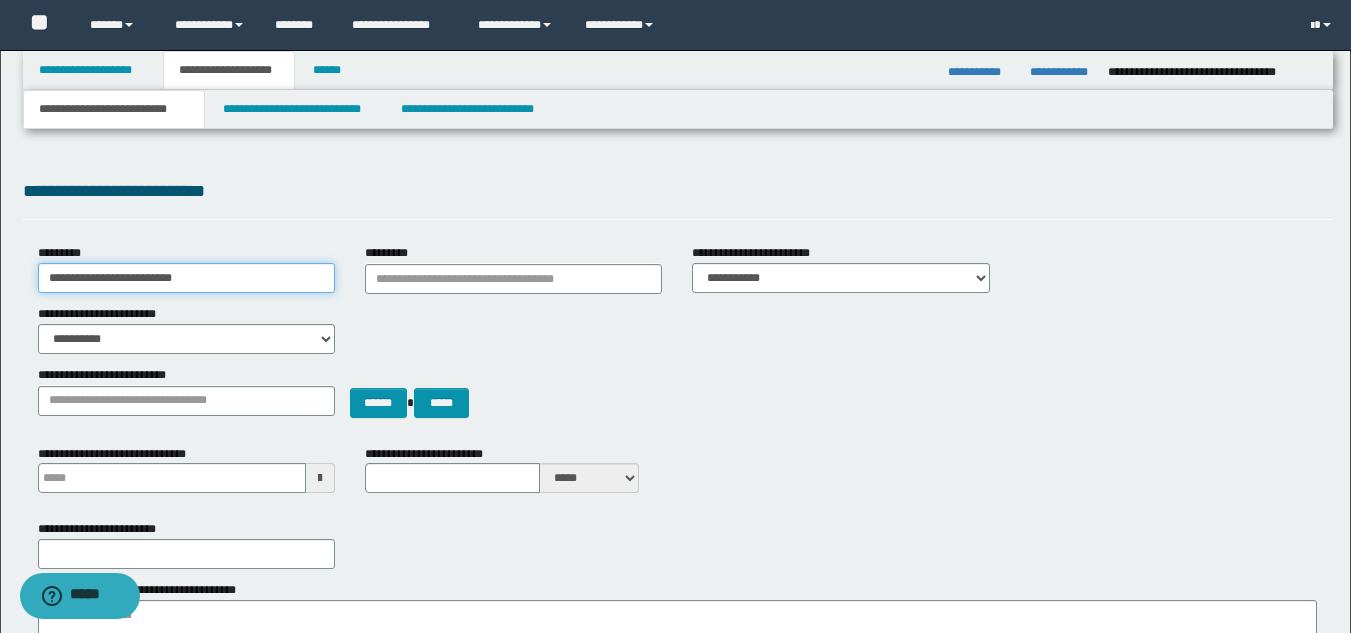 click on "**********" at bounding box center (675, 904) 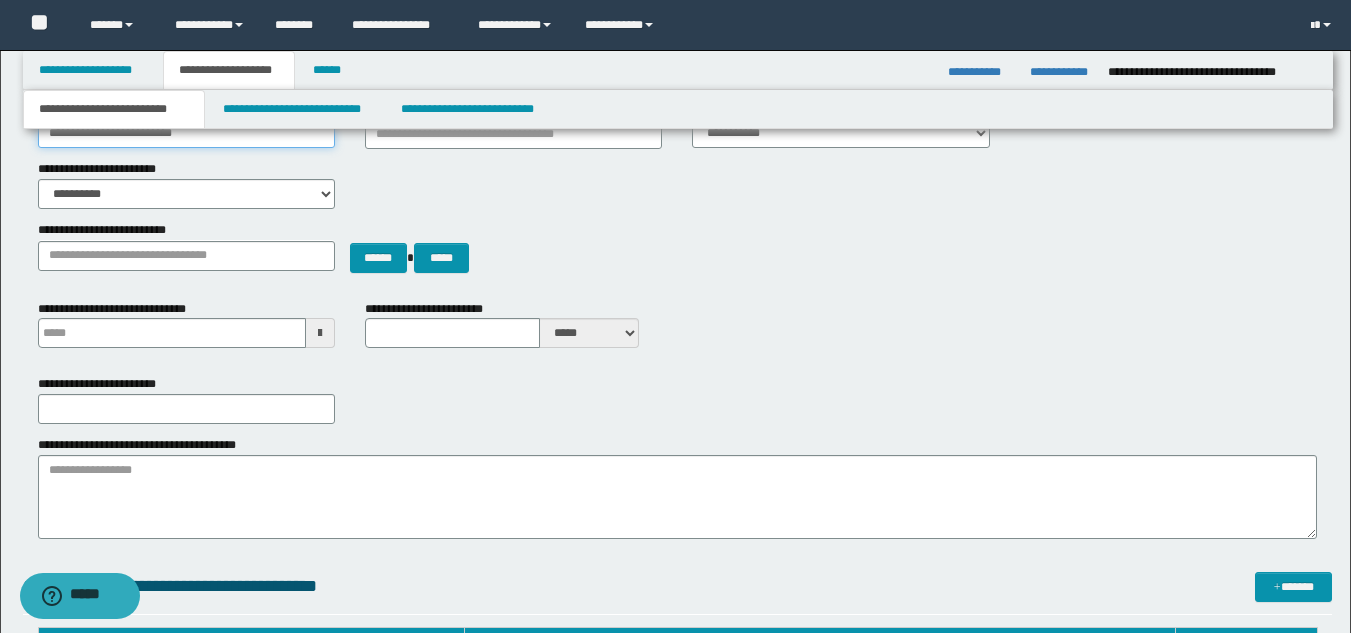 scroll, scrollTop: 300, scrollLeft: 0, axis: vertical 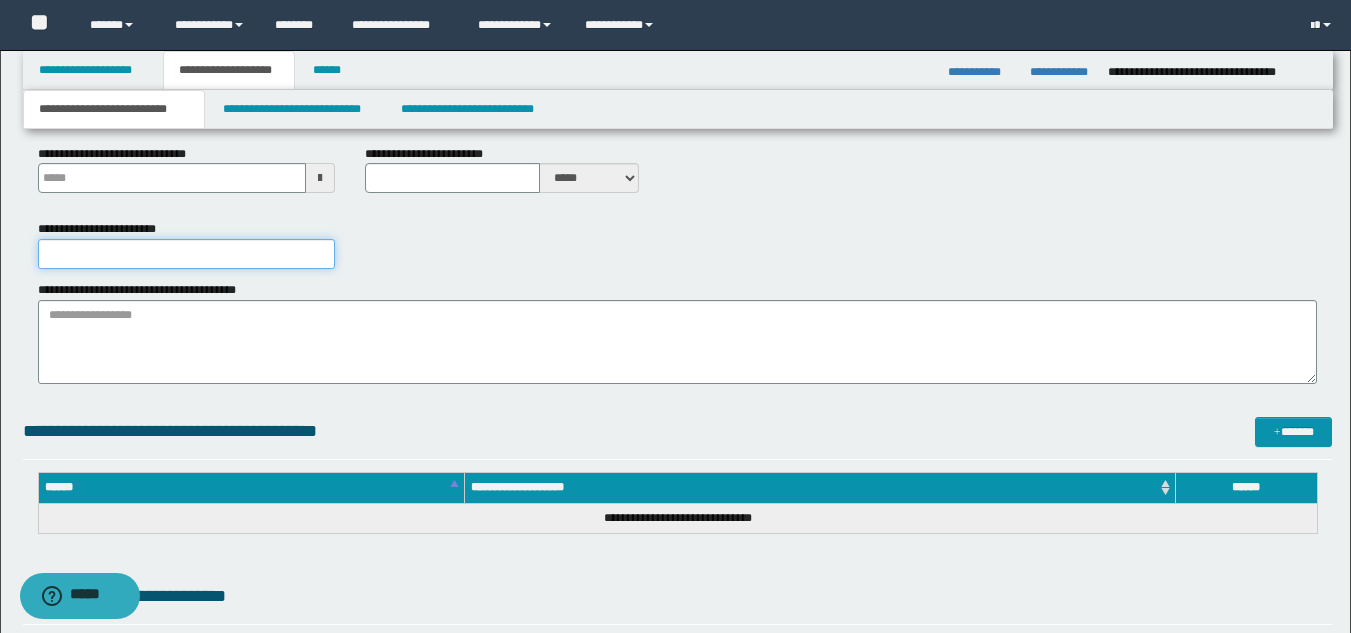 click on "**********" at bounding box center (186, 254) 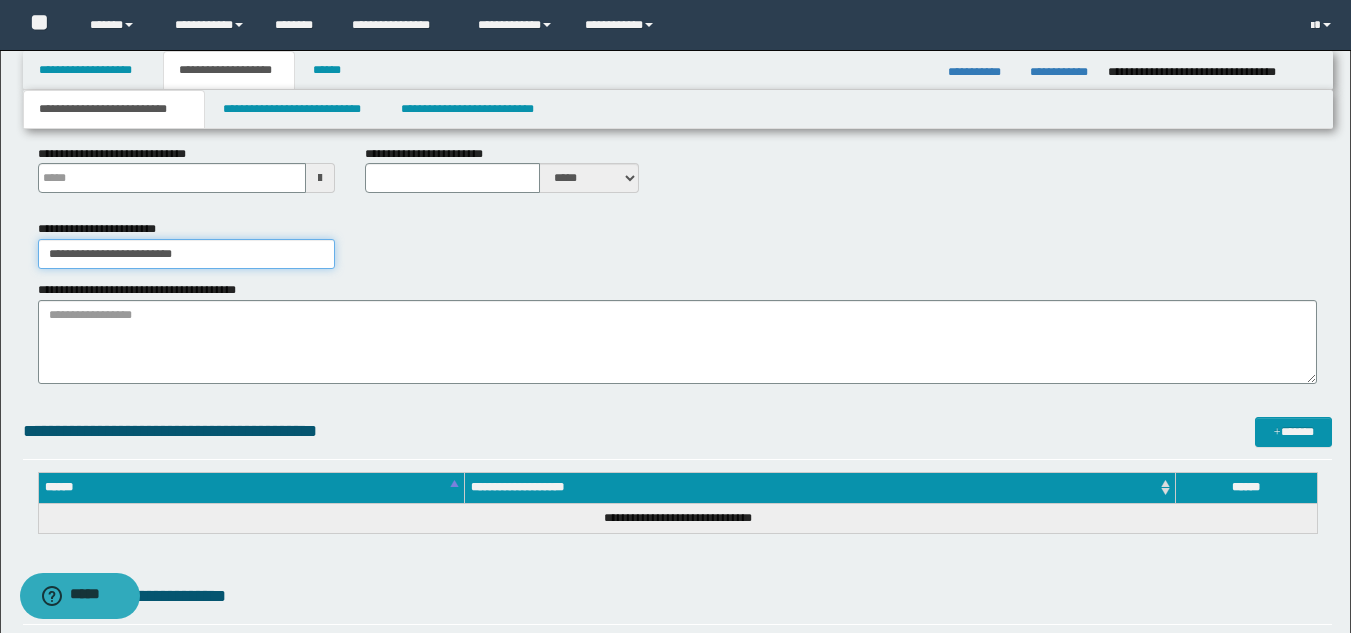 type on "**********" 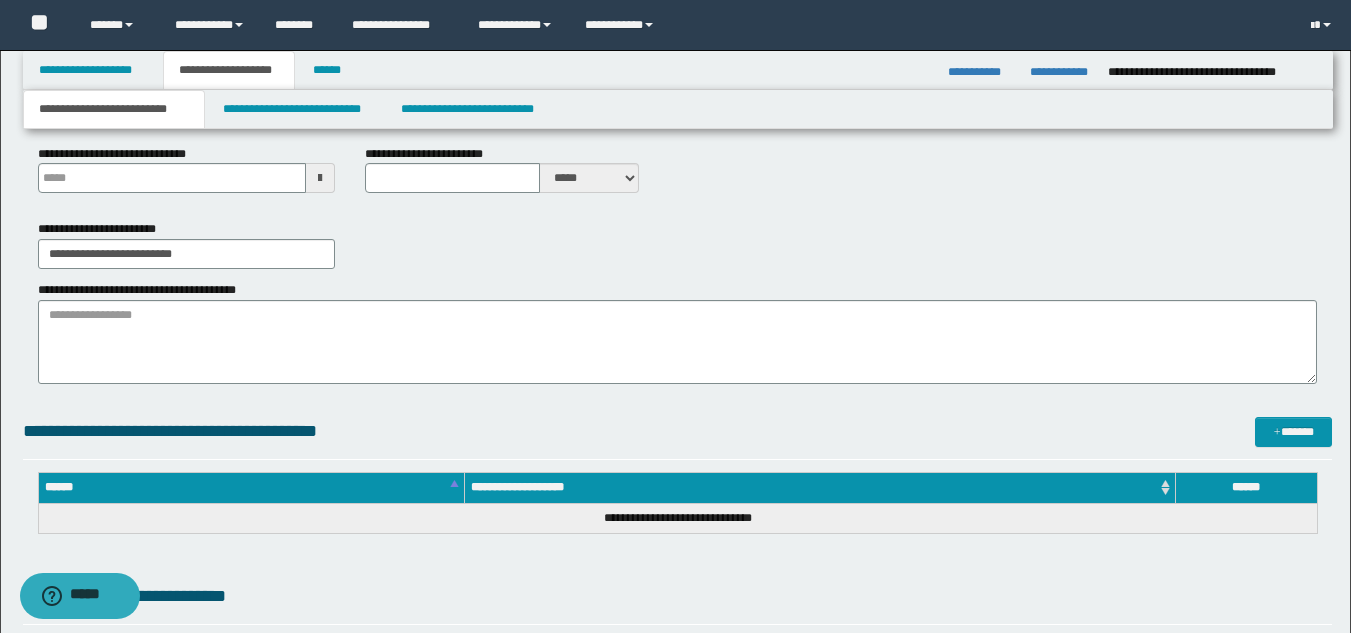 click on "**********" at bounding box center (677, 244) 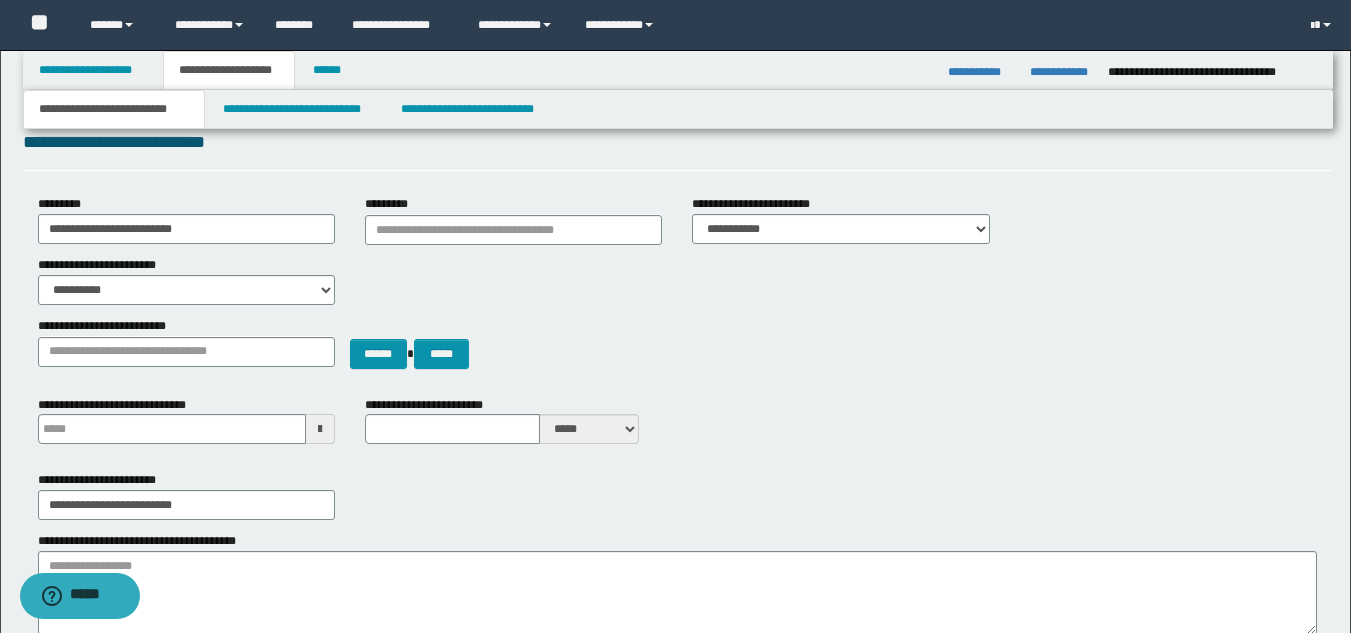 scroll, scrollTop: 0, scrollLeft: 0, axis: both 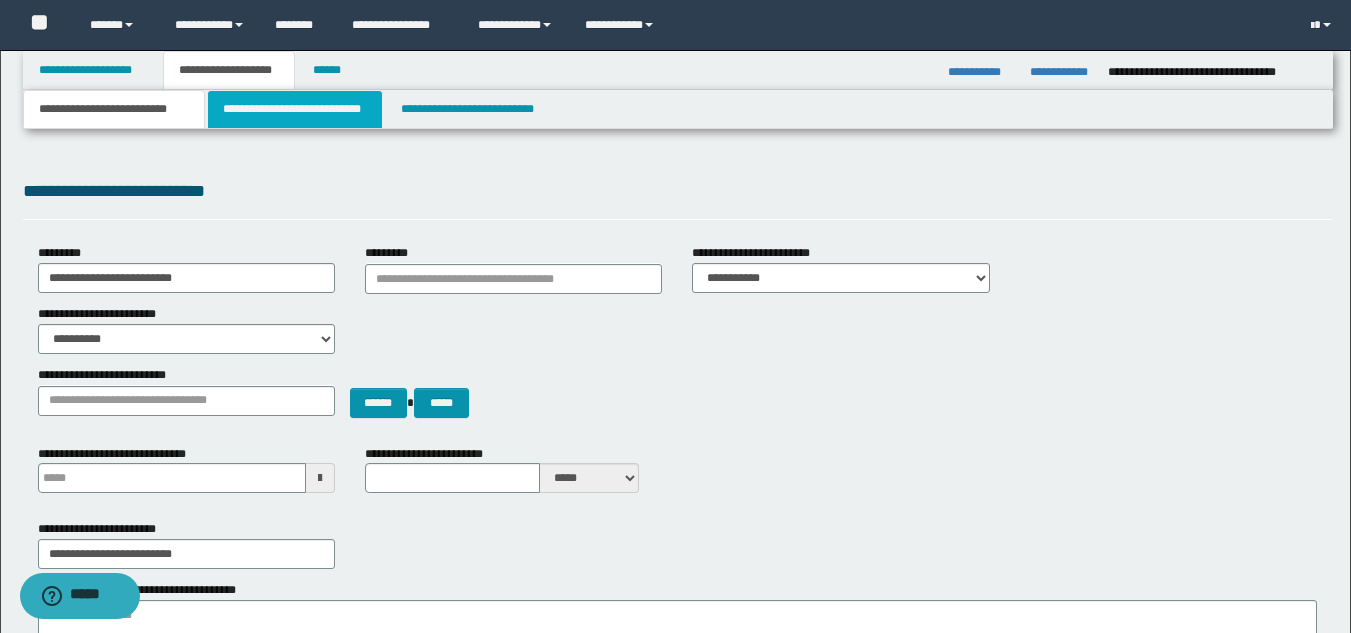 click on "**********" at bounding box center [295, 109] 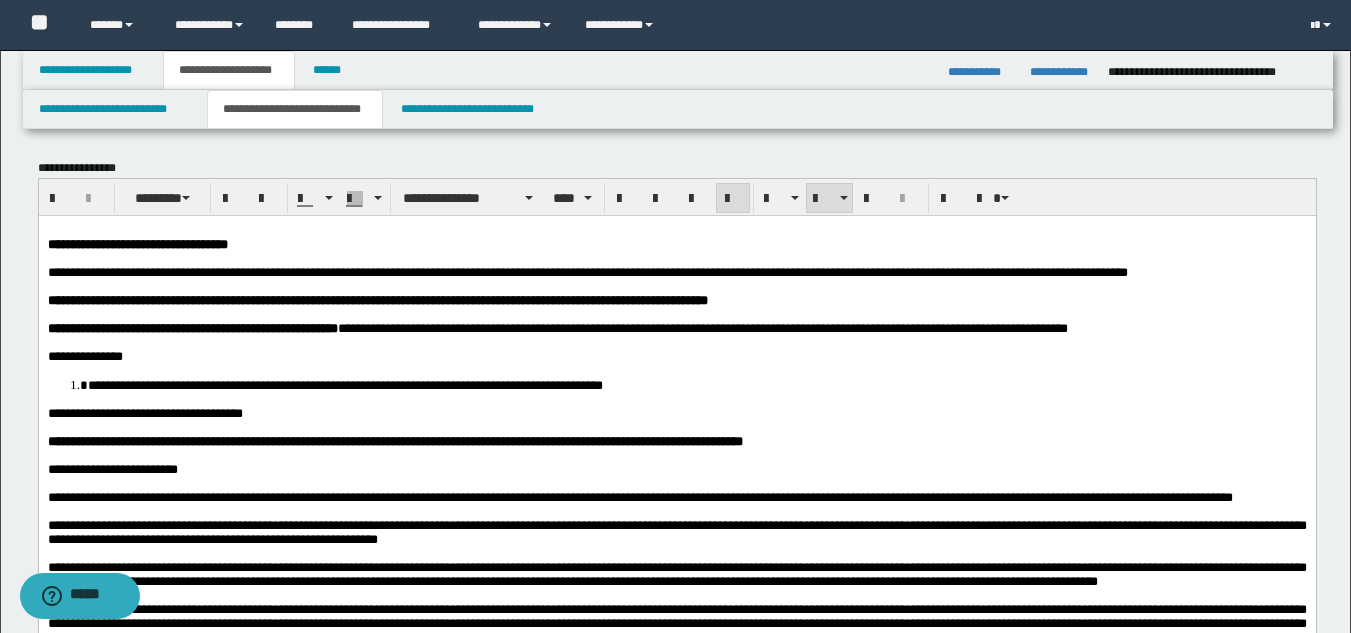 click on "**********" at bounding box center [344, 384] 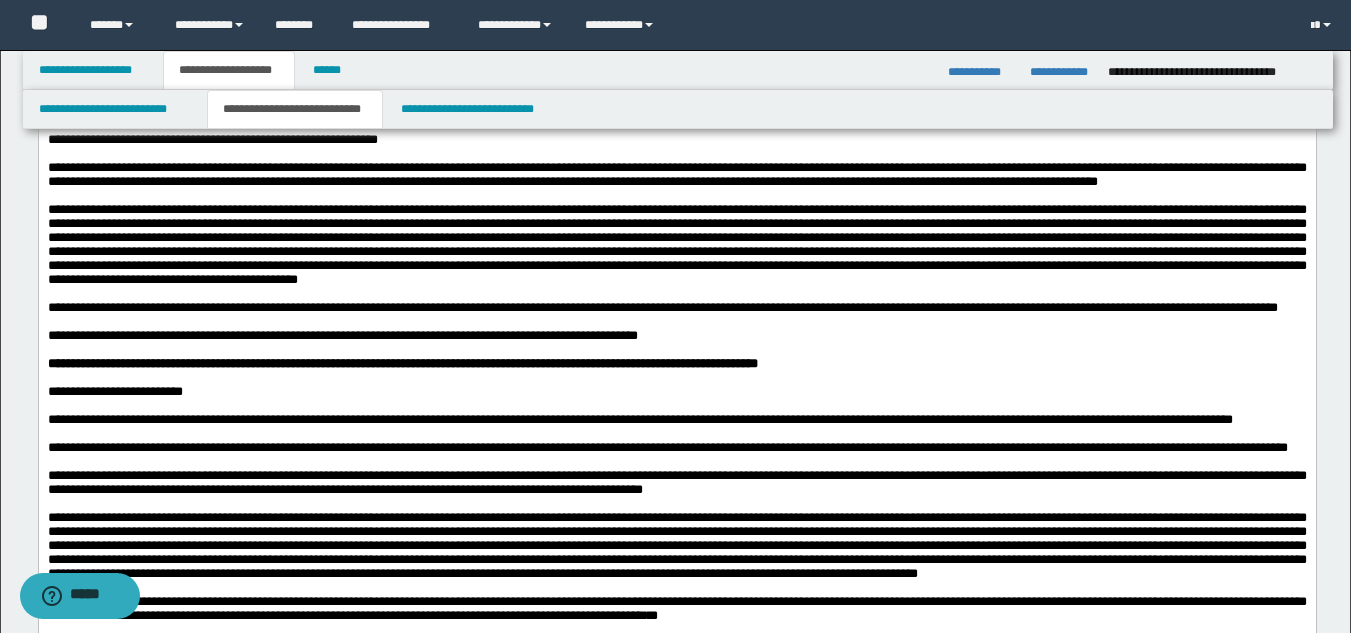 scroll, scrollTop: 100, scrollLeft: 0, axis: vertical 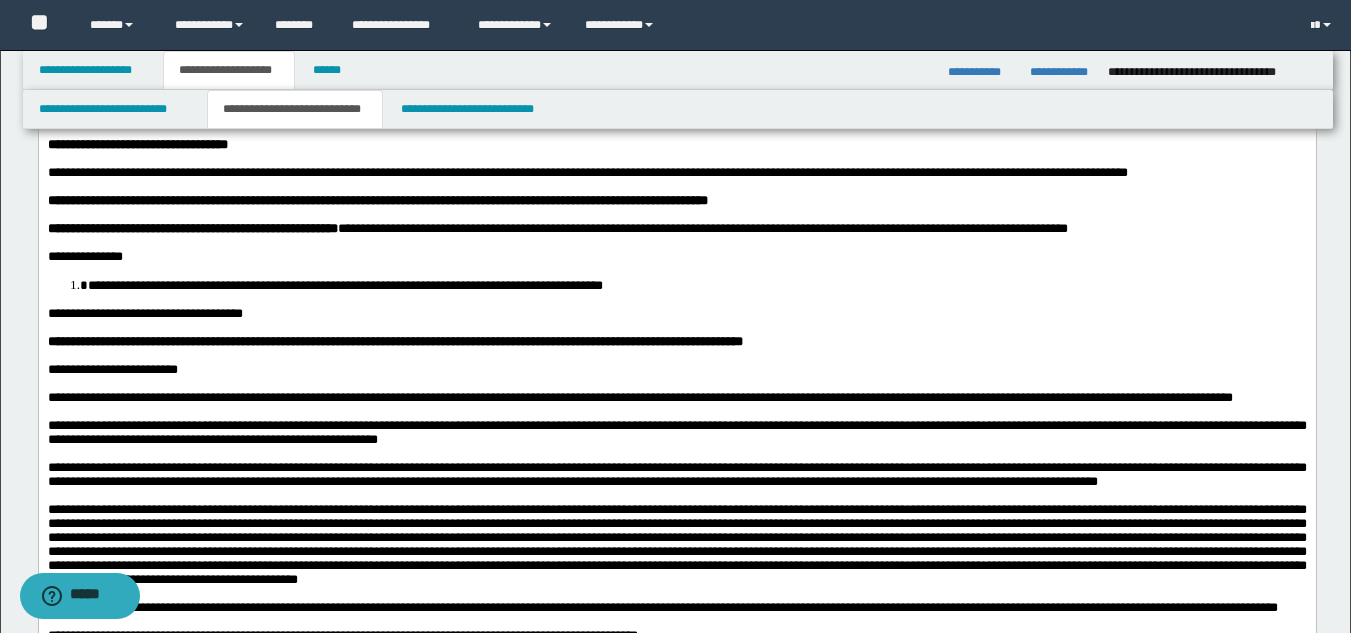 click on "**********" at bounding box center (587, 171) 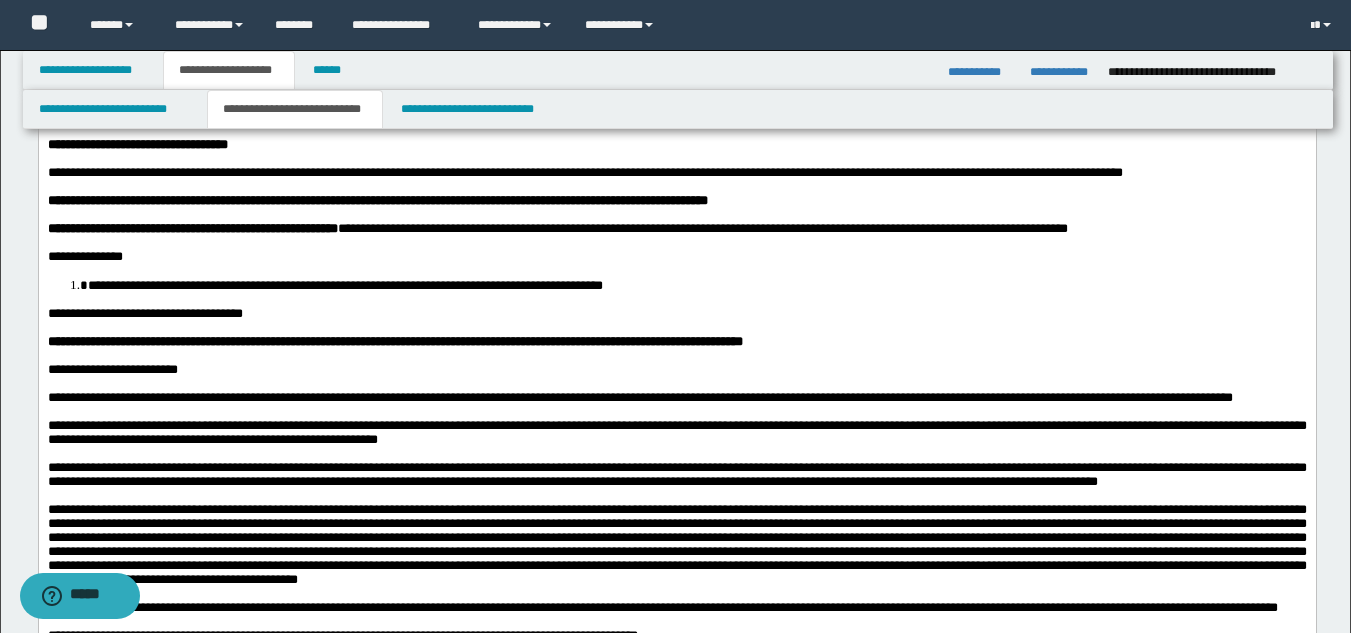 click on "**********" at bounding box center [584, 171] 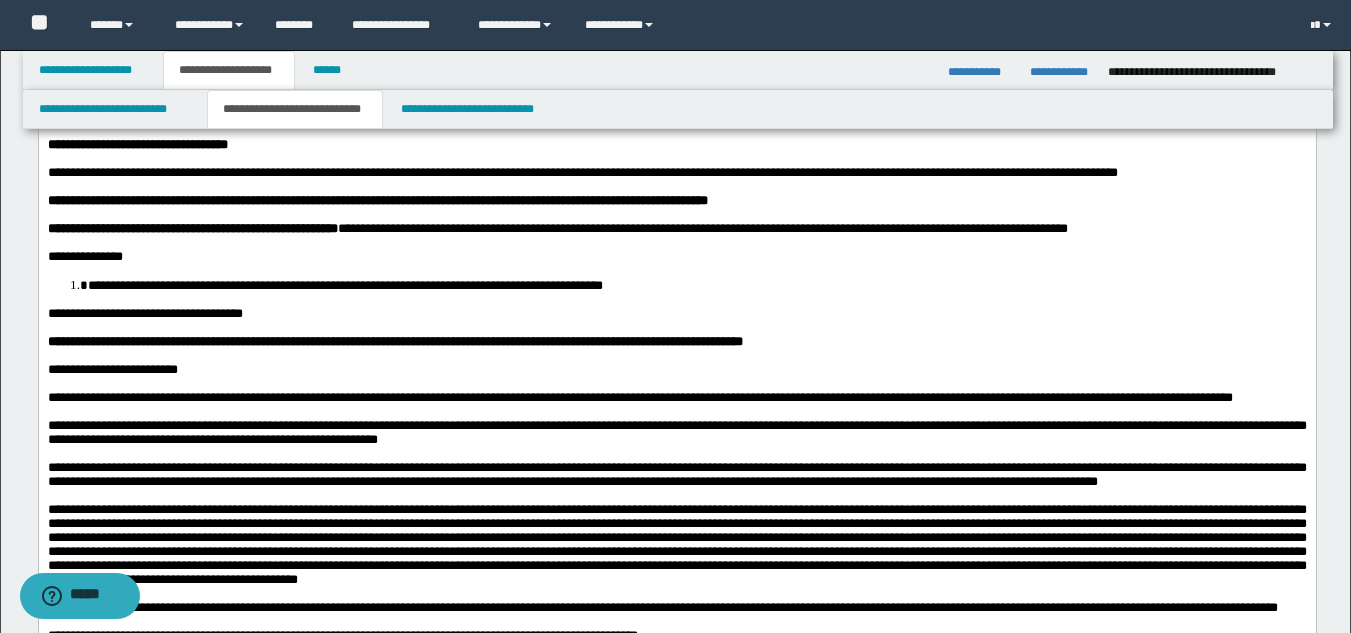 drag, startPoint x: 412, startPoint y: 213, endPoint x: 410, endPoint y: 248, distance: 35.057095 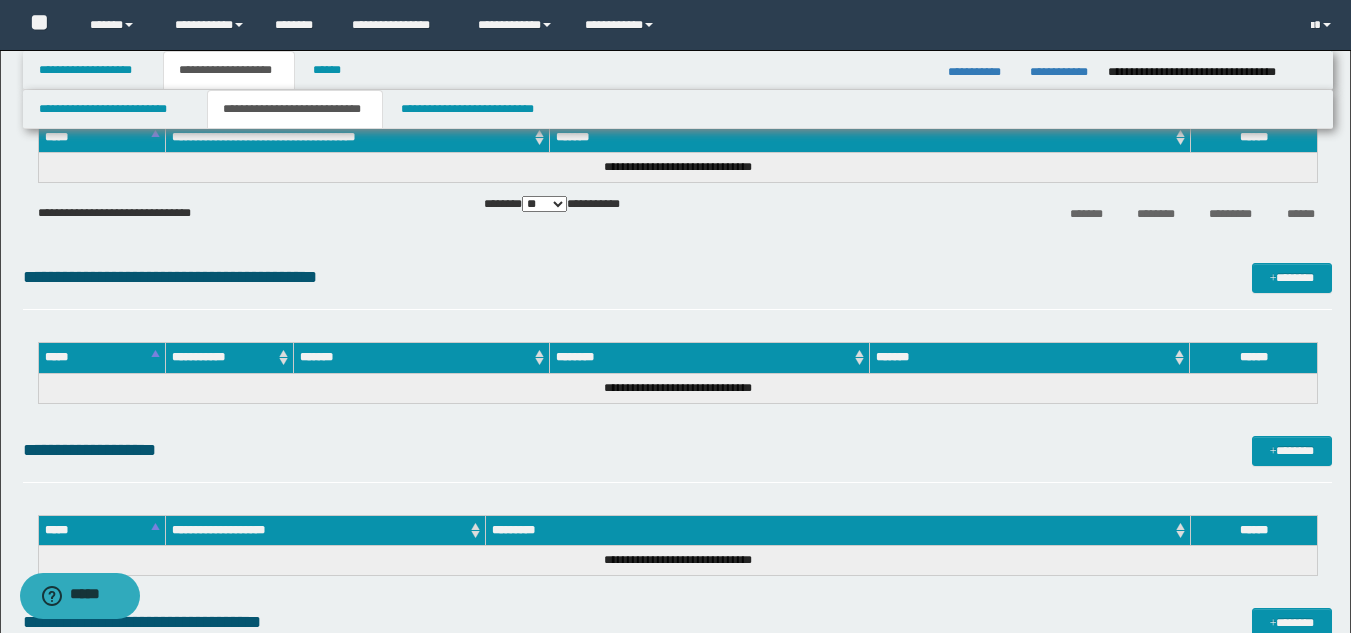 scroll, scrollTop: 1600, scrollLeft: 0, axis: vertical 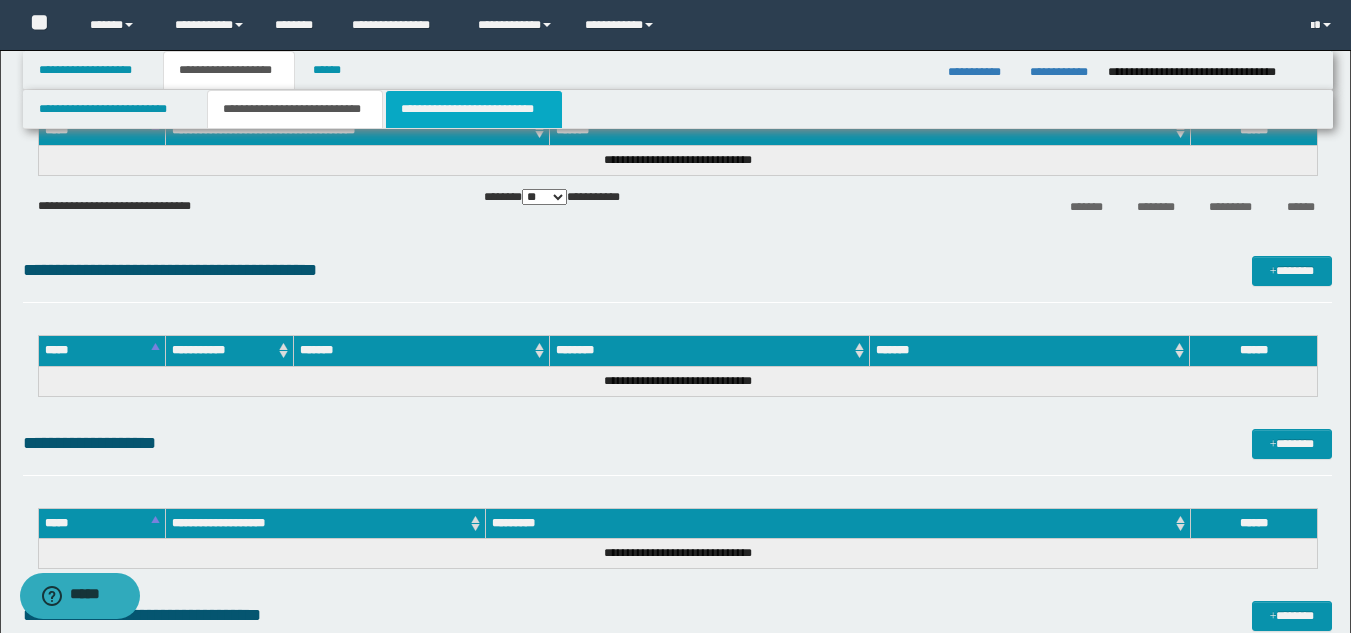 click on "**********" at bounding box center [474, 109] 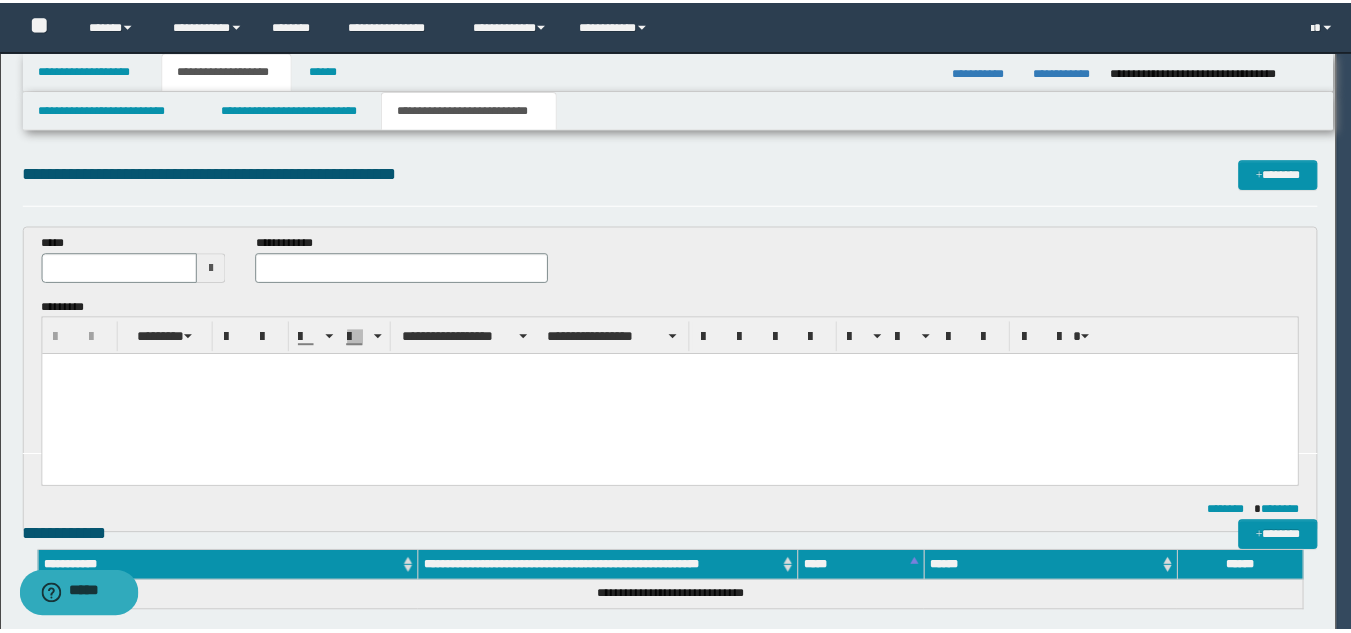 scroll, scrollTop: 0, scrollLeft: 0, axis: both 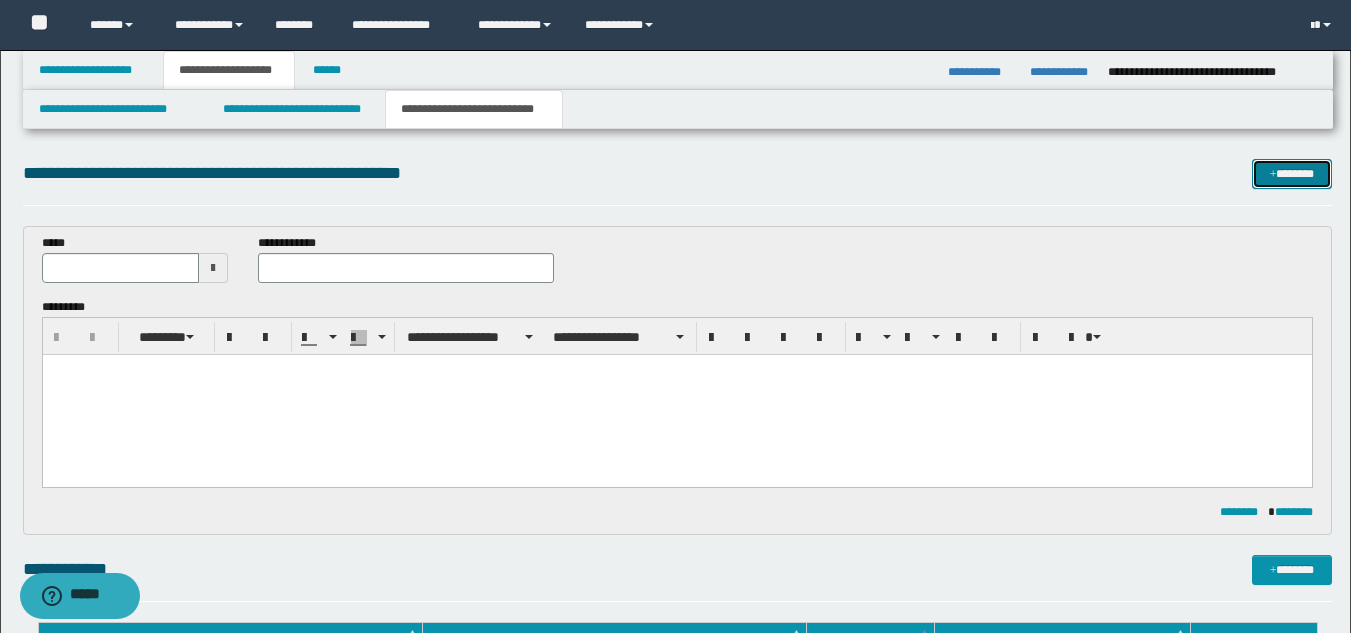 click on "*******" at bounding box center [1292, 174] 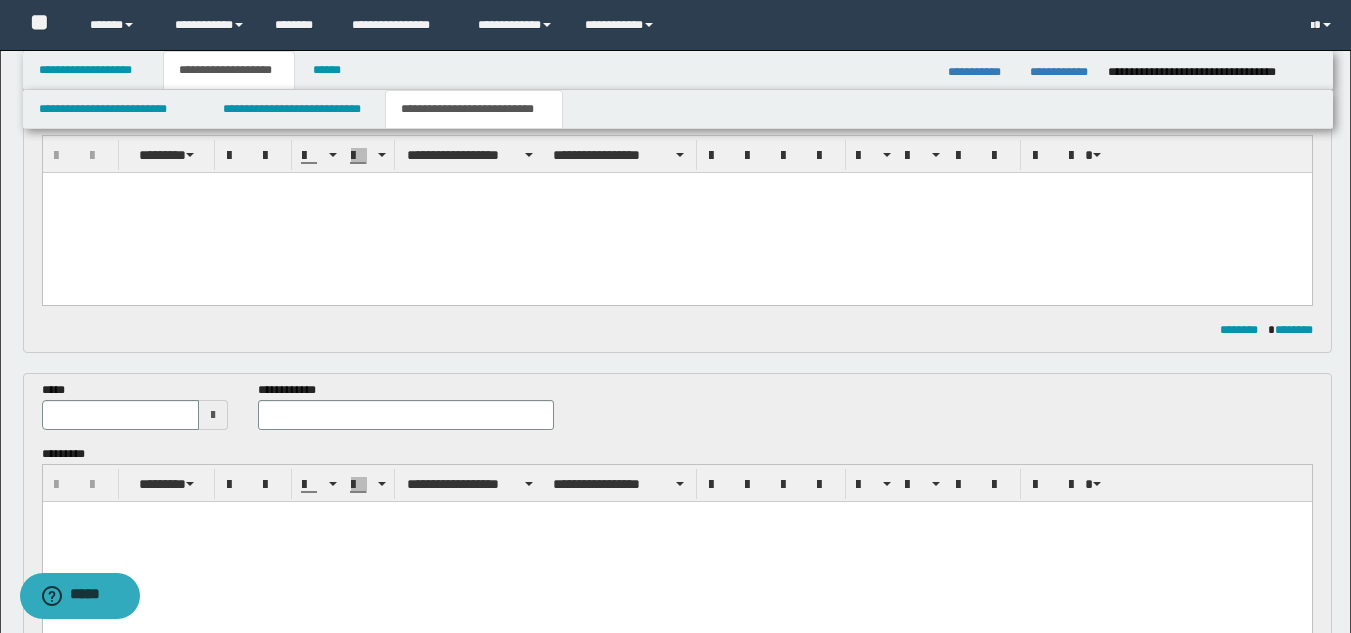 scroll, scrollTop: 0, scrollLeft: 0, axis: both 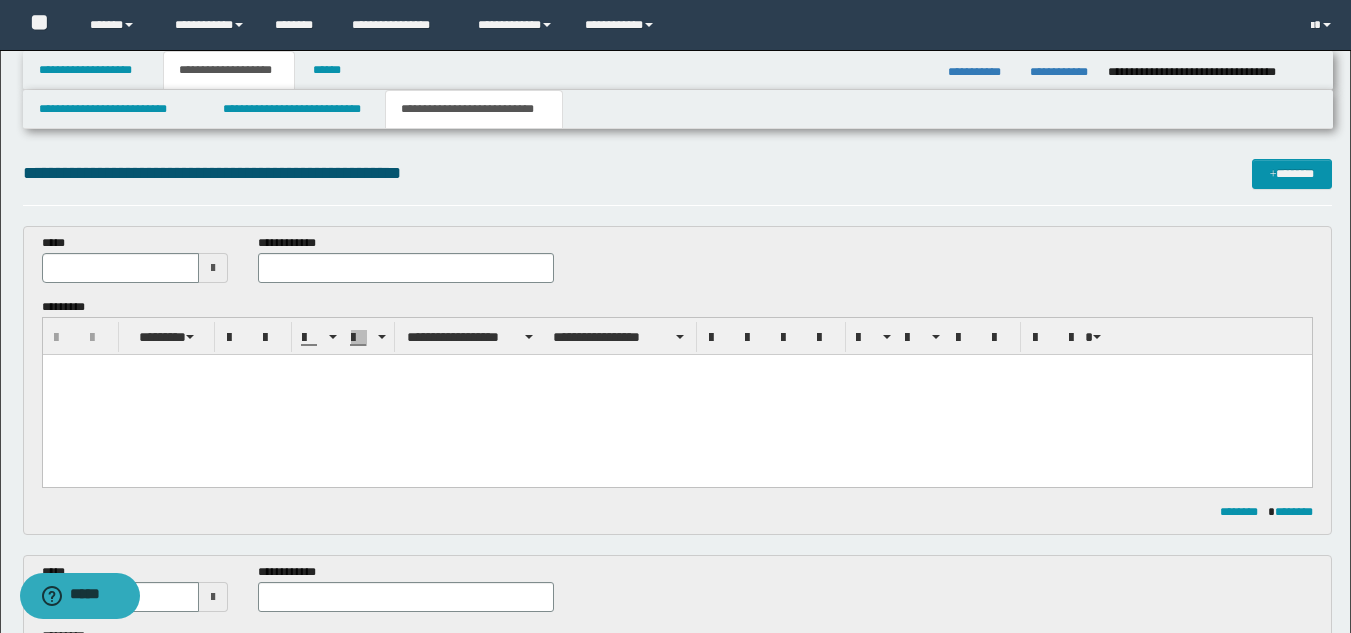 click at bounding box center (213, 268) 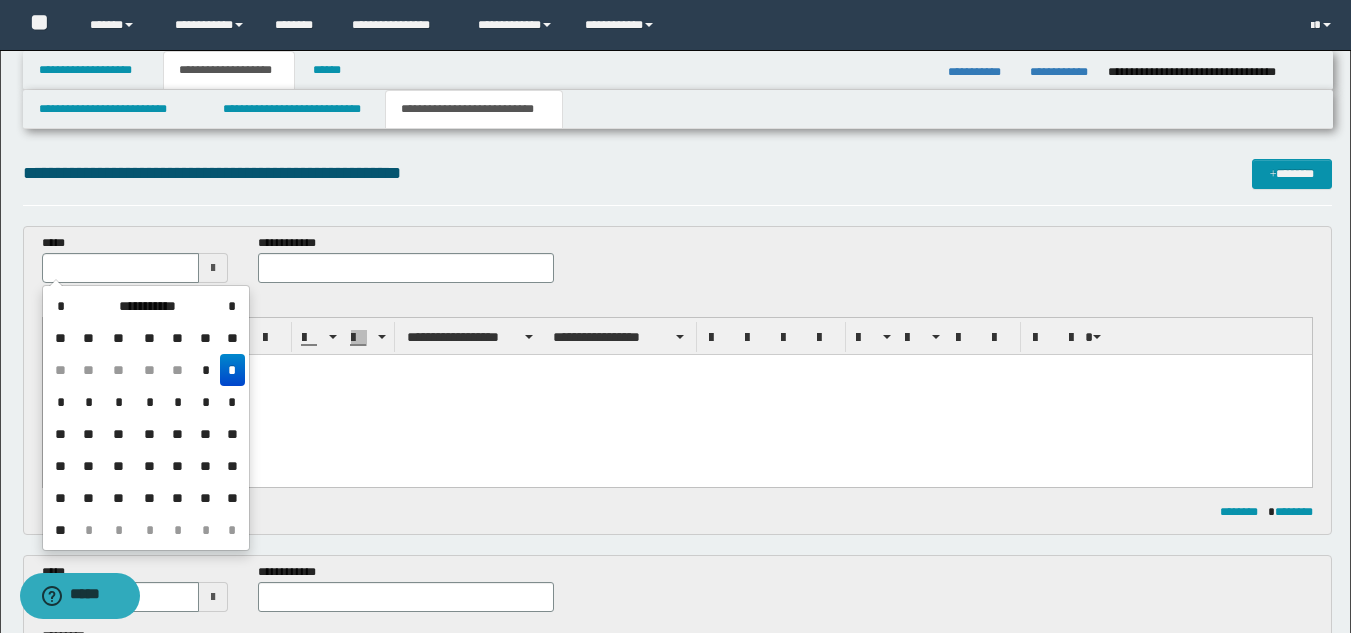 click on "**" at bounding box center (118, 498) 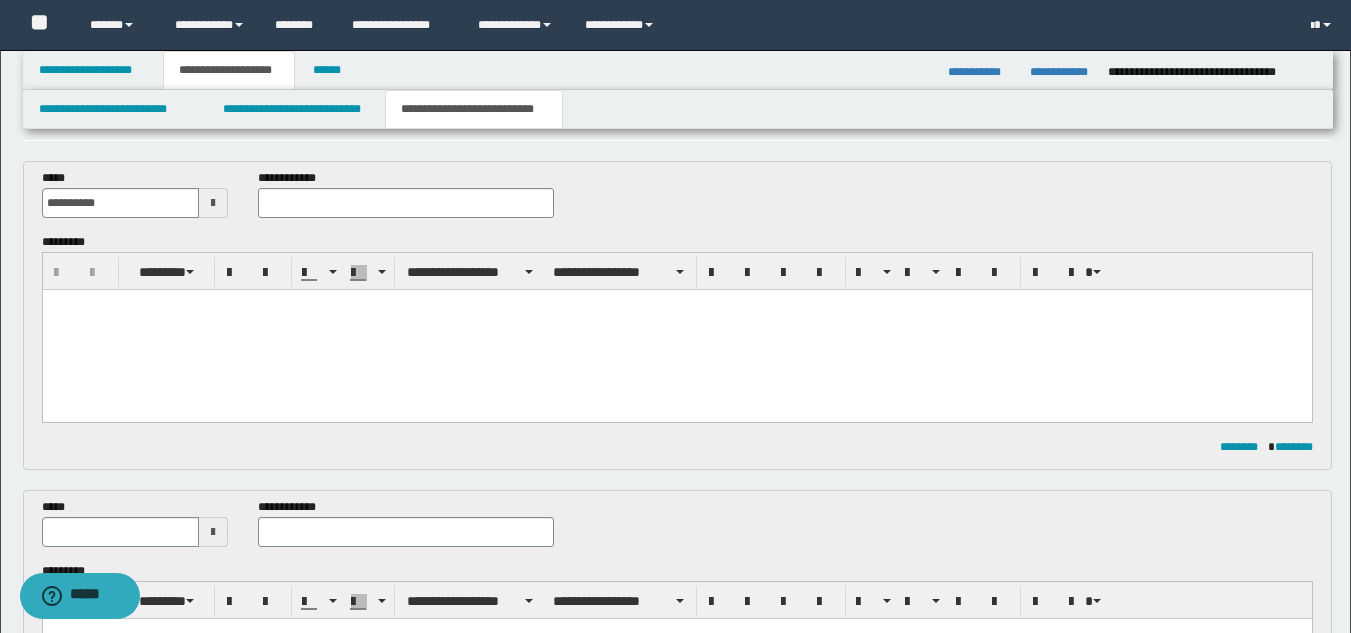 scroll, scrollTop: 100, scrollLeft: 0, axis: vertical 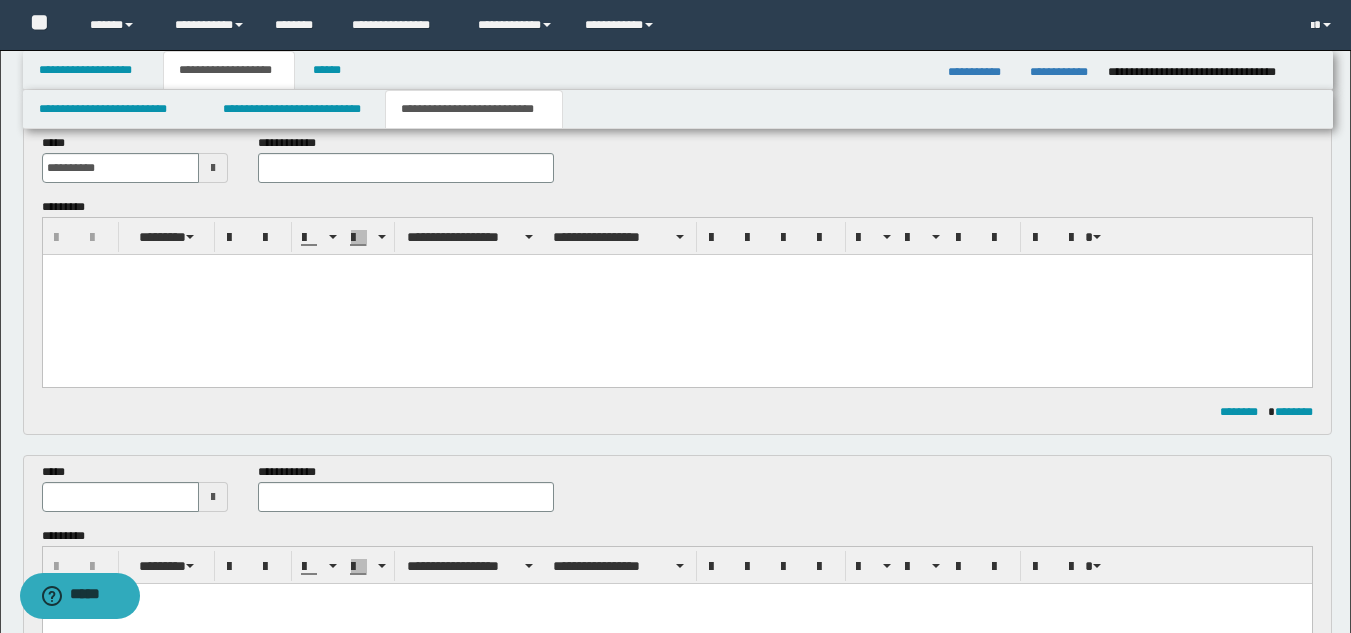 click at bounding box center [213, 497] 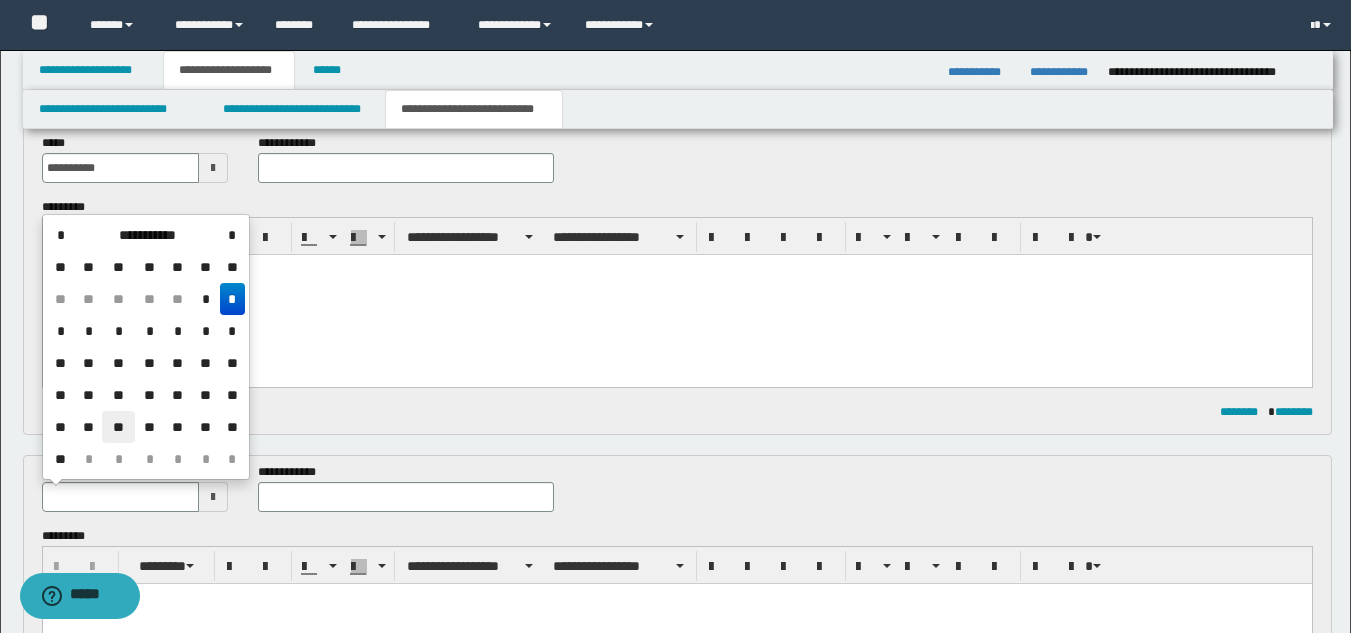 click on "**" at bounding box center (118, 427) 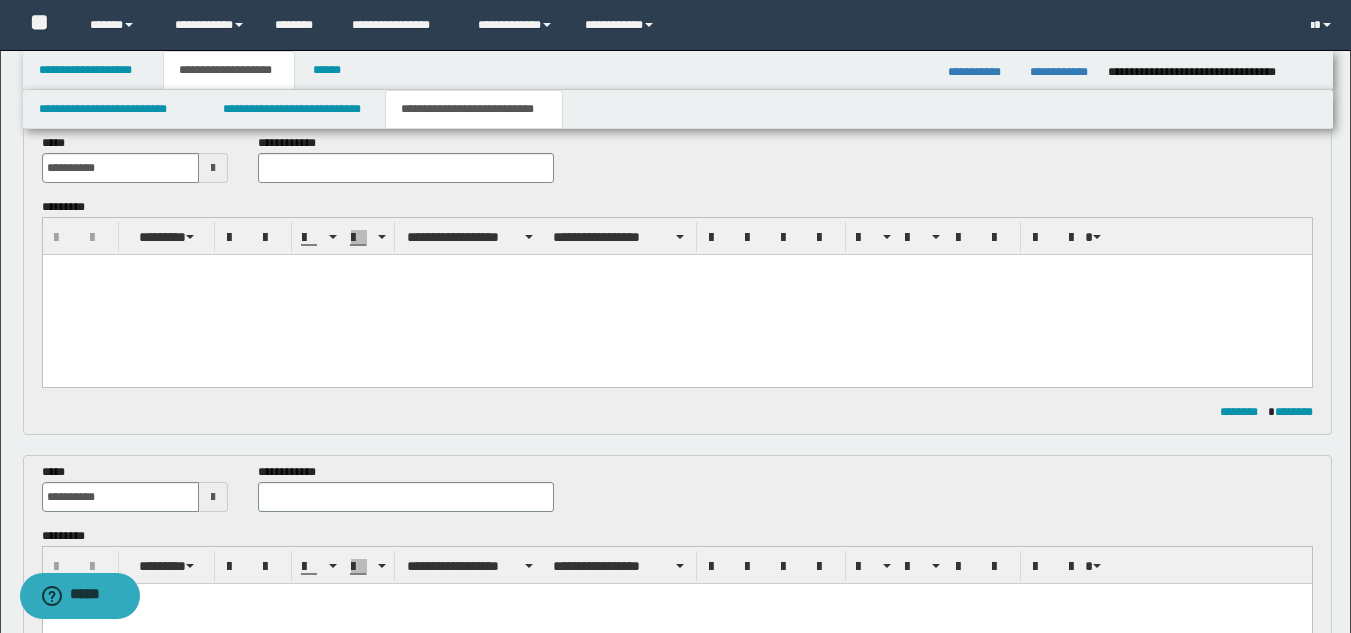 scroll, scrollTop: 0, scrollLeft: 0, axis: both 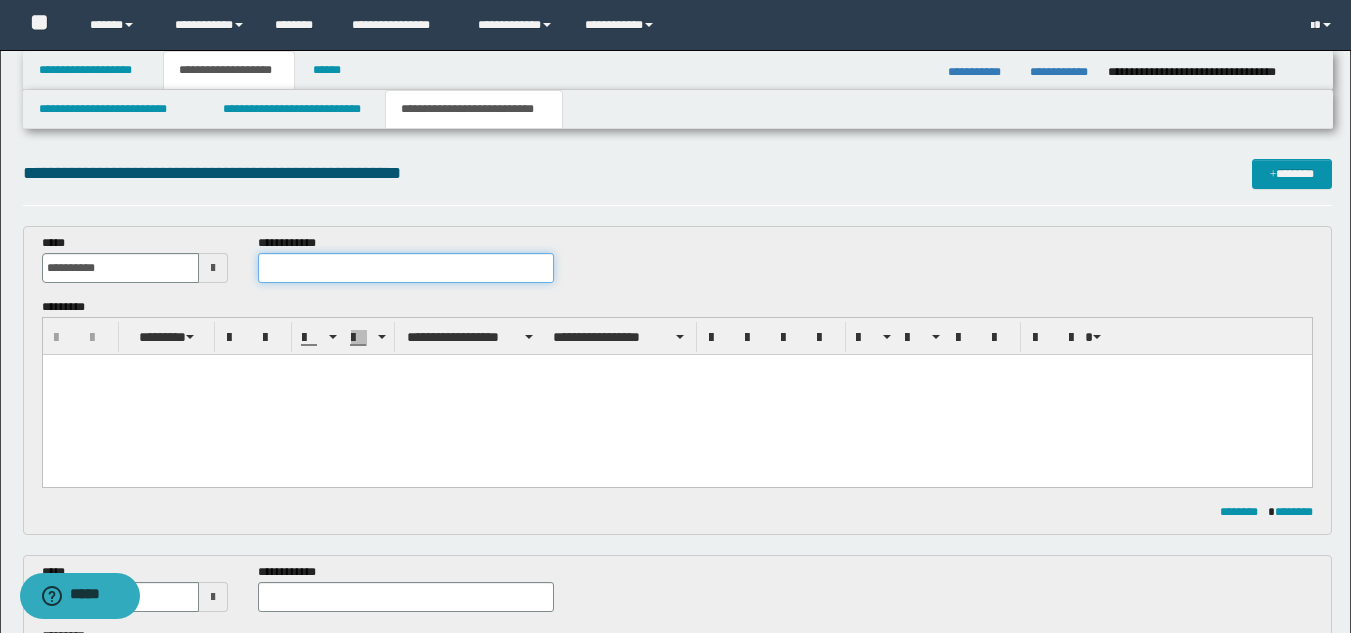 click at bounding box center (405, 268) 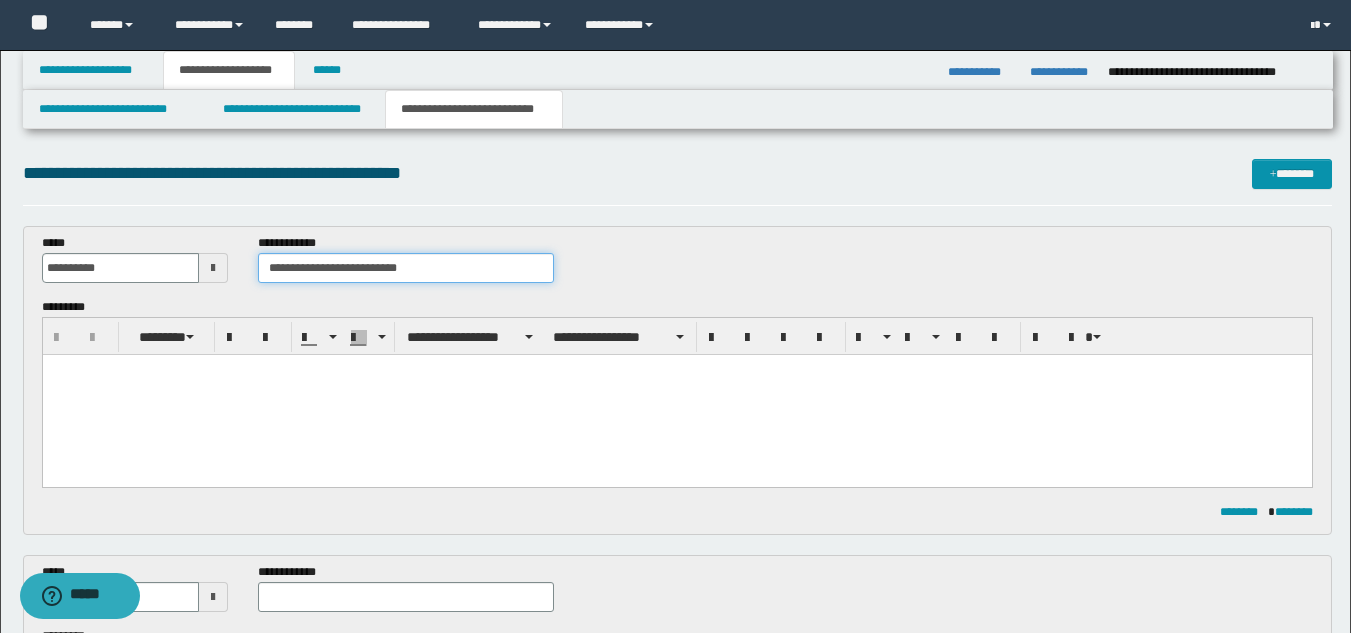 type on "**********" 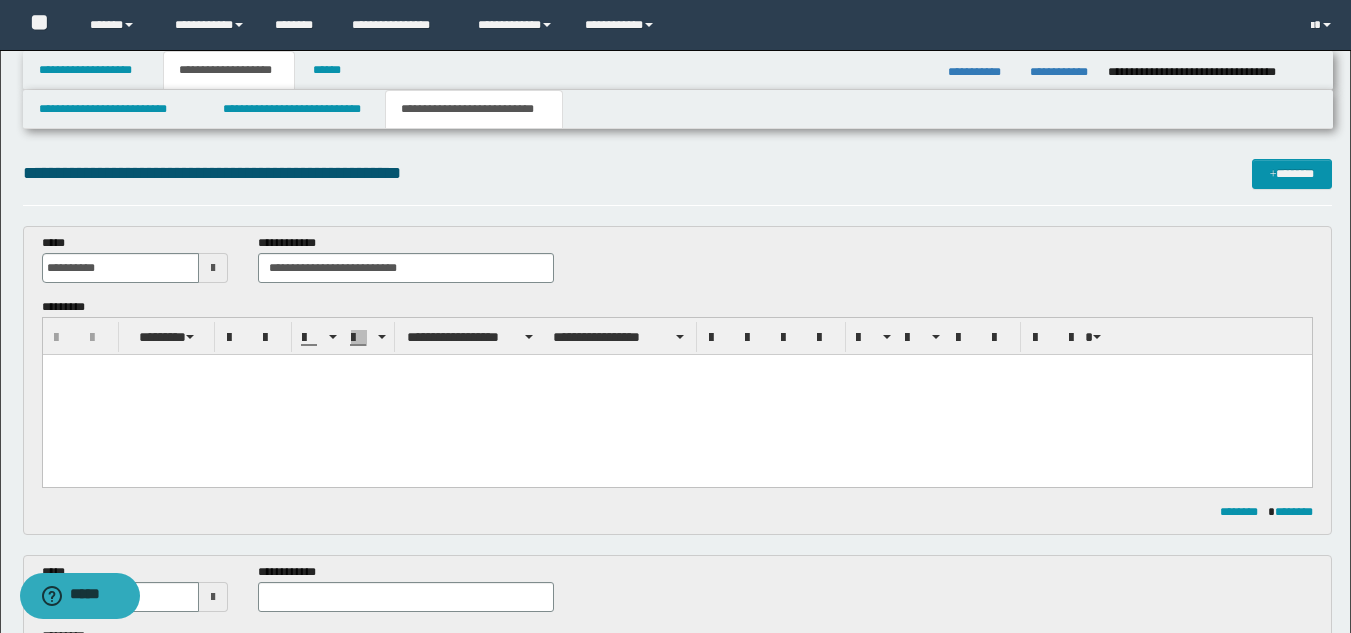 click at bounding box center [676, 395] 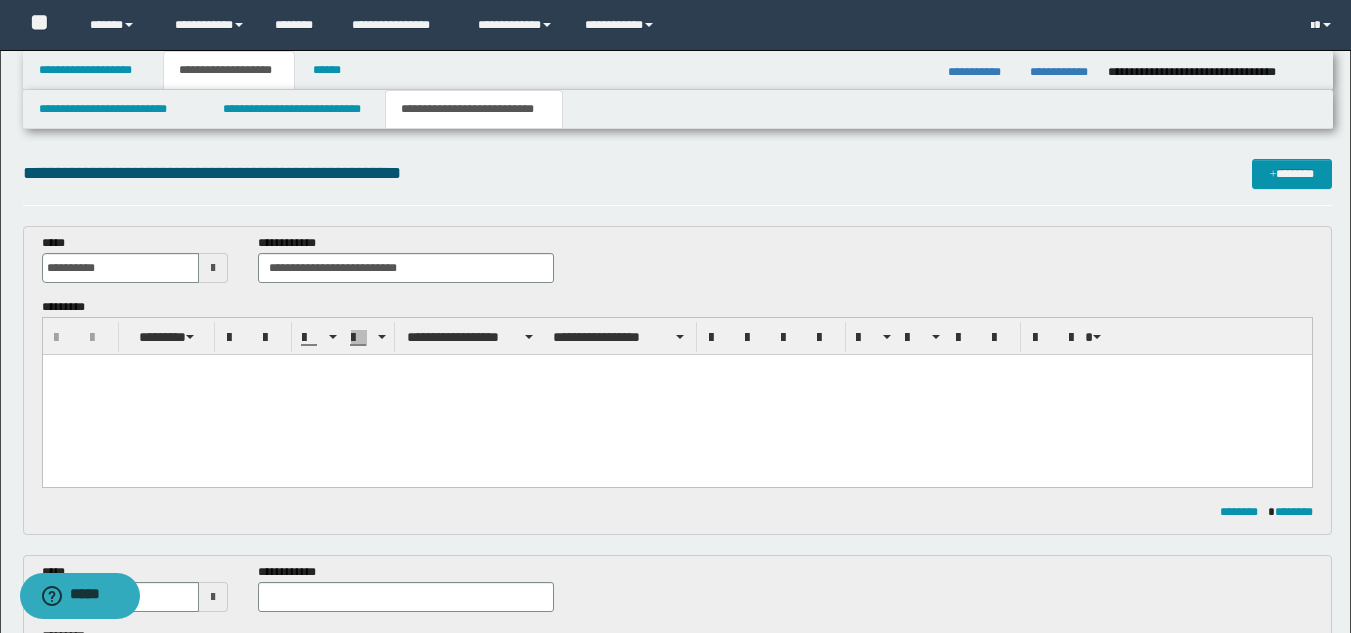 click at bounding box center (676, 395) 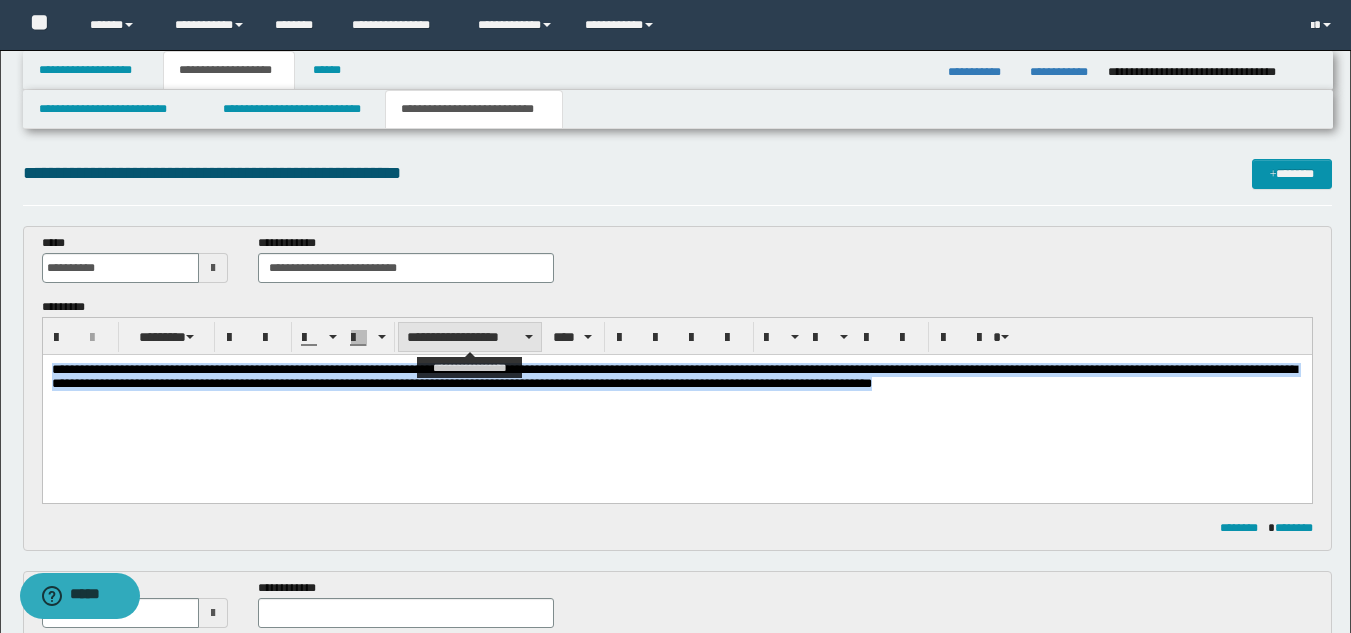 click on "**********" at bounding box center [470, 337] 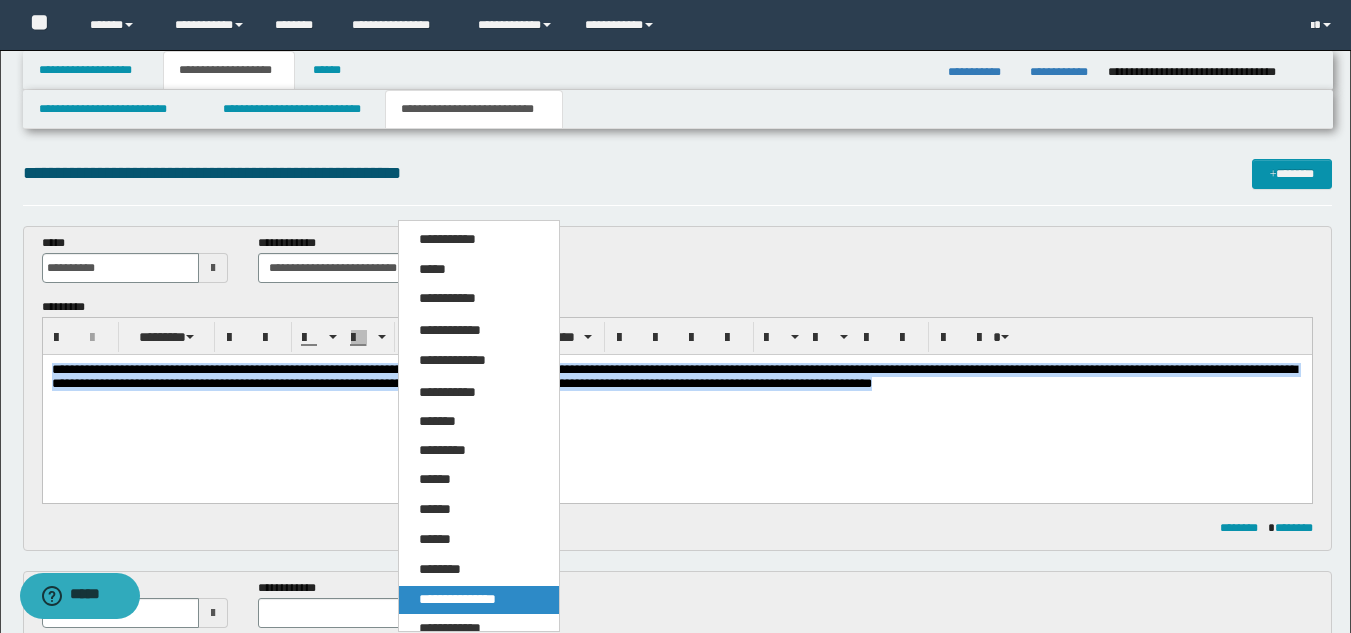click on "**********" at bounding box center [457, 599] 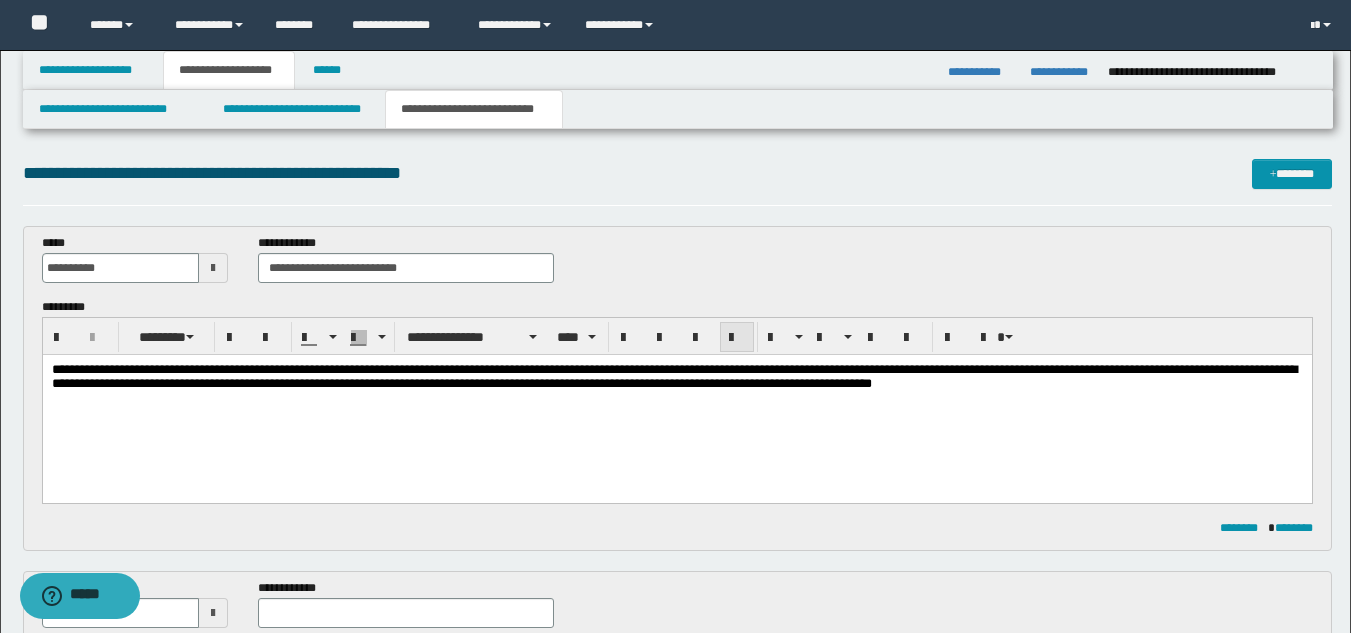 drag, startPoint x: 741, startPoint y: 333, endPoint x: 740, endPoint y: 347, distance: 14.035668 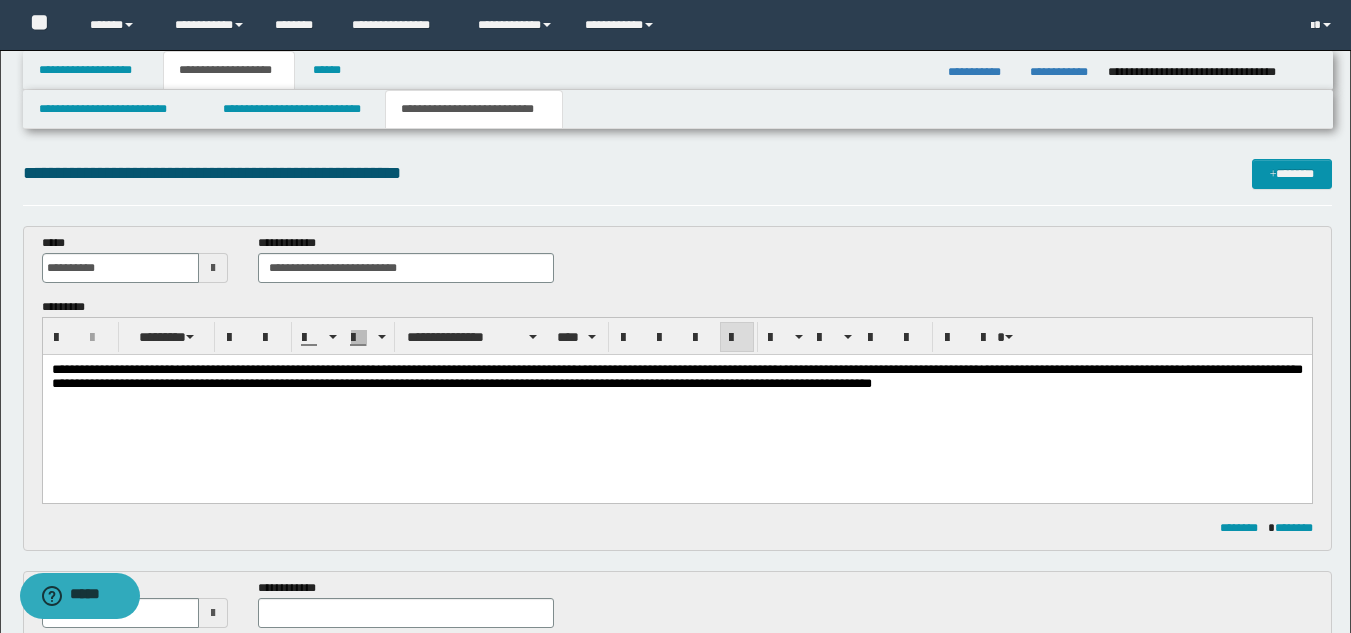 click on "**********" at bounding box center (676, 402) 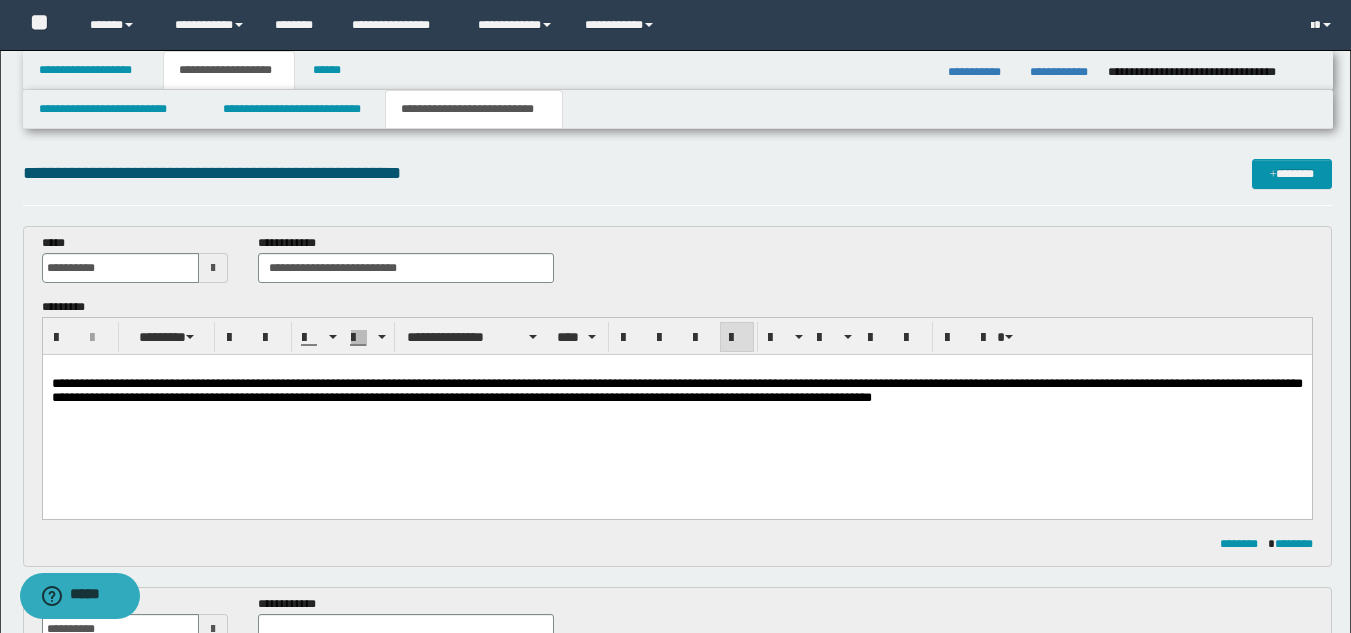 click on "**********" at bounding box center (676, 391) 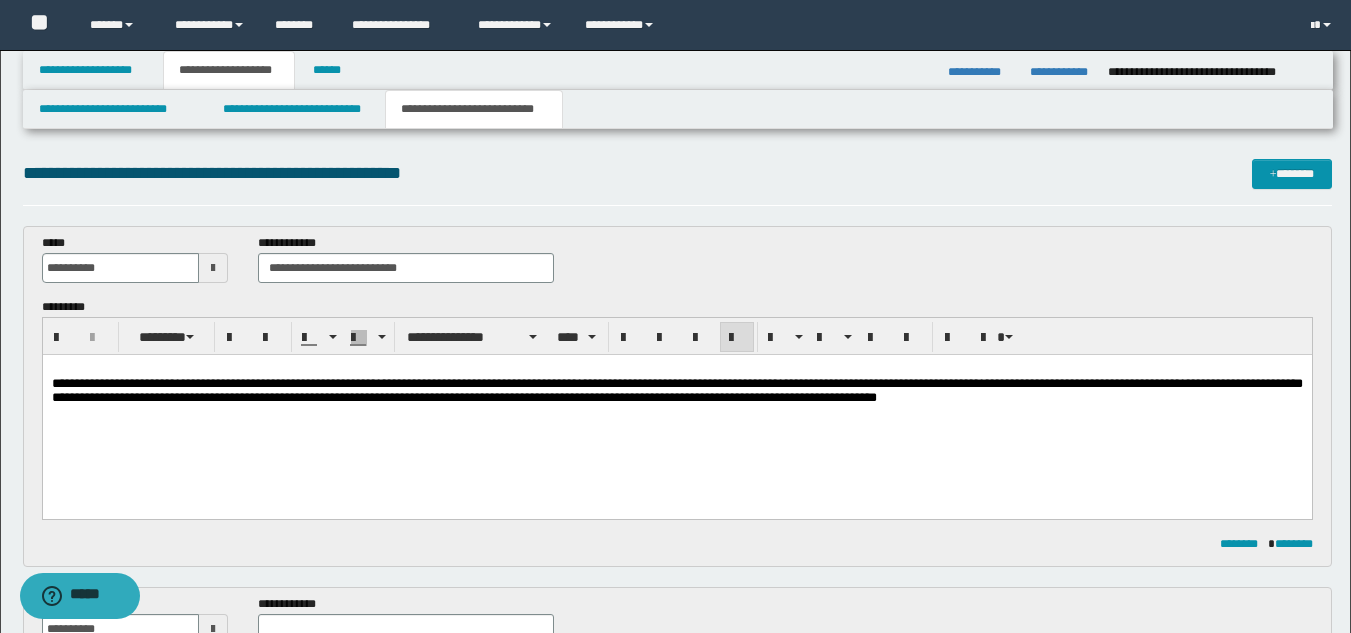 click on "**********" at bounding box center (676, 409) 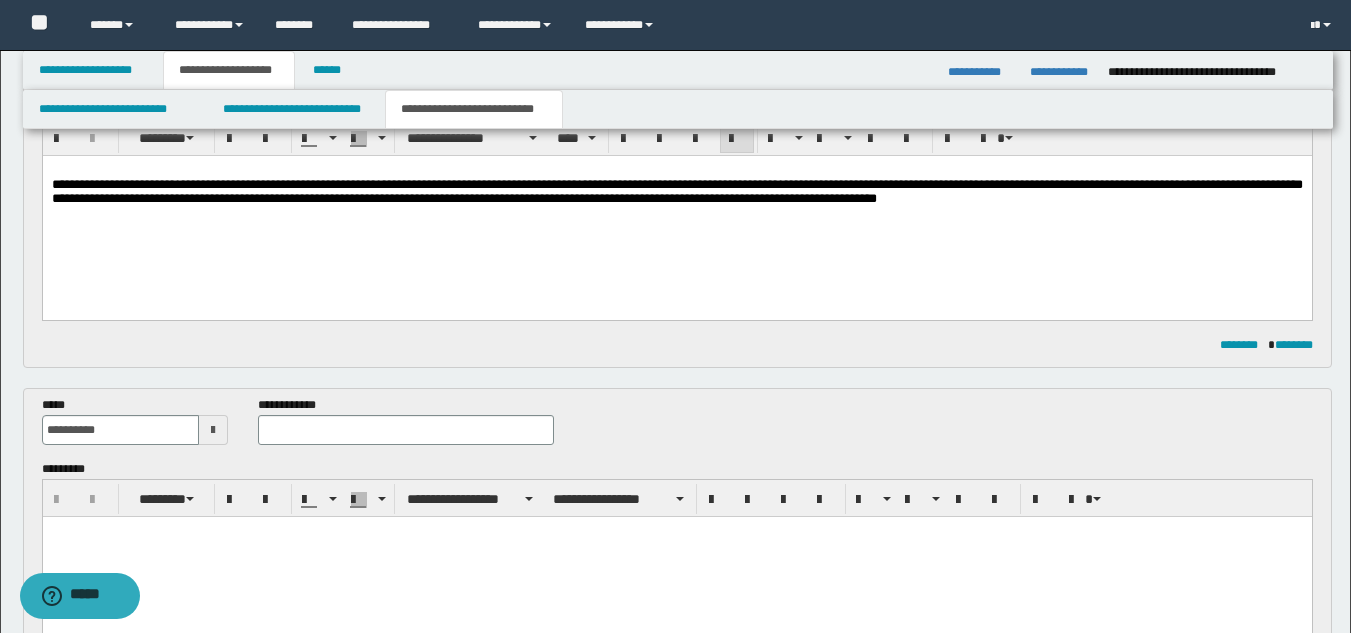 scroll, scrollTop: 200, scrollLeft: 0, axis: vertical 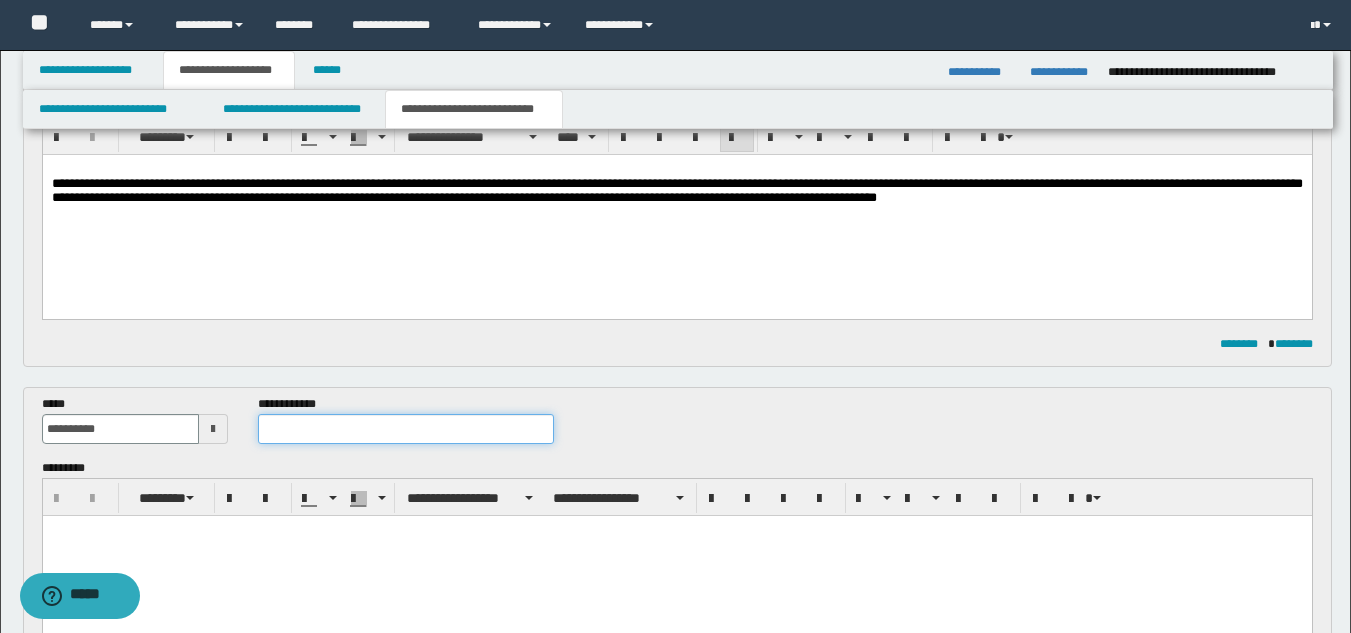 click at bounding box center (405, 429) 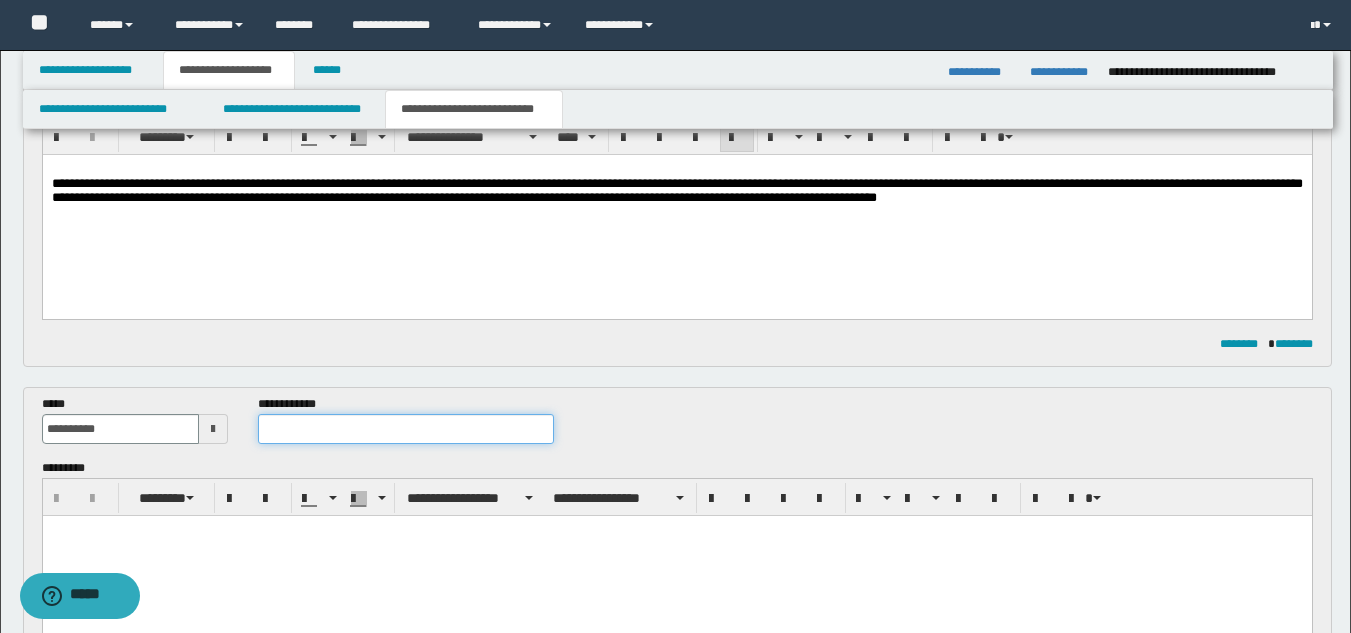 paste on "**********" 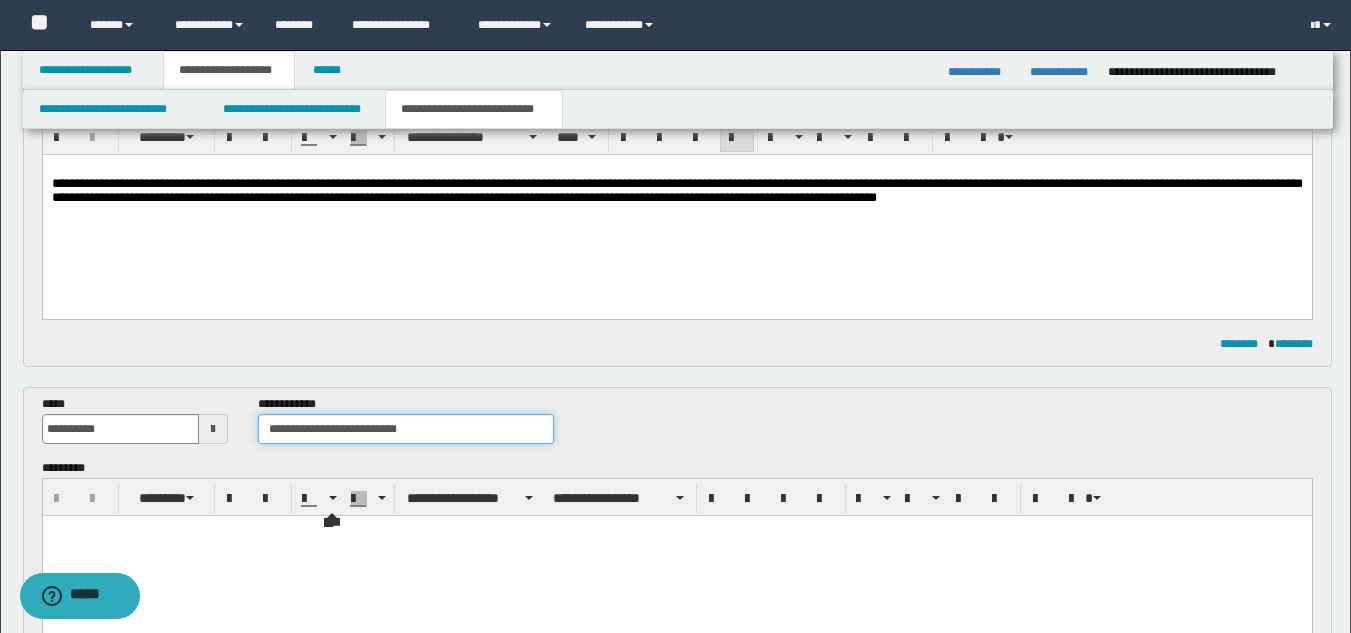 type on "**********" 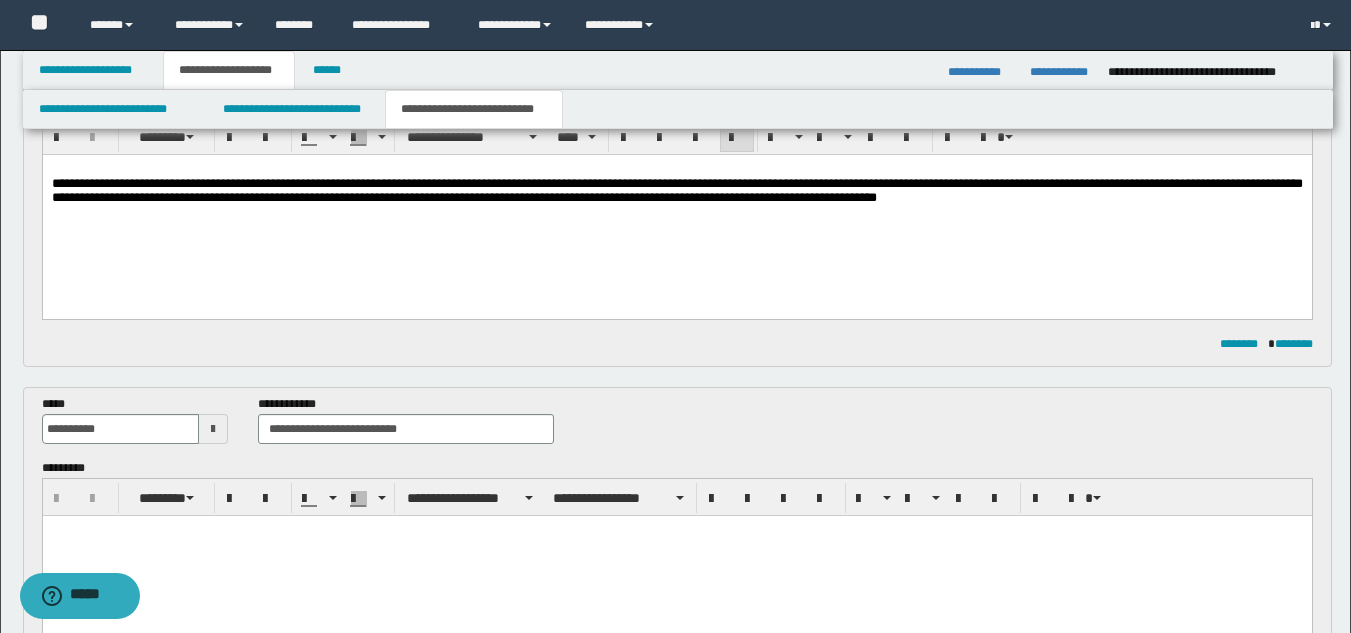 click at bounding box center [676, 555] 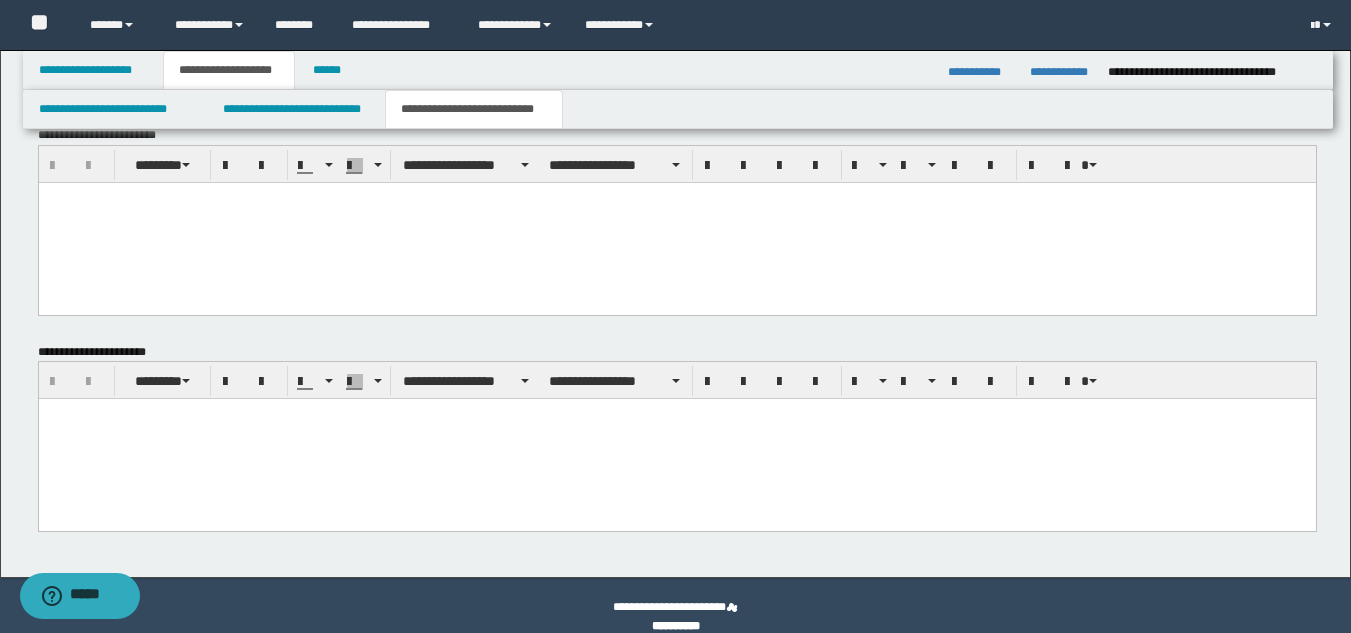 scroll, scrollTop: 1246, scrollLeft: 0, axis: vertical 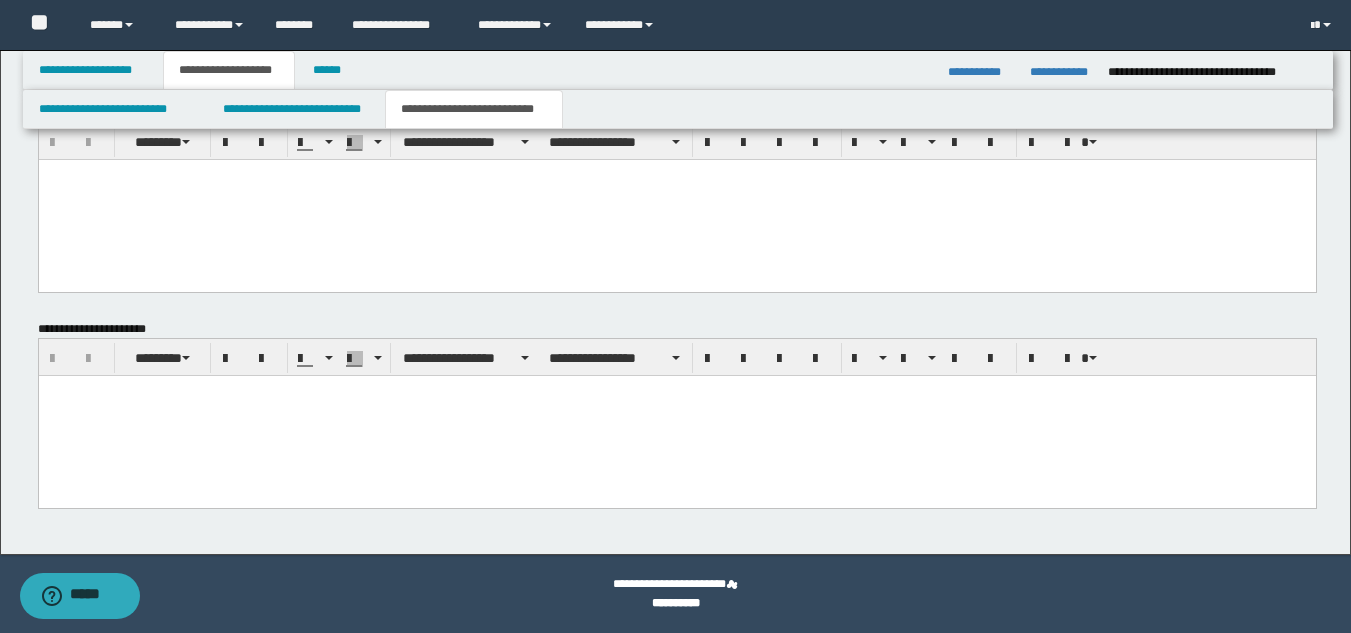 click at bounding box center (676, 416) 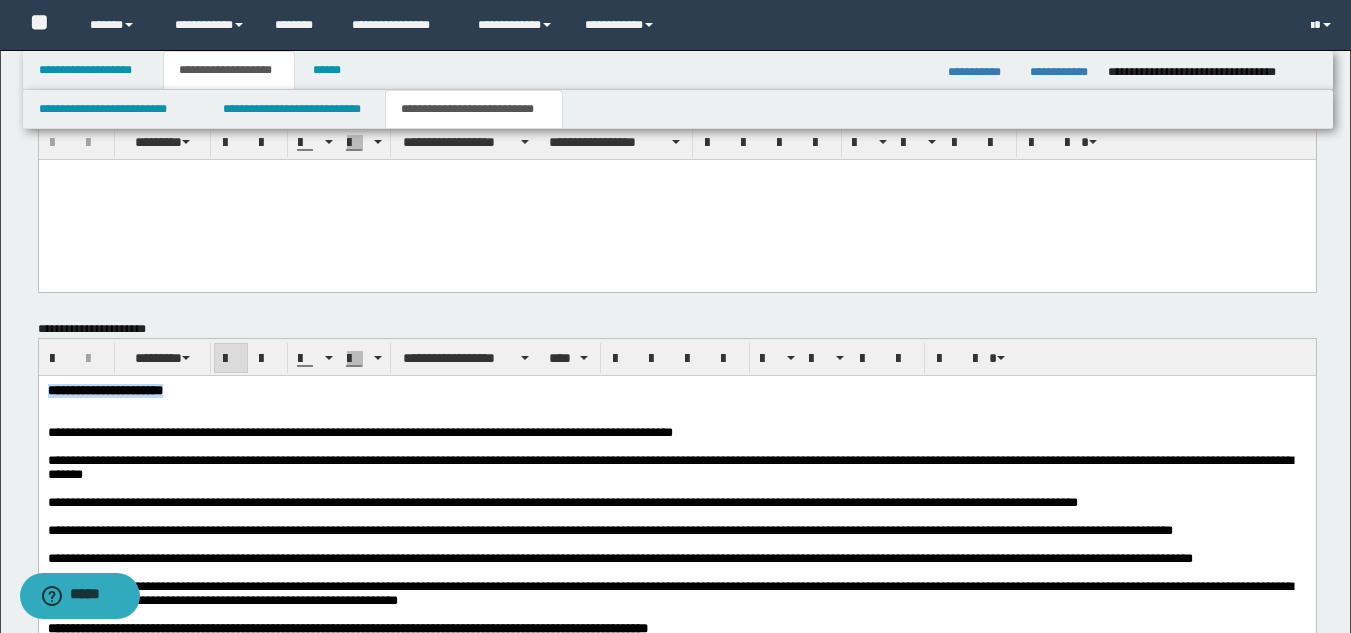 drag, startPoint x: 261, startPoint y: 384, endPoint x: 13, endPoint y: 389, distance: 248.0504 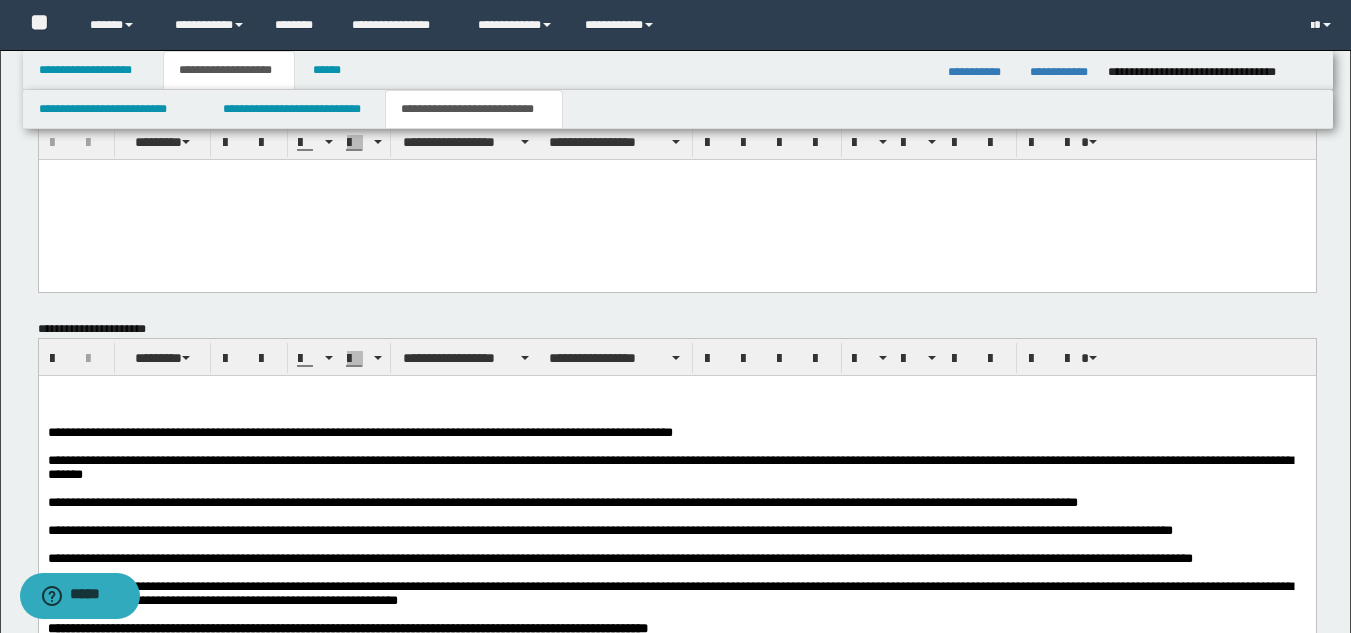 click on "**********" at bounding box center (359, 432) 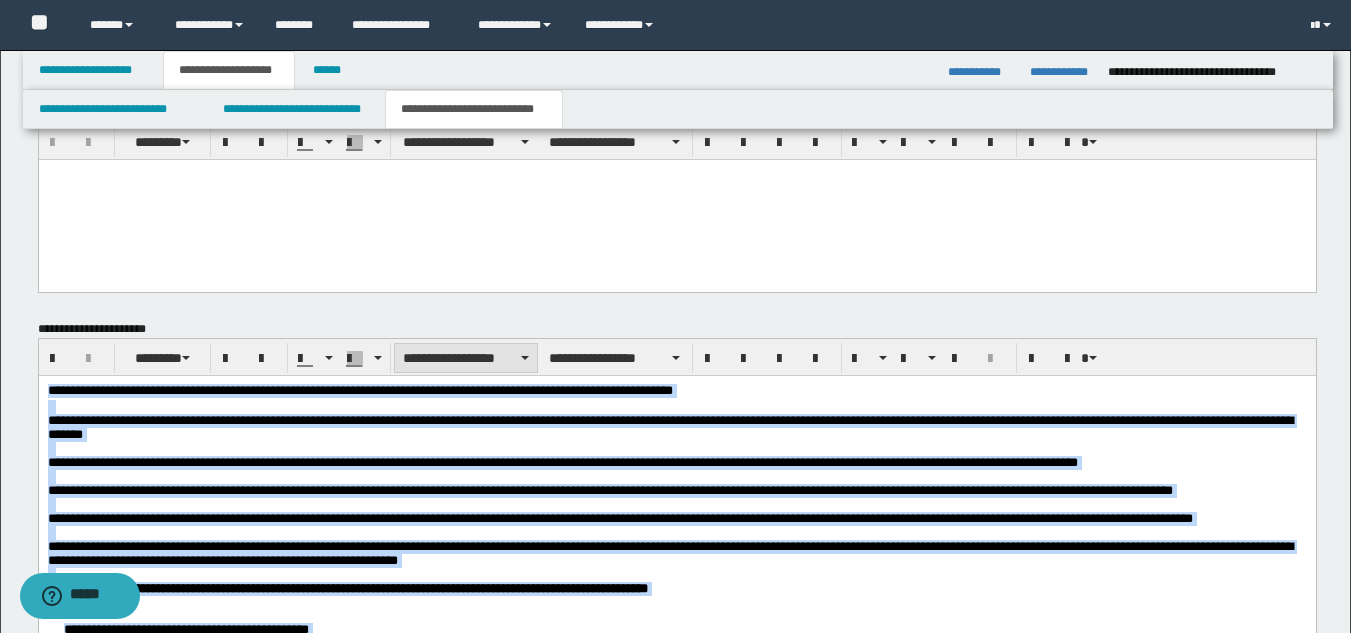 click on "**********" at bounding box center [466, 358] 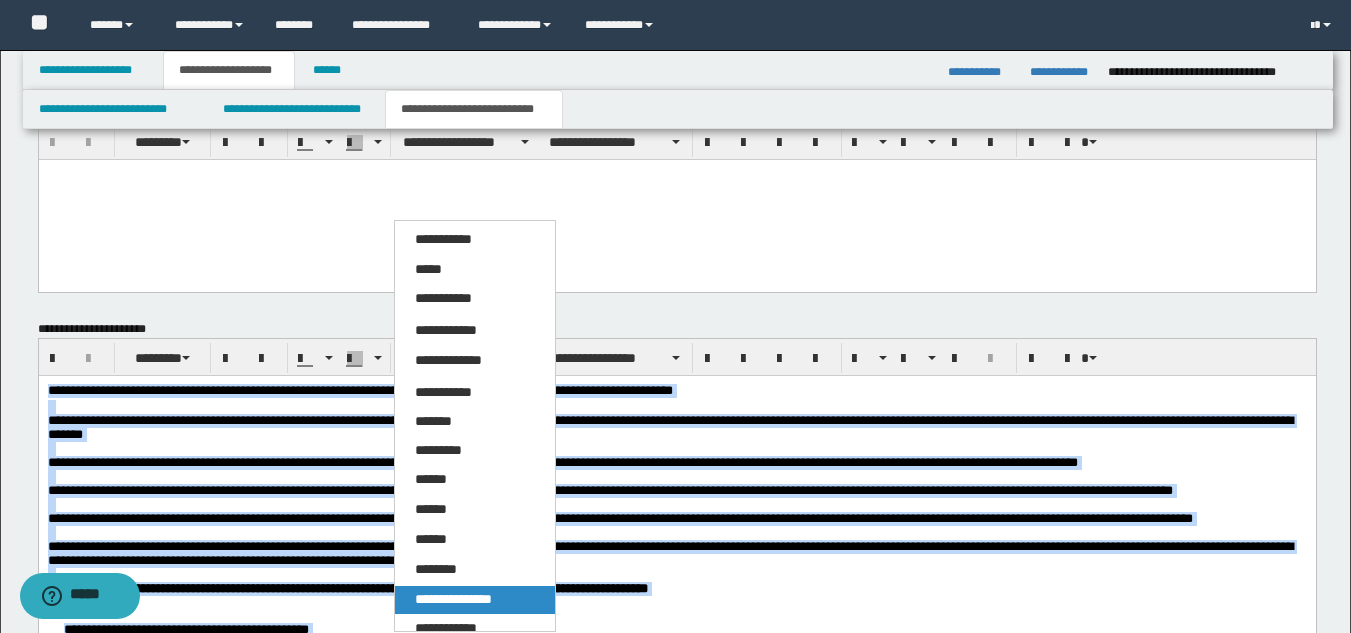 click on "**********" at bounding box center [475, 600] 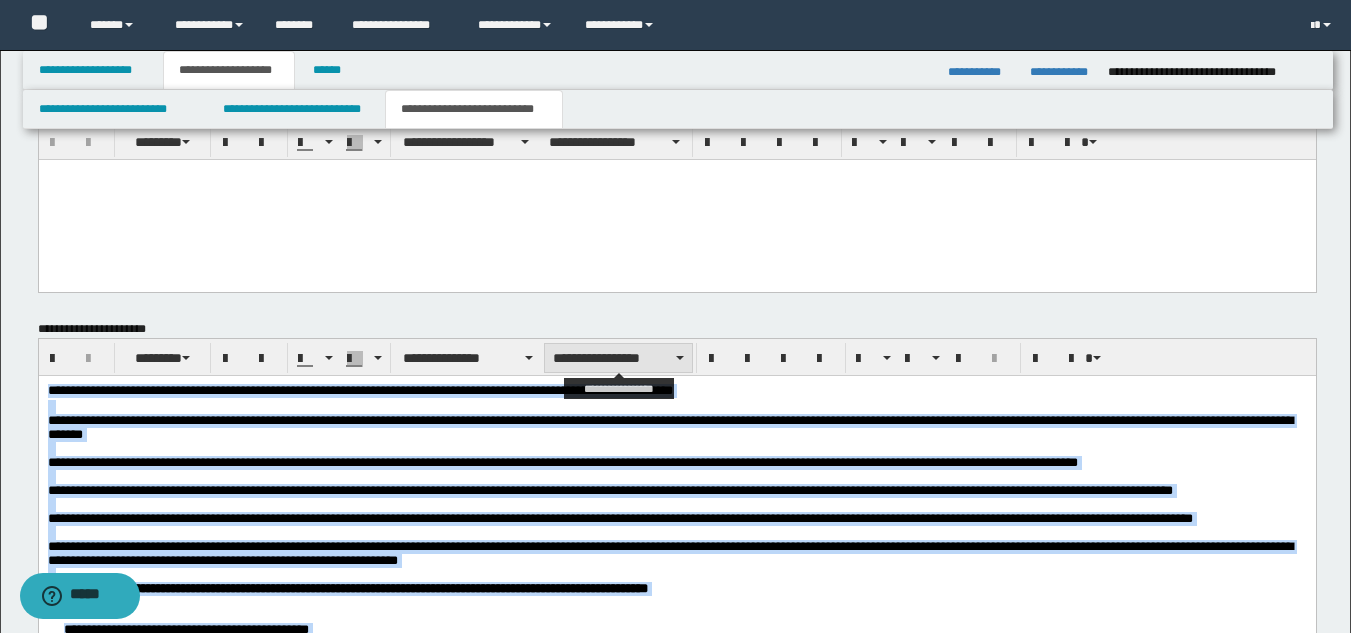 click on "**********" at bounding box center [618, 358] 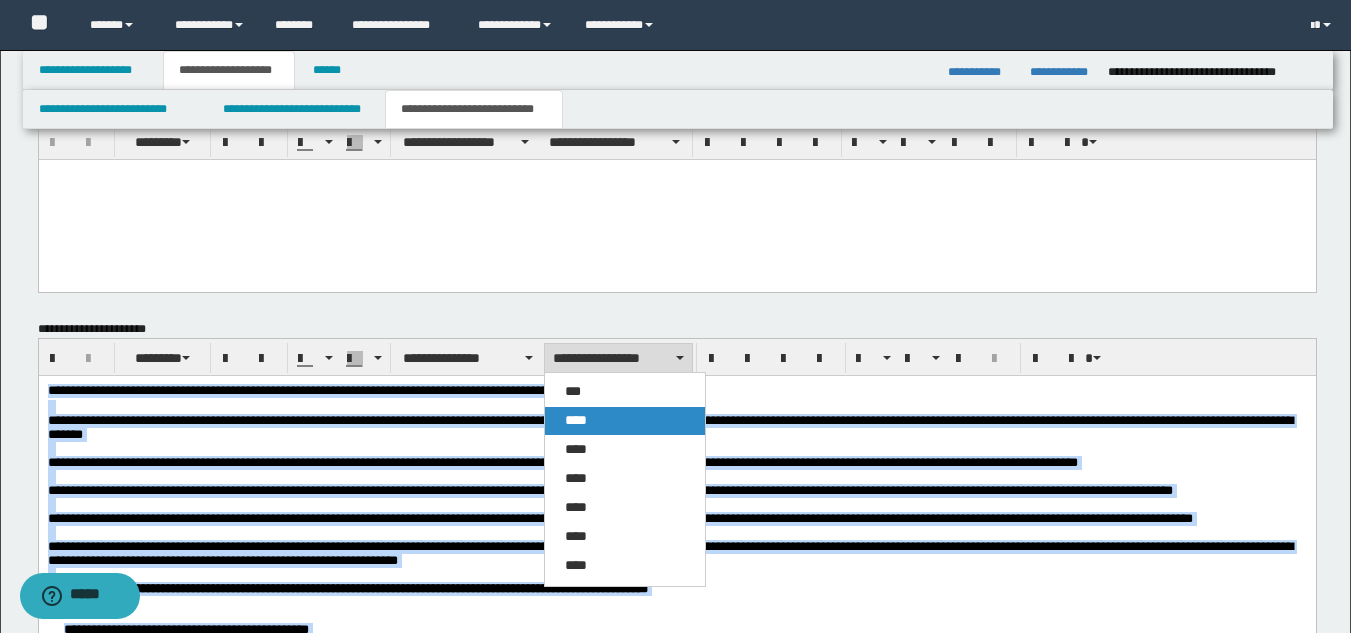 click on "****" at bounding box center [625, 421] 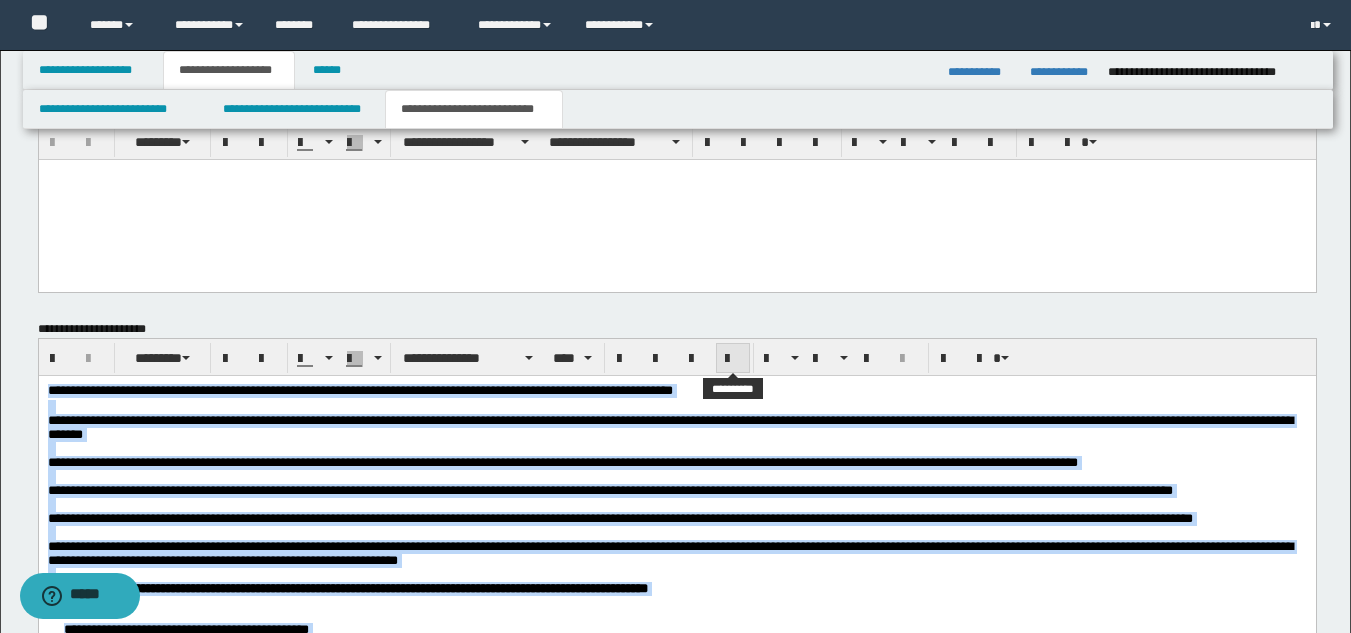 click at bounding box center [733, 359] 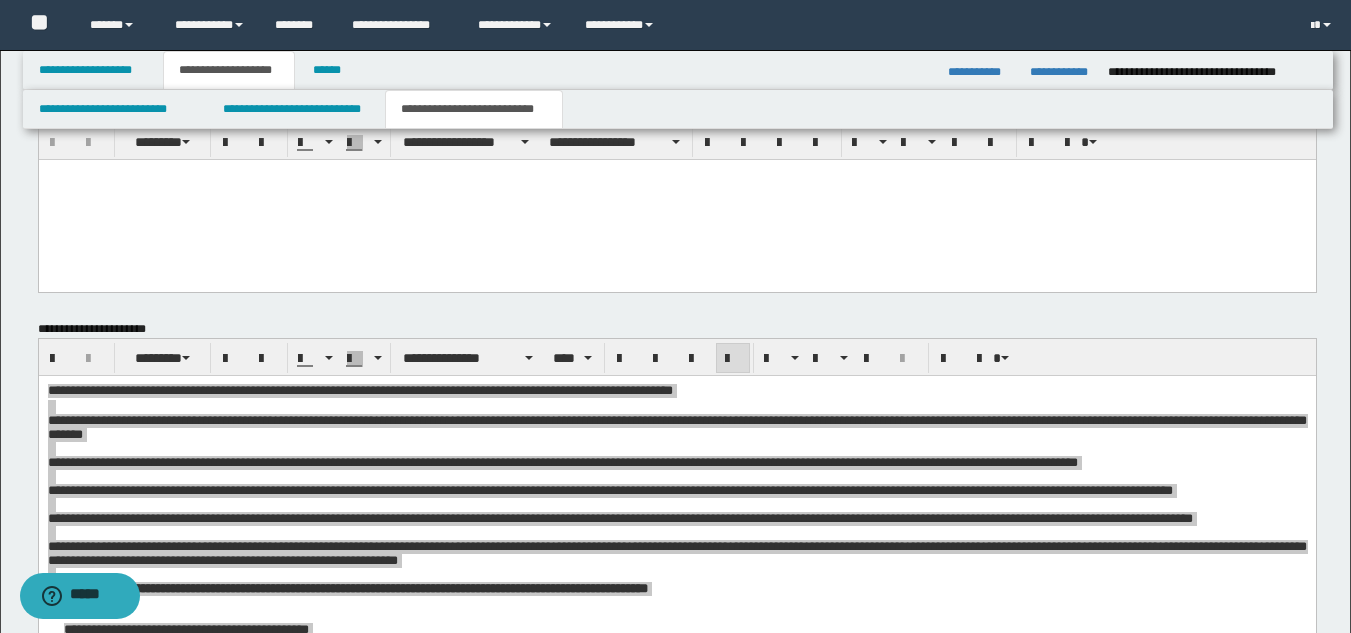 drag, startPoint x: 233, startPoint y: 182, endPoint x: 269, endPoint y: 166, distance: 39.39543 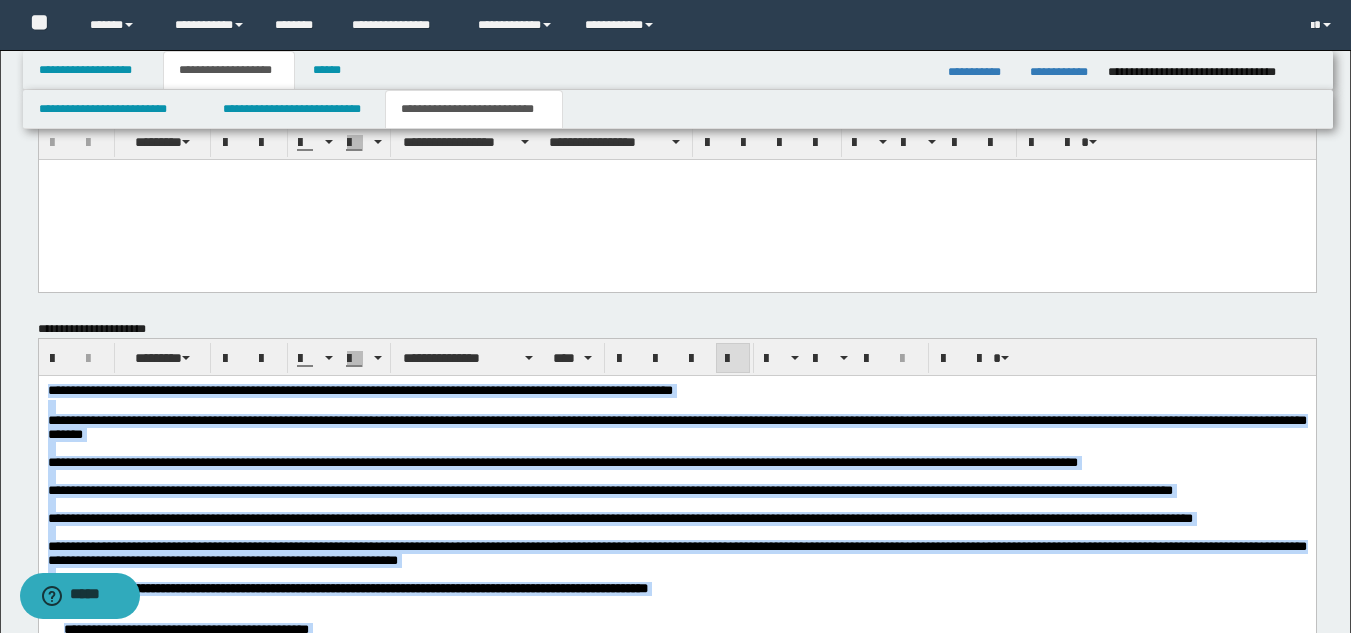 click on "**********" at bounding box center (562, 462) 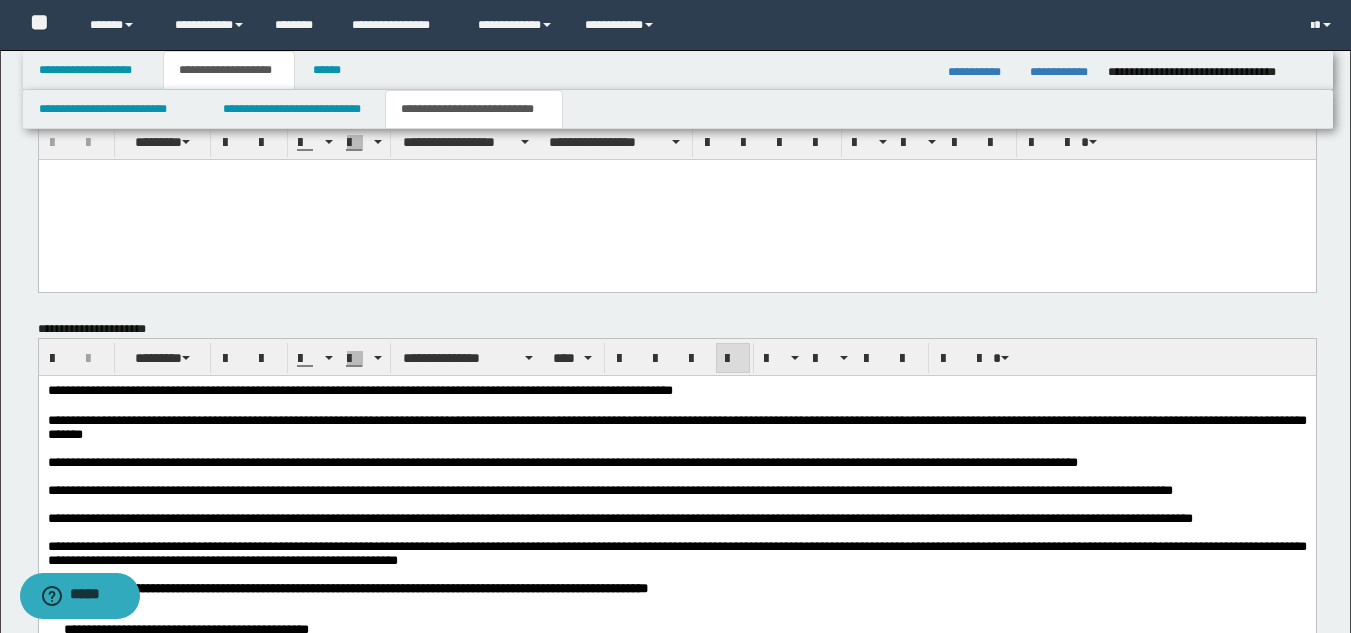 click on "**********" at bounding box center (359, 390) 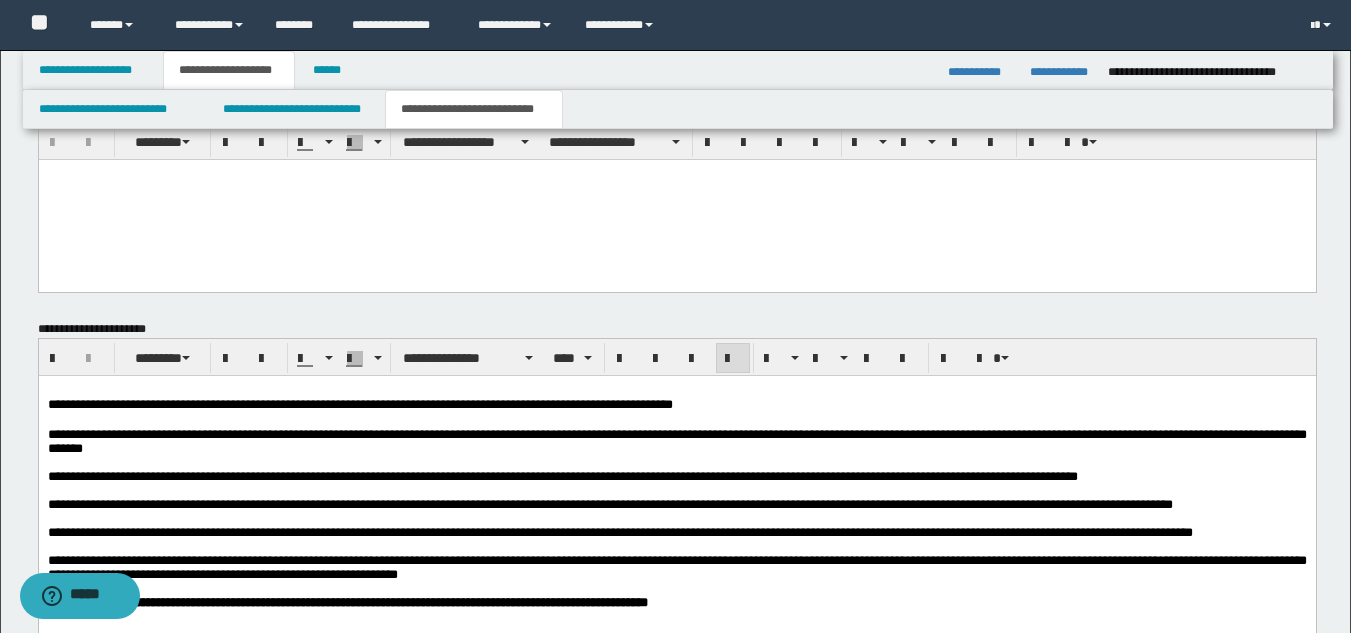 click on "**********" at bounding box center [676, 442] 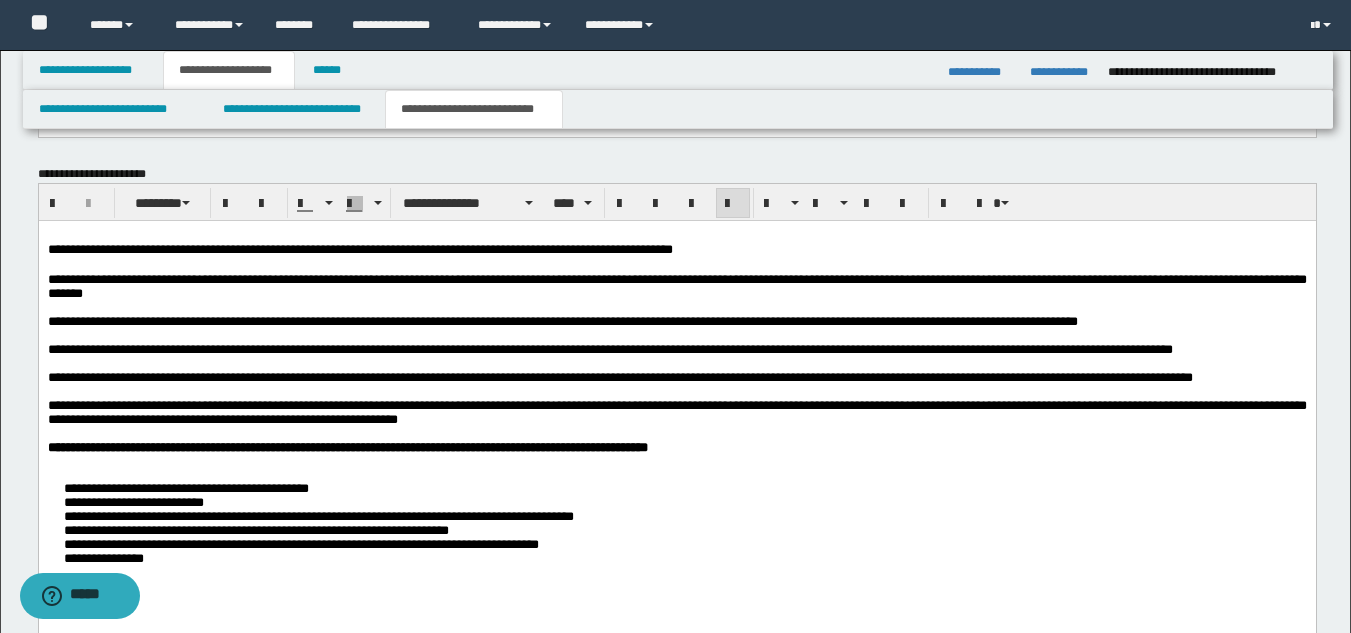 scroll, scrollTop: 1546, scrollLeft: 0, axis: vertical 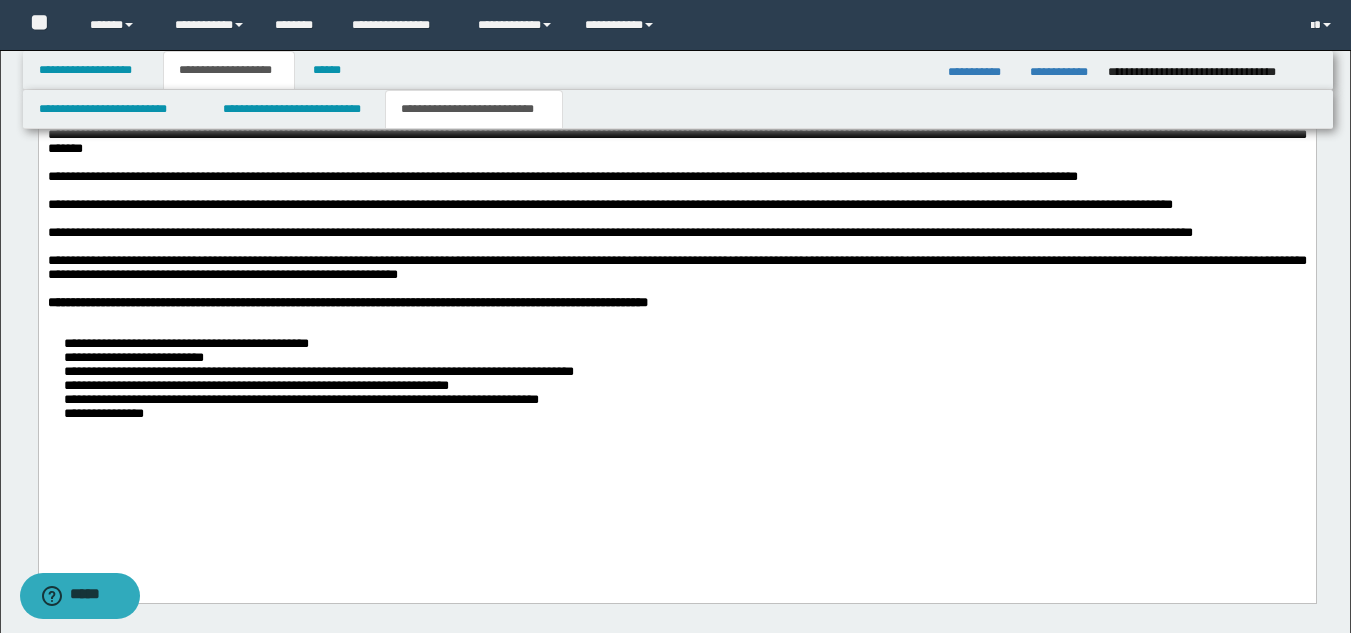 click on "**********" at bounding box center (300, 399) 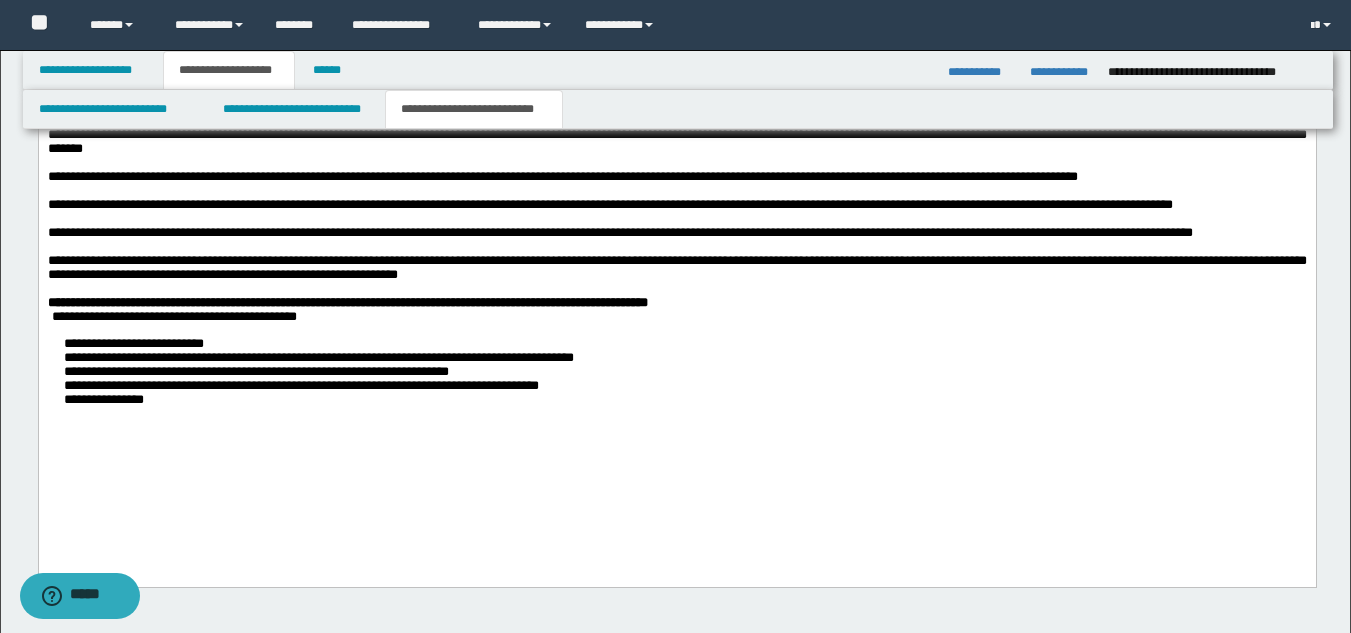 click on "**********" at bounding box center [676, 372] 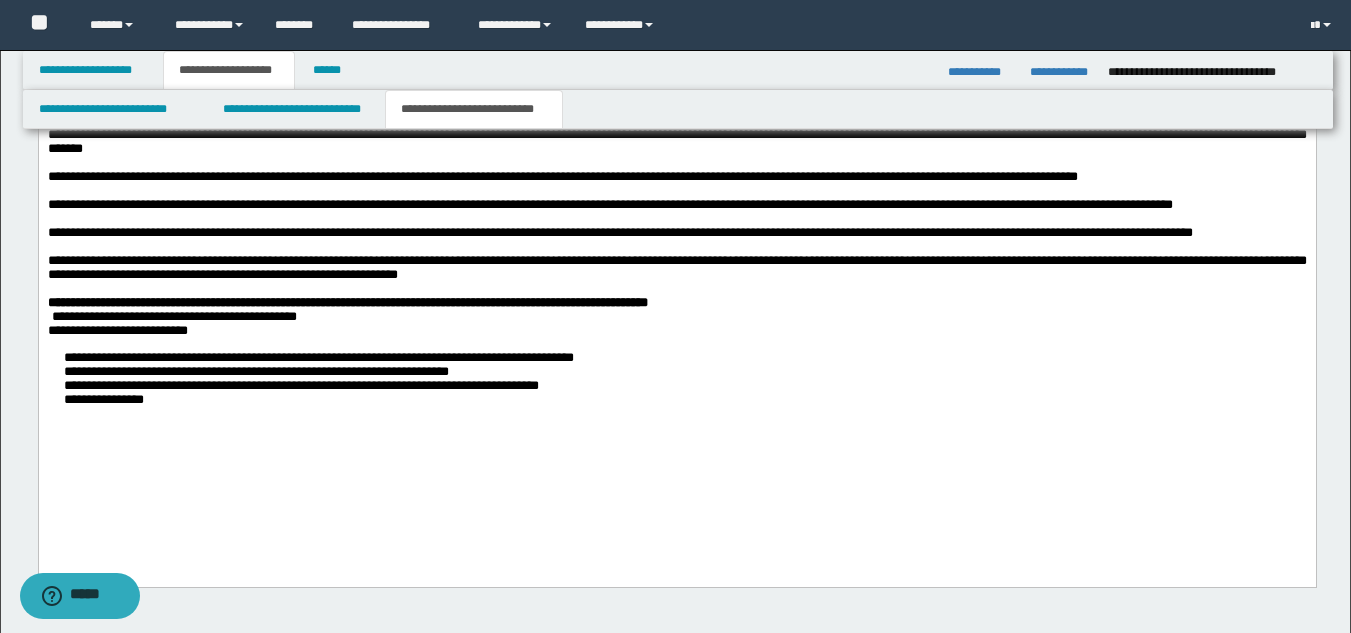 click on "**********" at bounding box center (676, 284) 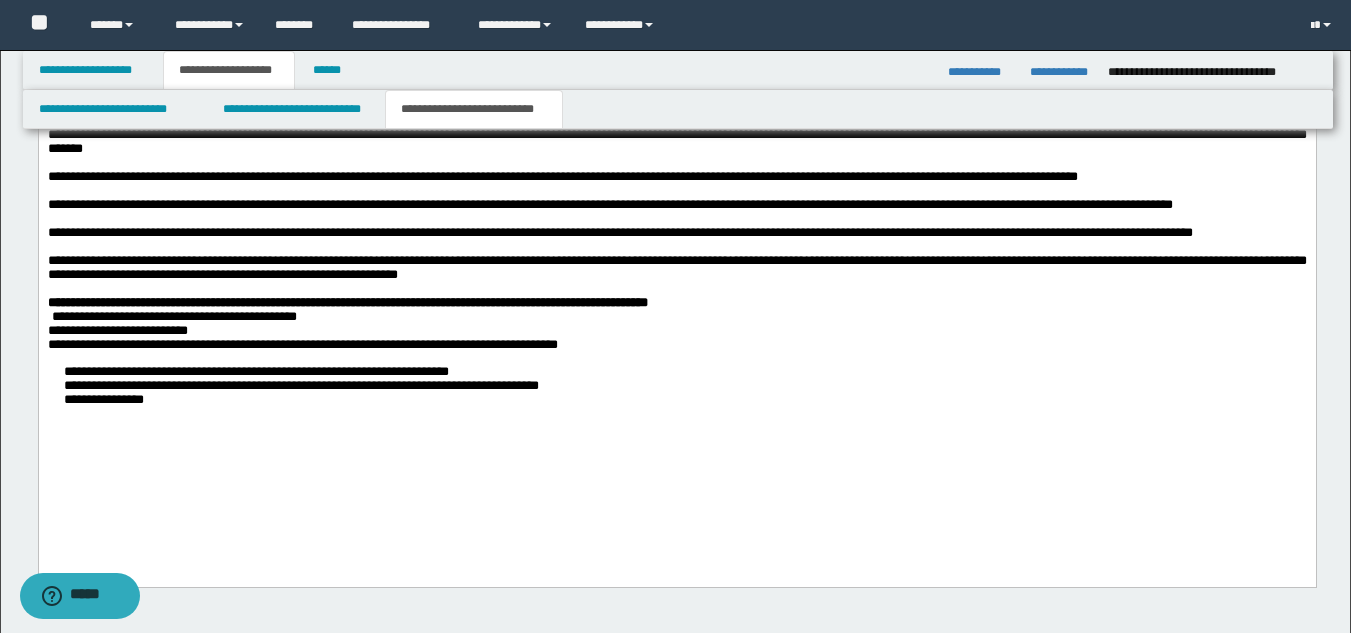 click on "**********" at bounding box center (676, 386) 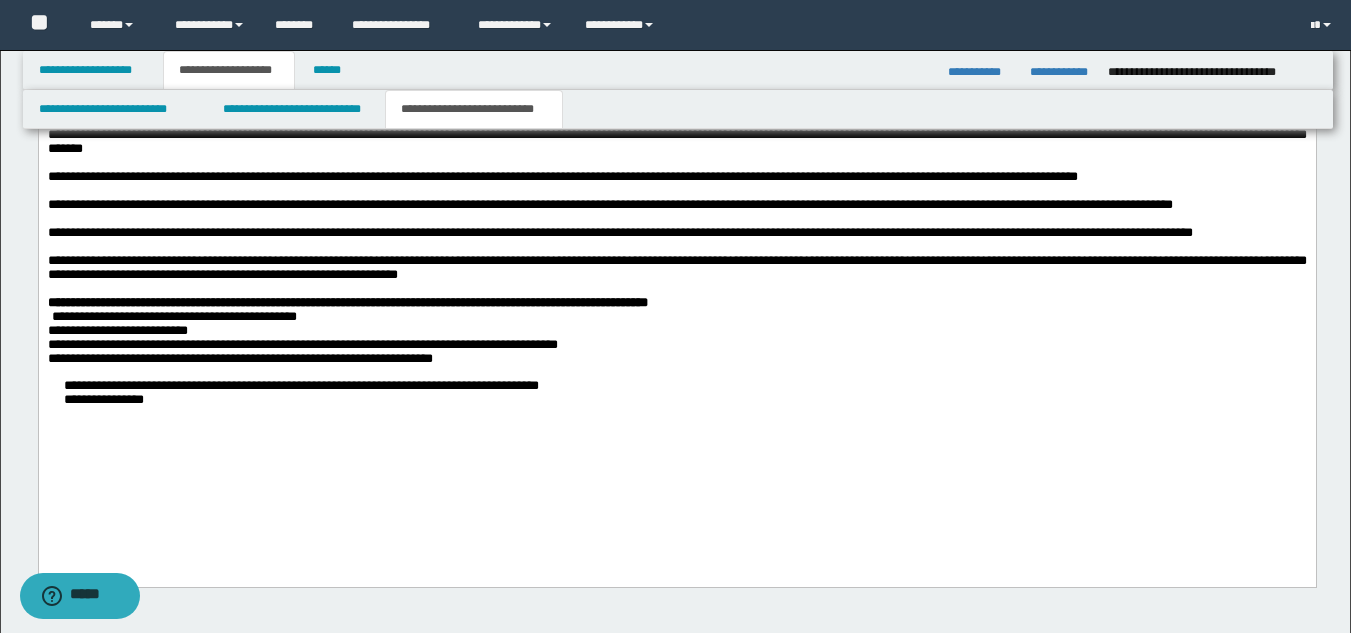 click on "**********" at bounding box center [676, 393] 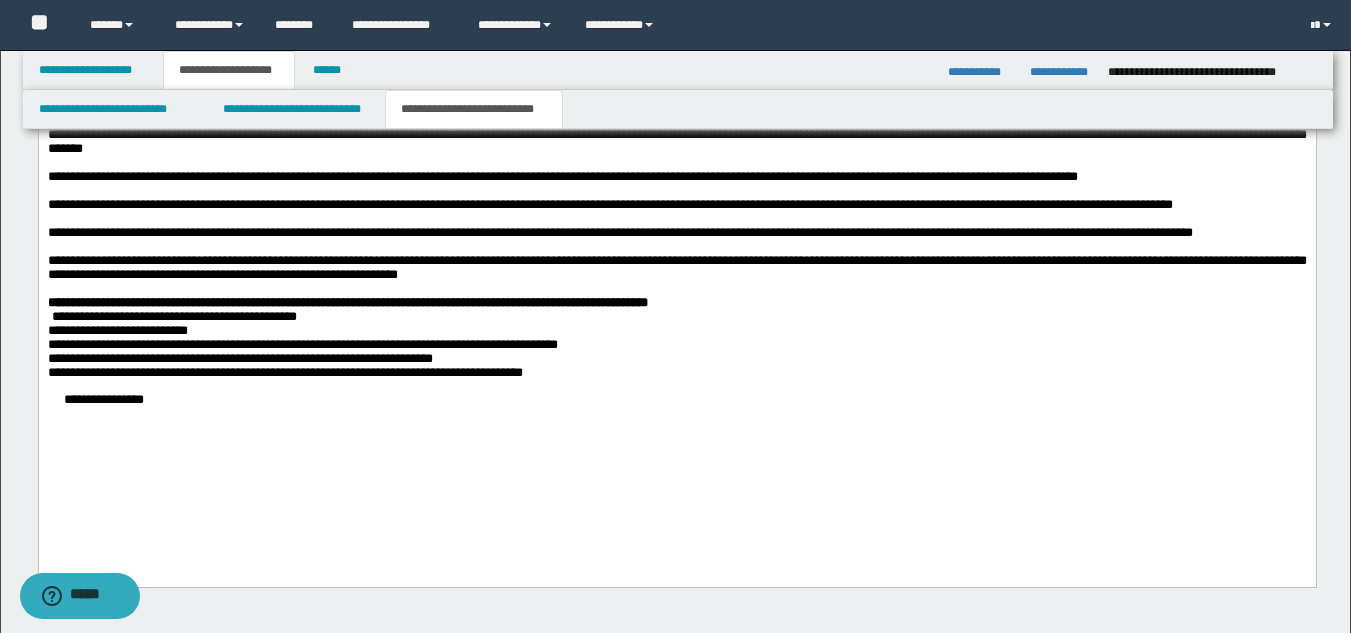 click on "**********" at bounding box center (676, 400) 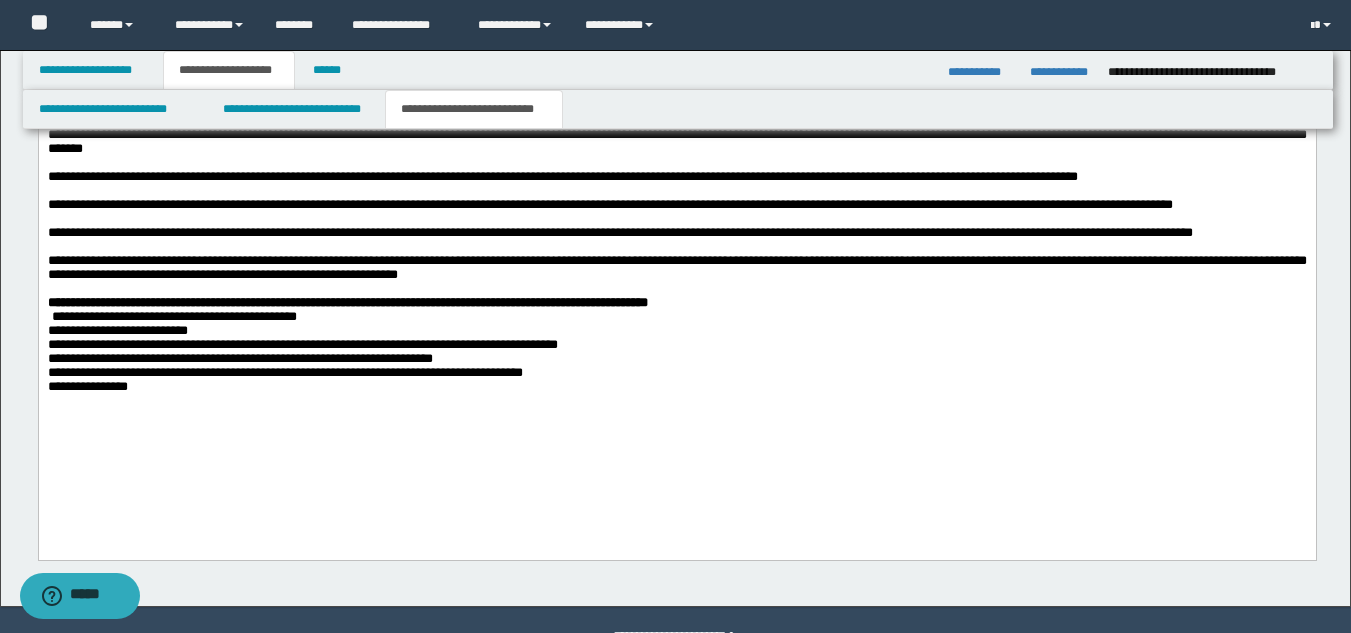 click on "**********" at bounding box center [676, 271] 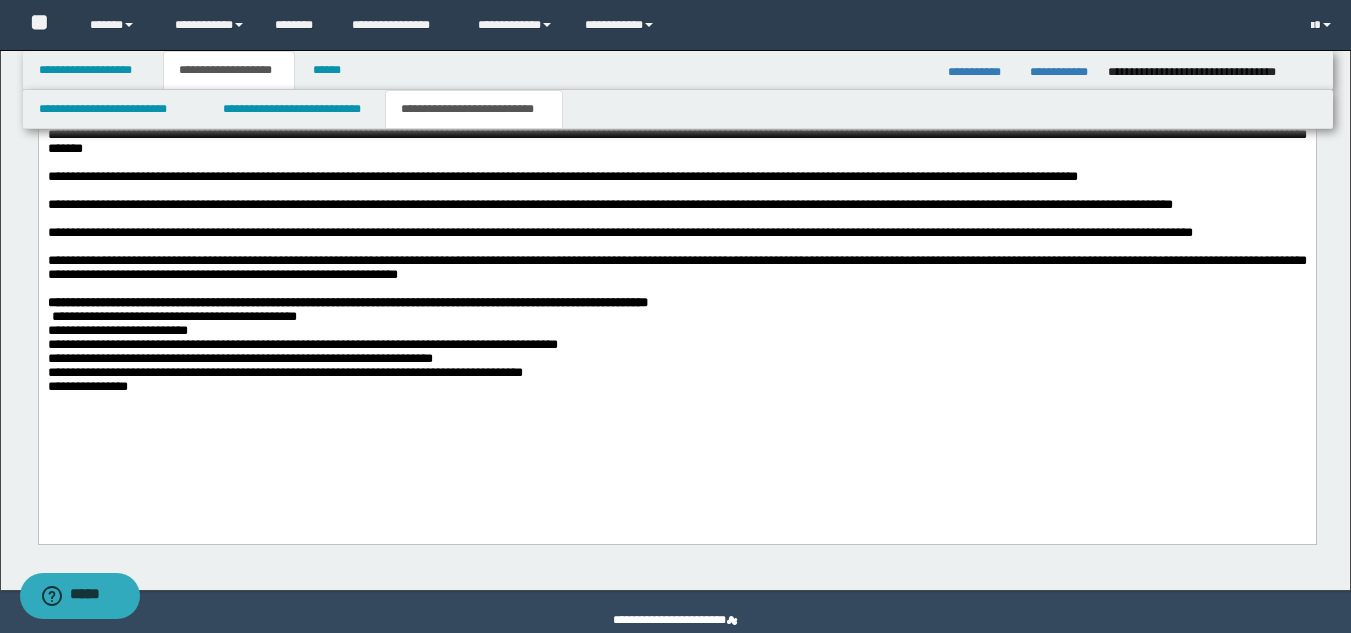 click on "**********" at bounding box center [676, 264] 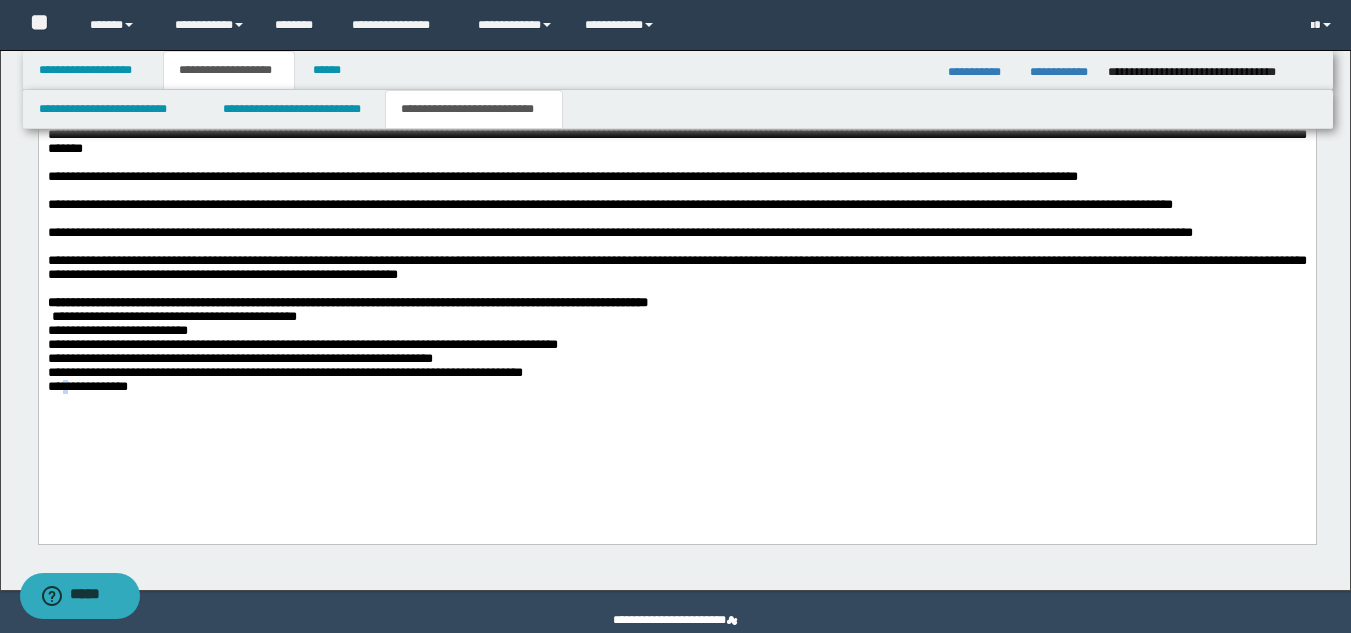 click on "**********" at bounding box center [676, 264] 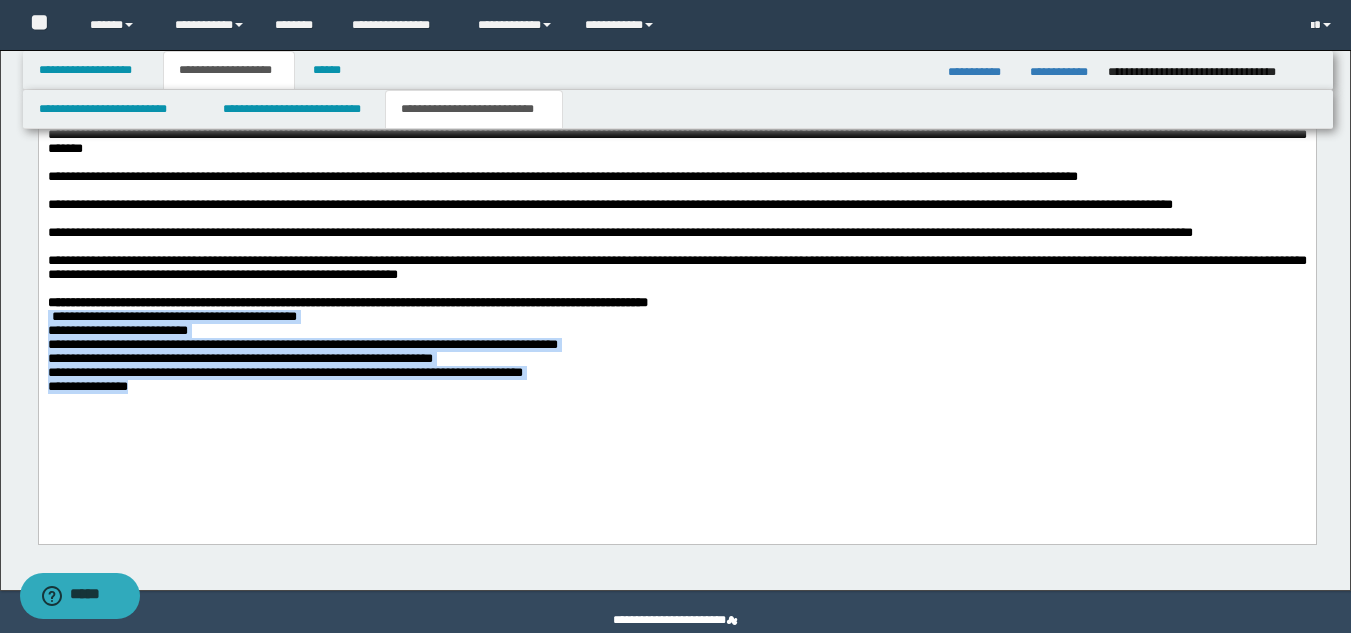 drag, startPoint x: 157, startPoint y: 431, endPoint x: 29, endPoint y: 349, distance: 152.01315 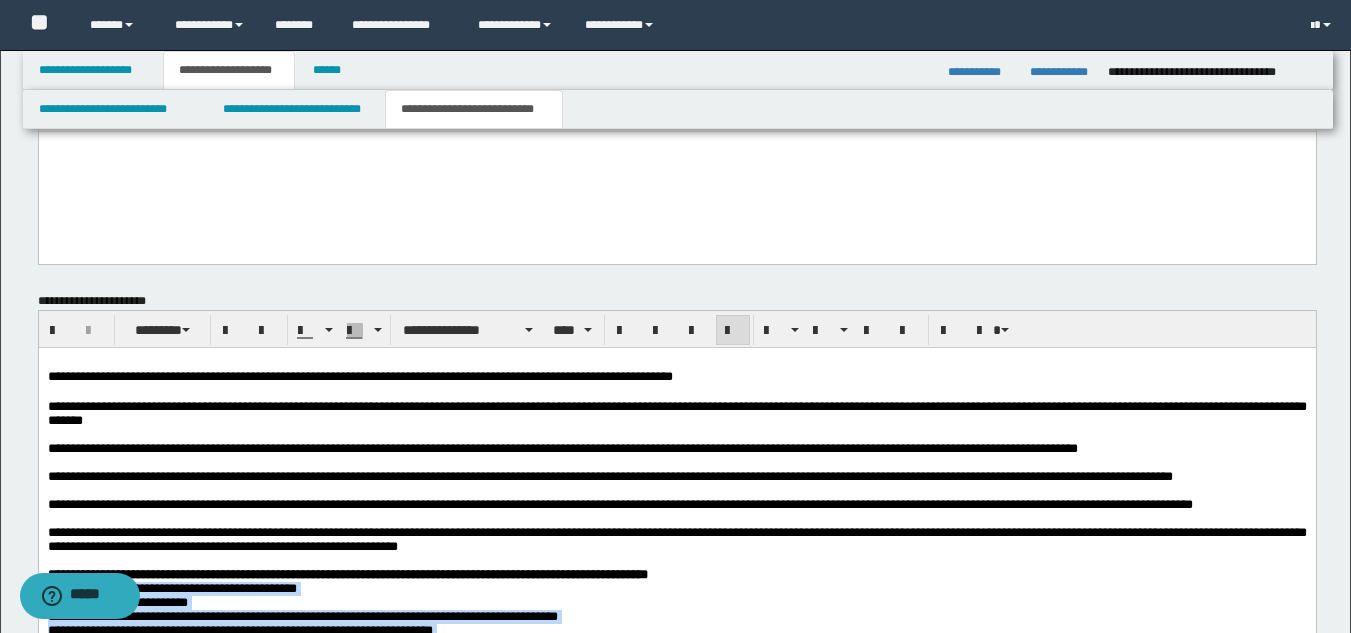 scroll, scrollTop: 1246, scrollLeft: 0, axis: vertical 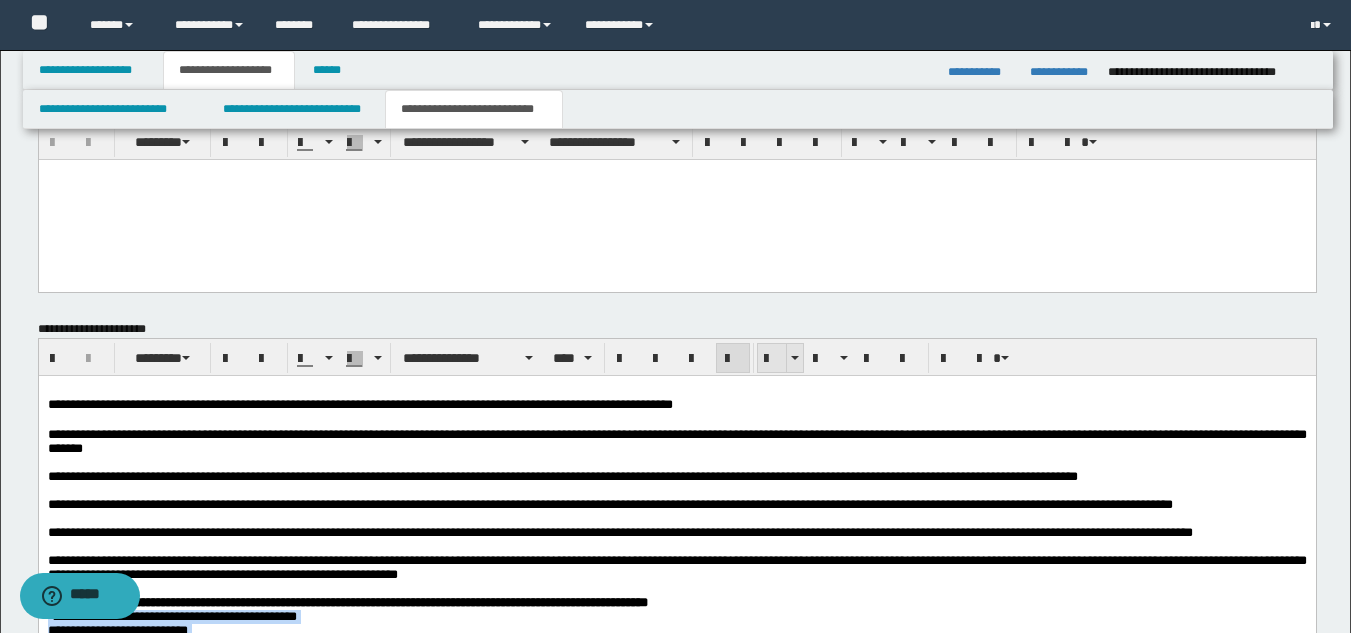 drag, startPoint x: 774, startPoint y: 363, endPoint x: 702, endPoint y: 4, distance: 366.14886 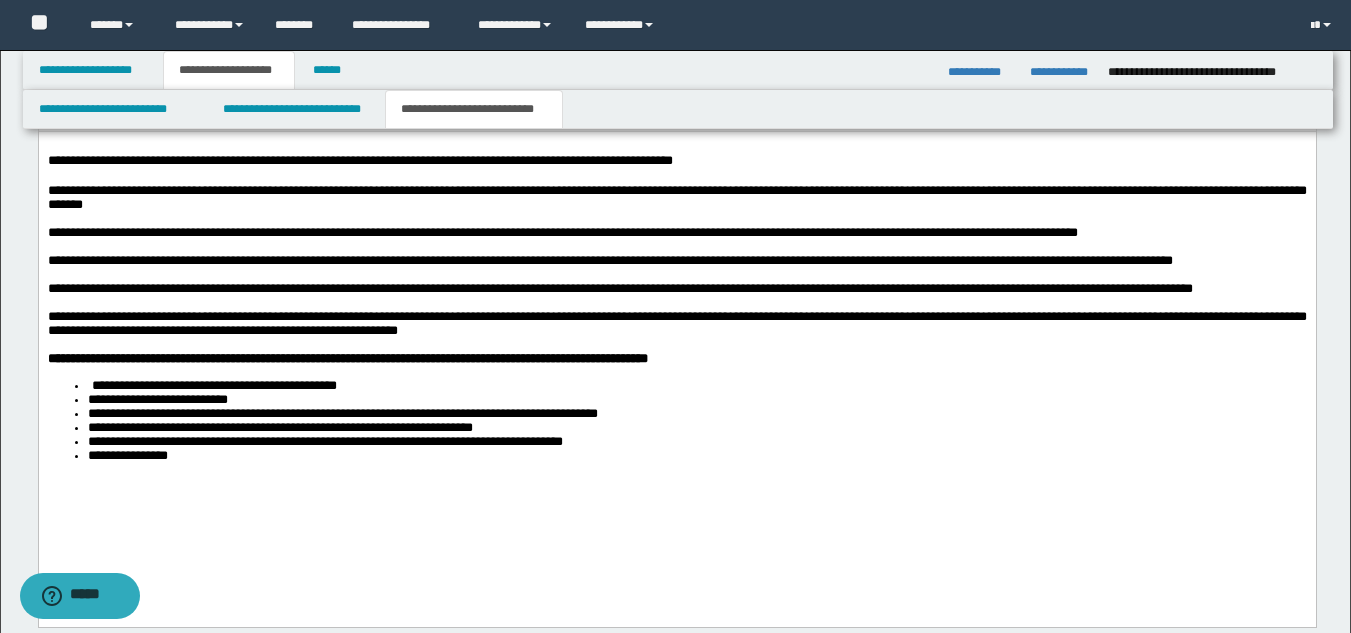 scroll, scrollTop: 1609, scrollLeft: 0, axis: vertical 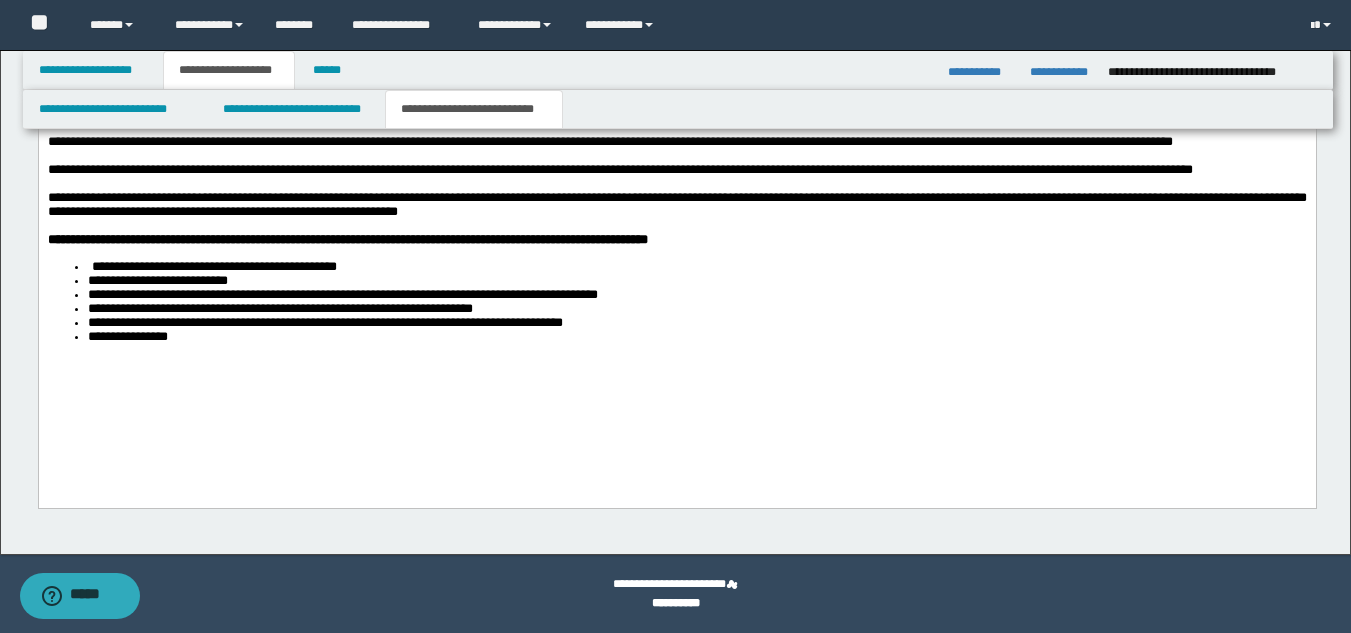 click on "**********" at bounding box center (676, 214) 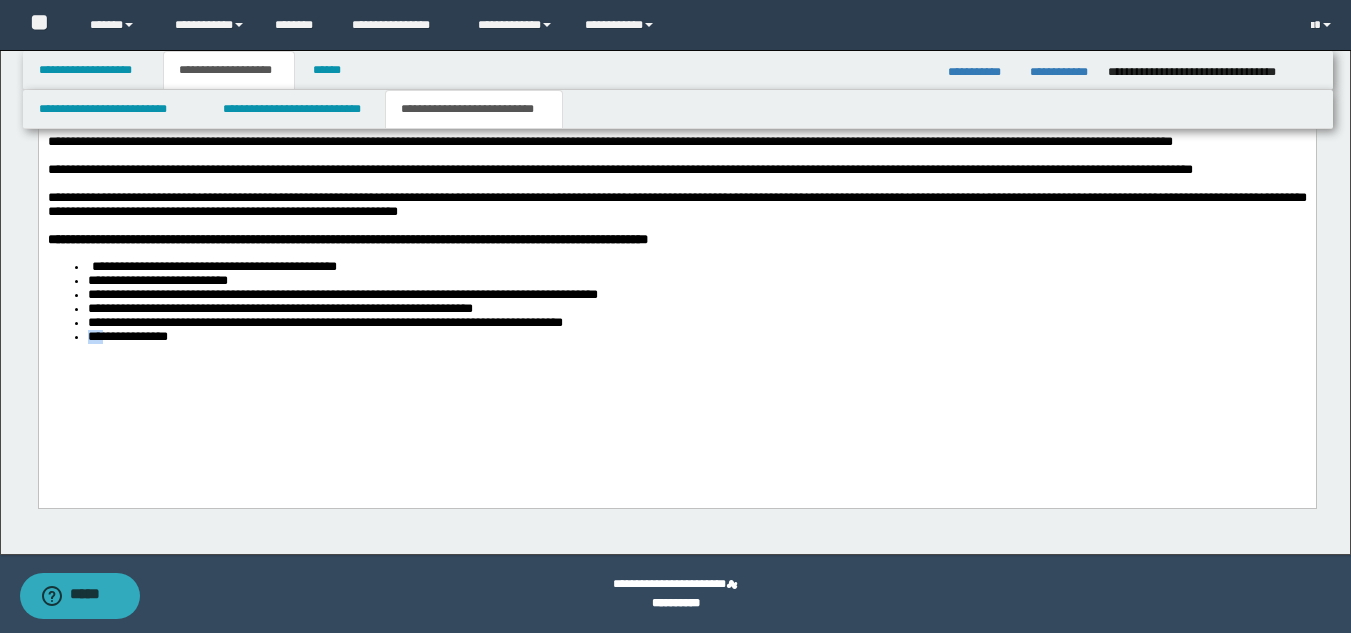 click on "**********" at bounding box center (676, 214) 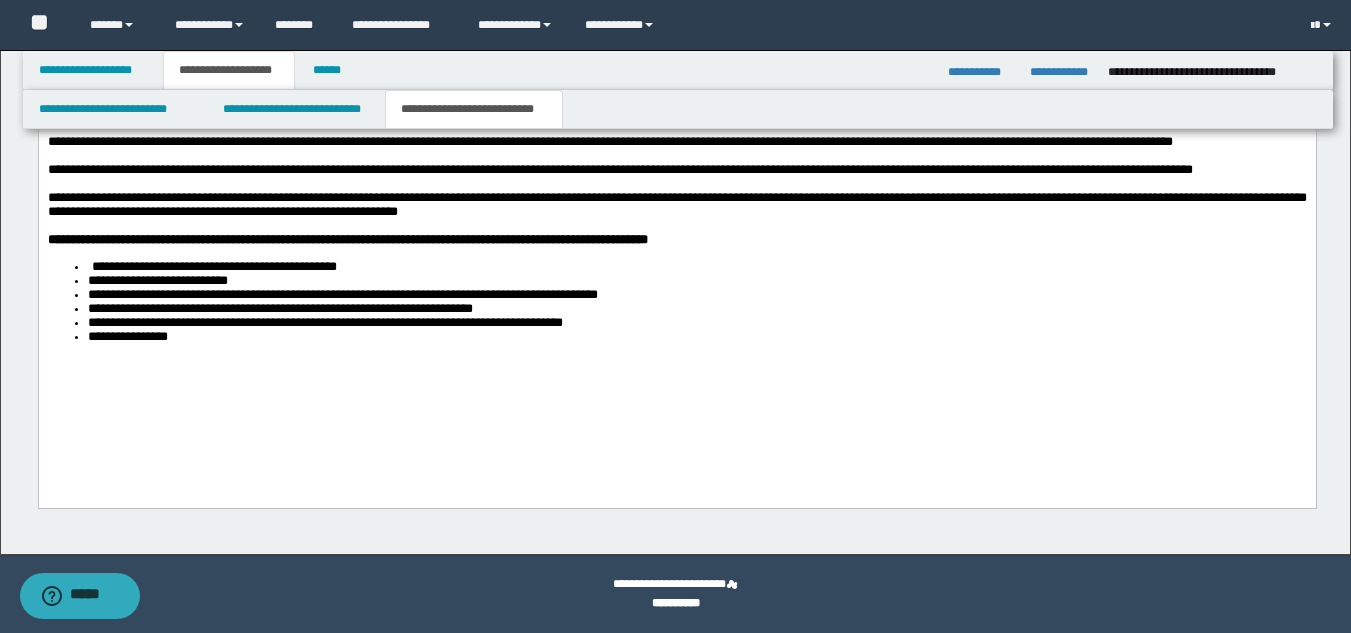 click on "**********" at bounding box center [676, 214] 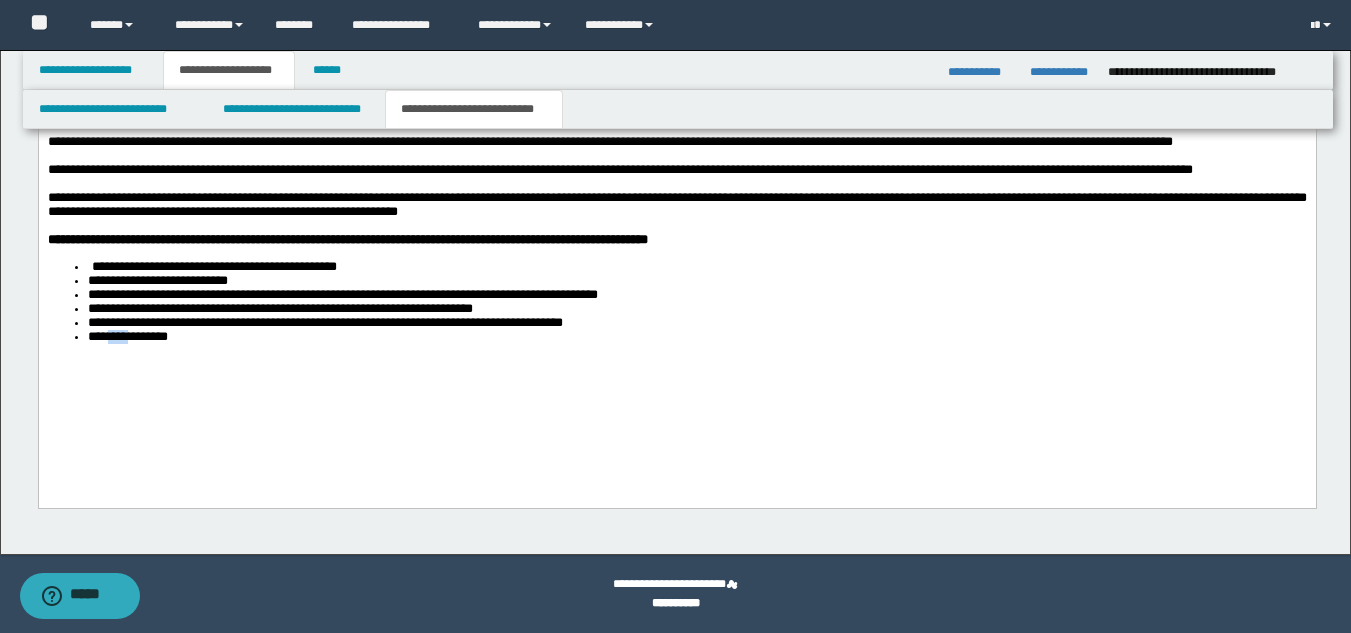 click on "**********" at bounding box center [676, 214] 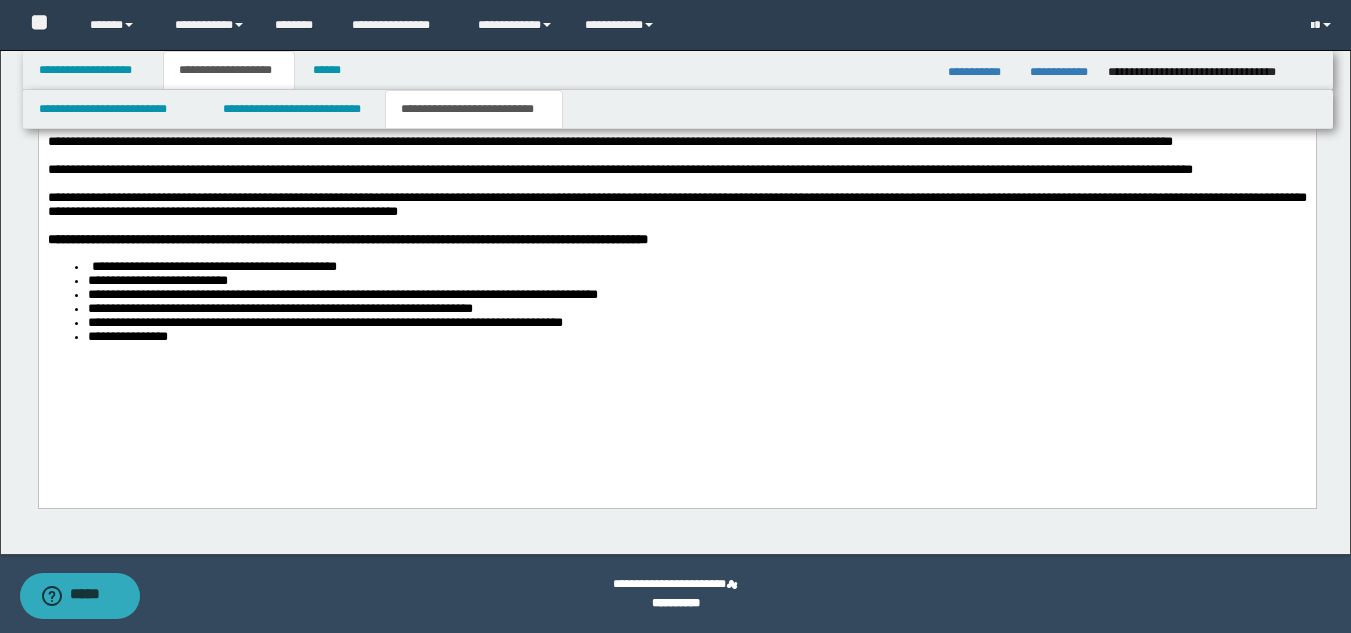 drag, startPoint x: 148, startPoint y: 452, endPoint x: 166, endPoint y: 454, distance: 18.110771 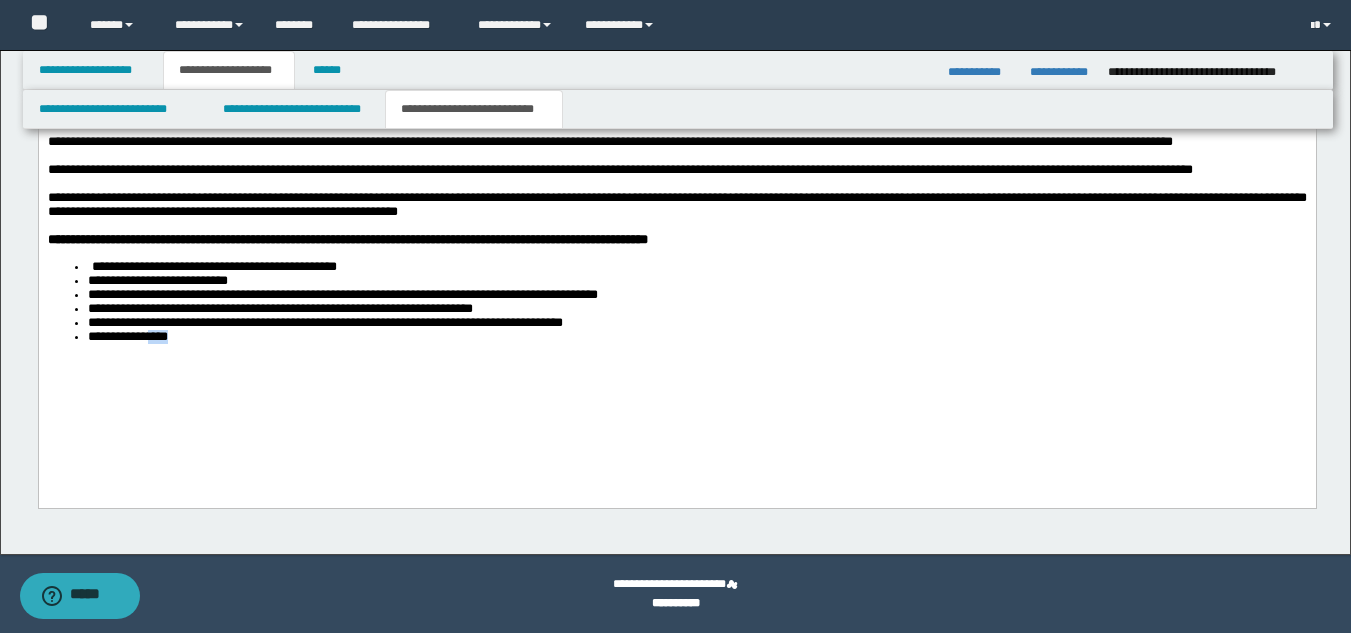 drag, startPoint x: 232, startPoint y: 456, endPoint x: 261, endPoint y: 455, distance: 29.017237 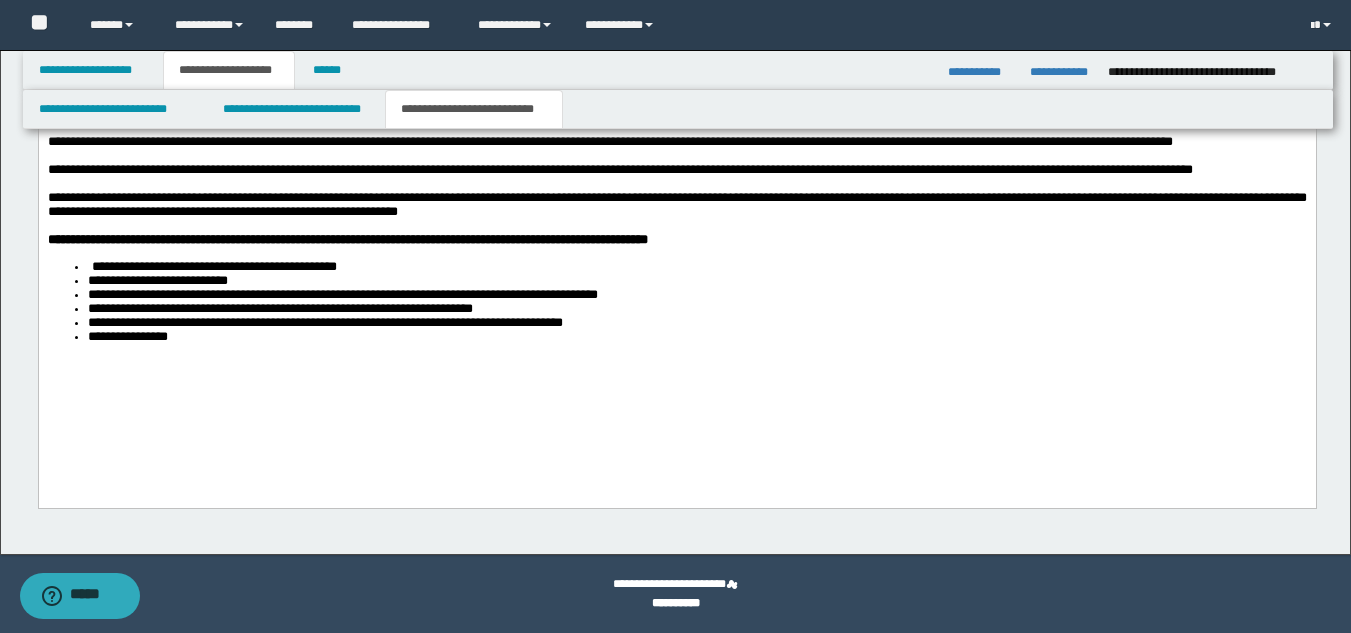 click on "**********" at bounding box center (676, 214) 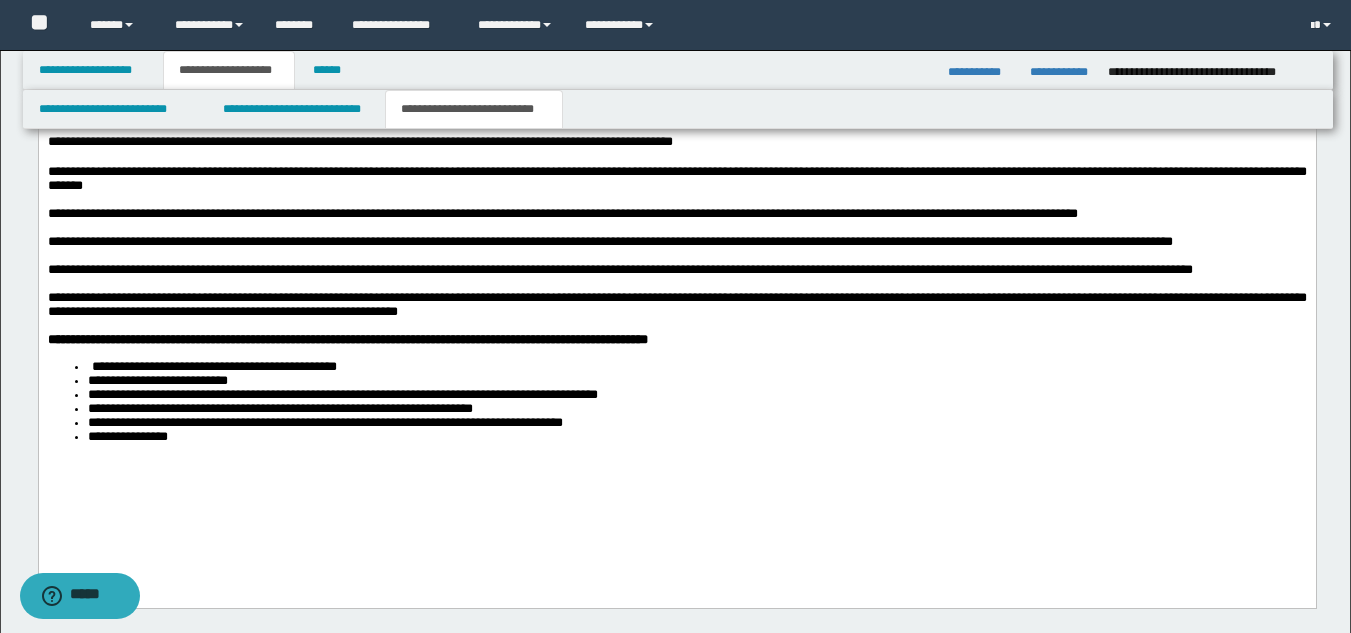 click on "**********" at bounding box center (342, 394) 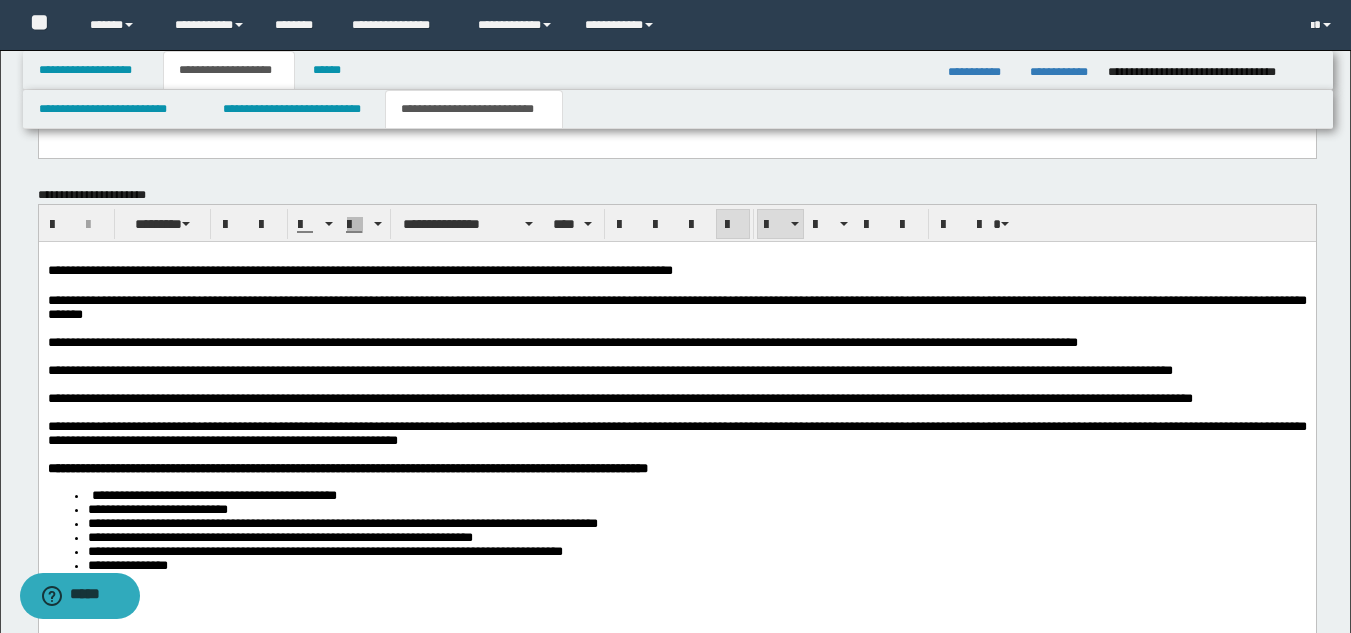 scroll, scrollTop: 1309, scrollLeft: 0, axis: vertical 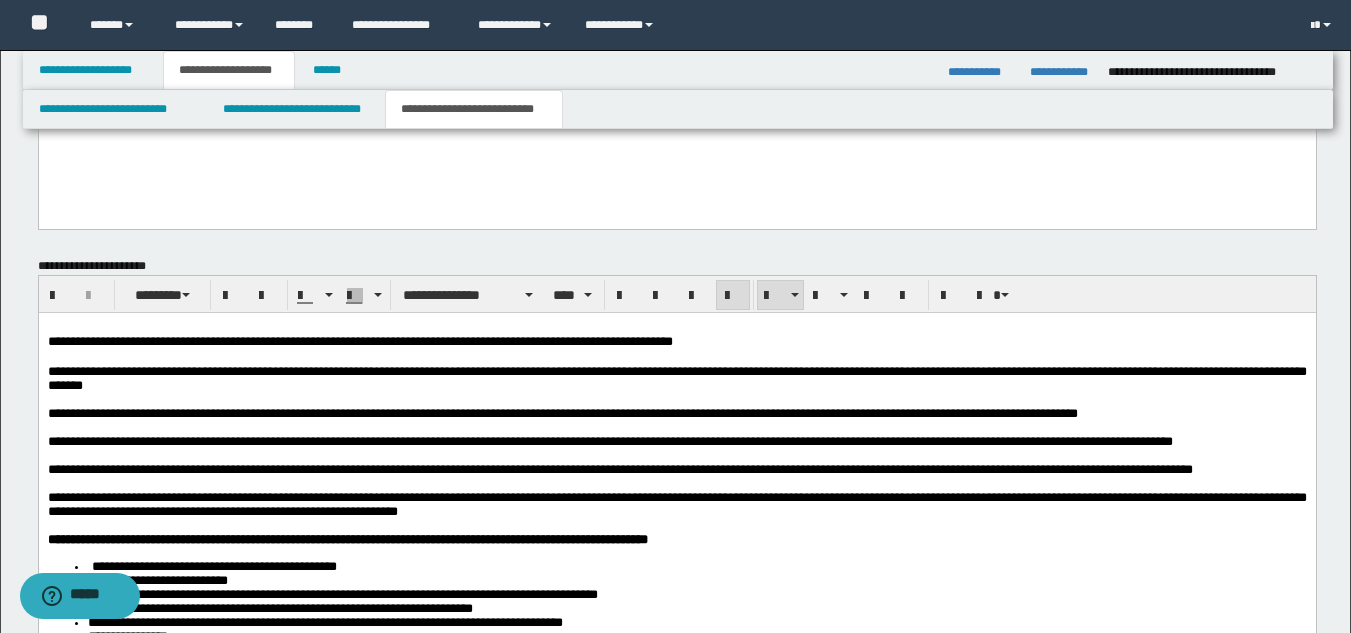 click at bounding box center (676, 400) 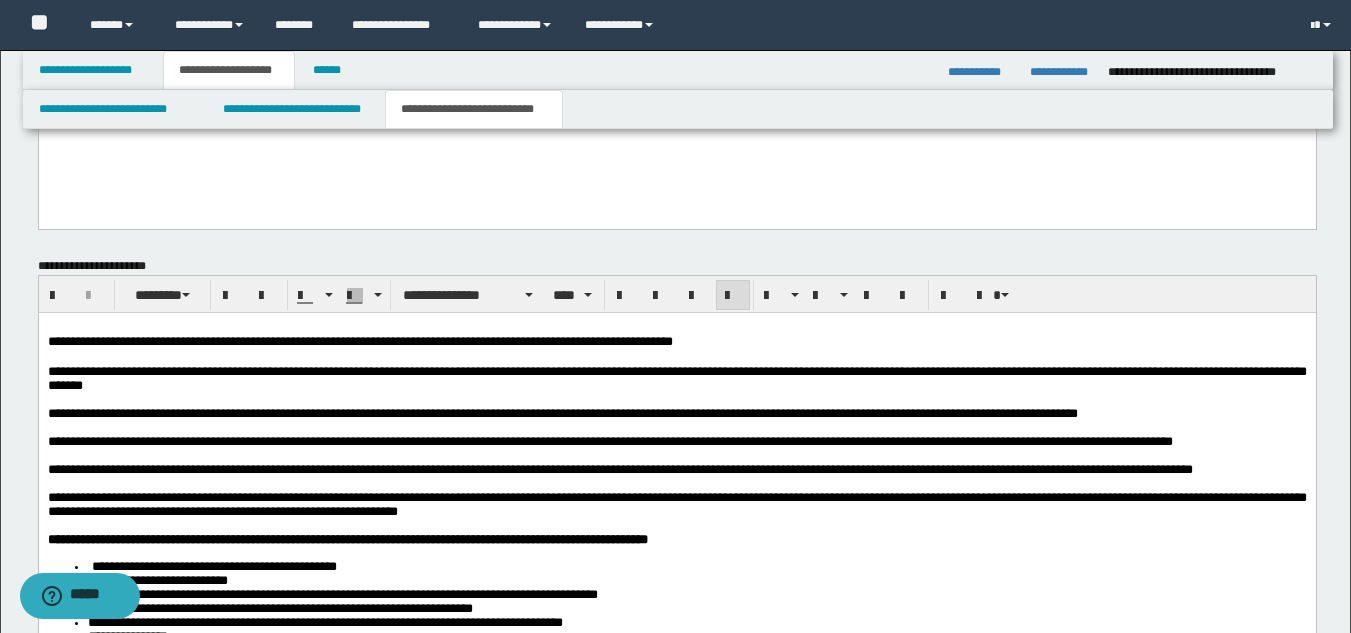 click at bounding box center (676, 400) 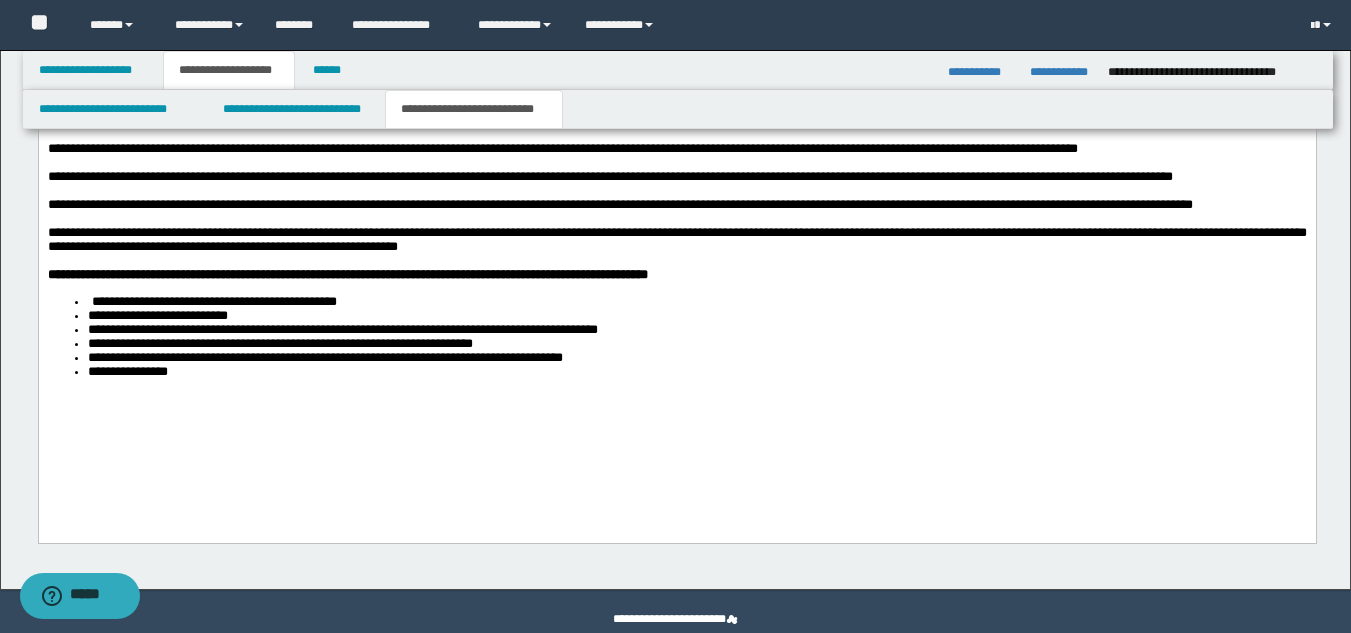 scroll, scrollTop: 1609, scrollLeft: 0, axis: vertical 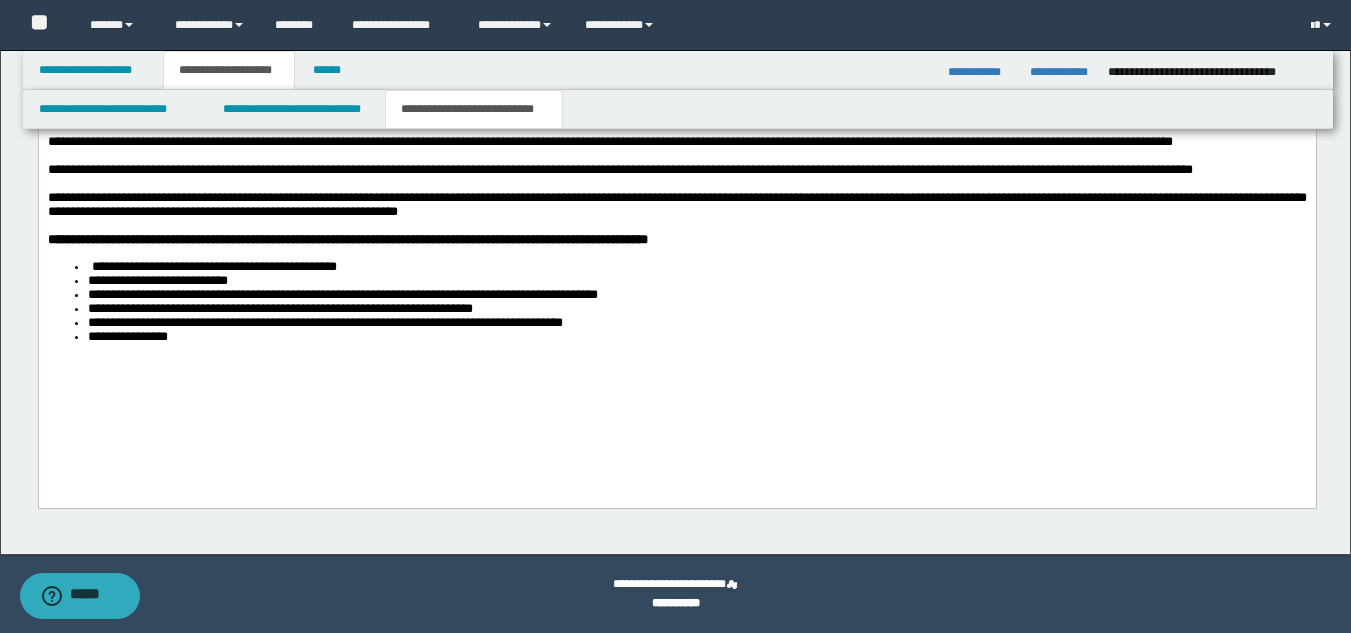 click on "**********" at bounding box center (696, 337) 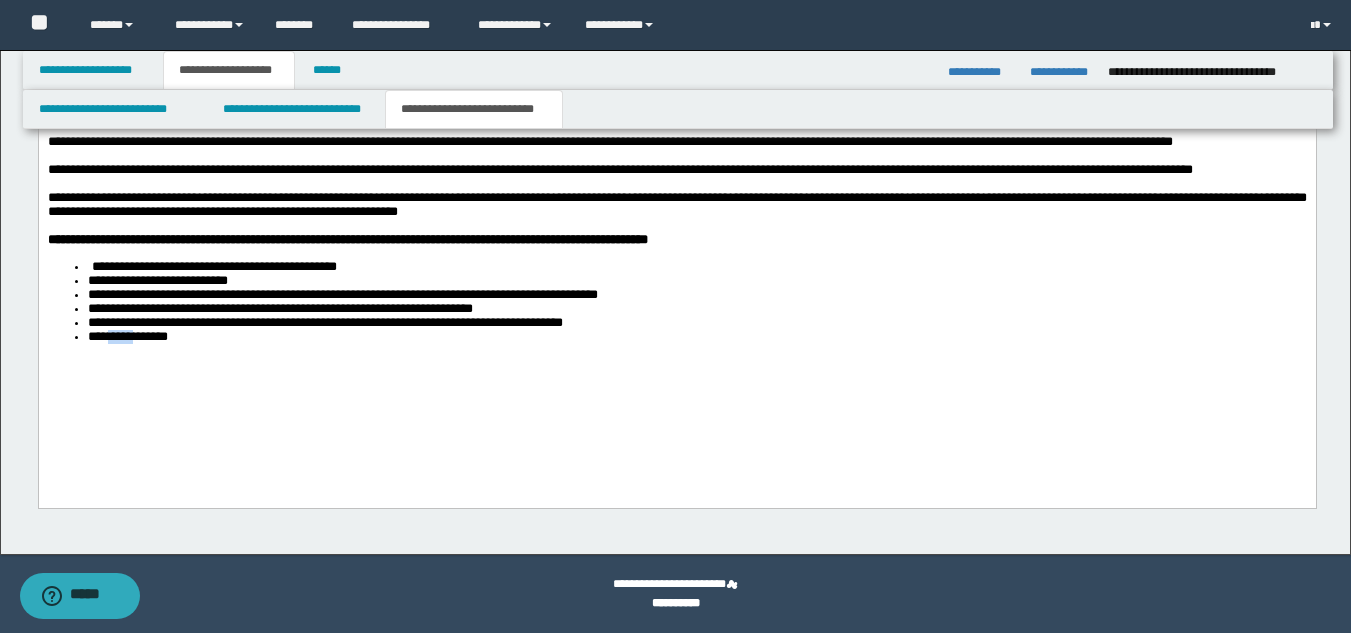 click on "**********" at bounding box center [676, 214] 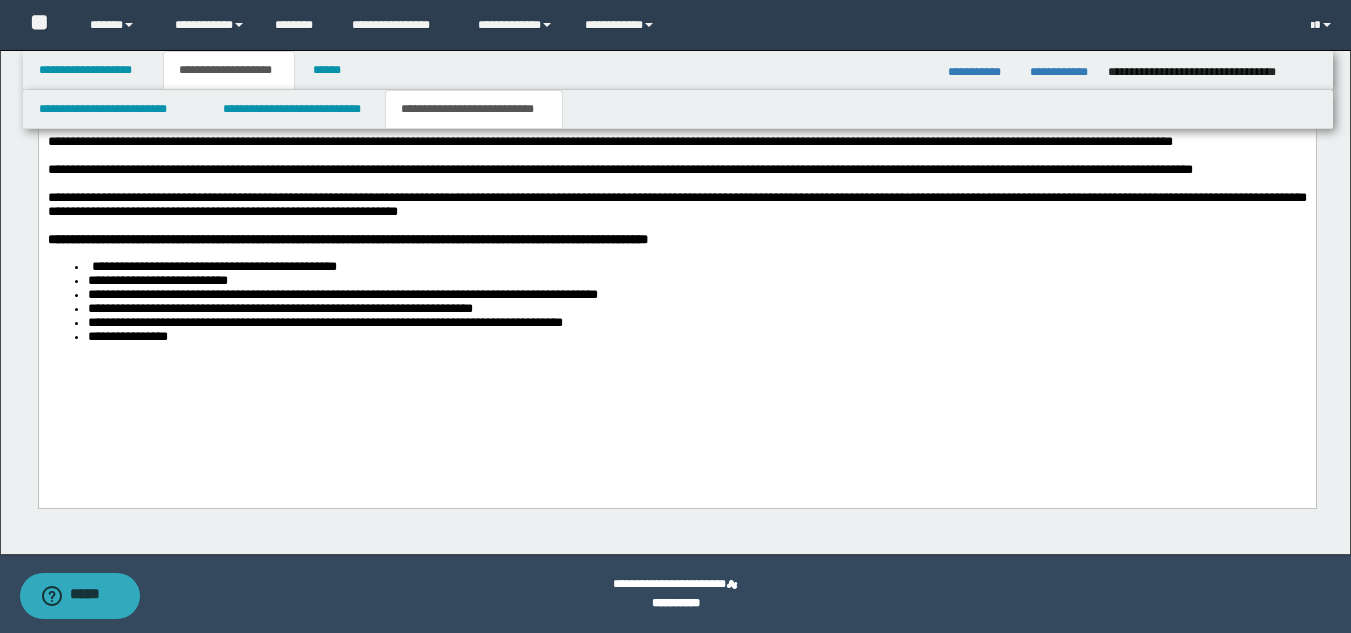 drag, startPoint x: 176, startPoint y: 431, endPoint x: 194, endPoint y: 422, distance: 20.12461 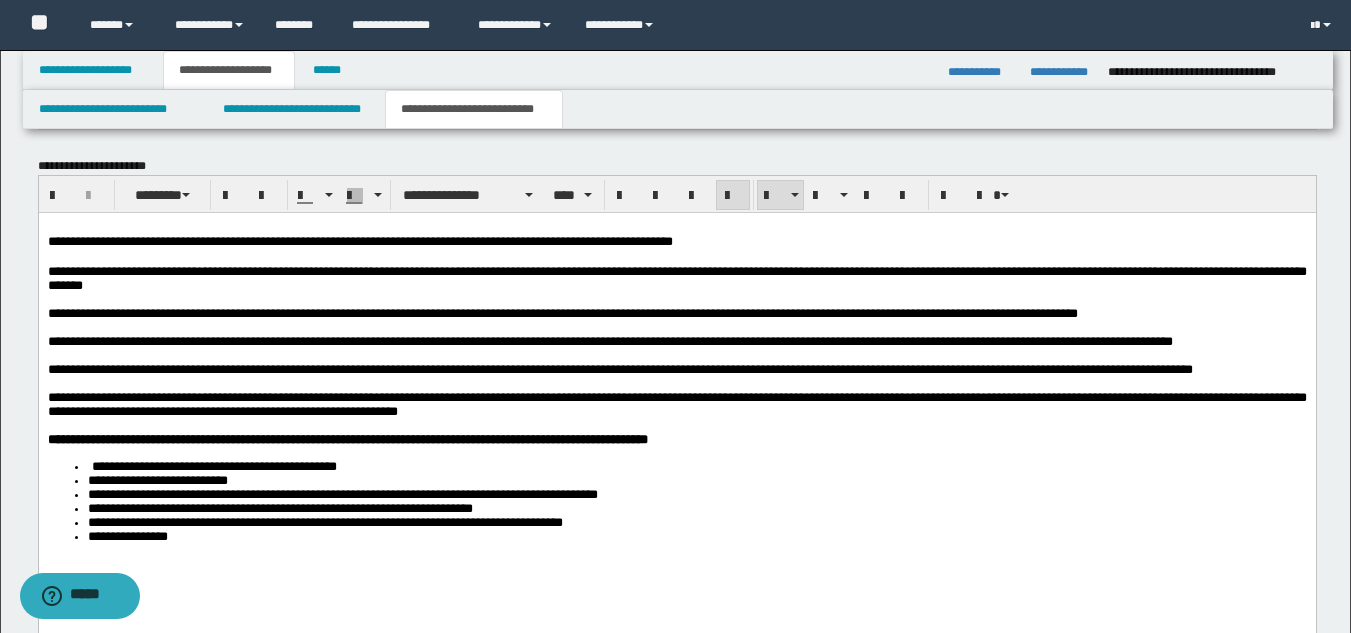 click on "**********" at bounding box center [619, 369] 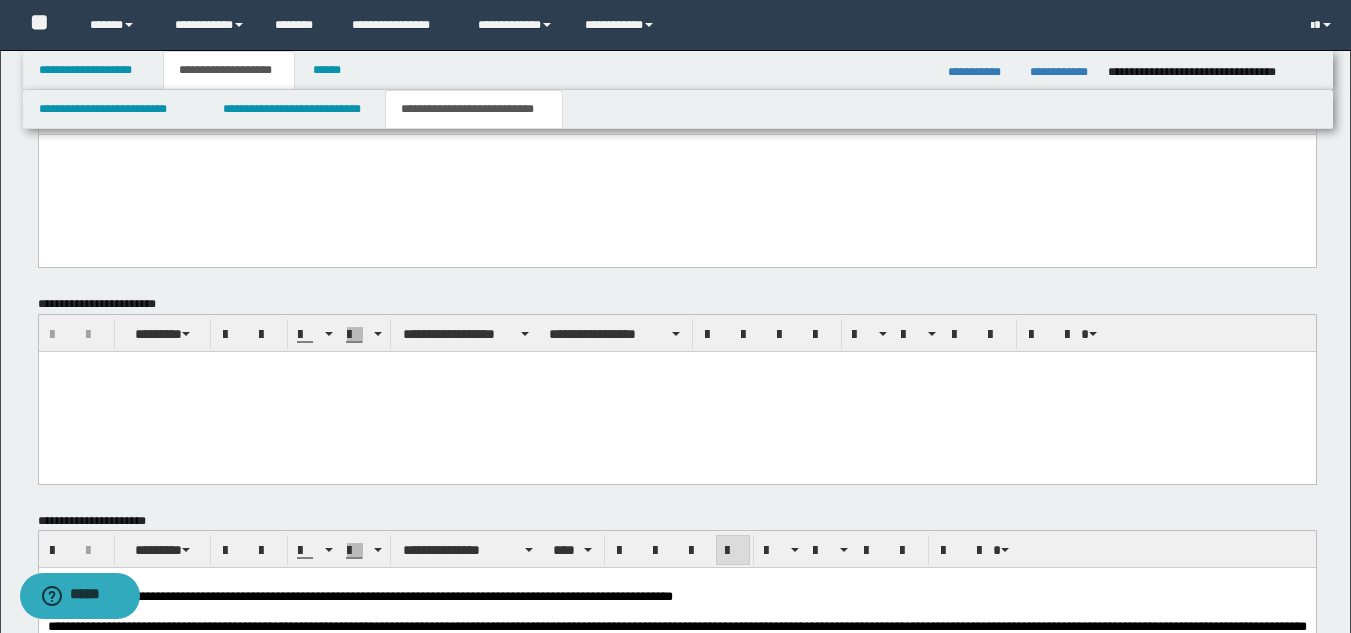 scroll, scrollTop: 909, scrollLeft: 0, axis: vertical 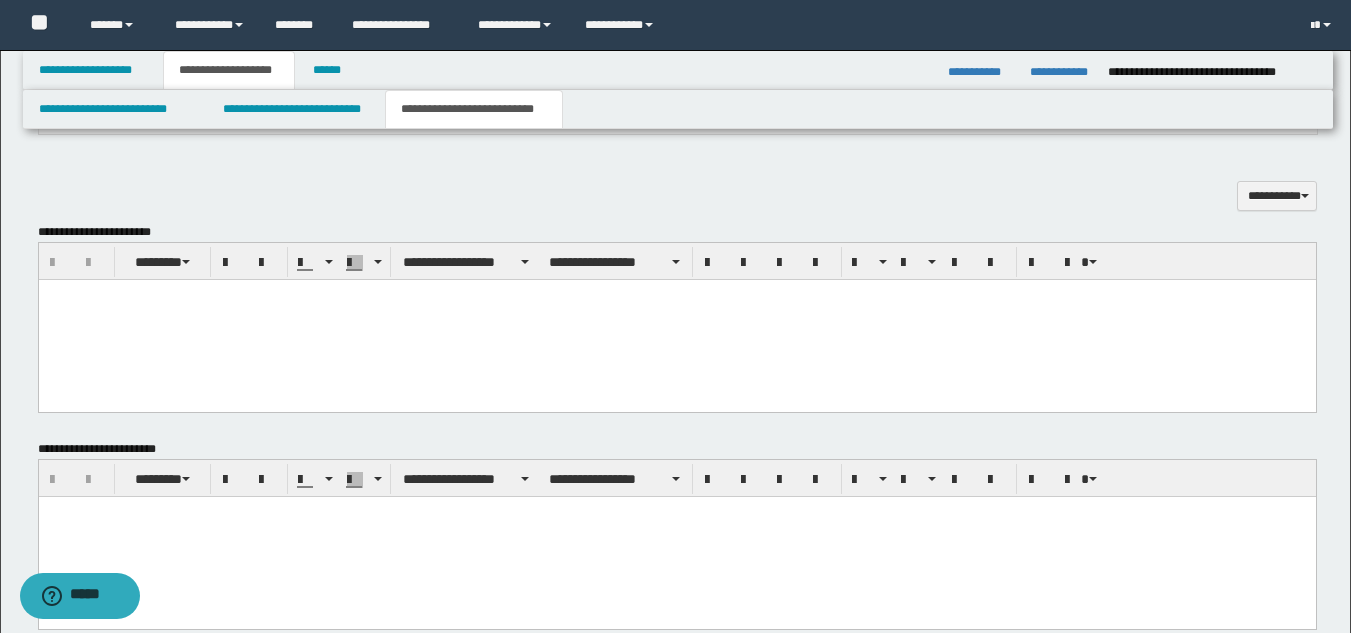 click at bounding box center (676, 319) 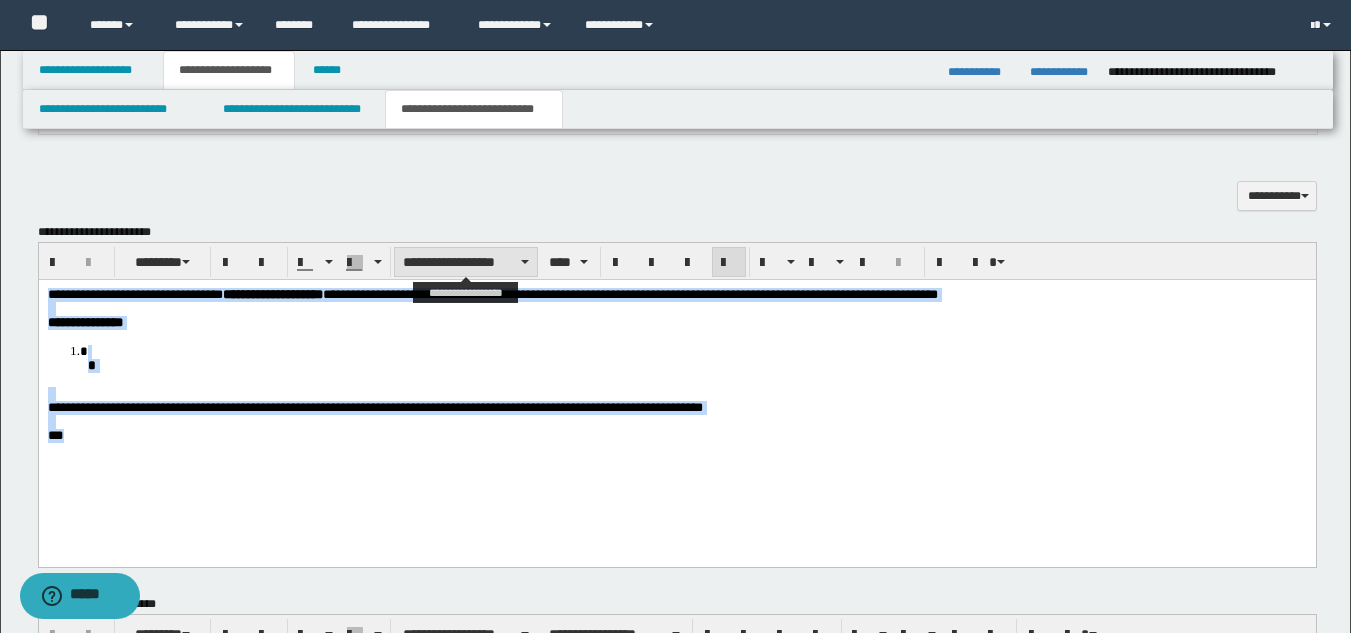 click on "**********" at bounding box center (466, 262) 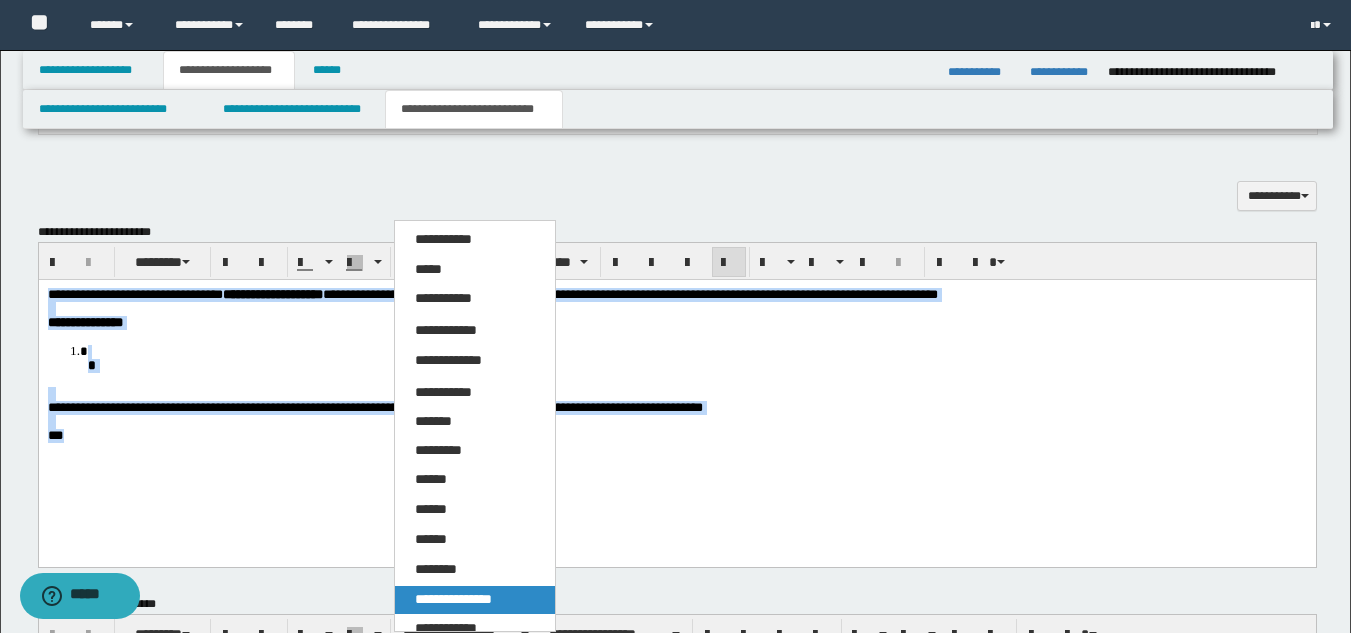 click on "**********" at bounding box center [453, 599] 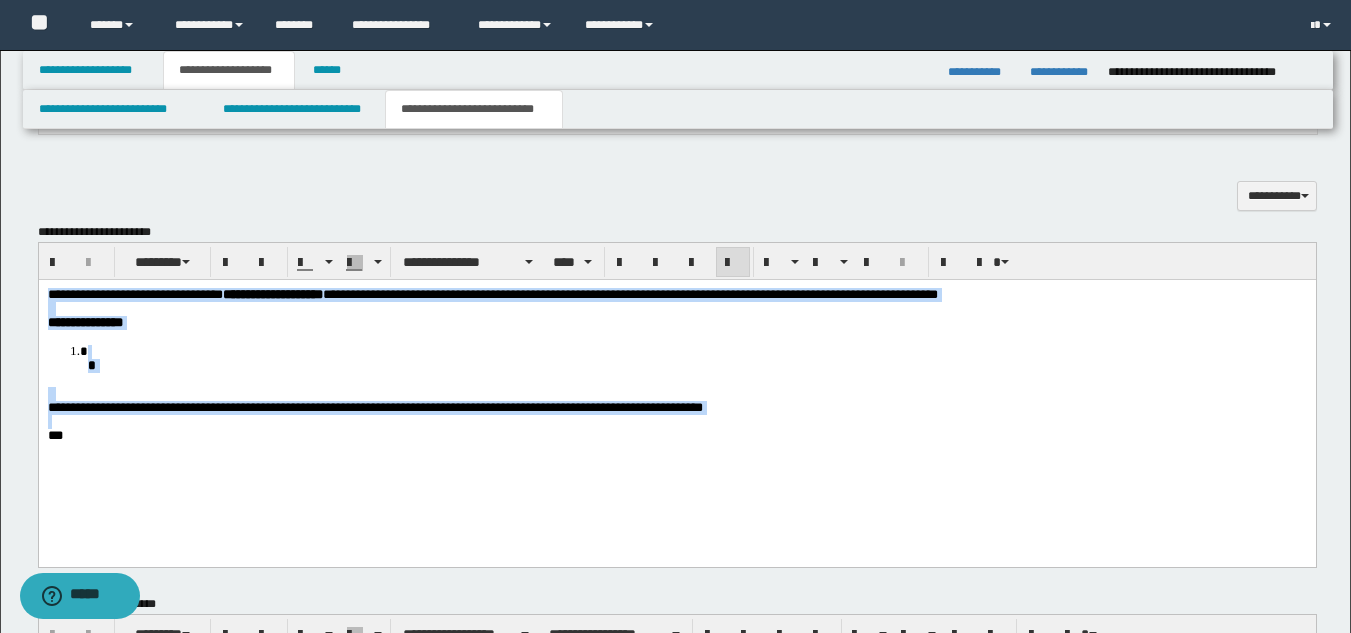 click at bounding box center (733, 263) 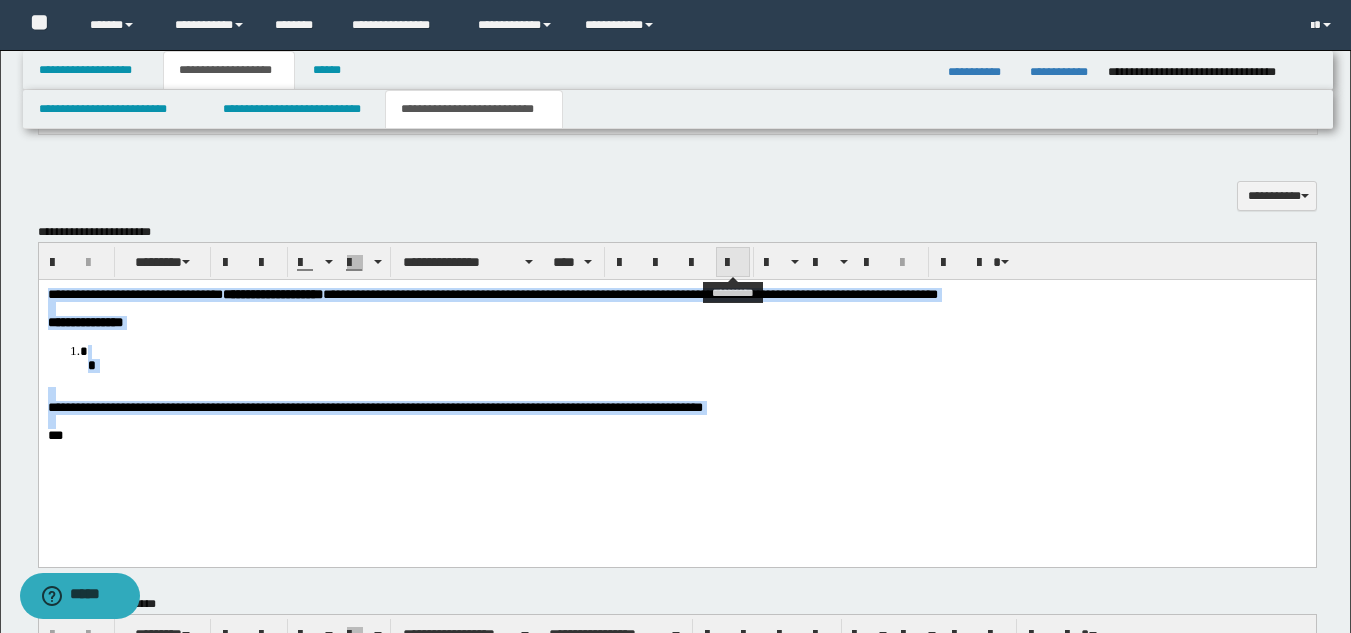 click at bounding box center [733, 263] 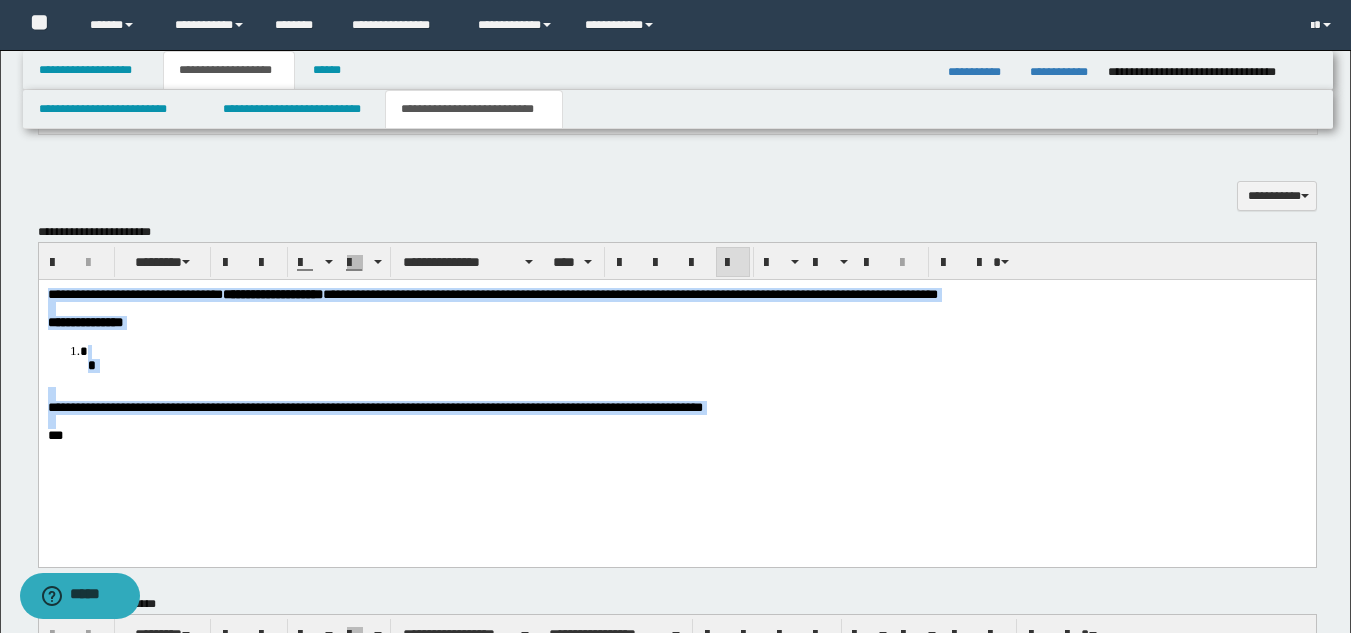 click on "*" at bounding box center [696, 357] 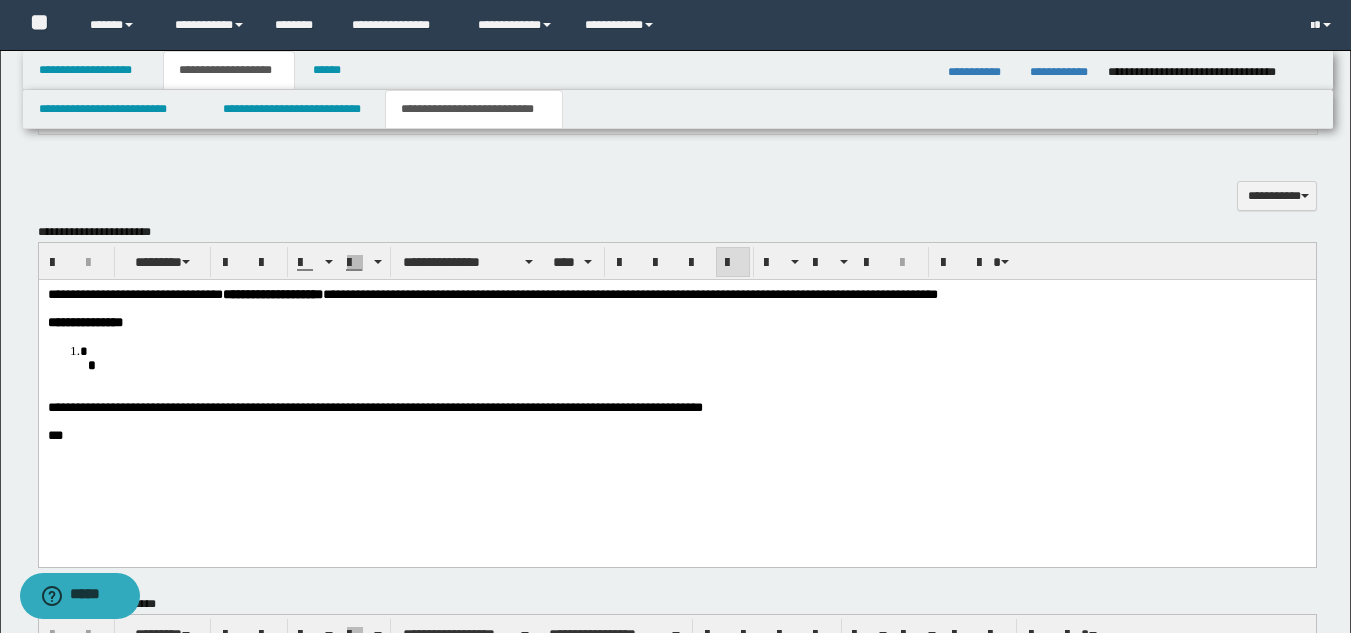 drag, startPoint x: 44, startPoint y: 327, endPoint x: 63, endPoint y: 316, distance: 21.954498 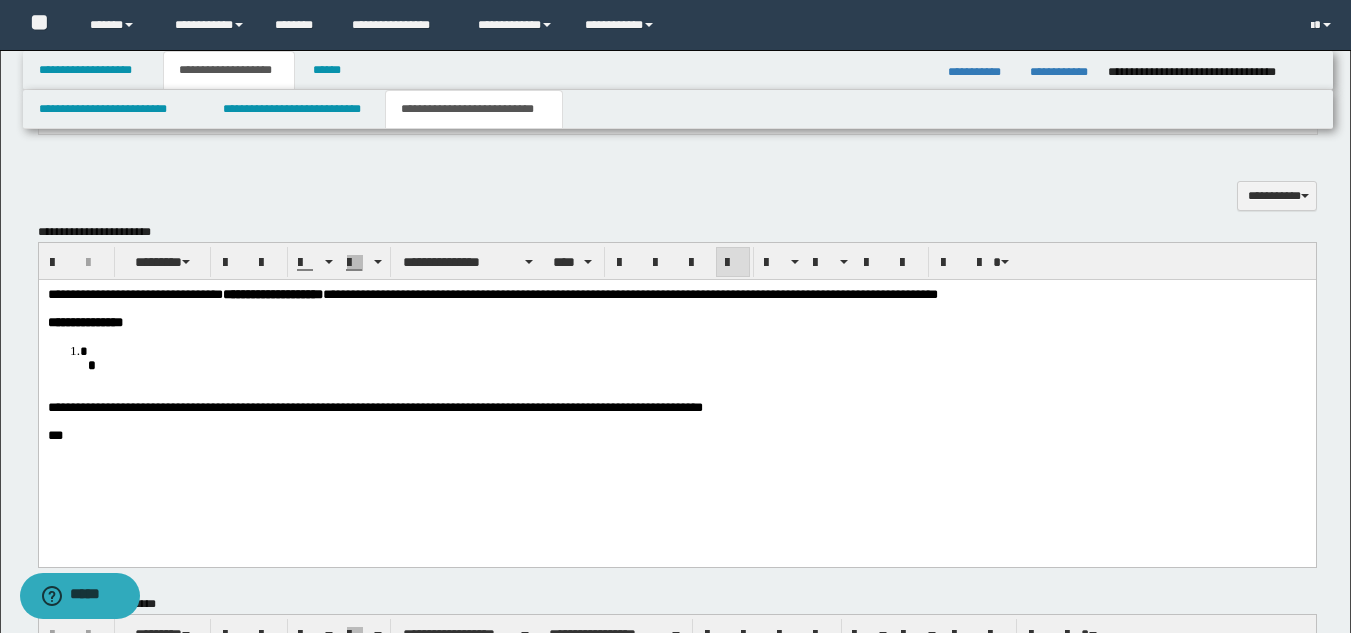 click on "**********" at bounding box center (492, 293) 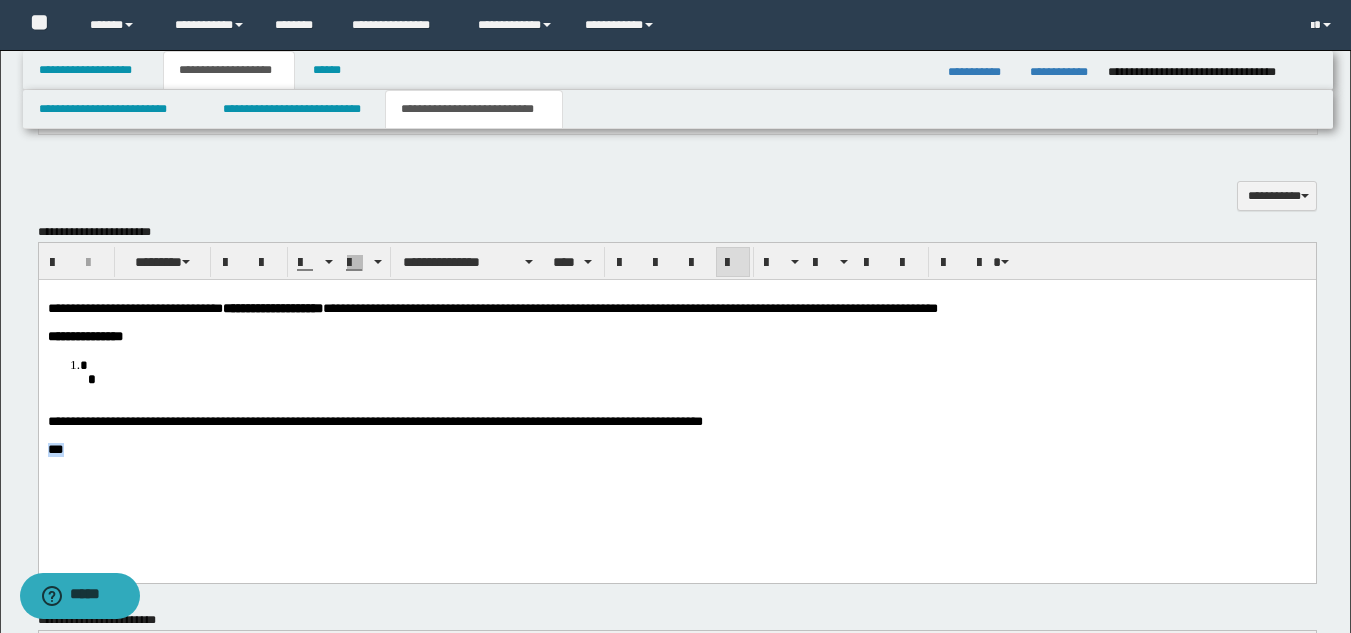 drag, startPoint x: 76, startPoint y: 471, endPoint x: 21, endPoint y: 459, distance: 56.293873 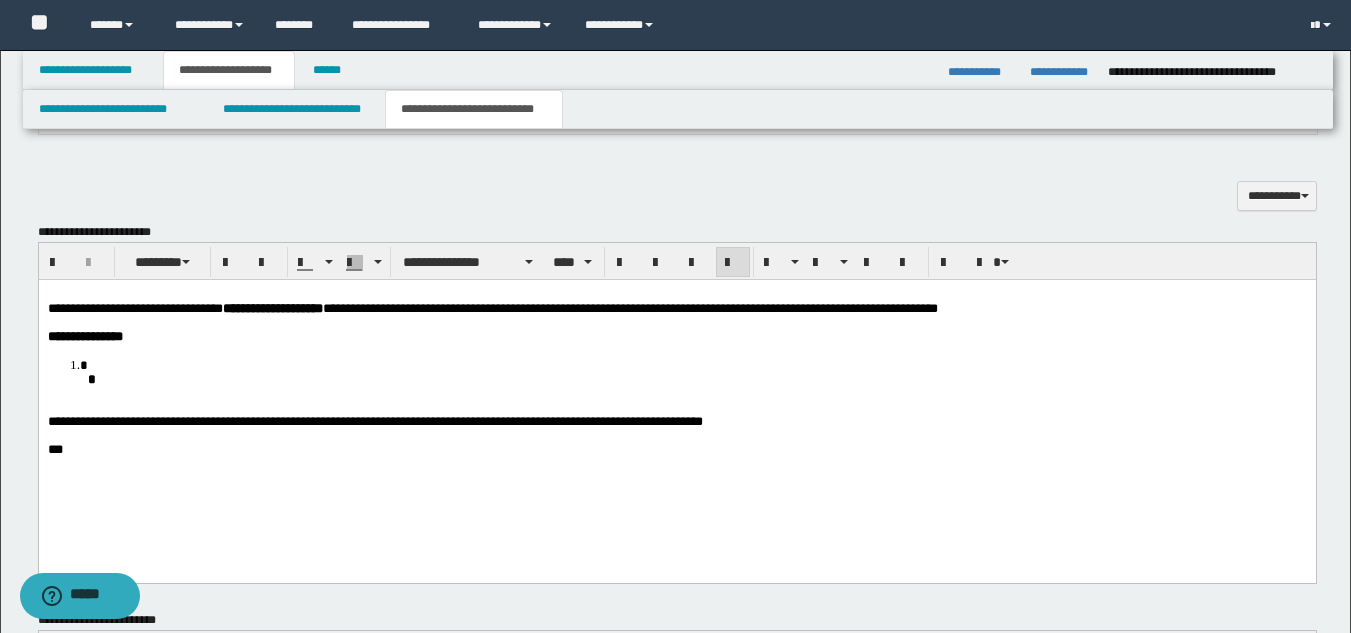 click on "**********" at bounding box center (1223, 185) 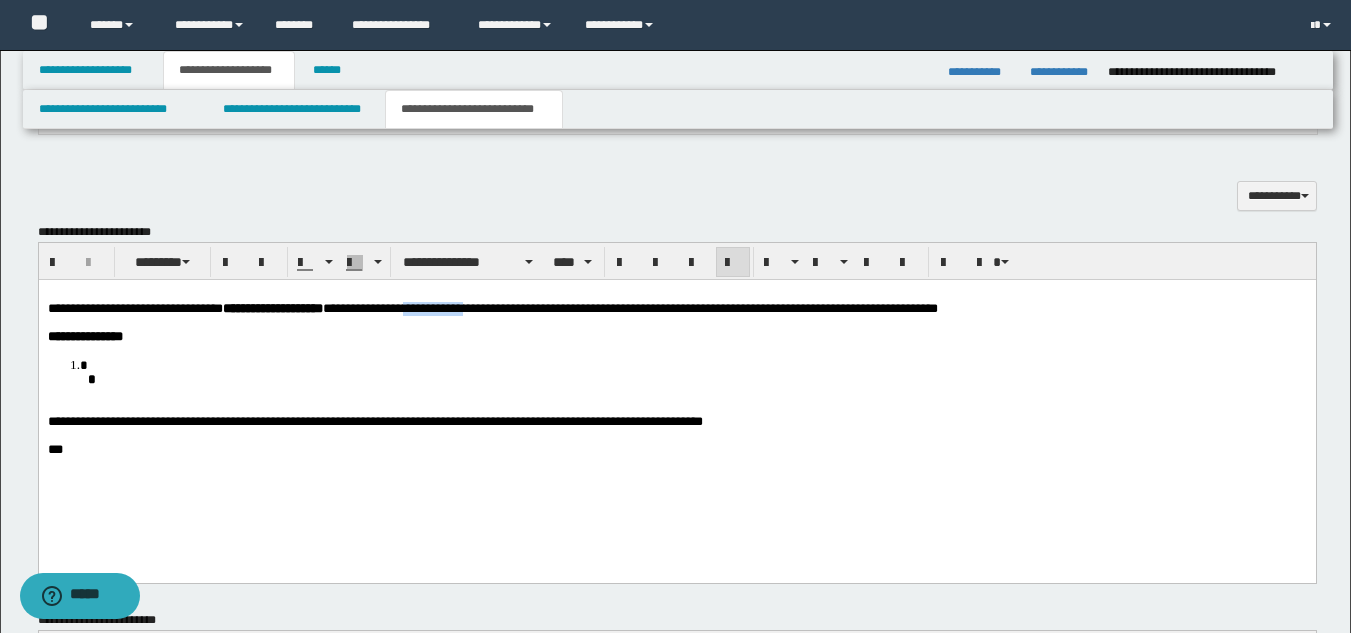 drag, startPoint x: 493, startPoint y: 310, endPoint x: 570, endPoint y: 314, distance: 77.10383 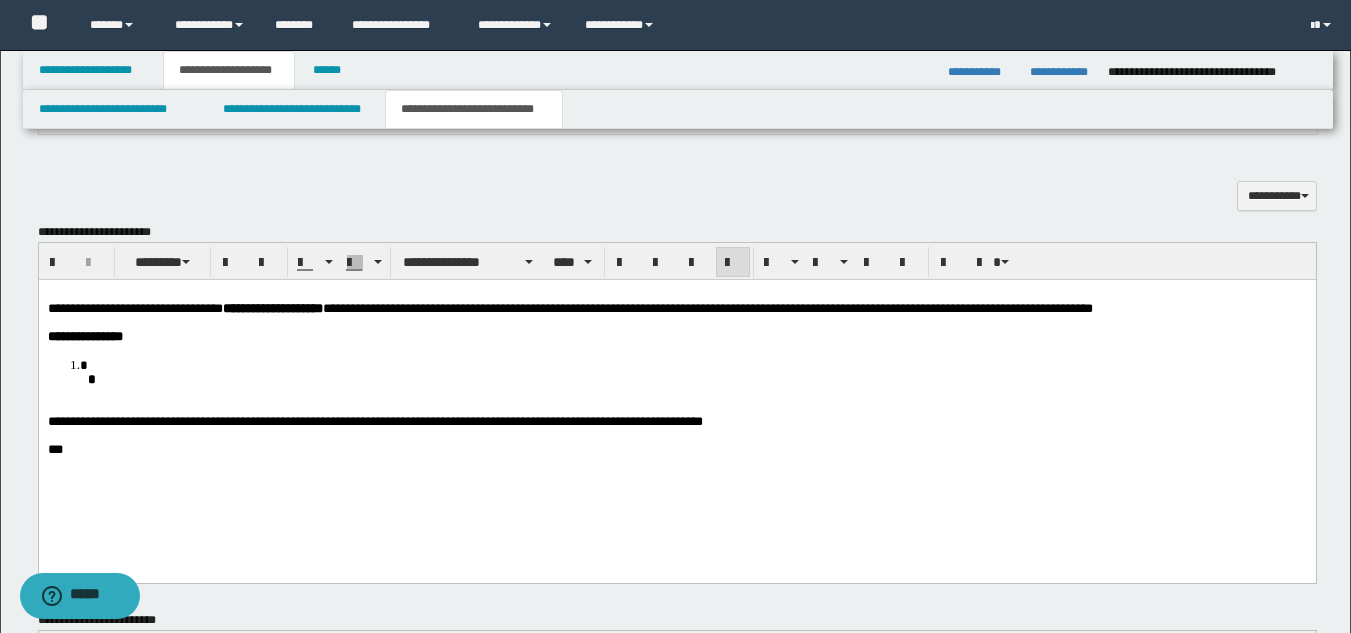 click on "*" at bounding box center (696, 371) 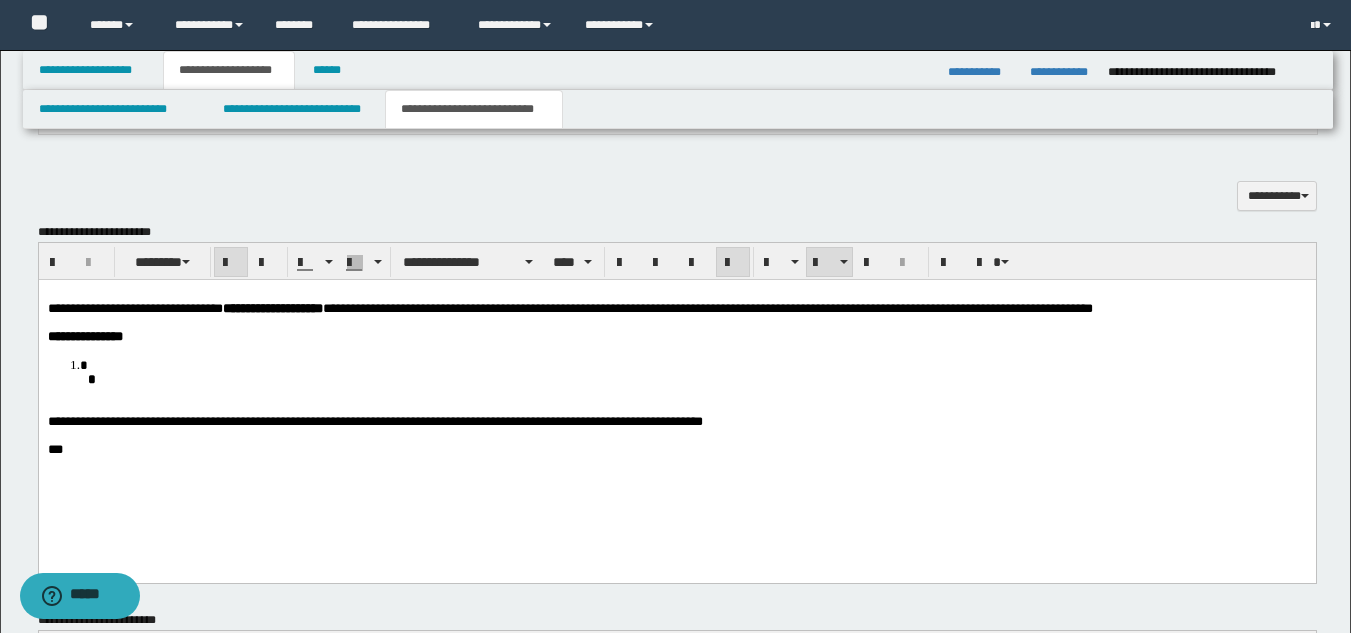 click at bounding box center (676, 322) 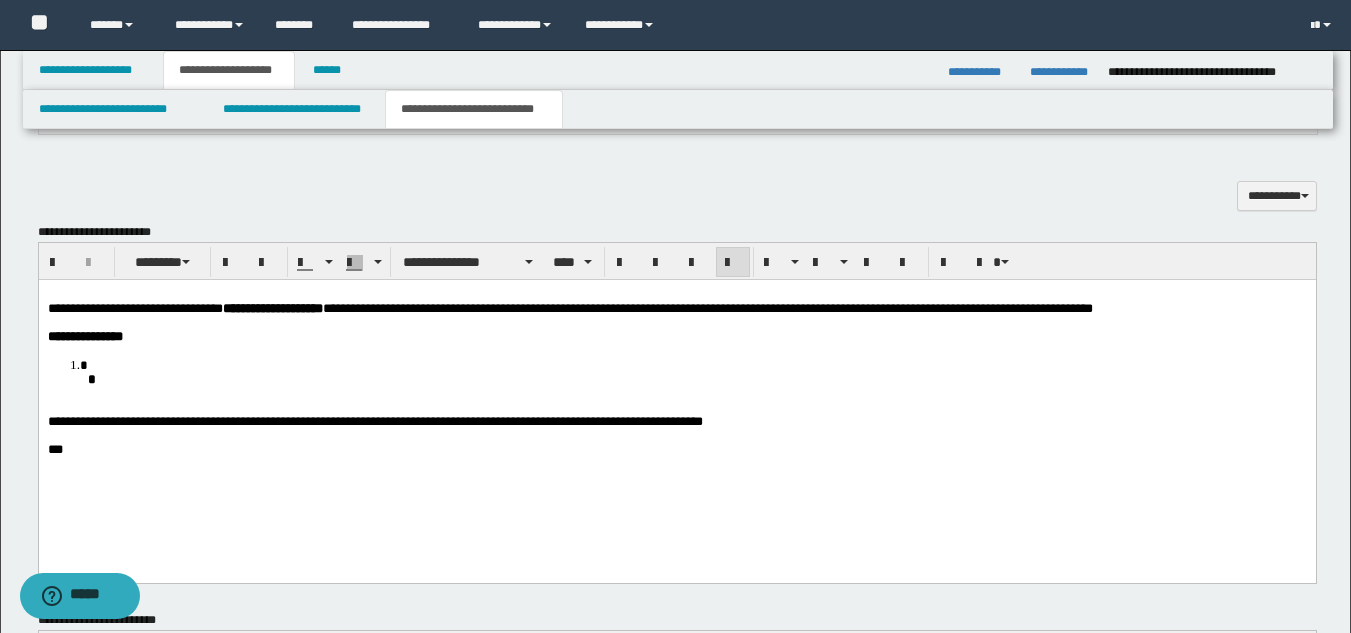 click on "**********" at bounding box center [569, 307] 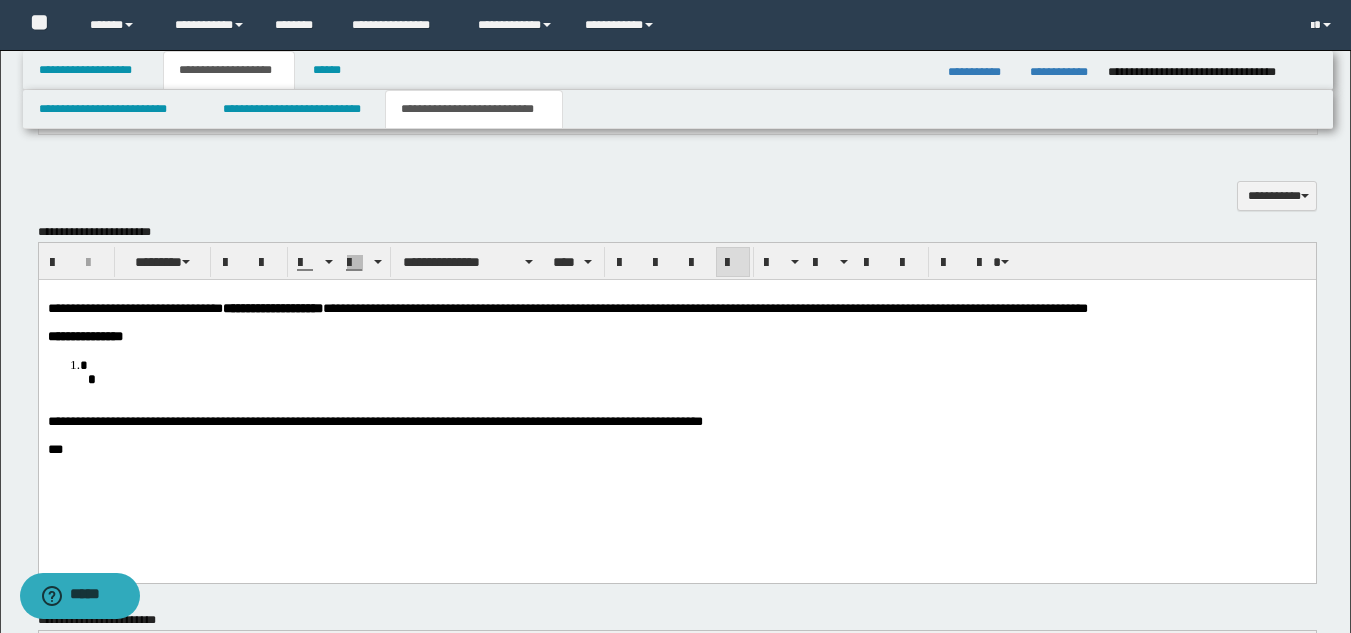 click on "**********" at bounding box center [676, 336] 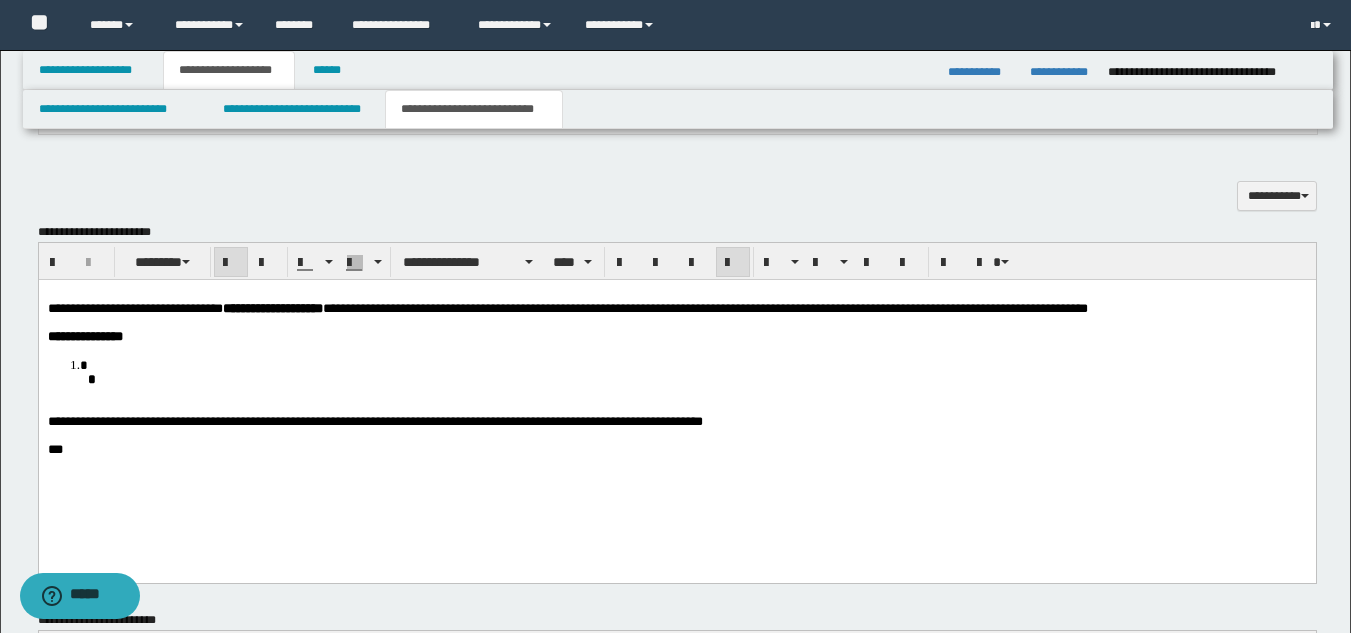 drag, startPoint x: 597, startPoint y: 329, endPoint x: 516, endPoint y: 338, distance: 81.49847 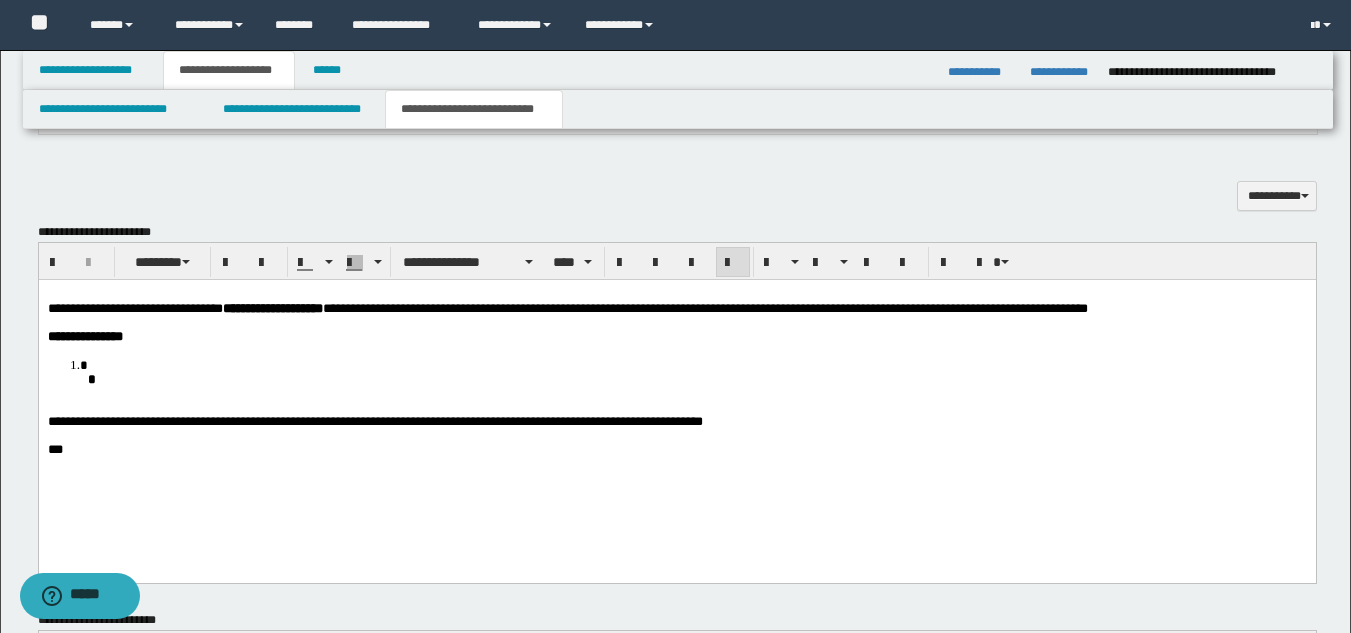 click on "**********" at bounding box center [676, 336] 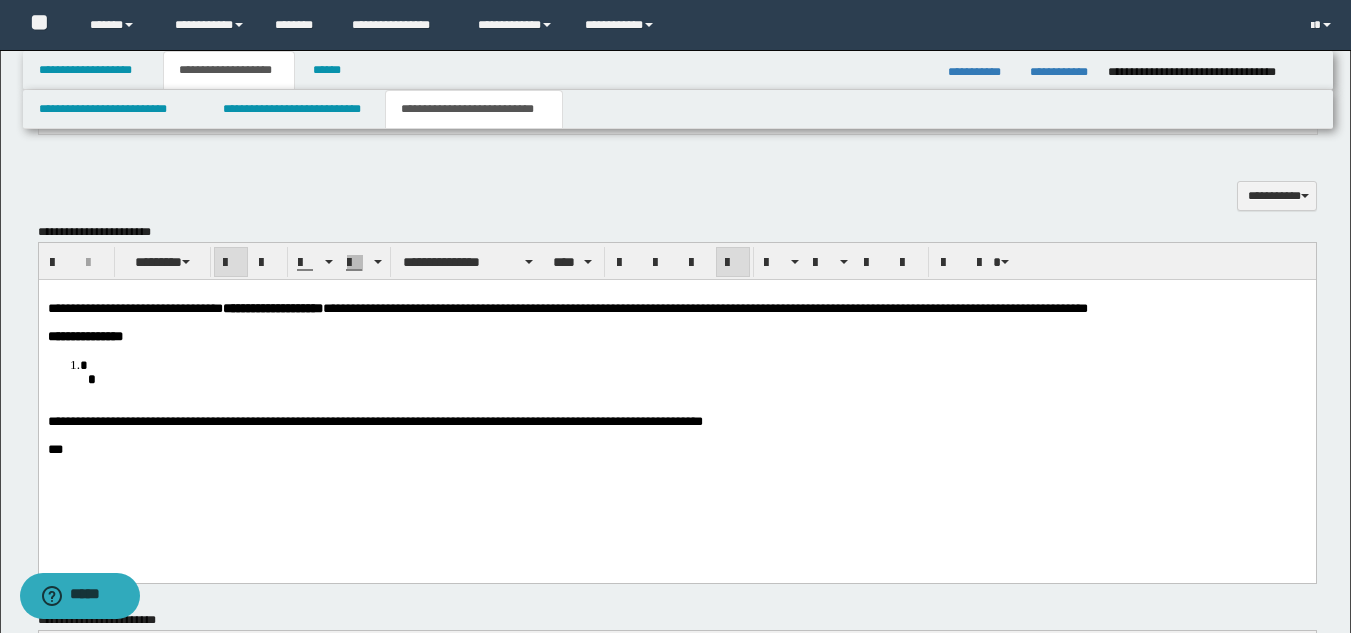 click on "**********" at bounding box center (676, 336) 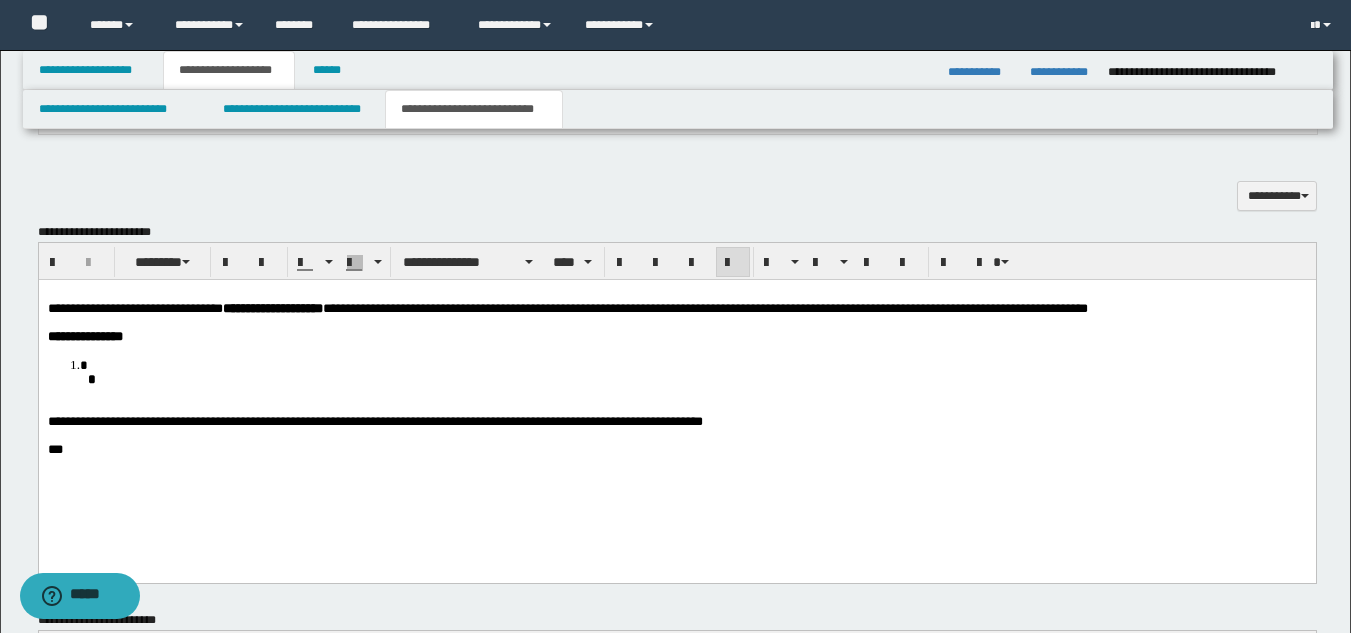 drag, startPoint x: 890, startPoint y: 366, endPoint x: 937, endPoint y: 349, distance: 49.979996 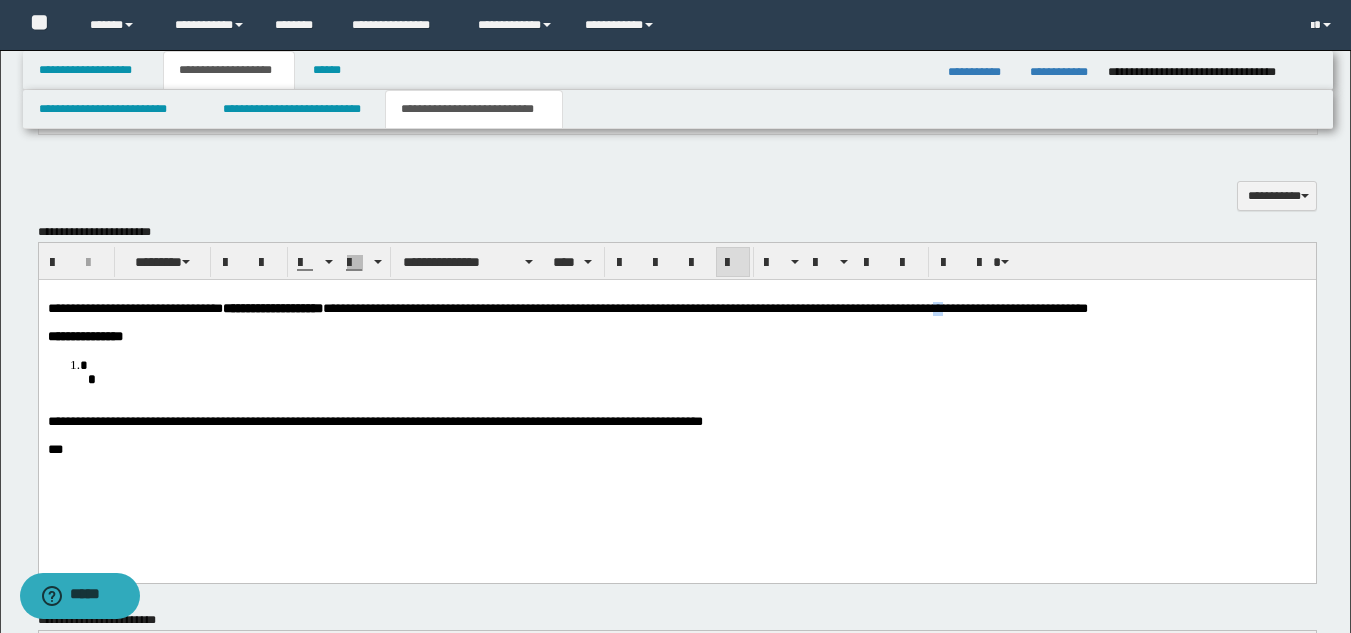click on "**********" at bounding box center [567, 307] 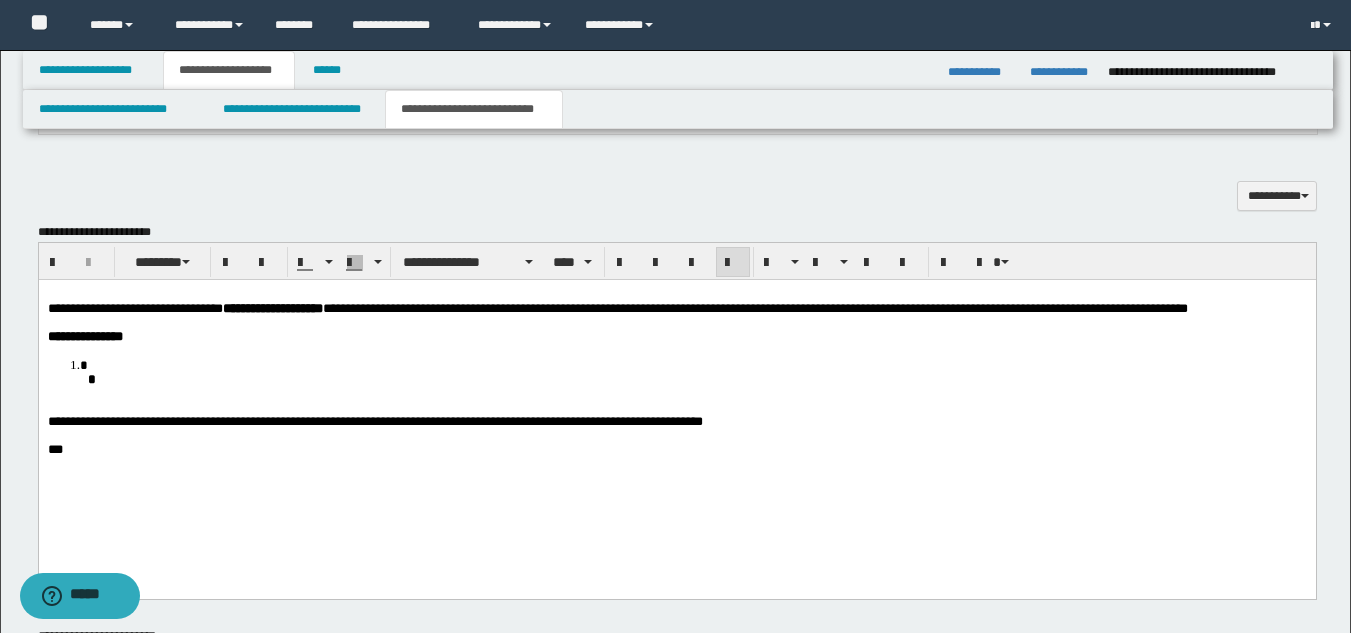 click at bounding box center (676, 322) 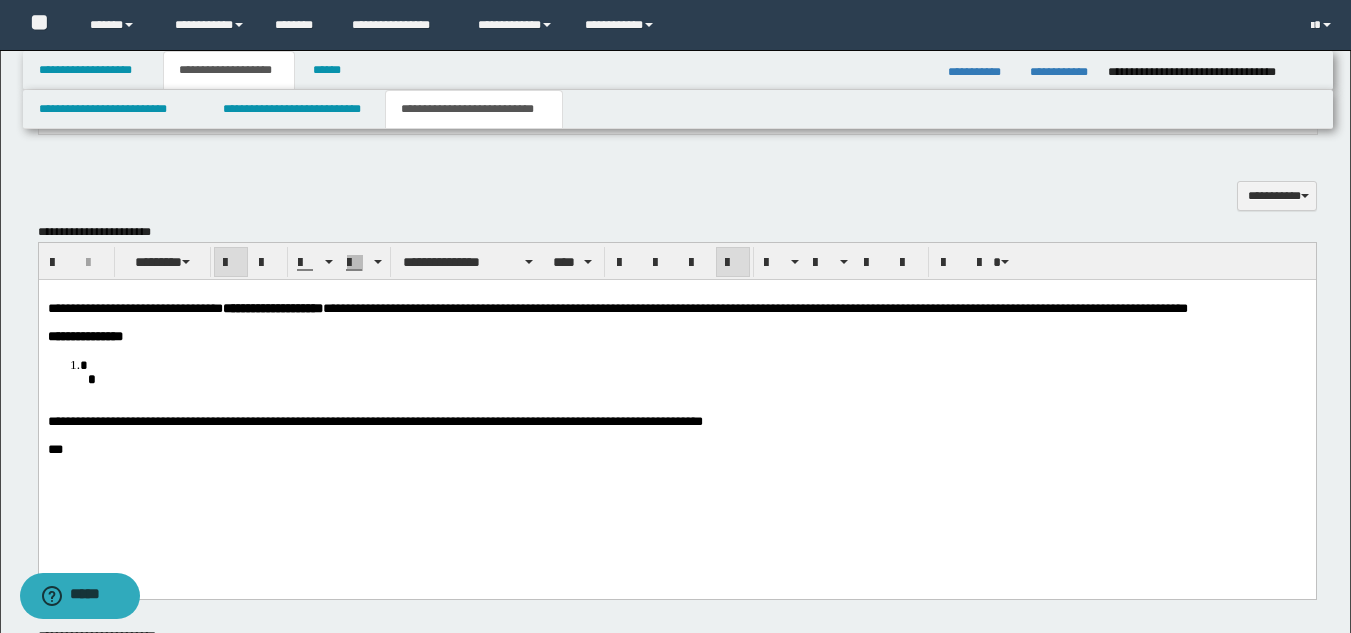click on "**********" at bounding box center (676, 336) 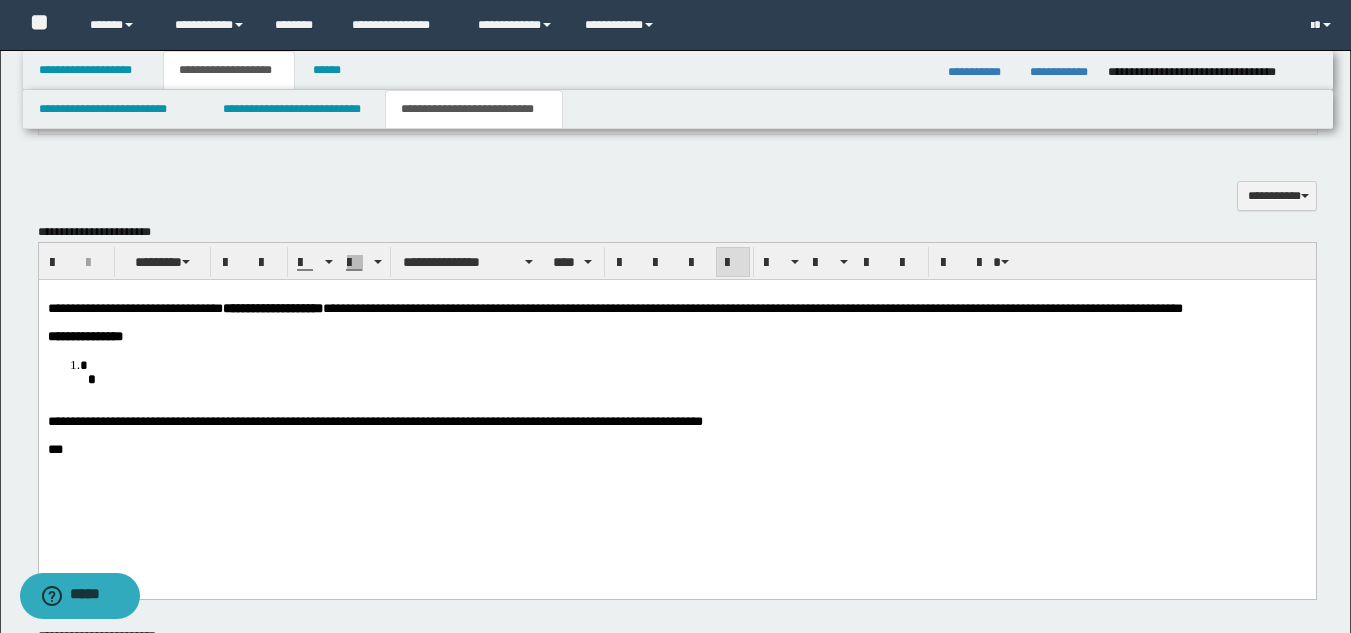 click on "**********" at bounding box center (676, 336) 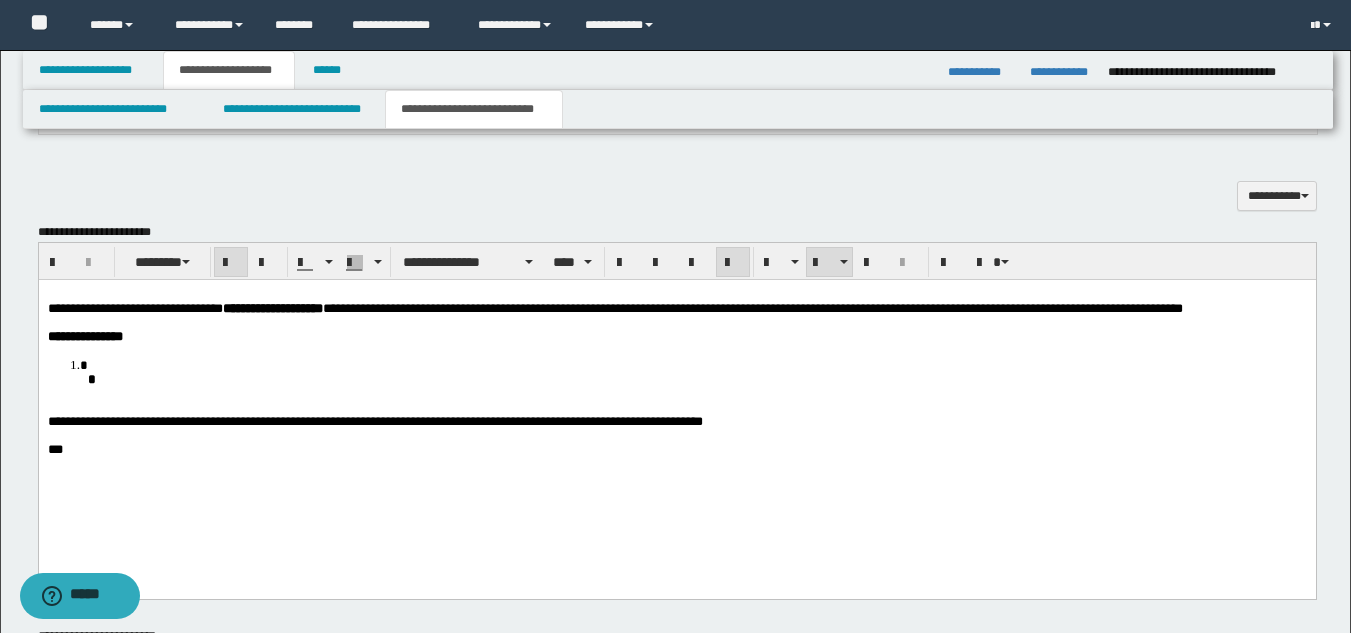 click on "*" at bounding box center (696, 371) 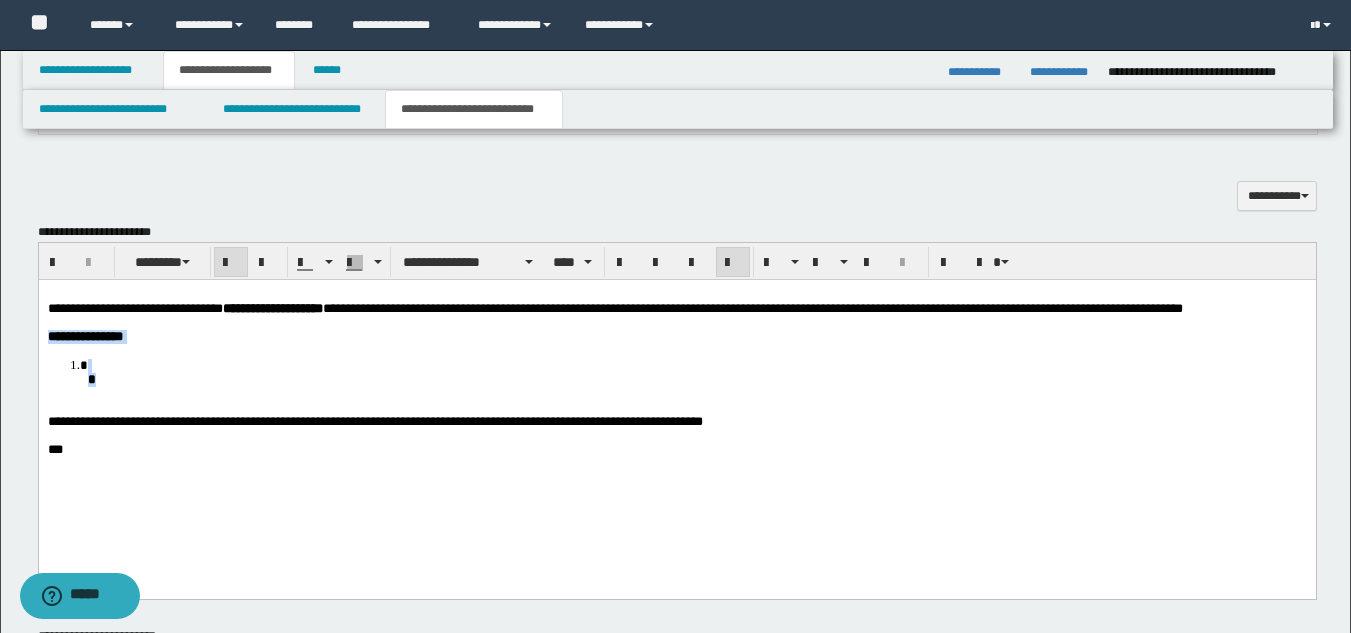 drag, startPoint x: 123, startPoint y: 410, endPoint x: 38, endPoint y: 357, distance: 100.16985 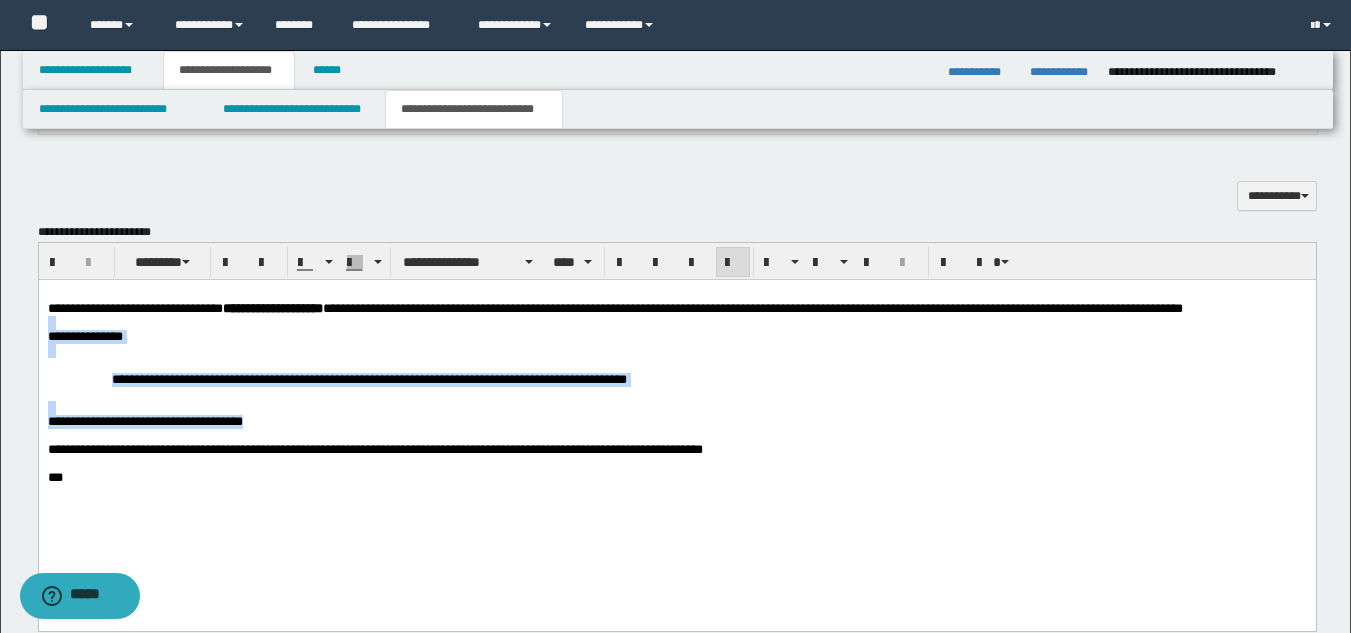 drag, startPoint x: 312, startPoint y: 443, endPoint x: 142, endPoint y: 337, distance: 200.3397 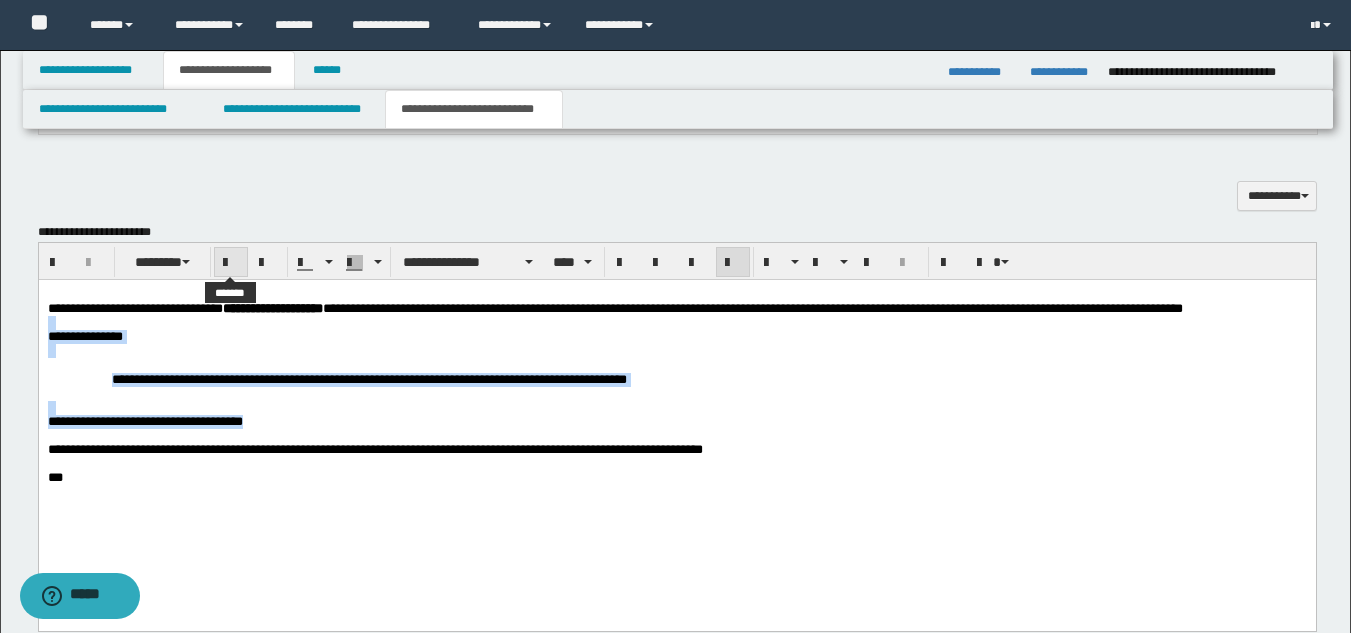 click at bounding box center [231, 263] 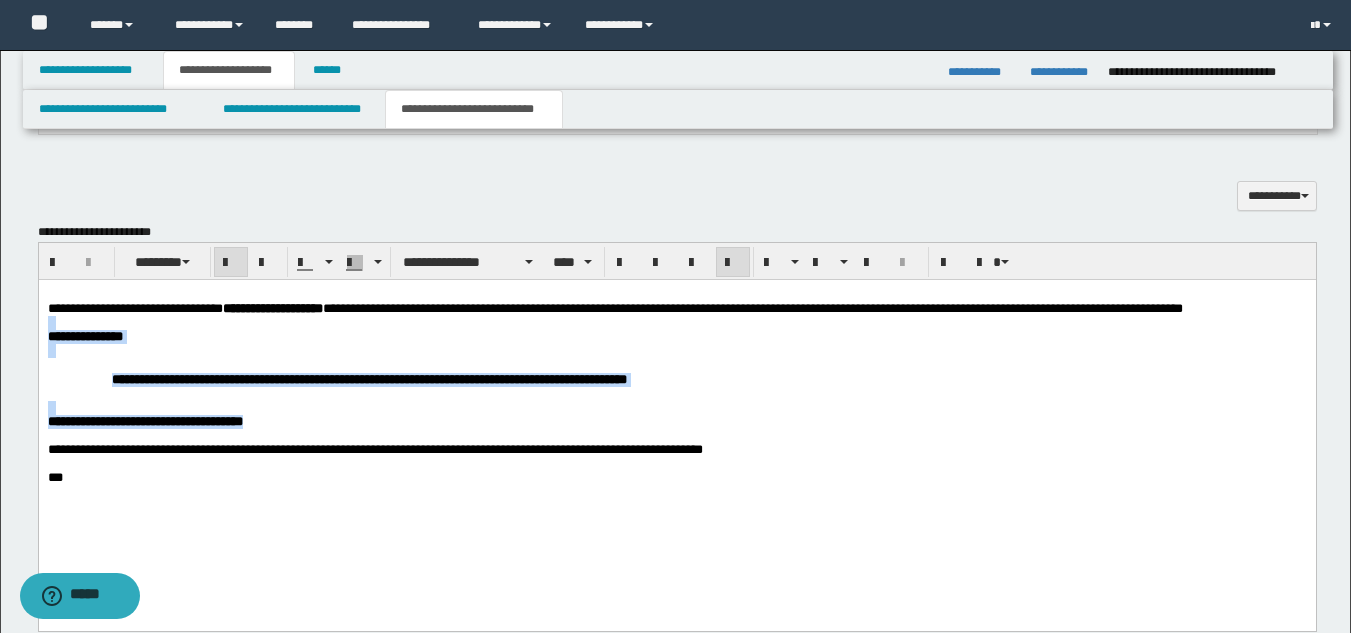 click on "**********" at bounding box center [676, 410] 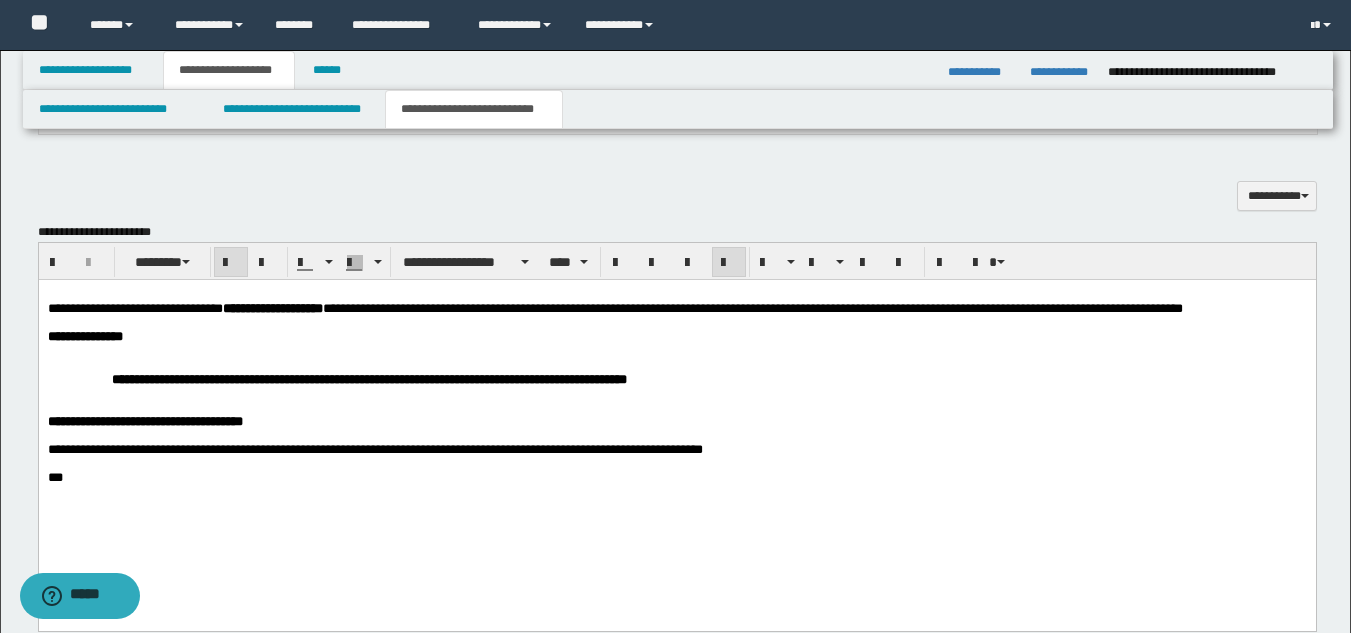 click on "**********" at bounding box center (676, 378) 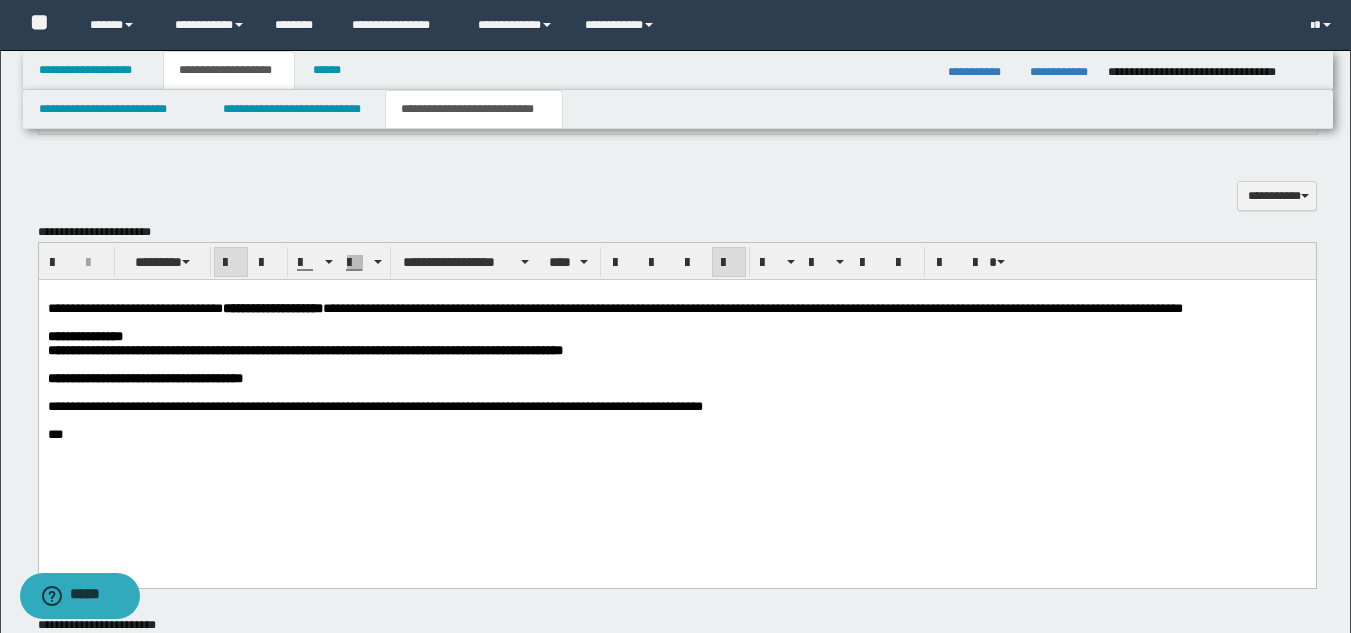click on "**********" at bounding box center [144, 377] 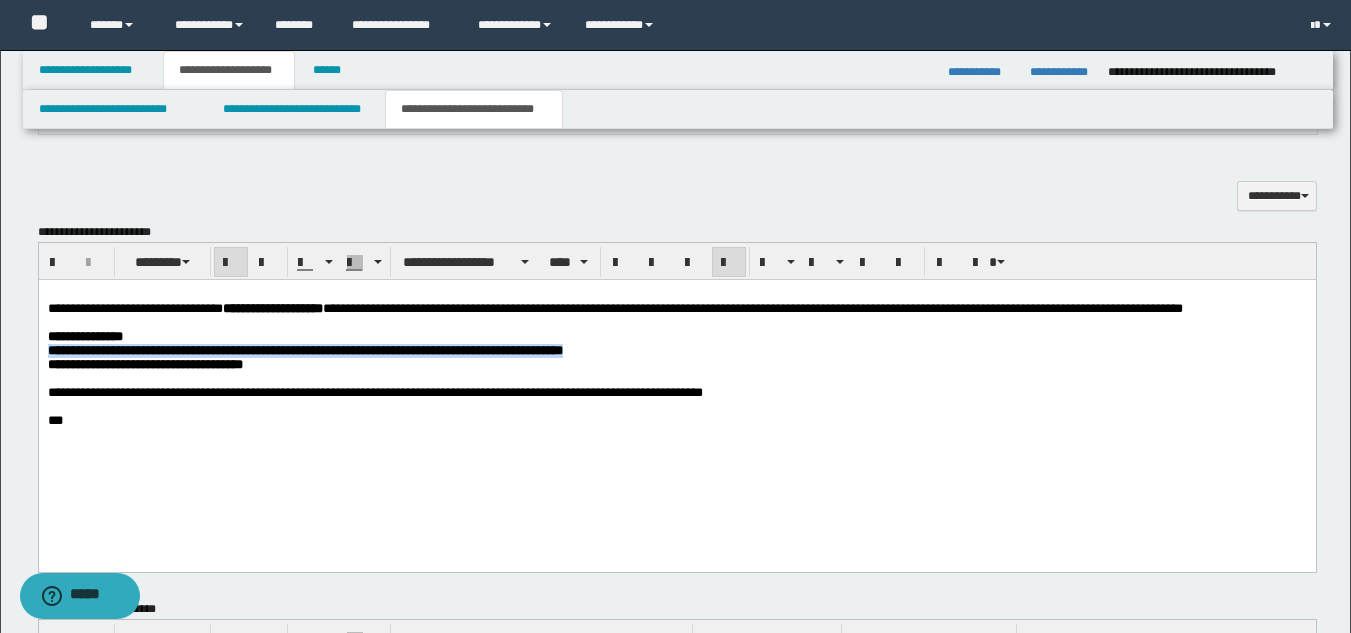 drag, startPoint x: 827, startPoint y: 378, endPoint x: 64, endPoint y: 647, distance: 809.0303 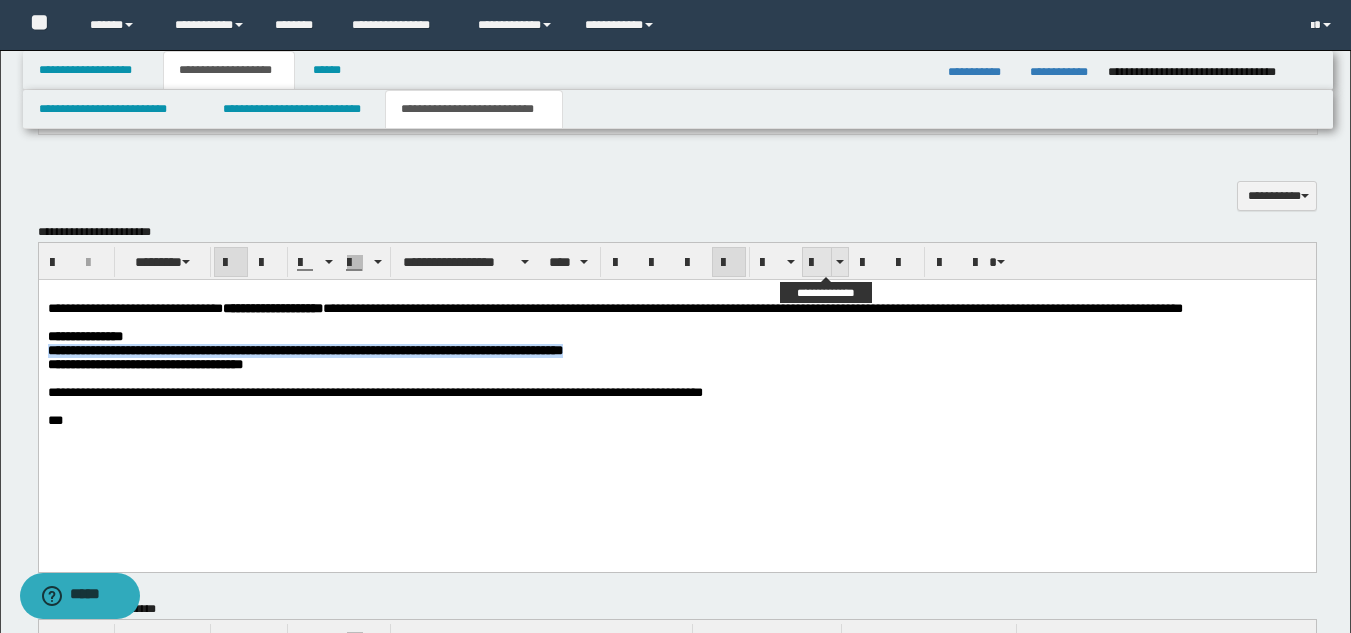 click at bounding box center [817, 263] 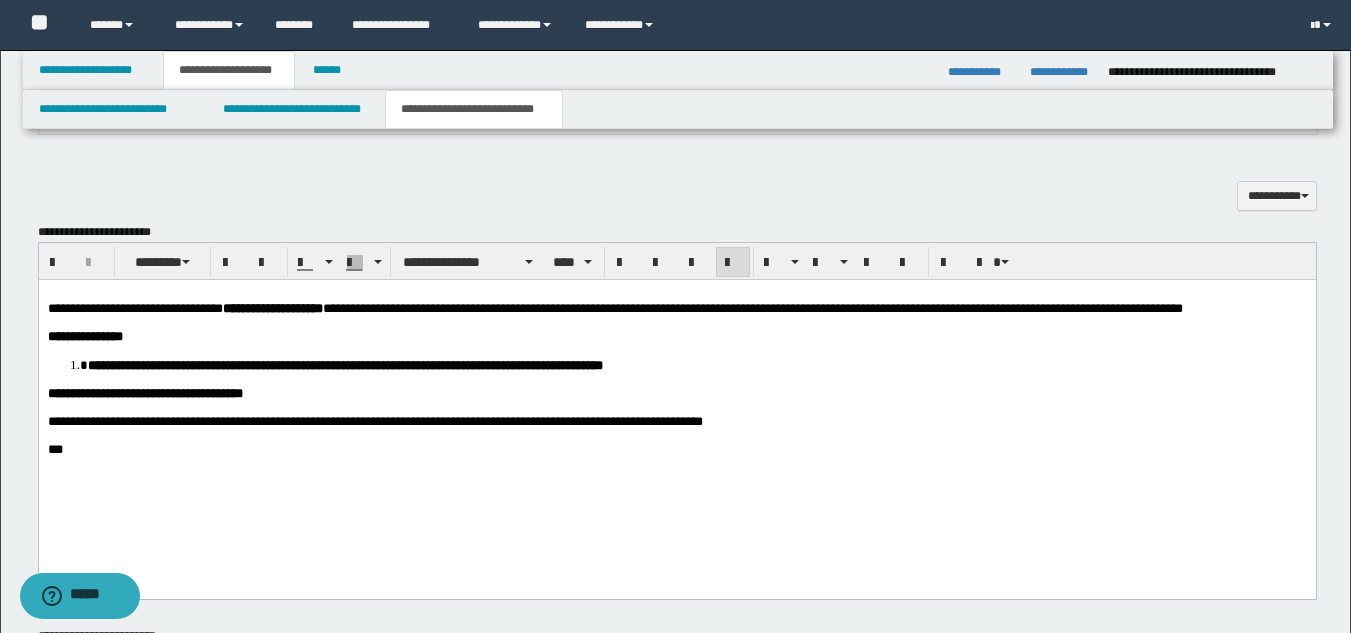 click at bounding box center [676, 407] 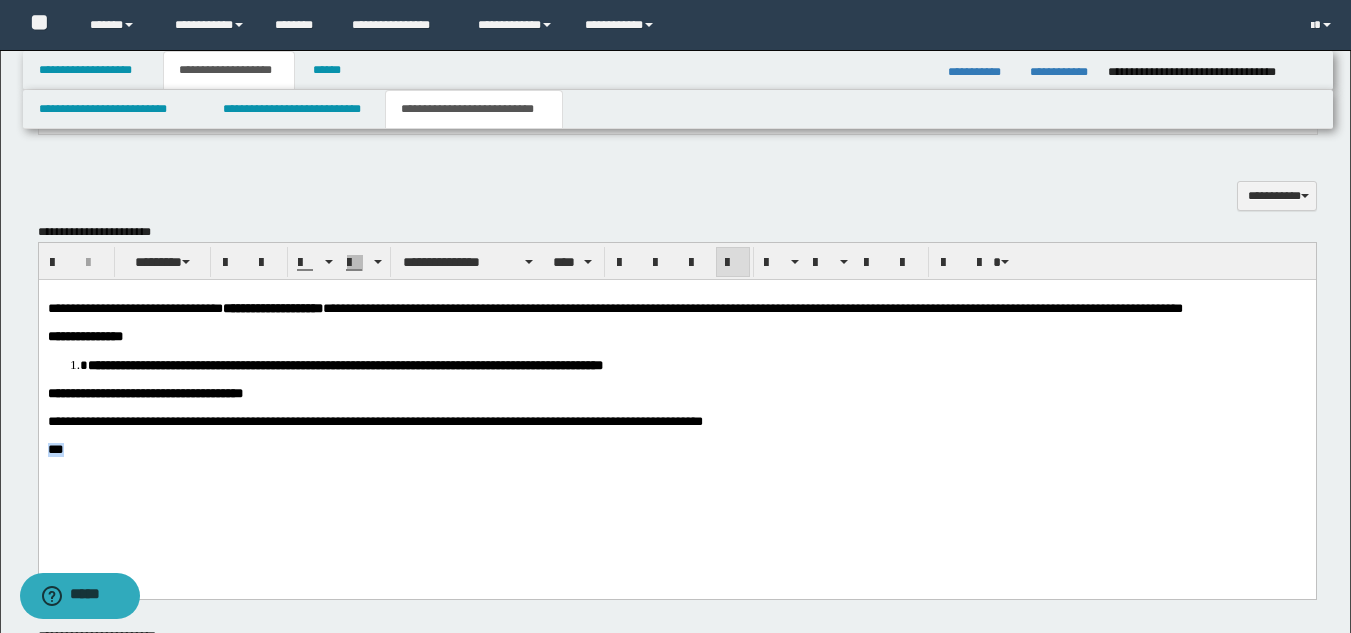 click on "**********" at bounding box center [676, 396] 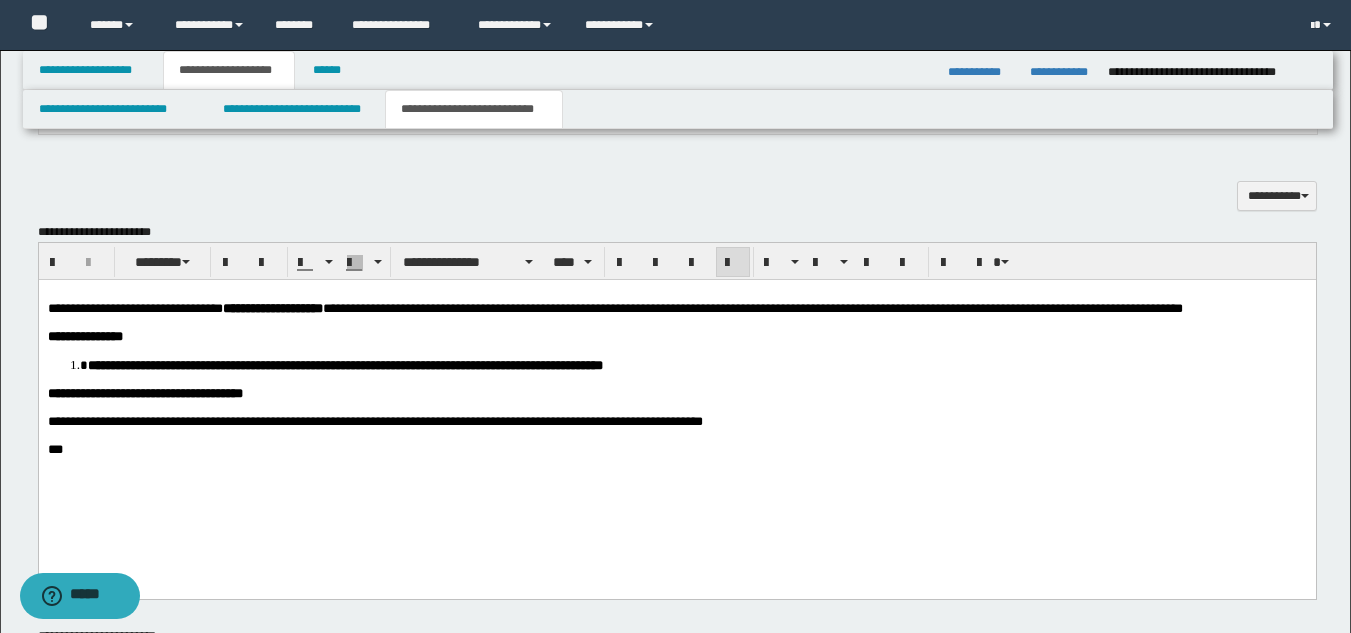 click on "**********" at bounding box center [676, 396] 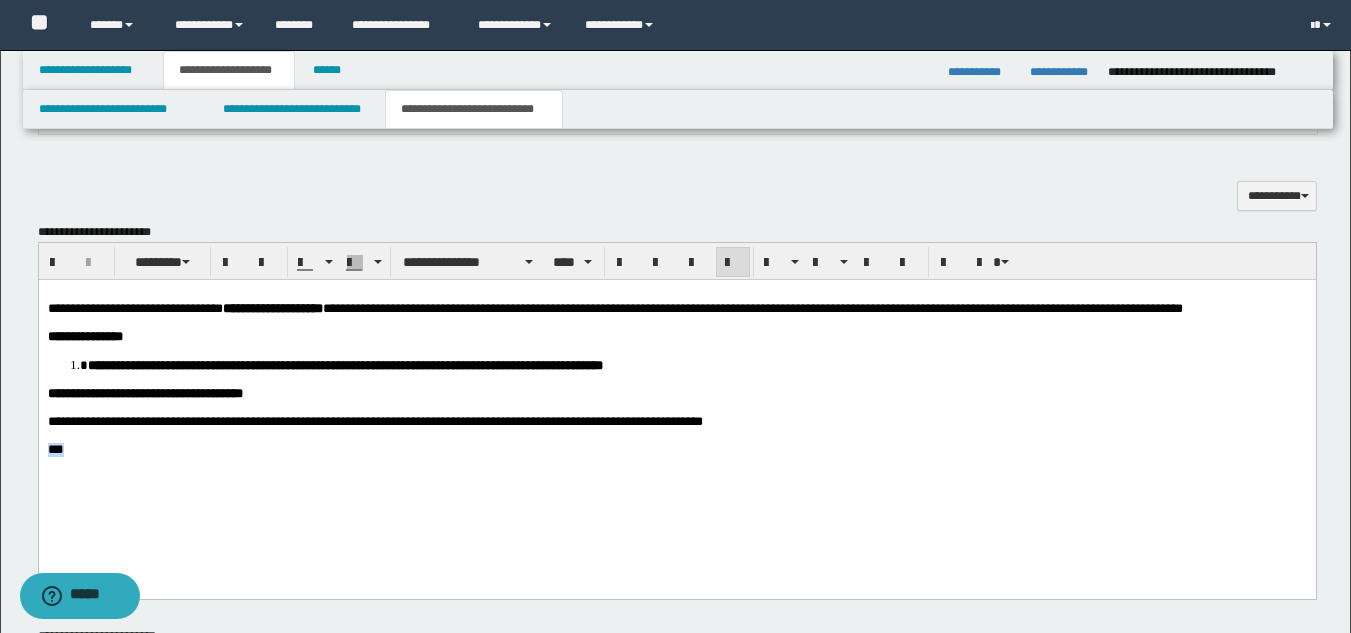 drag, startPoint x: 72, startPoint y: 532, endPoint x: 83, endPoint y: 519, distance: 17.029387 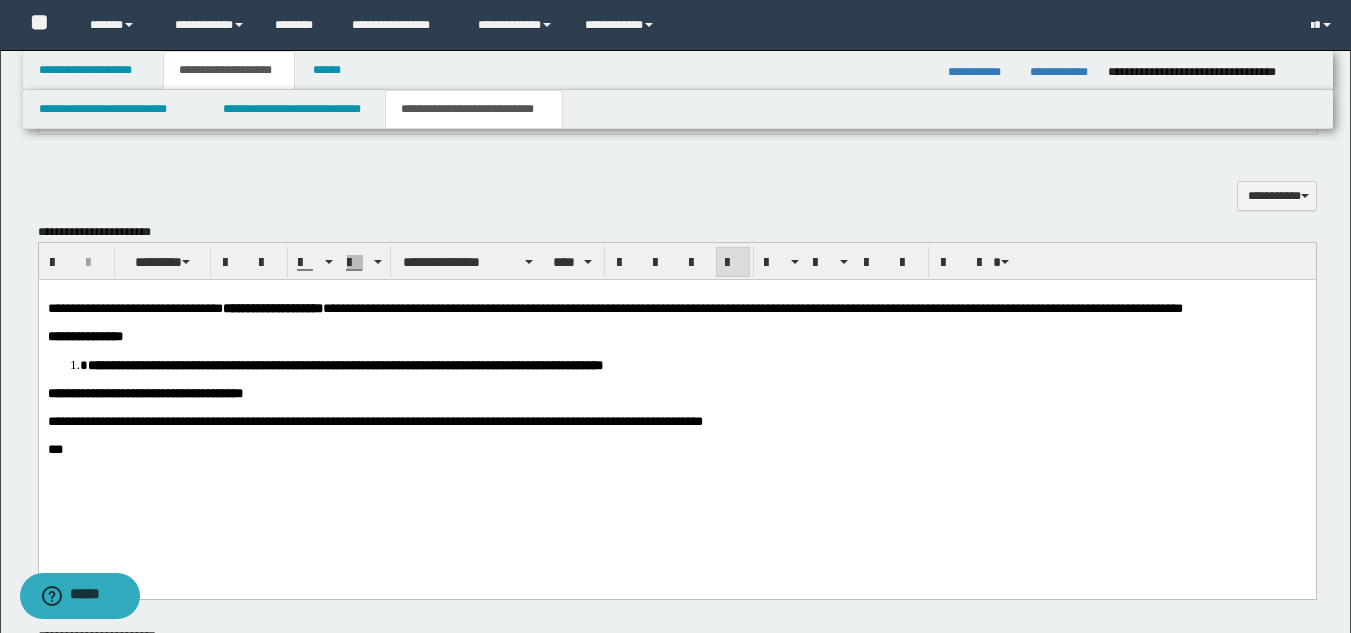 click on "**********" at bounding box center (676, 396) 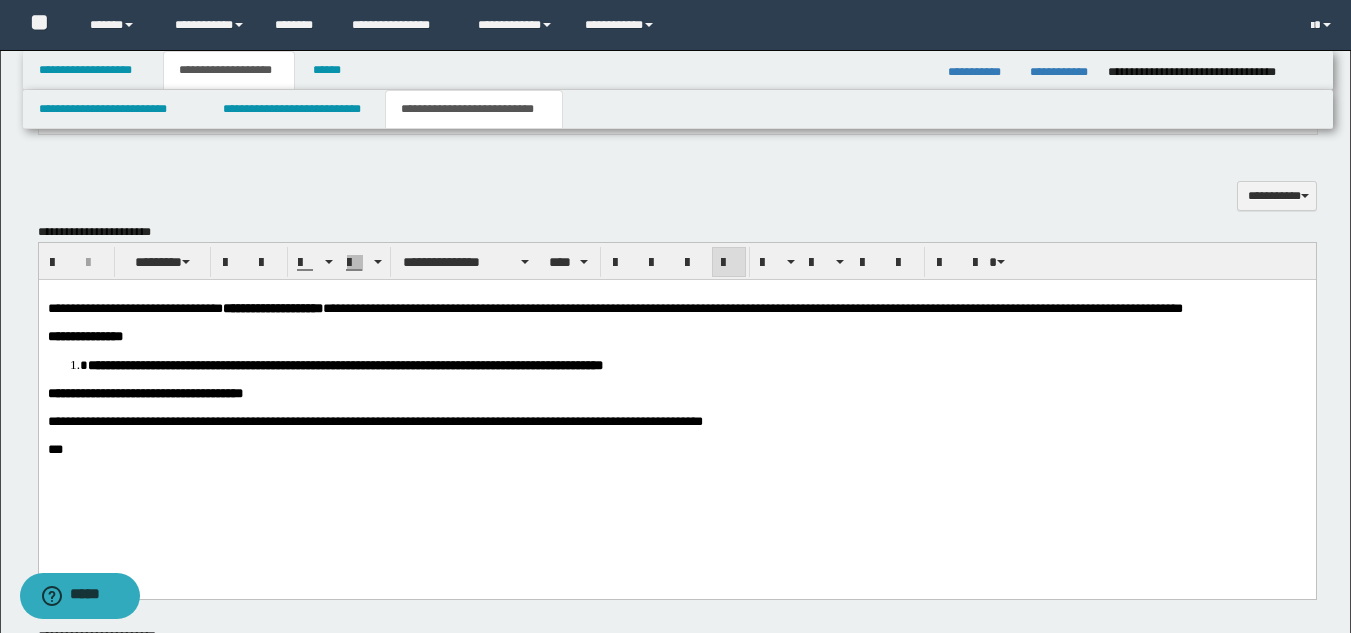 click at bounding box center [676, 435] 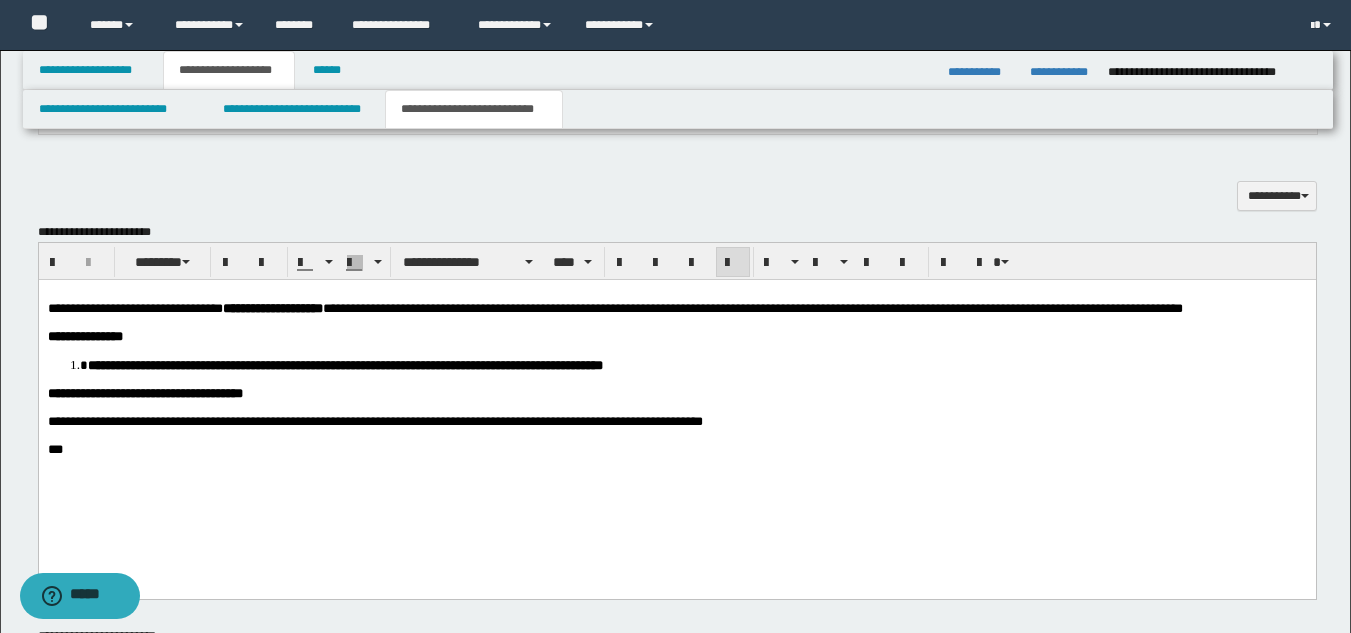 click on "***" at bounding box center [676, 449] 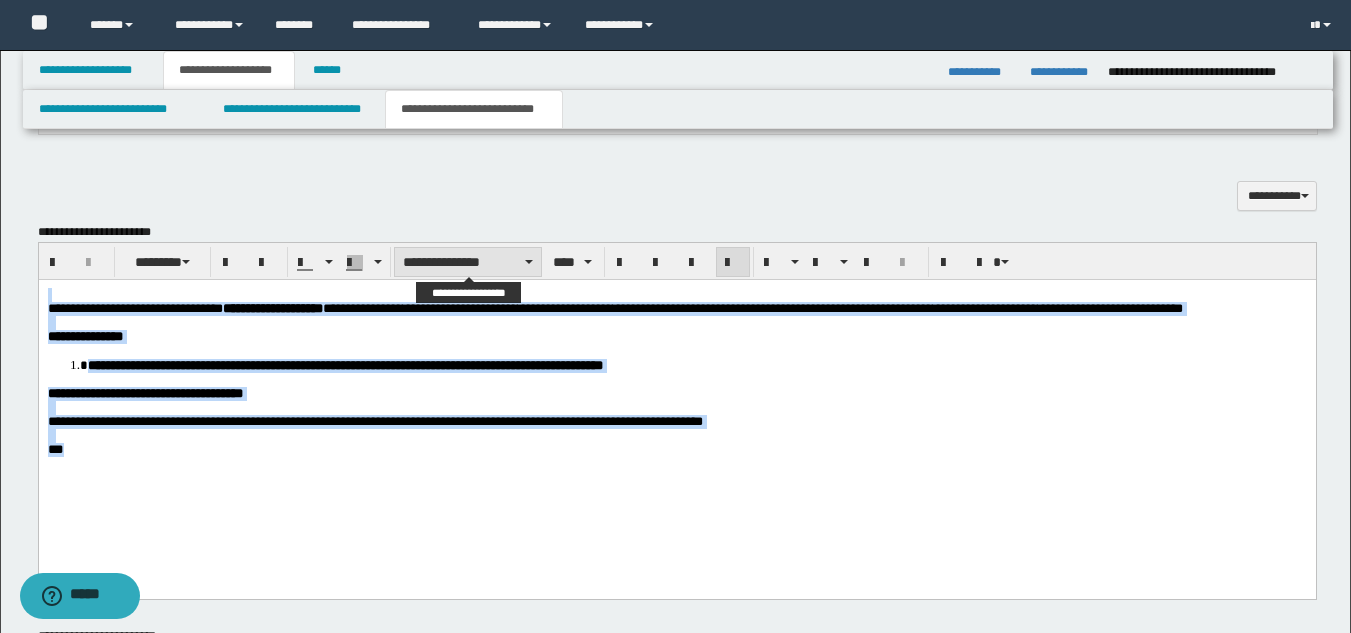 click on "**********" at bounding box center [468, 262] 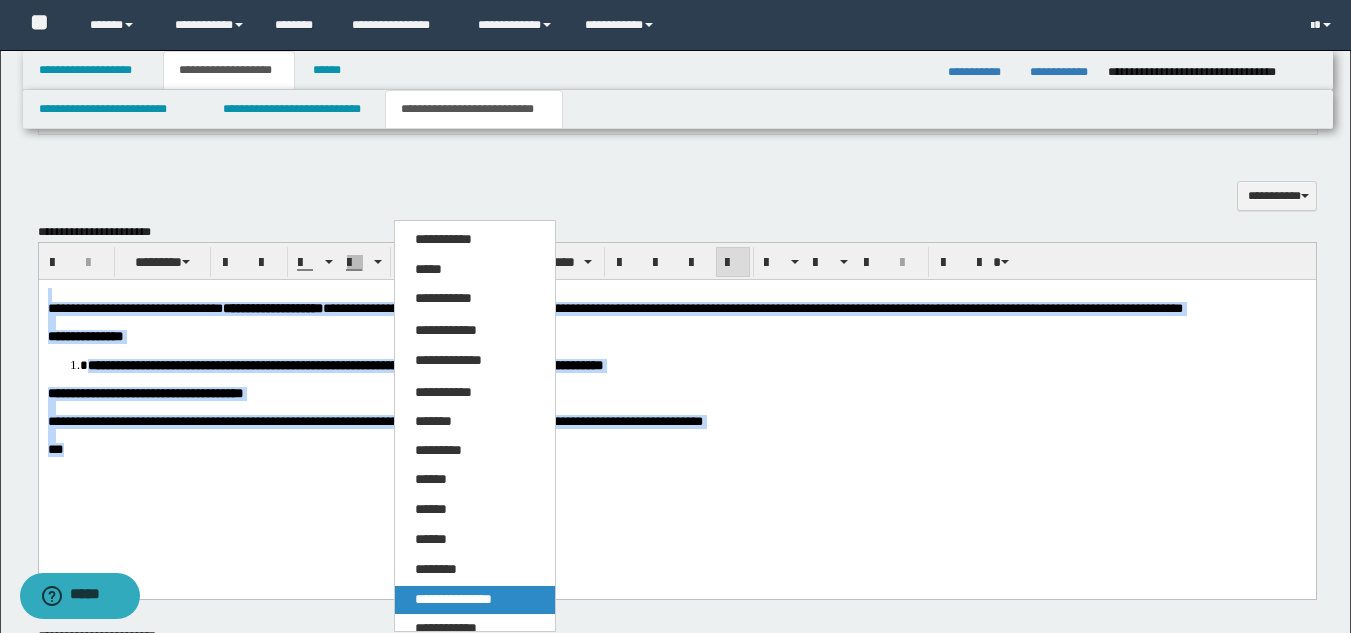 click on "**********" at bounding box center (453, 599) 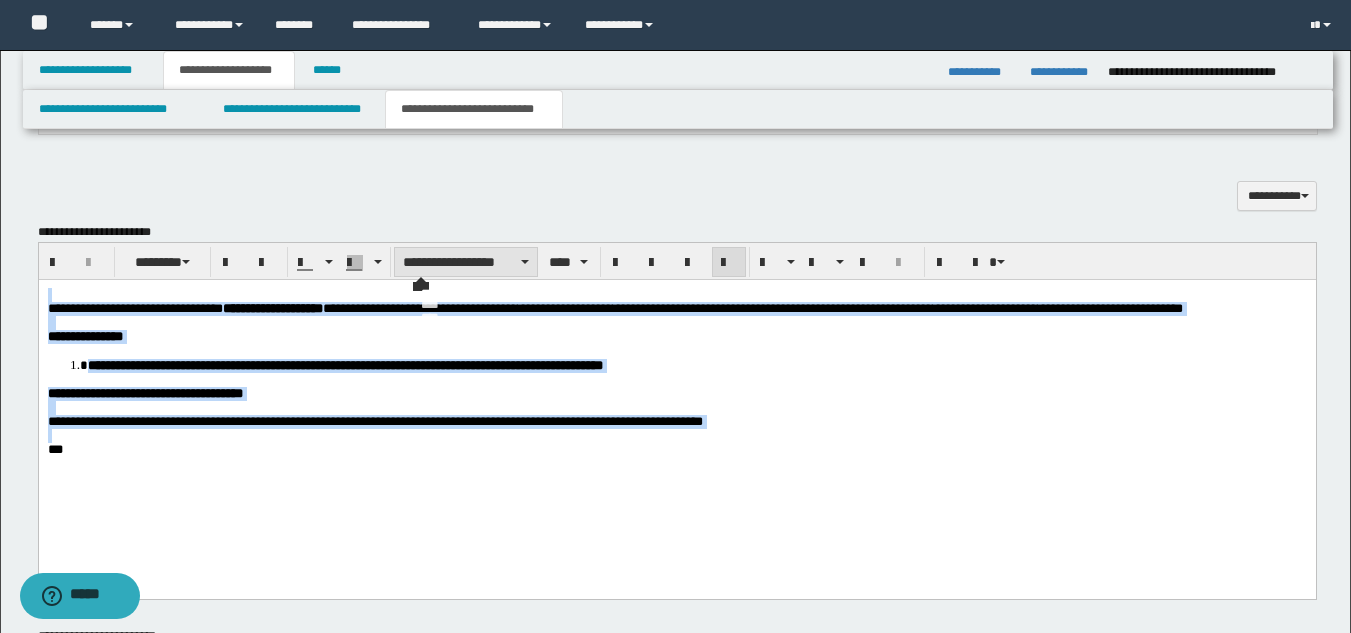 click on "**********" at bounding box center [466, 262] 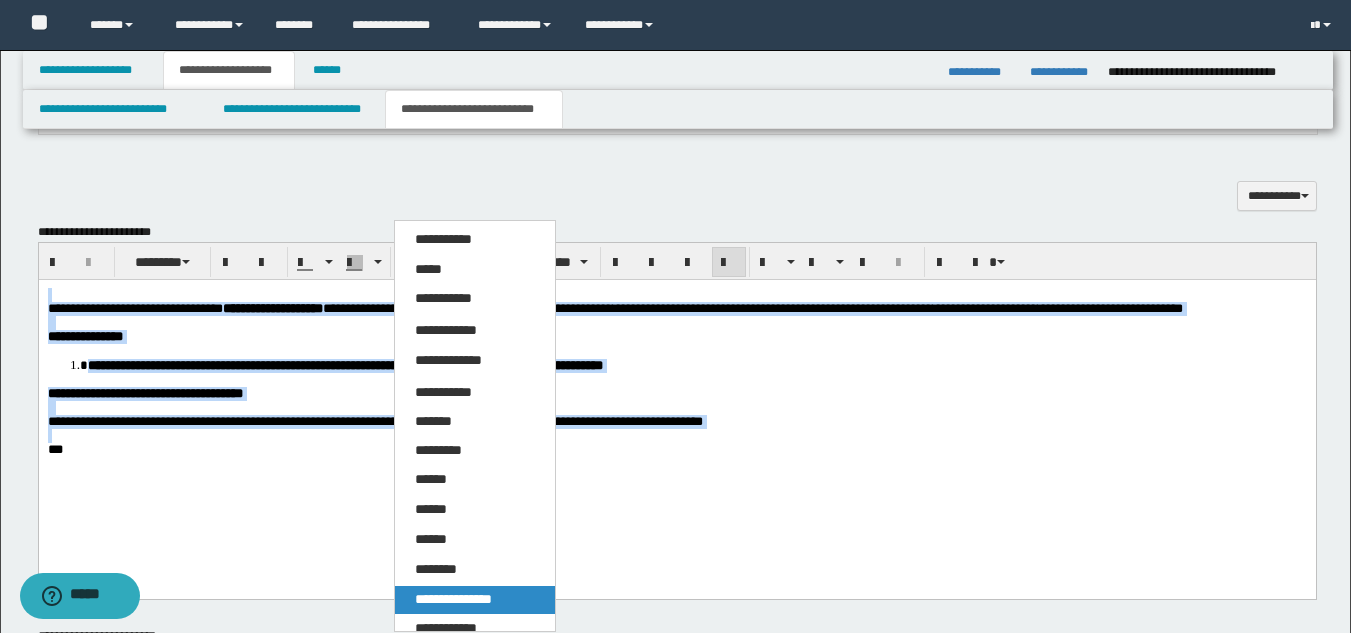 click on "**********" at bounding box center [453, 599] 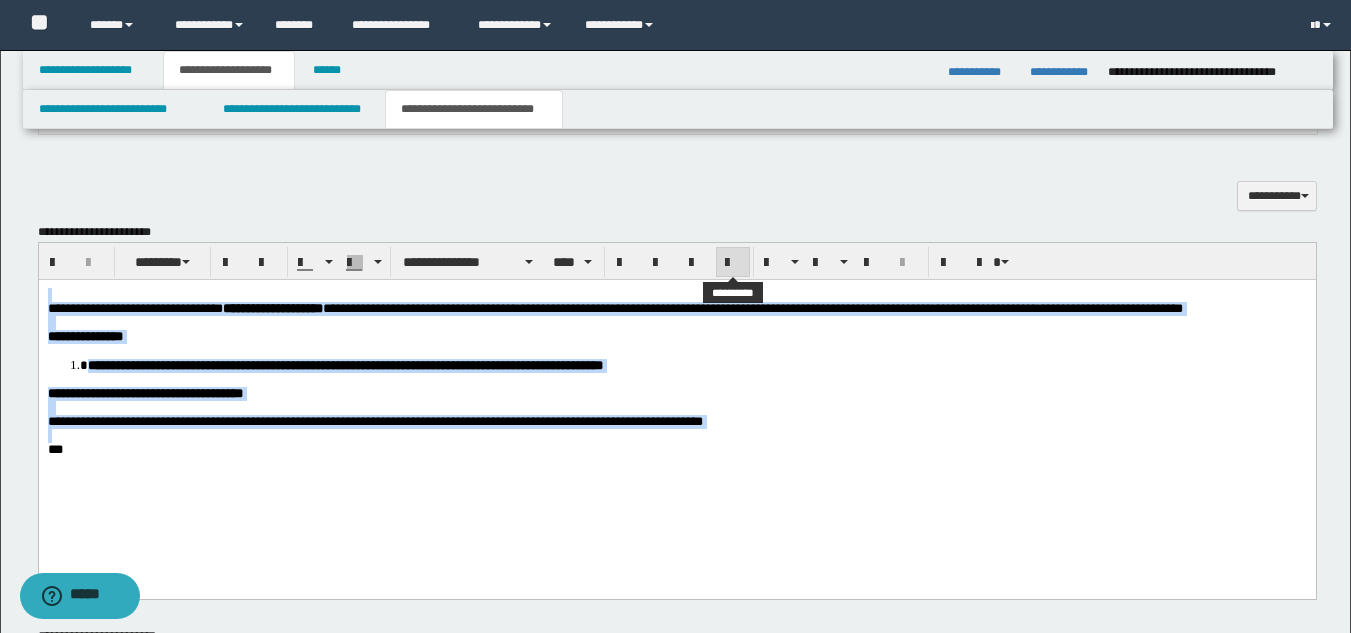 click at bounding box center (733, 263) 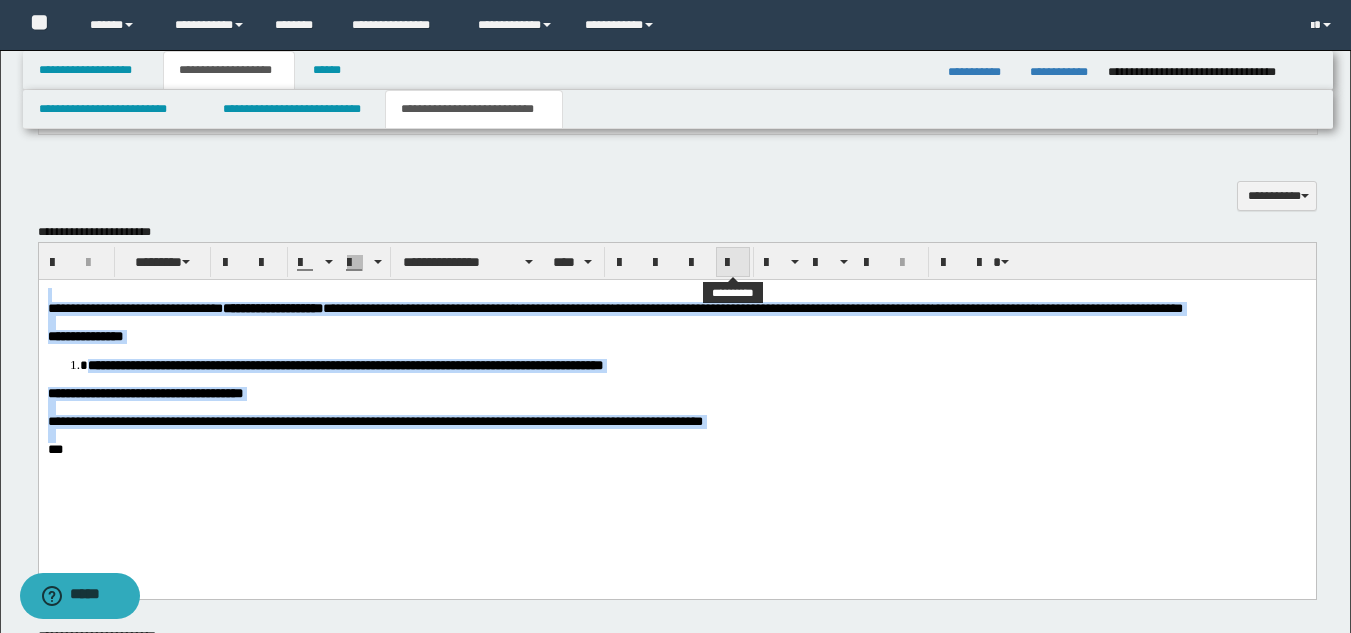 click at bounding box center (733, 263) 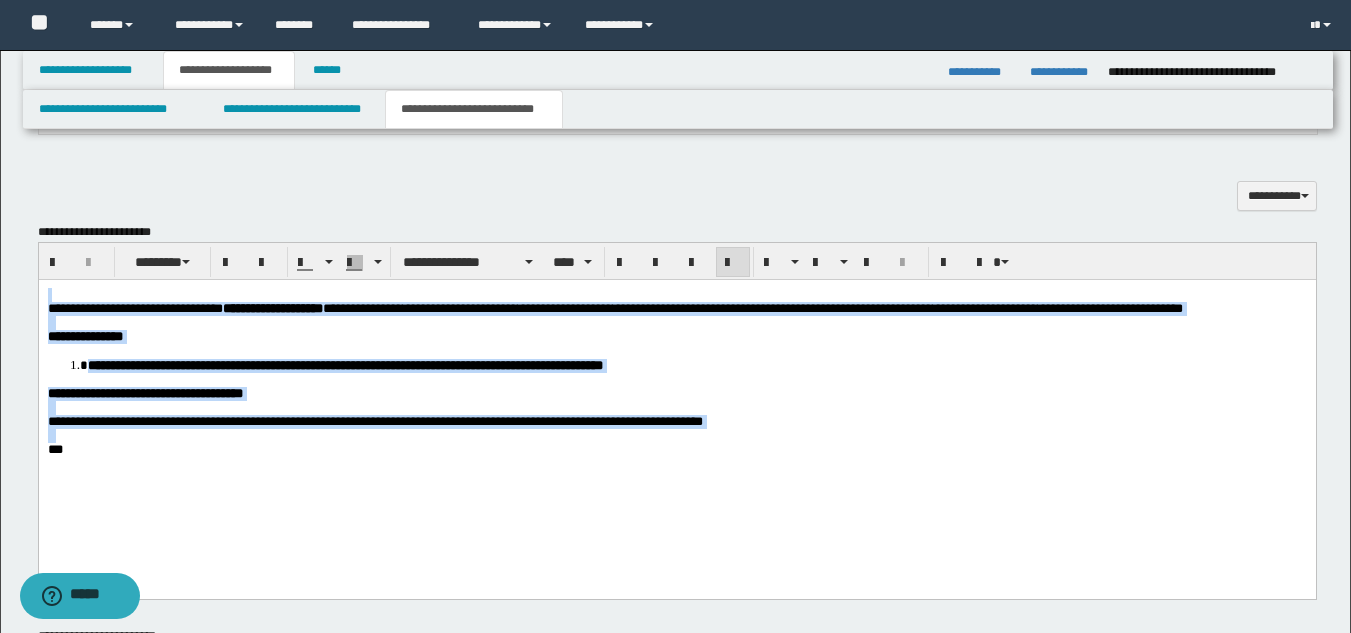 click on "**********" at bounding box center (676, 336) 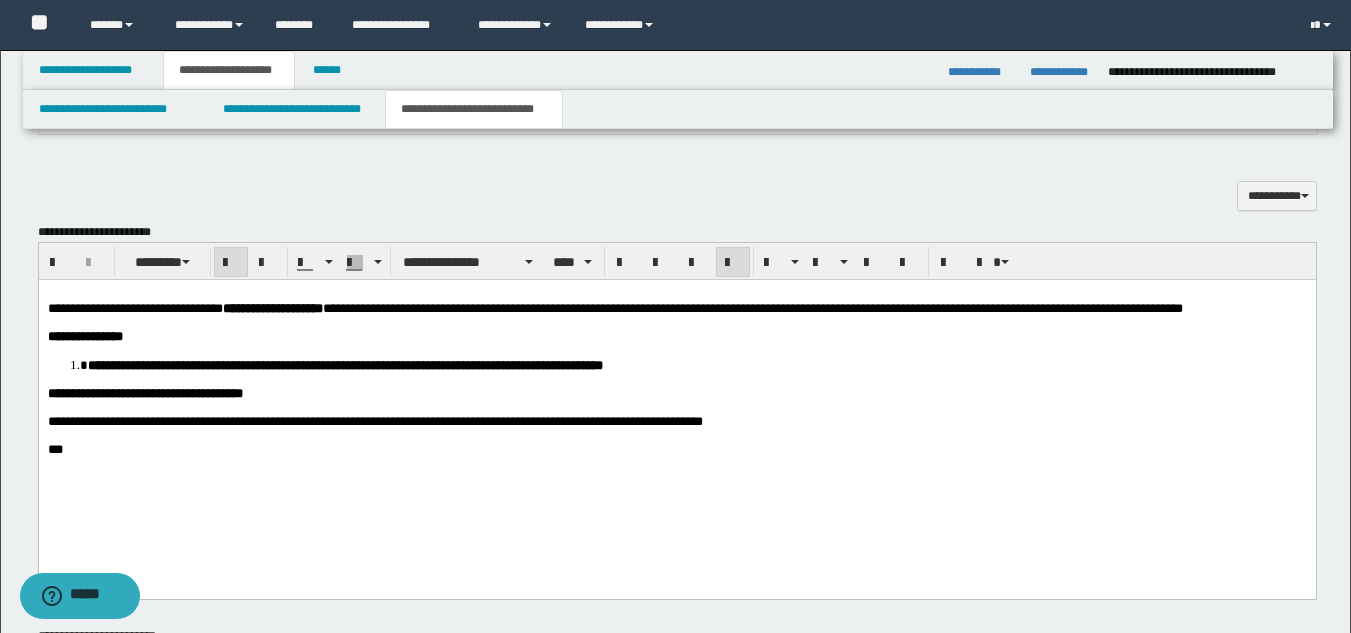 click on "**********" at bounding box center (676, 393) 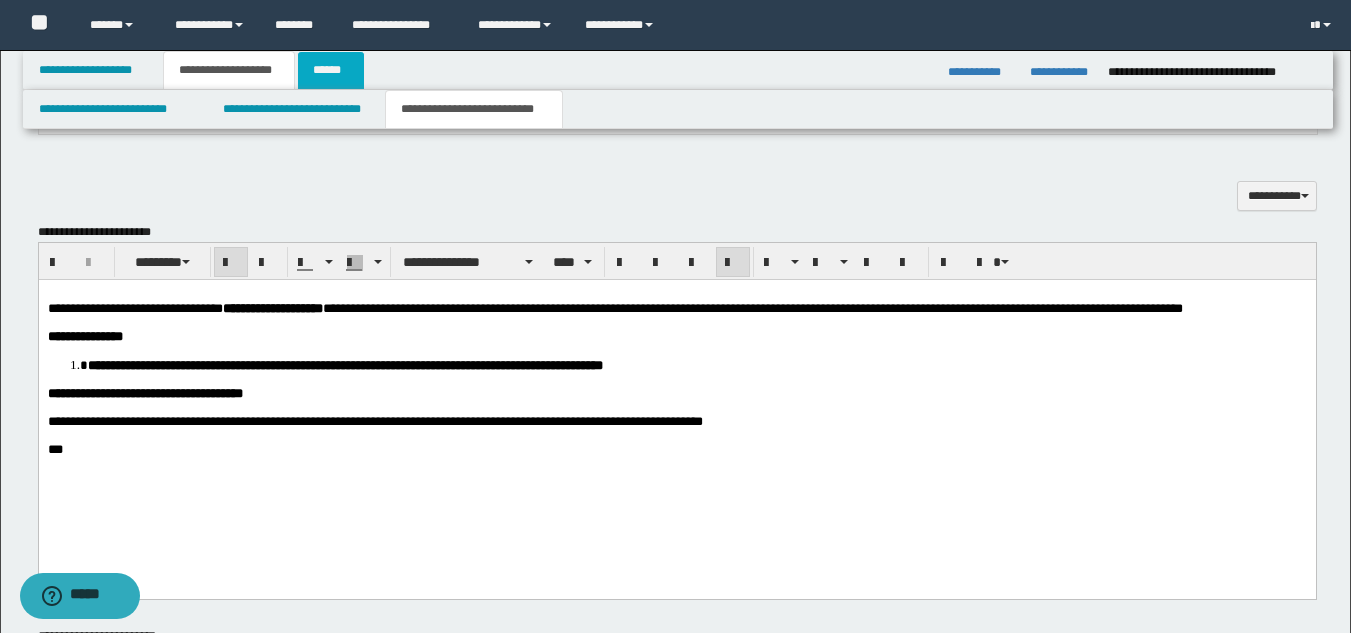drag, startPoint x: 233, startPoint y: 172, endPoint x: 333, endPoint y: 53, distance: 155.4381 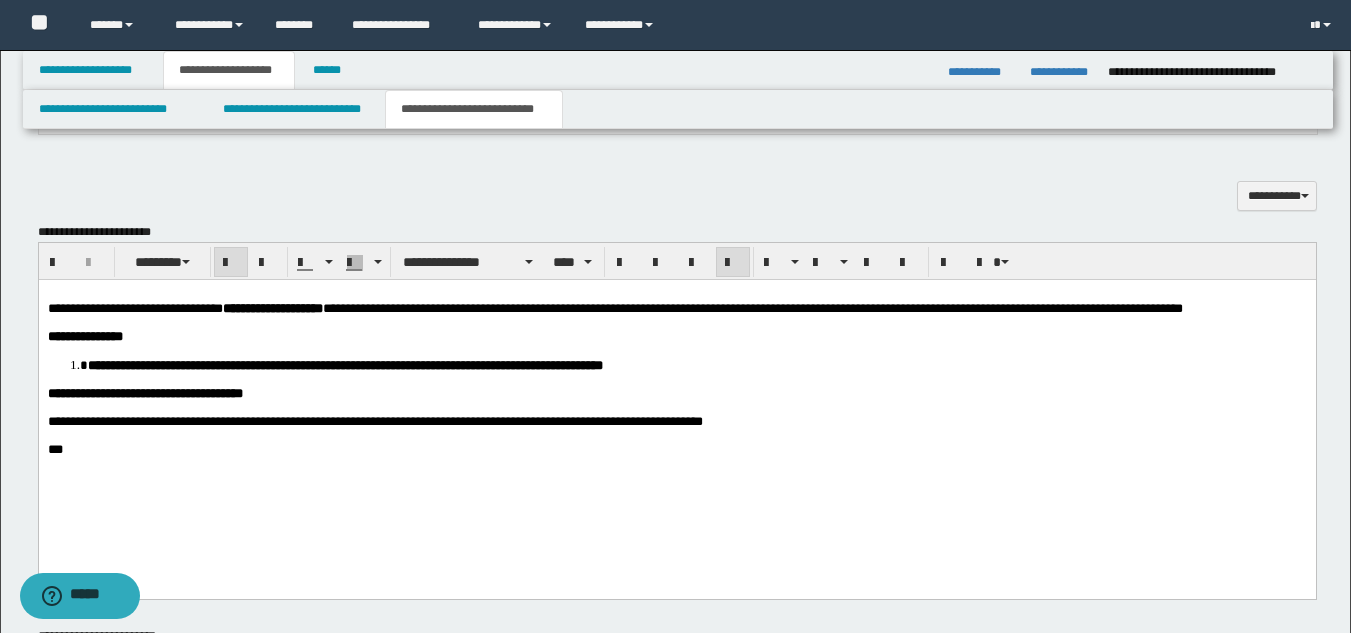 click on "***" at bounding box center [676, 449] 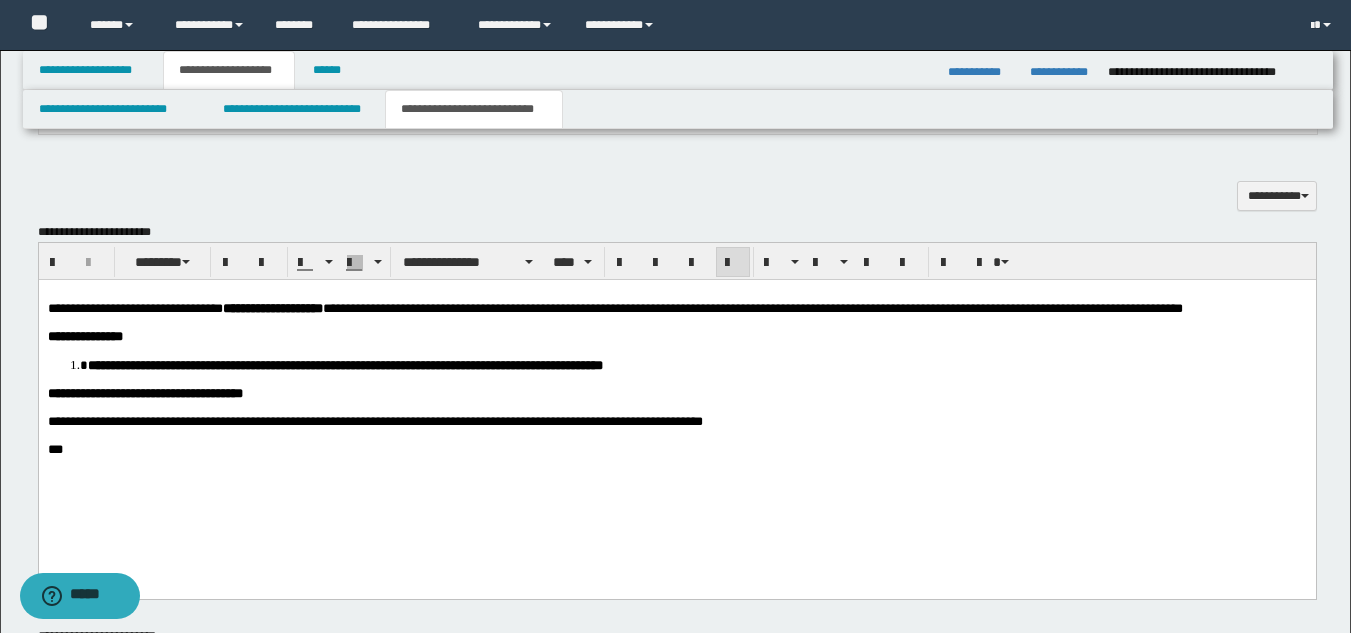 click on "**********" at bounding box center (676, 396) 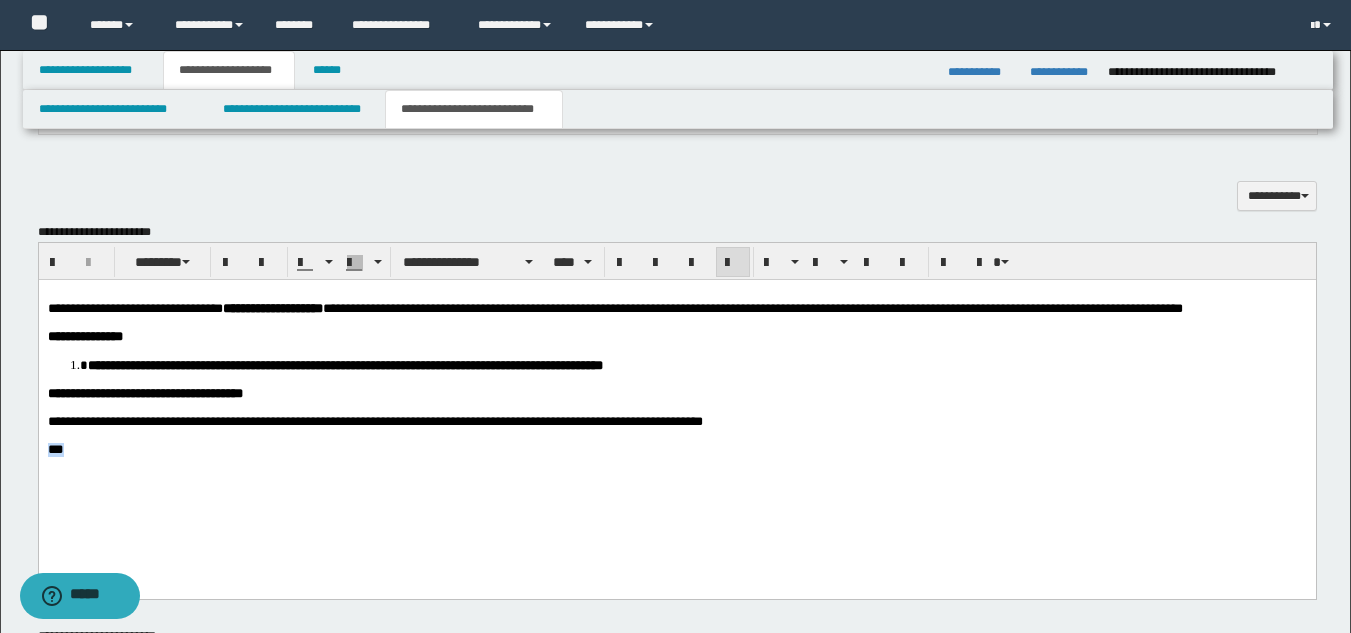 click on "**********" at bounding box center (676, 396) 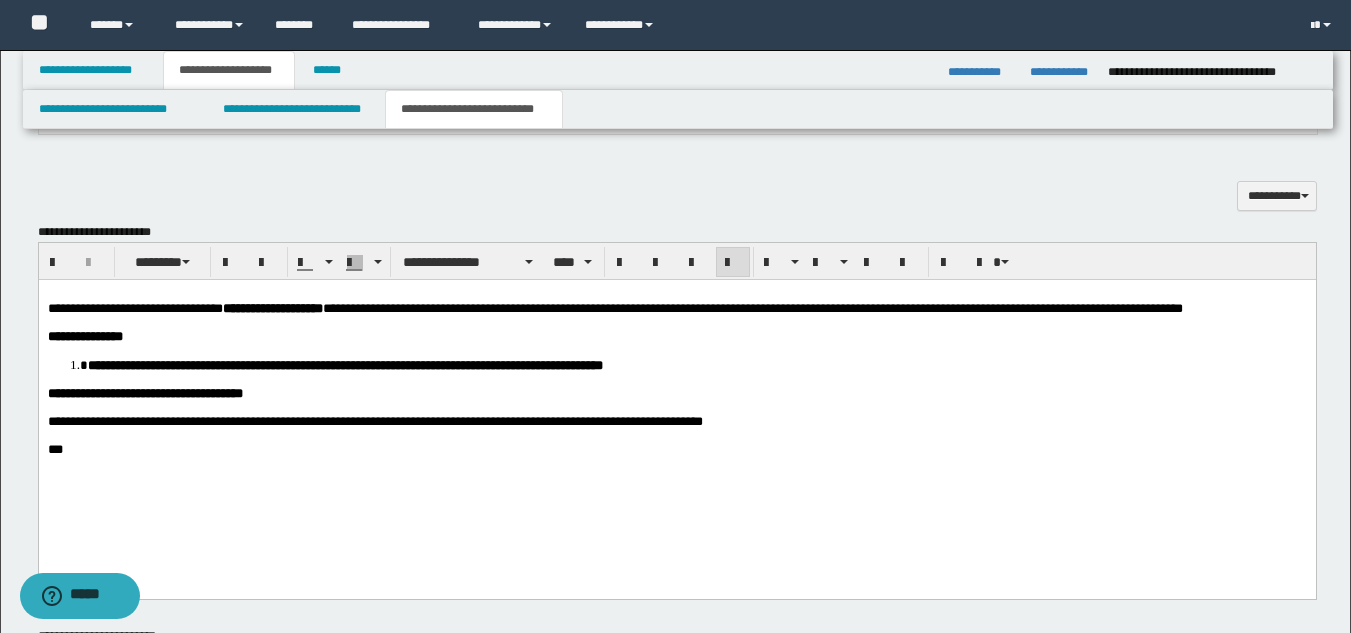 click at bounding box center [676, 435] 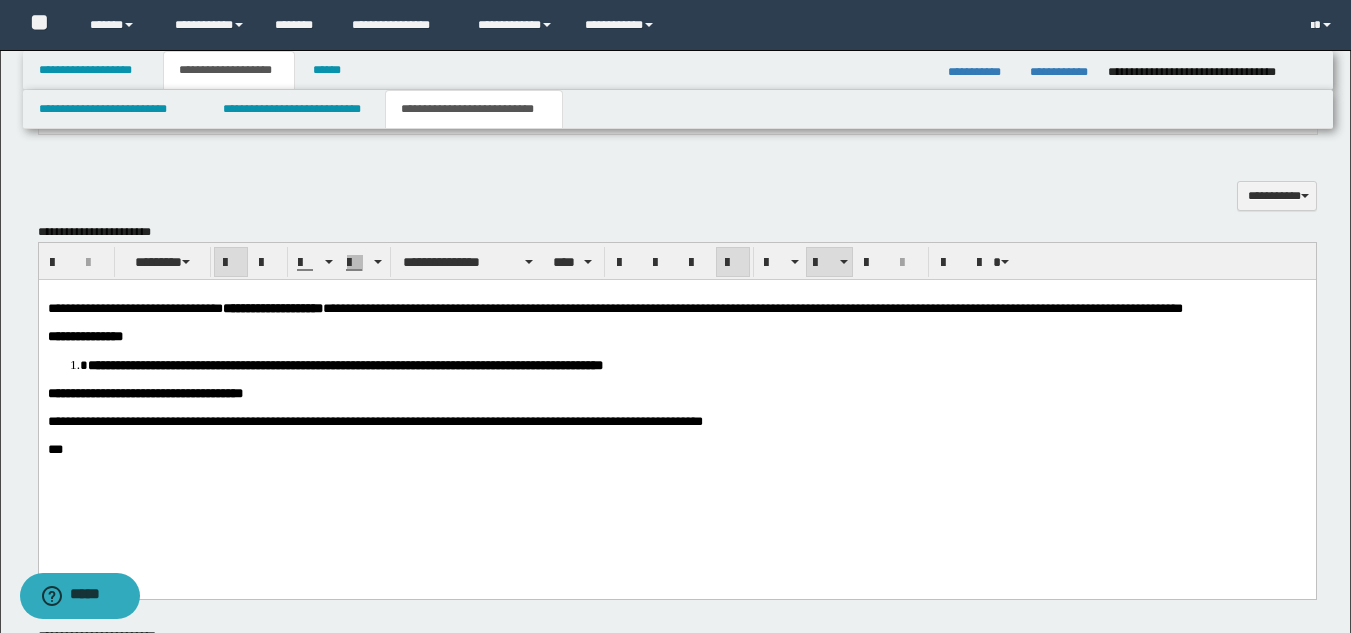 click on "**********" at bounding box center [344, 364] 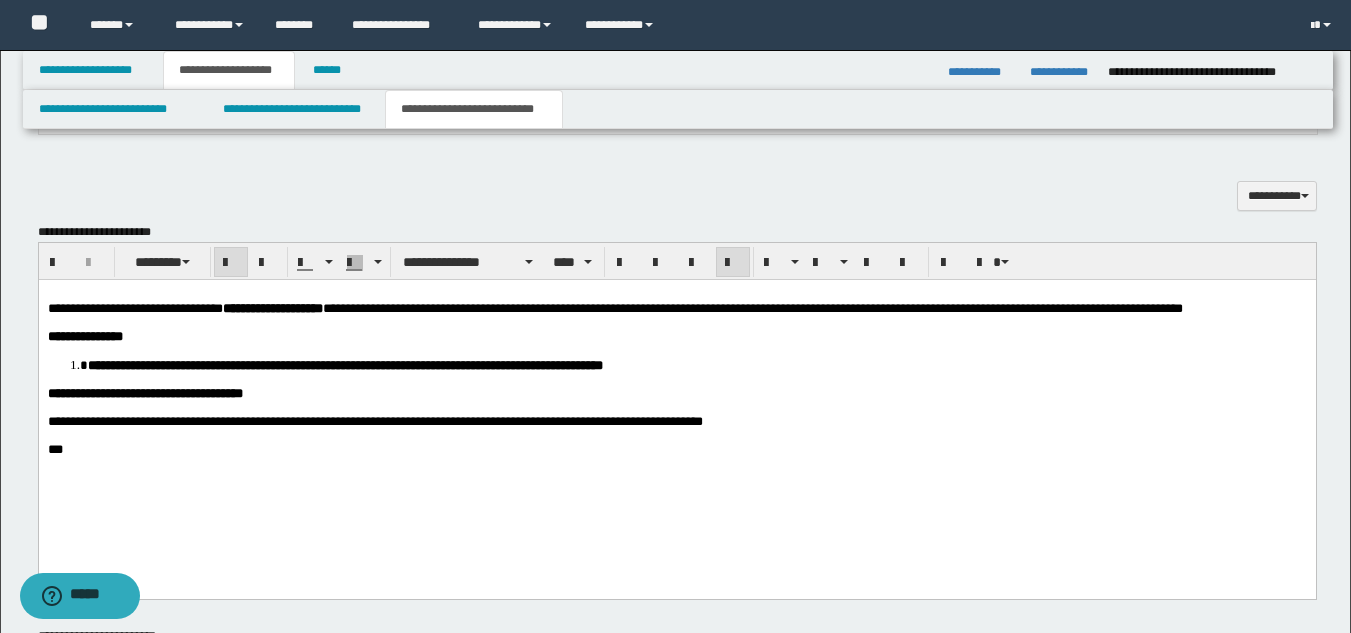 click on "**********" at bounding box center (144, 392) 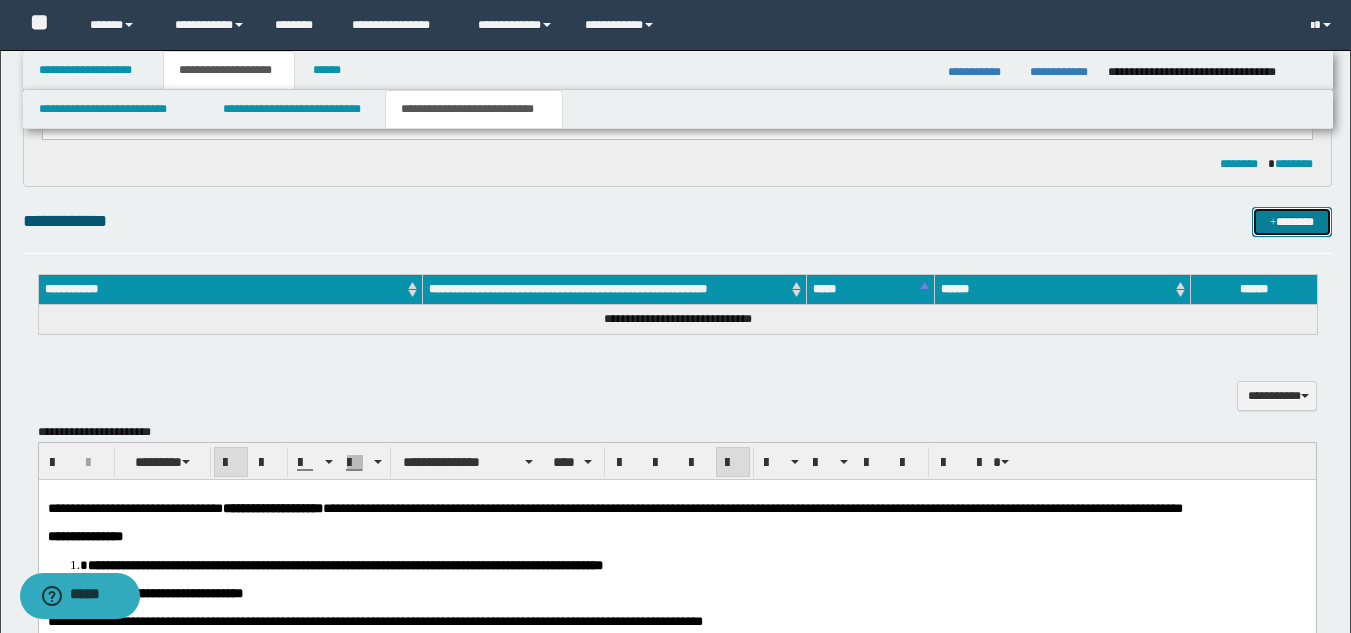 click on "*******" at bounding box center [1292, 222] 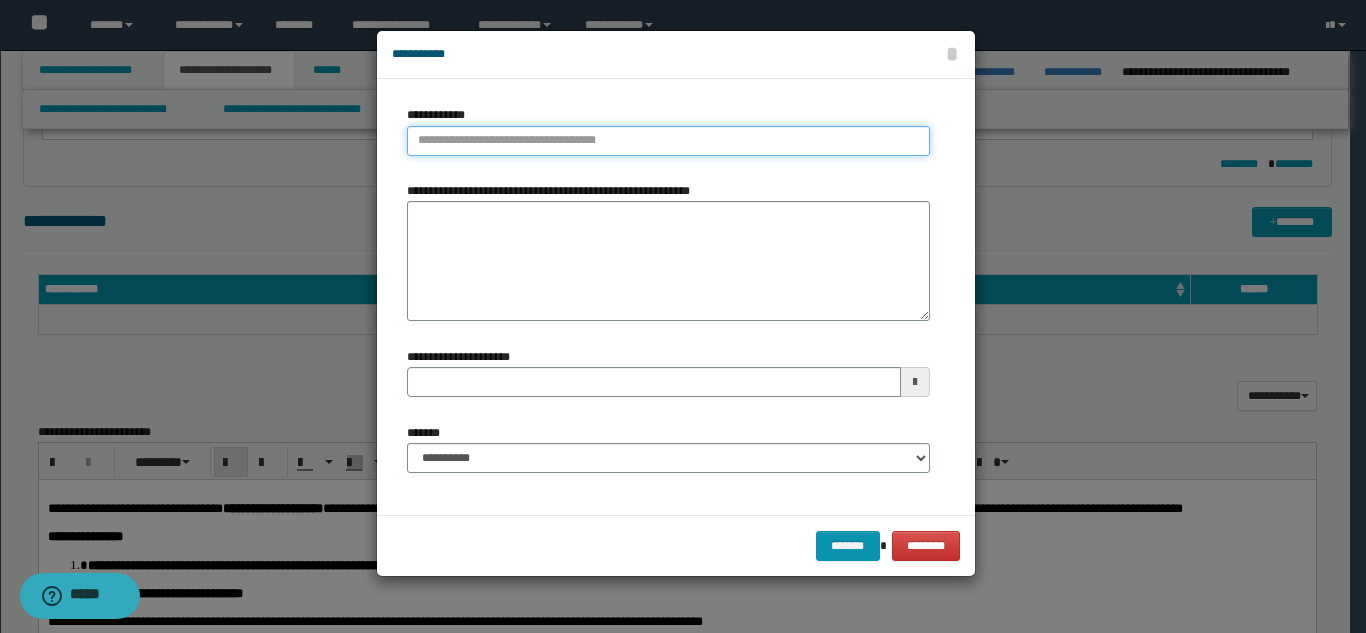 click on "**********" at bounding box center (668, 141) 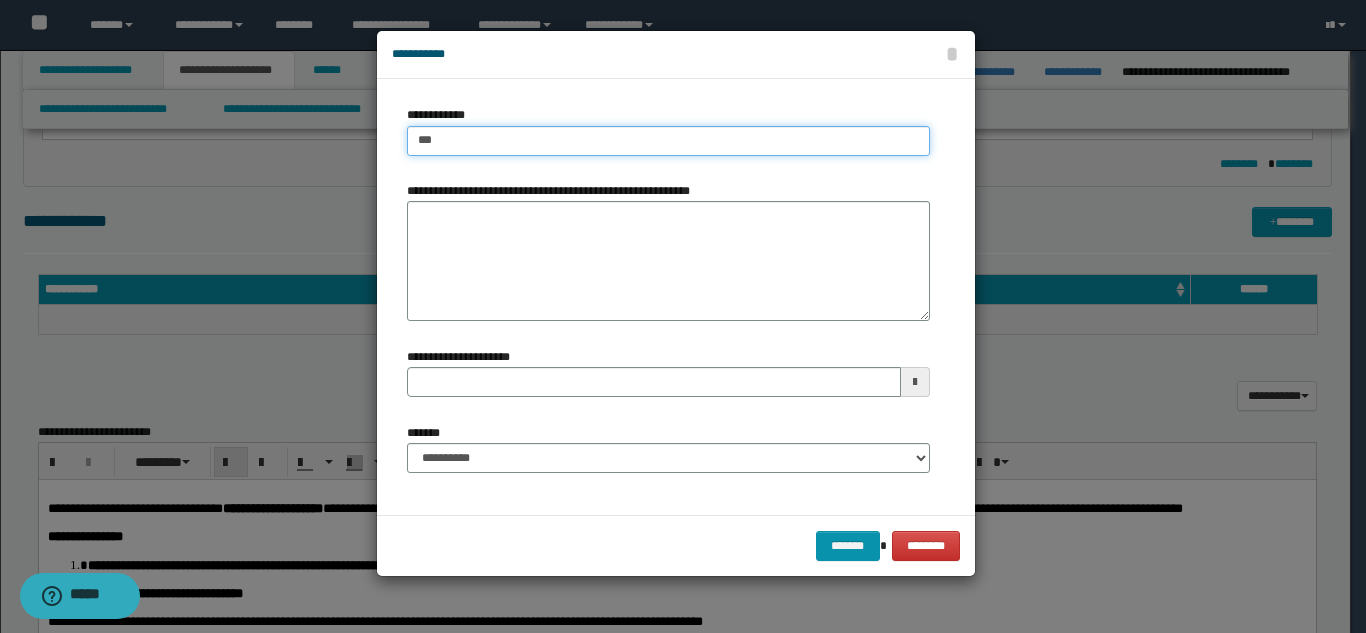 type on "****" 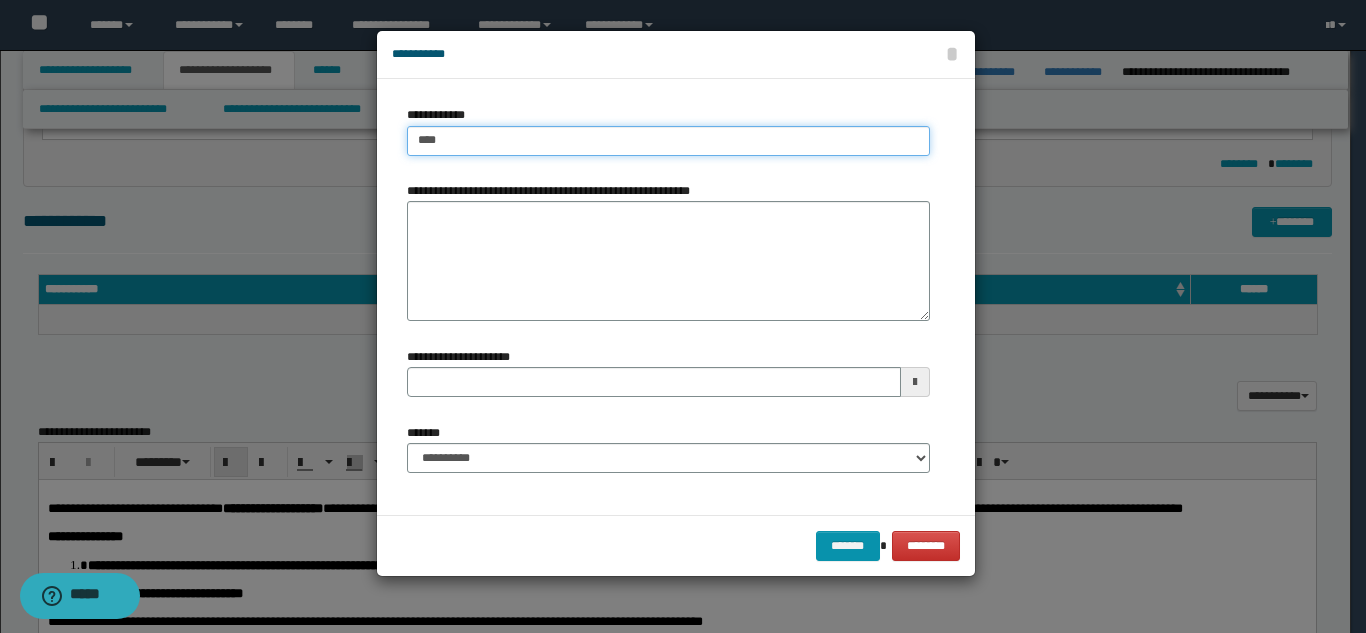 type on "****" 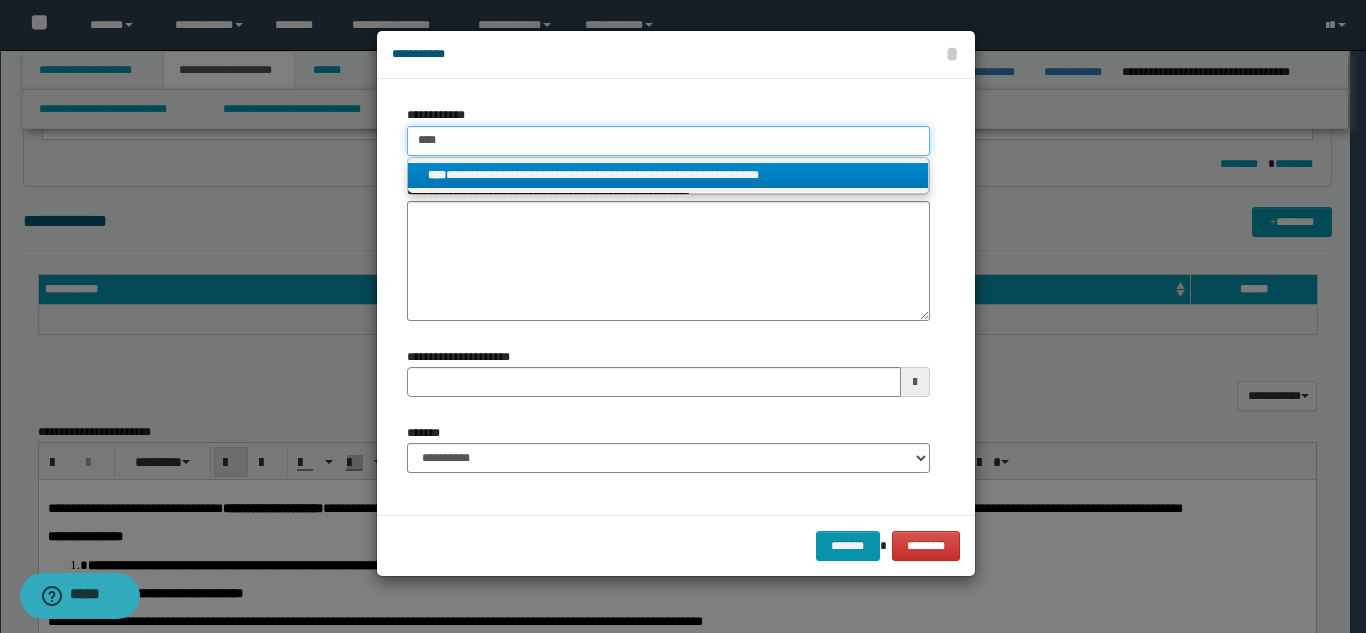 type on "****" 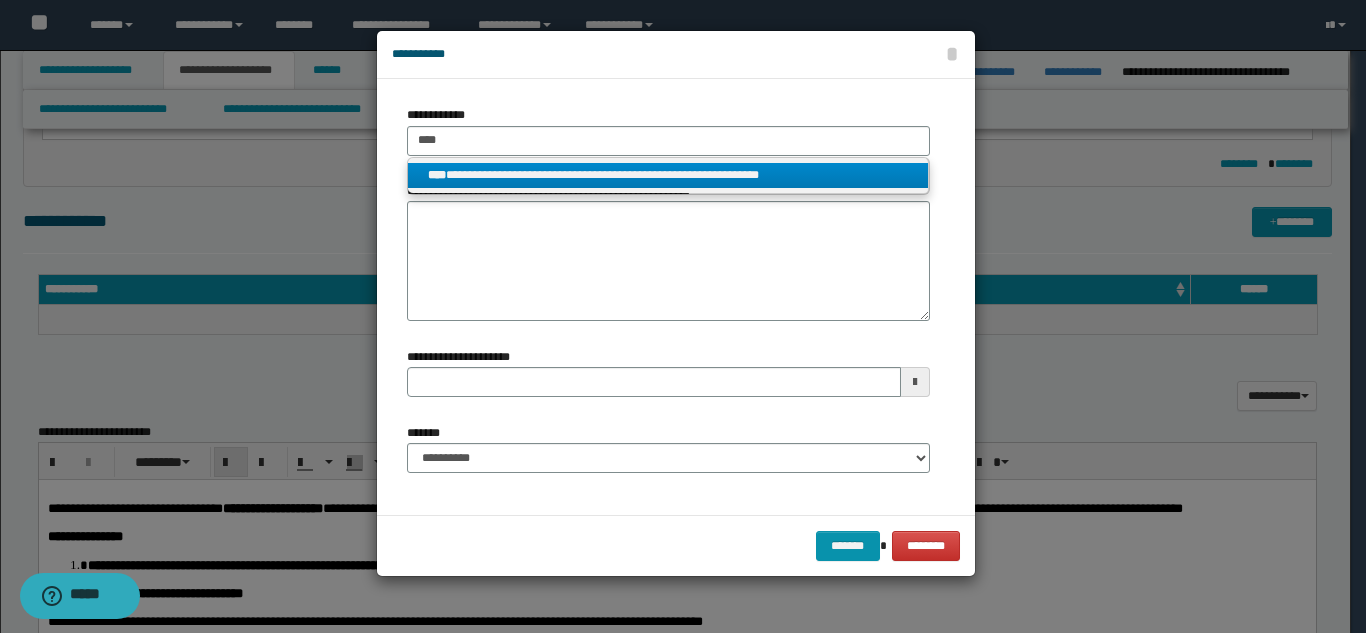 click on "**********" at bounding box center (668, 176) 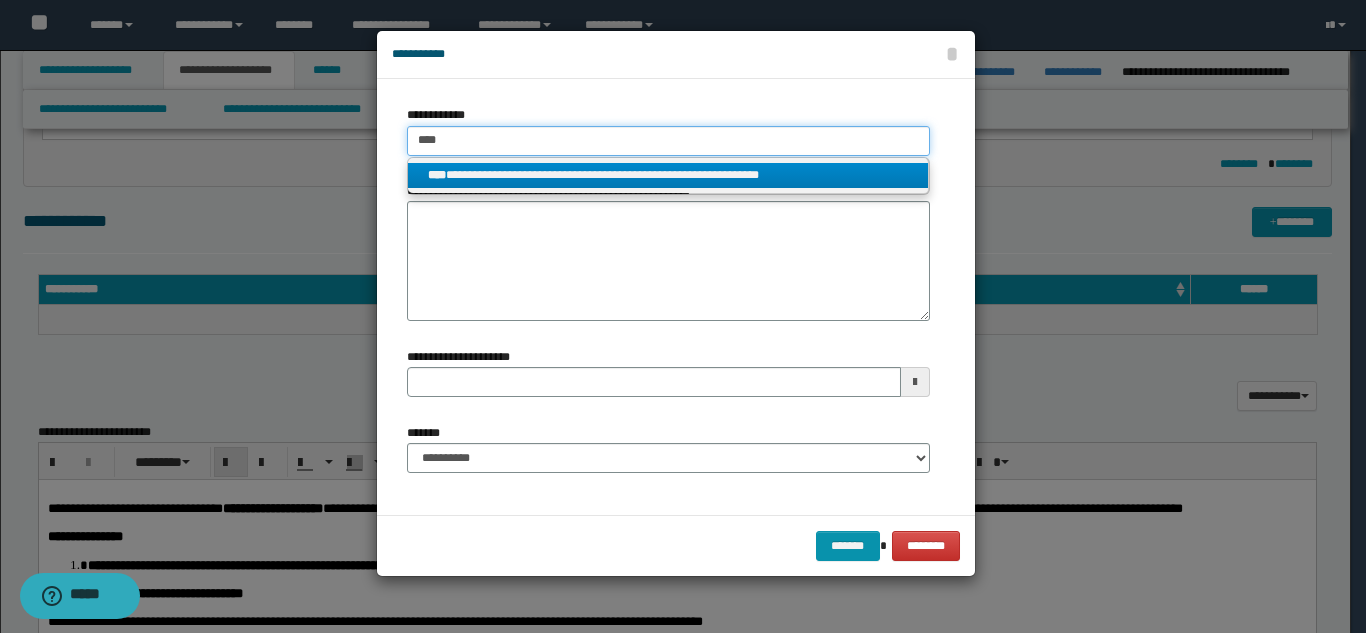 type 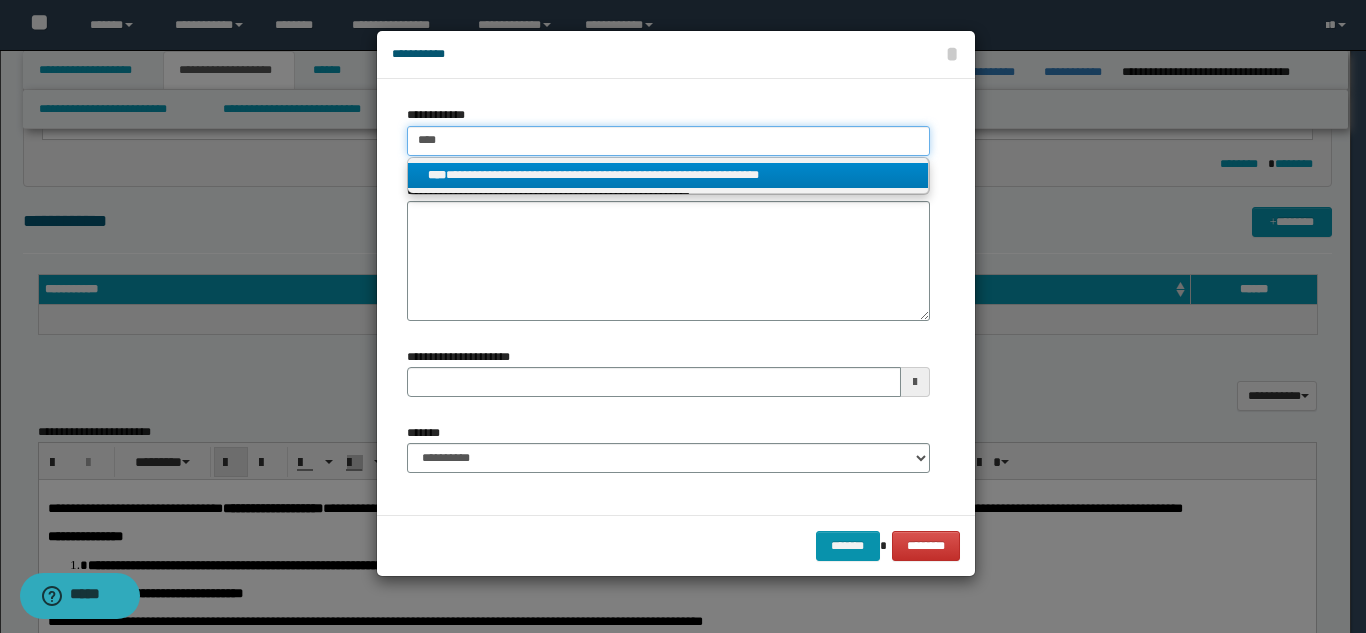 type on "**********" 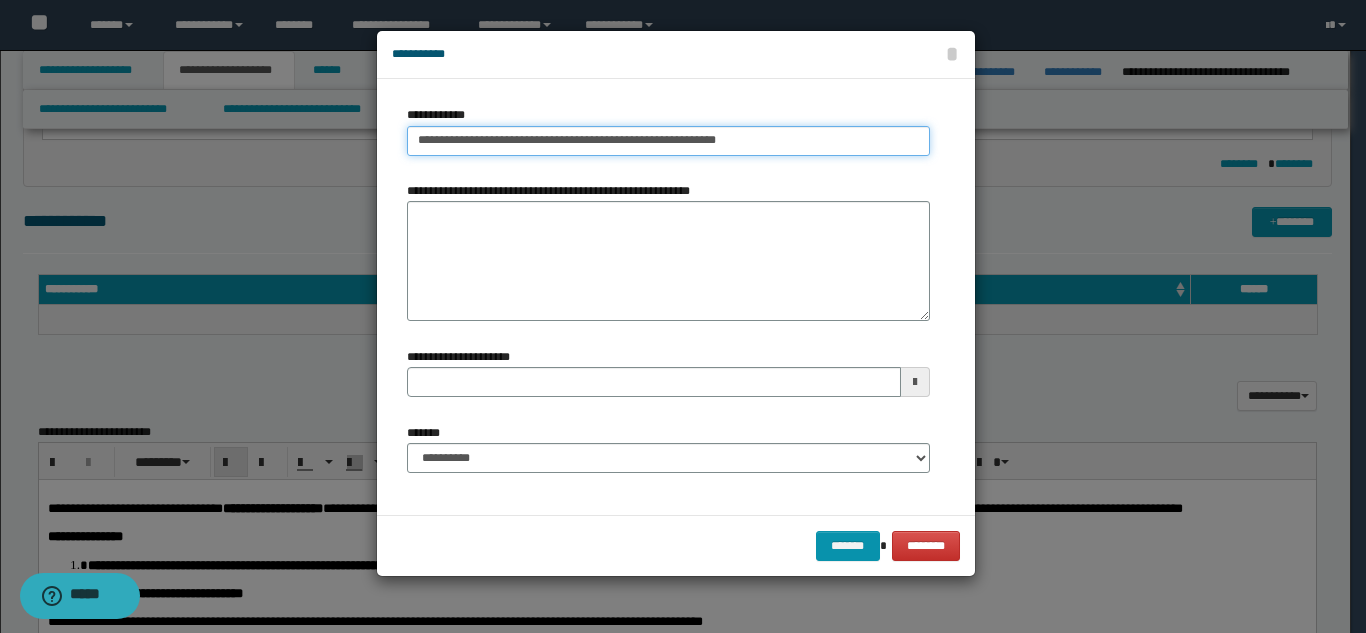 type on "**********" 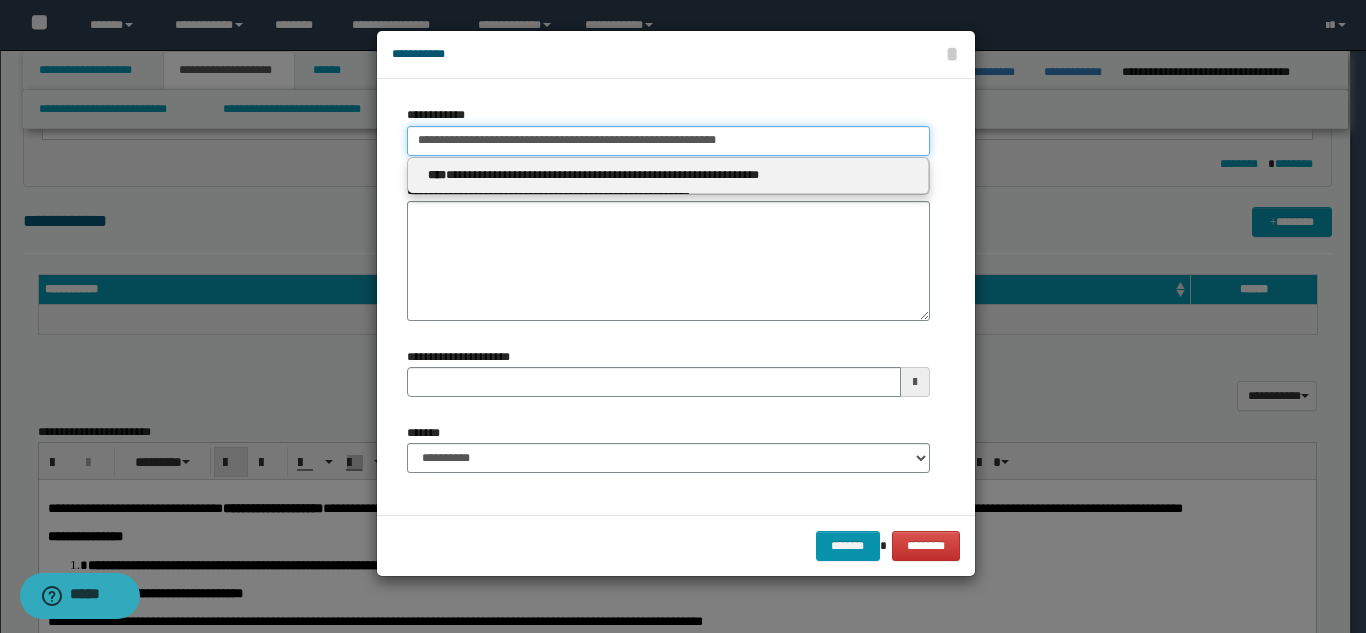 type 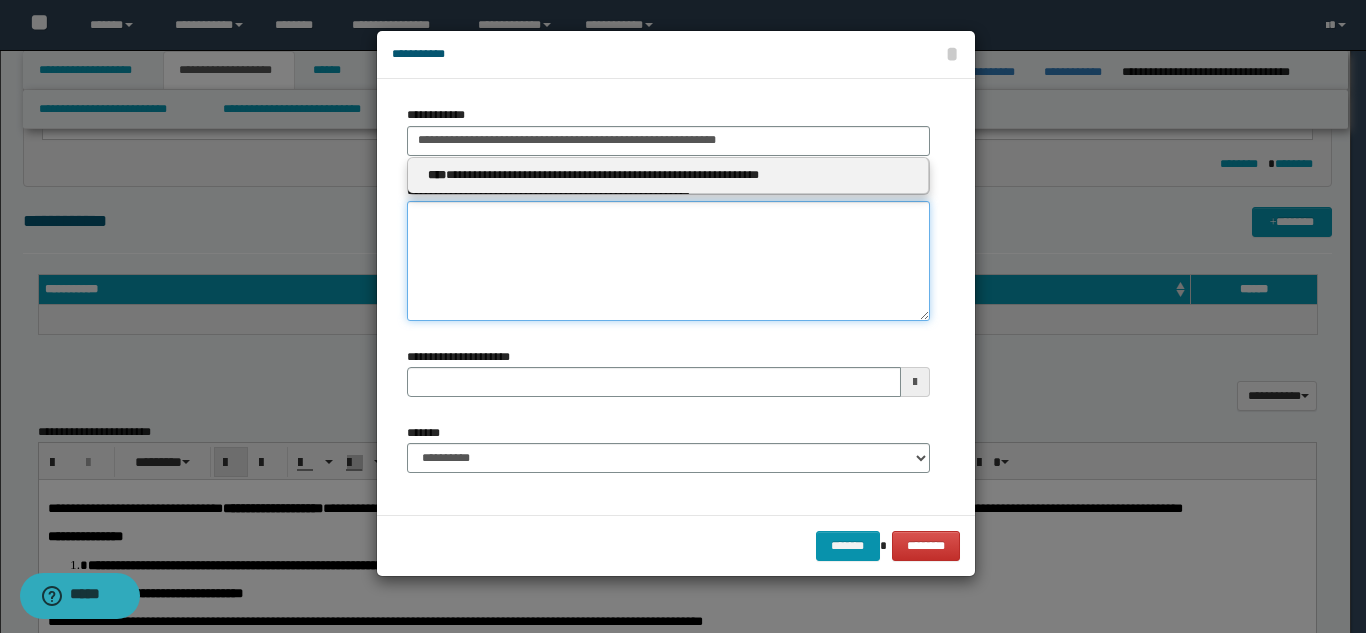 type 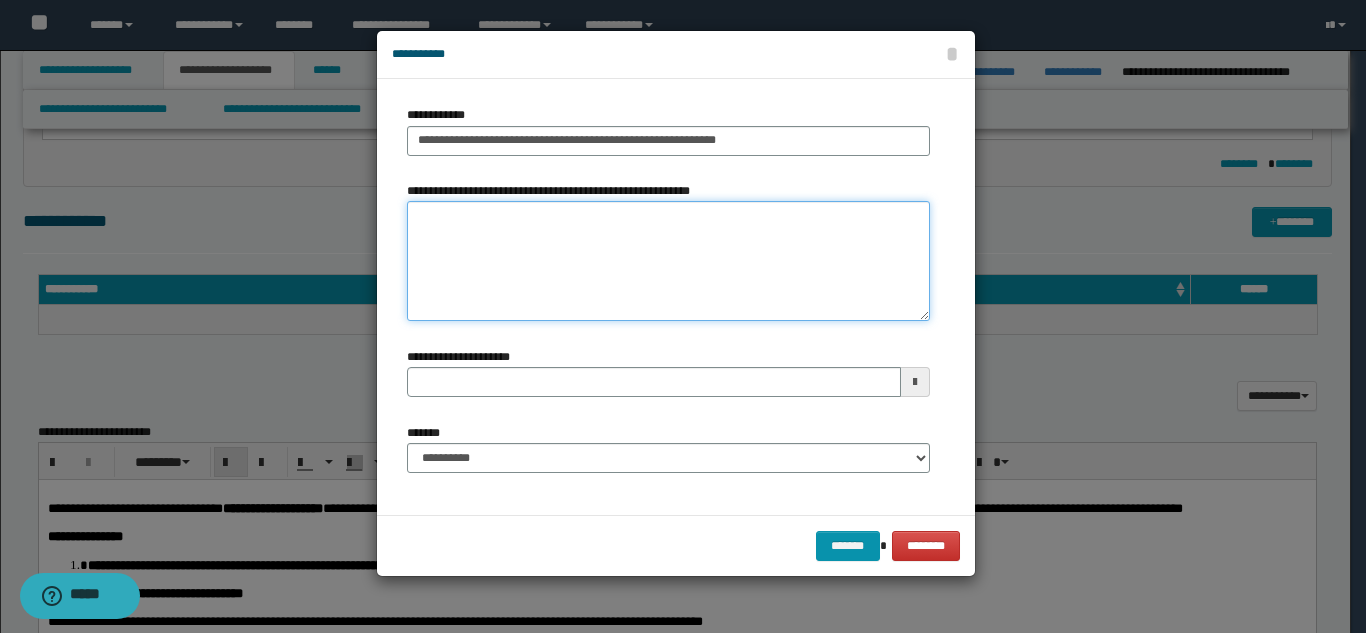 click on "**********" at bounding box center [668, 261] 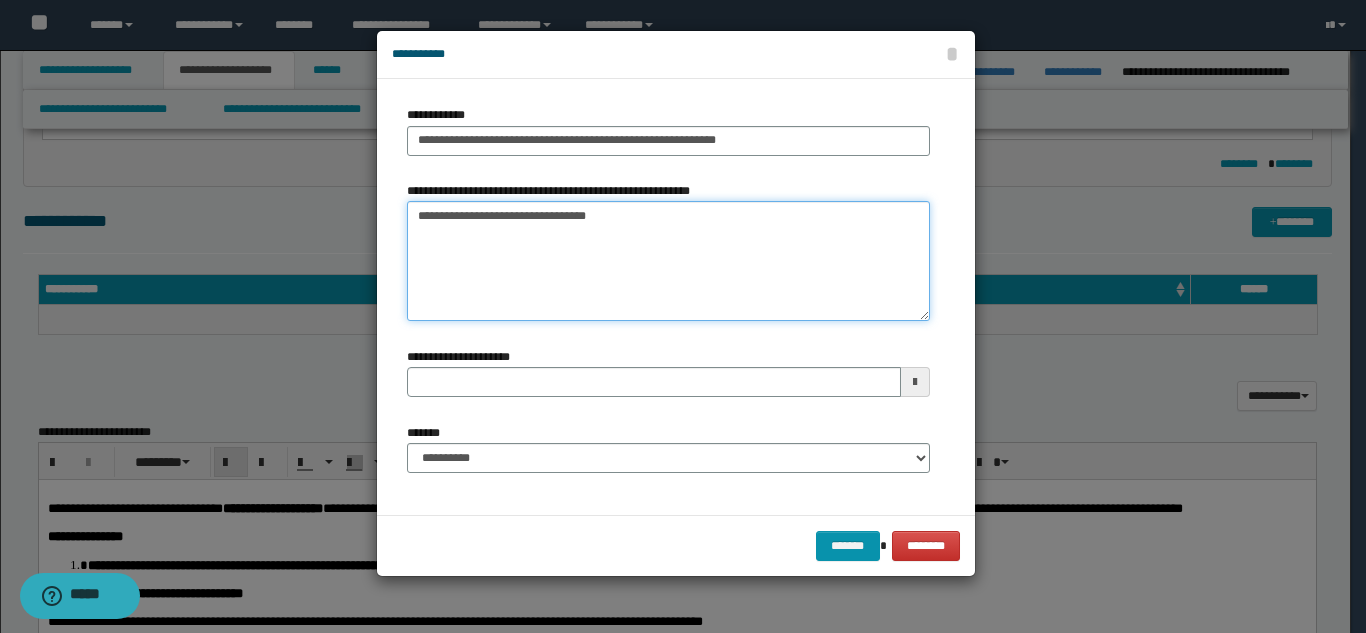 click on "**********" at bounding box center [668, 261] 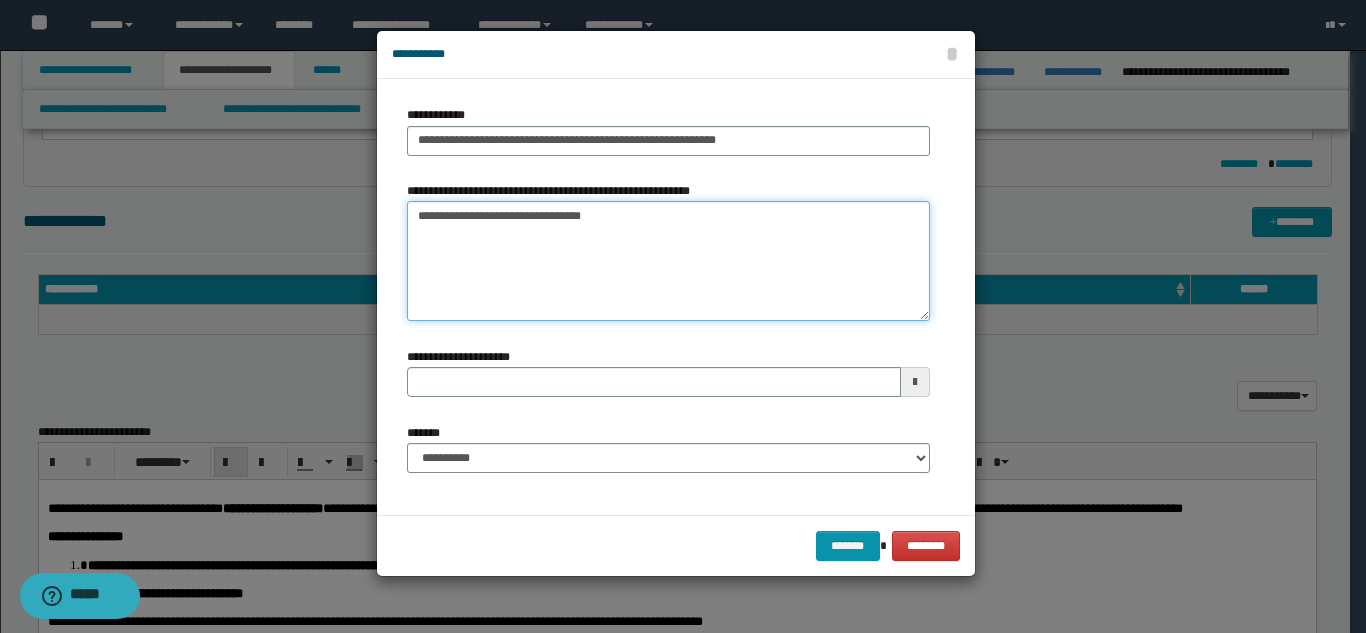 type on "**********" 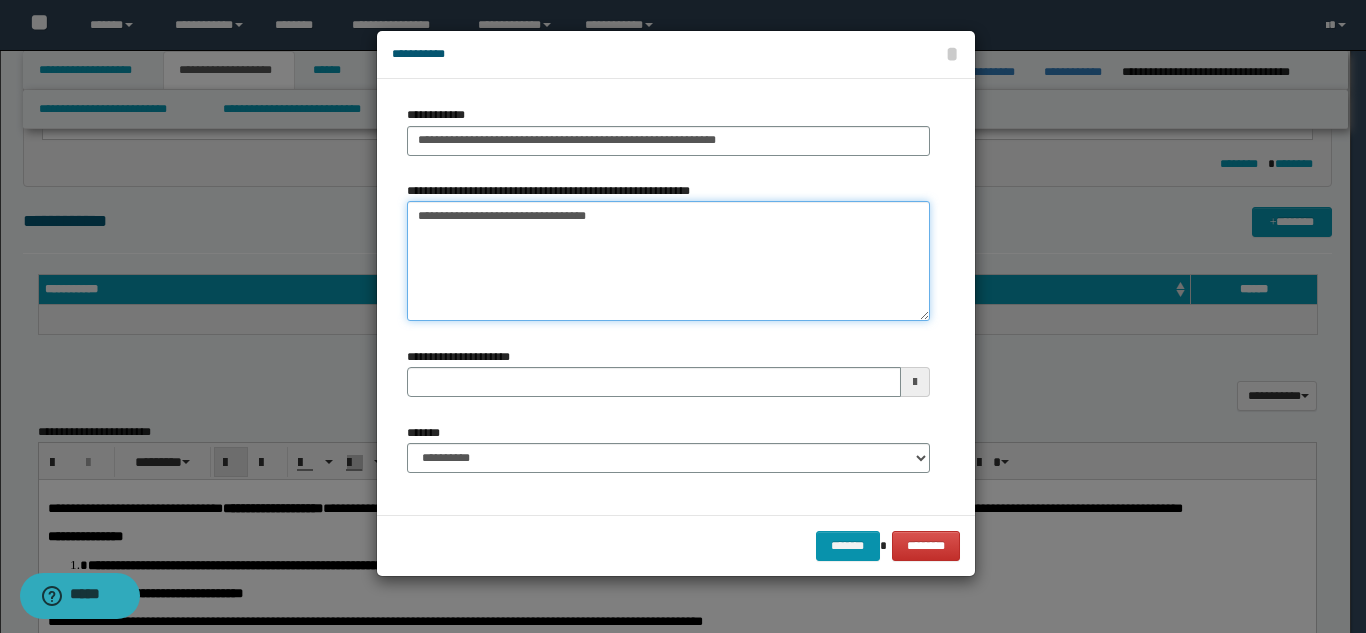 click on "**********" at bounding box center (668, 261) 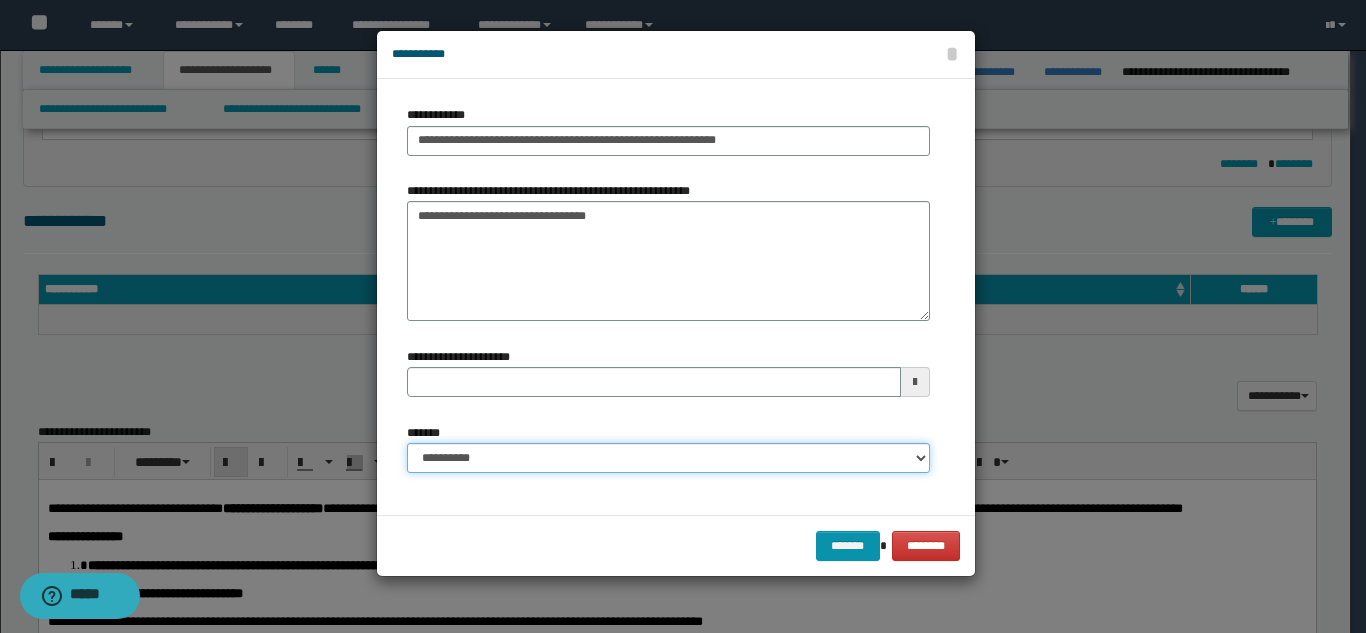 drag, startPoint x: 552, startPoint y: 453, endPoint x: 565, endPoint y: 468, distance: 19.849434 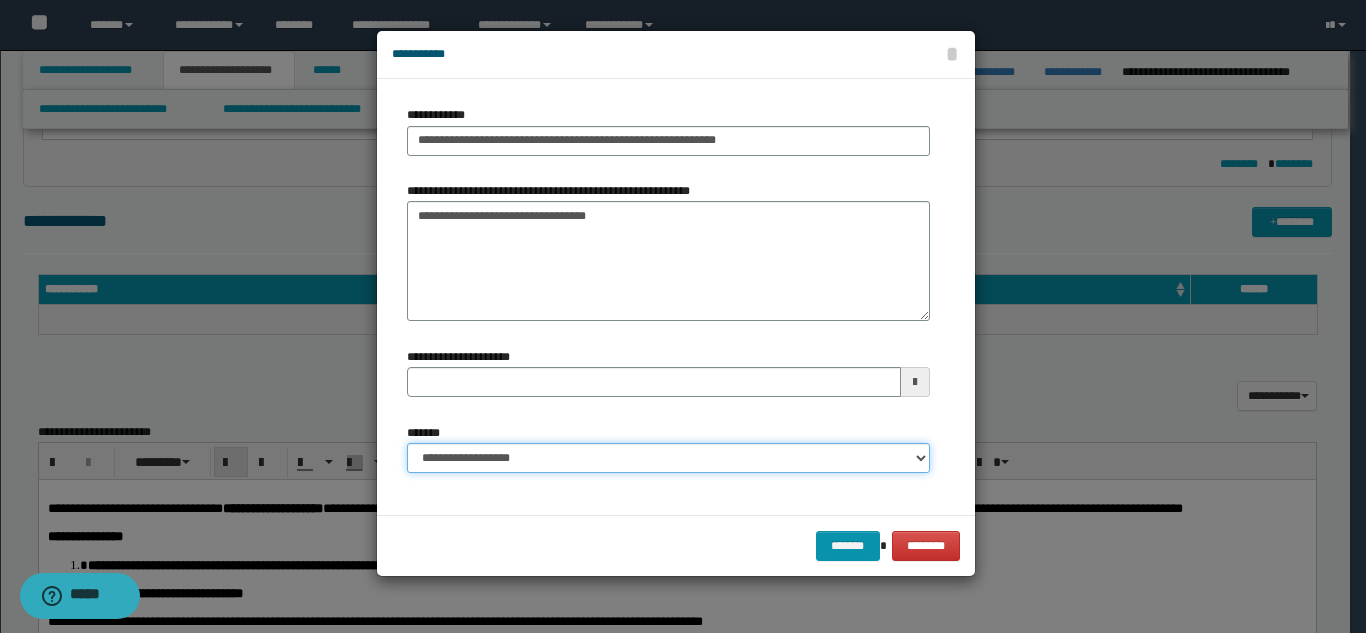 click on "**********" at bounding box center [668, 458] 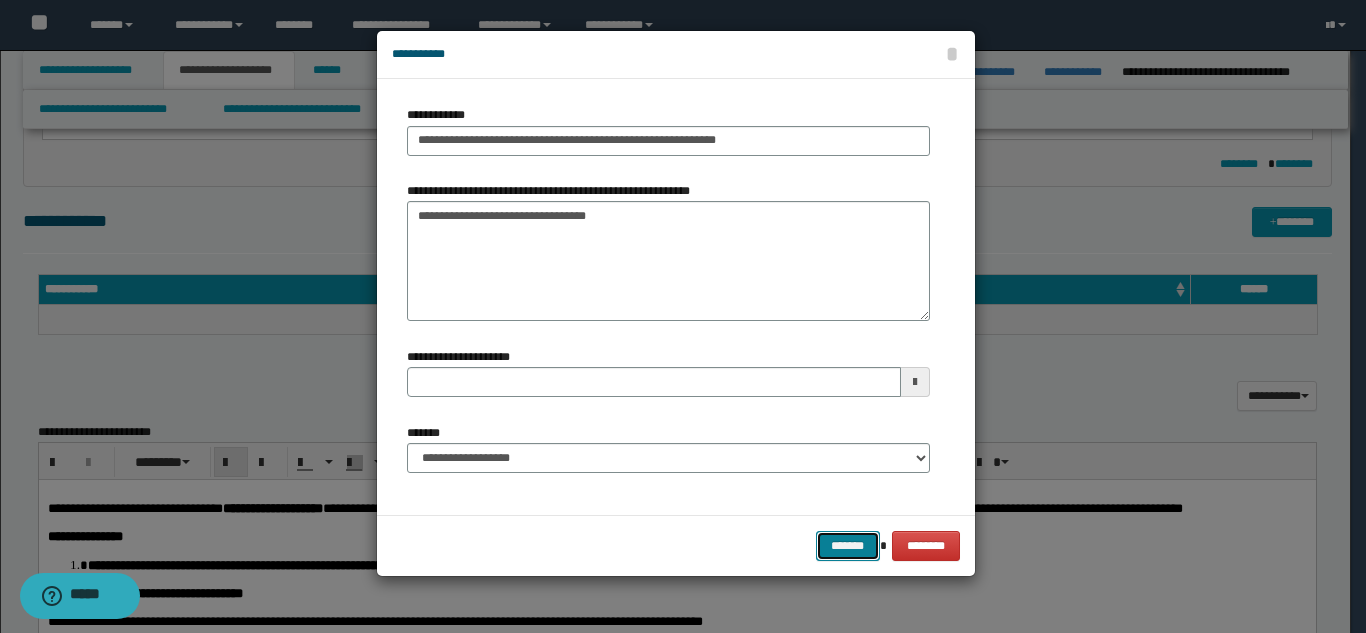 click on "*******" at bounding box center (848, 546) 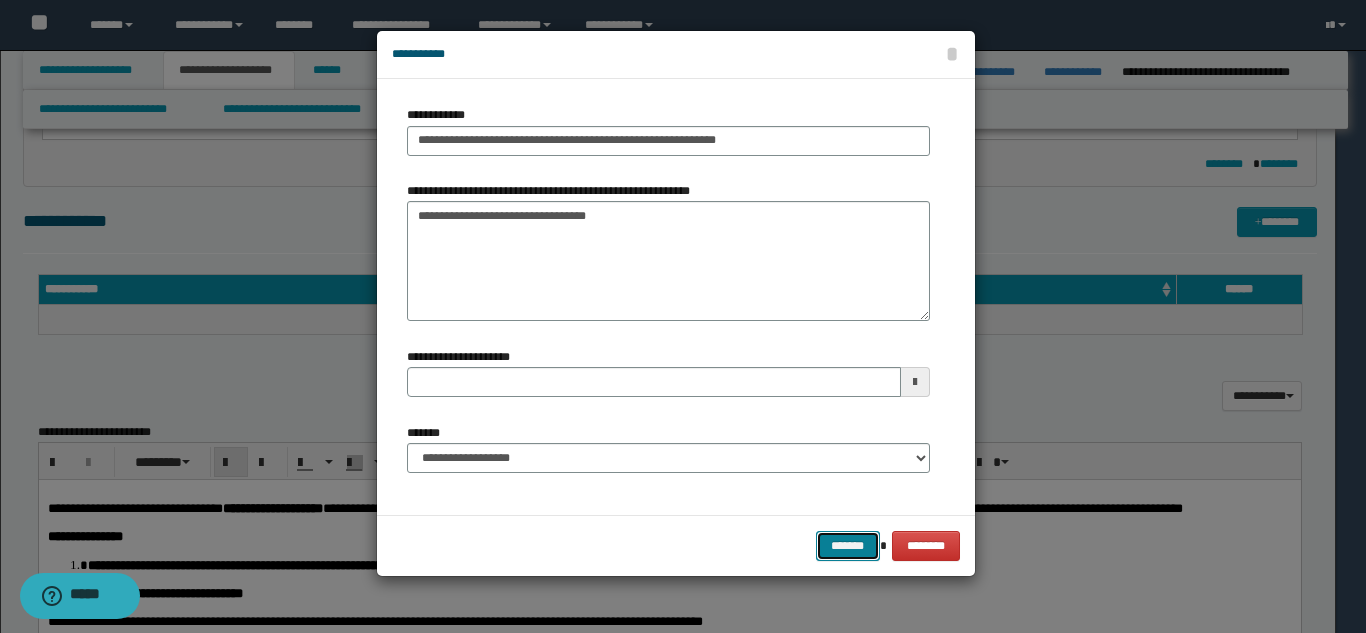 type 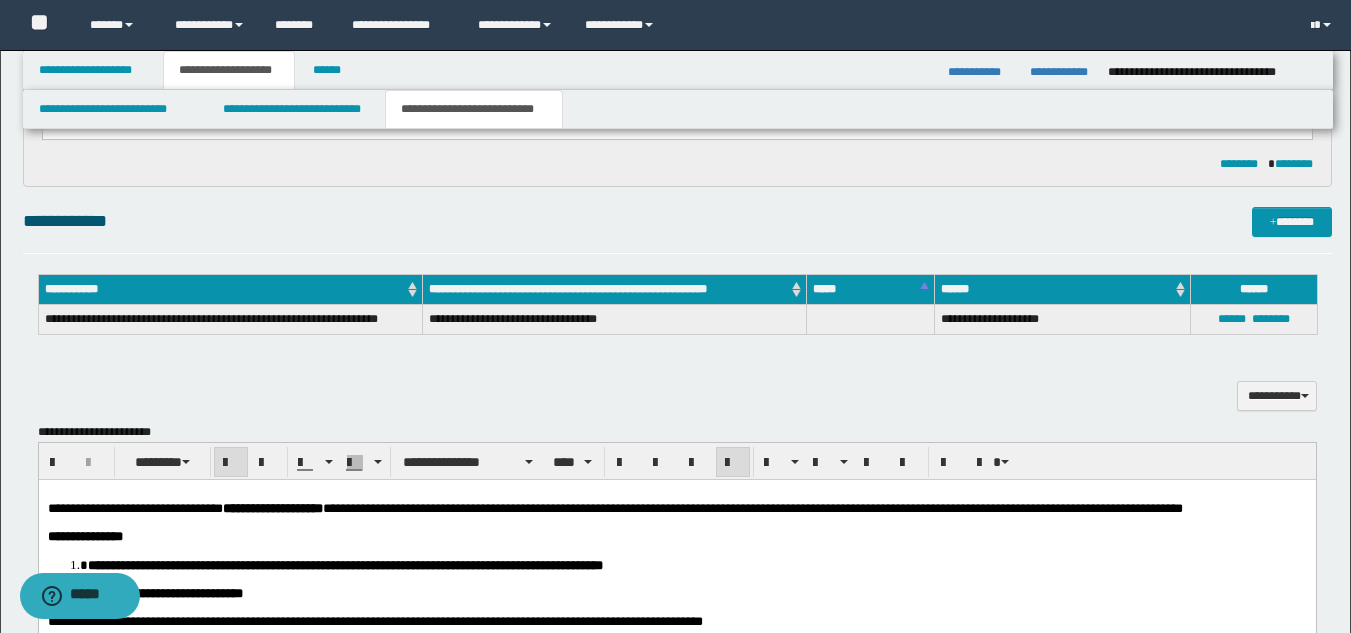 drag, startPoint x: 507, startPoint y: 380, endPoint x: 517, endPoint y: 378, distance: 10.198039 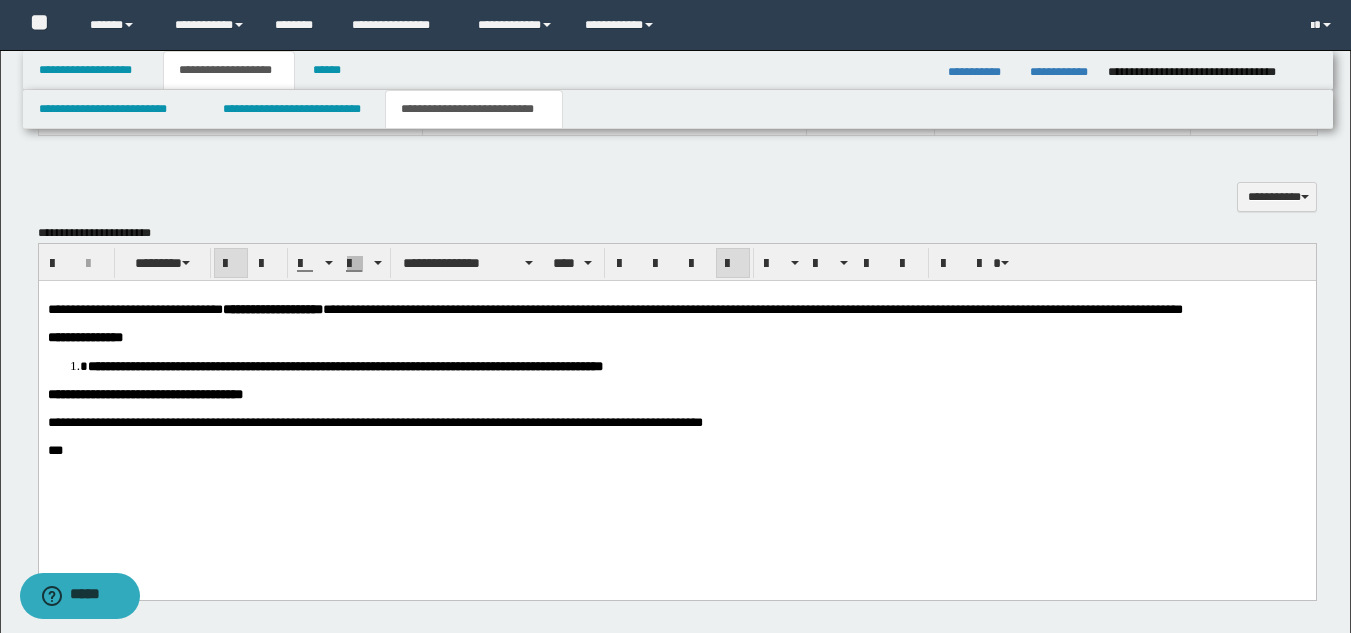 scroll, scrollTop: 909, scrollLeft: 0, axis: vertical 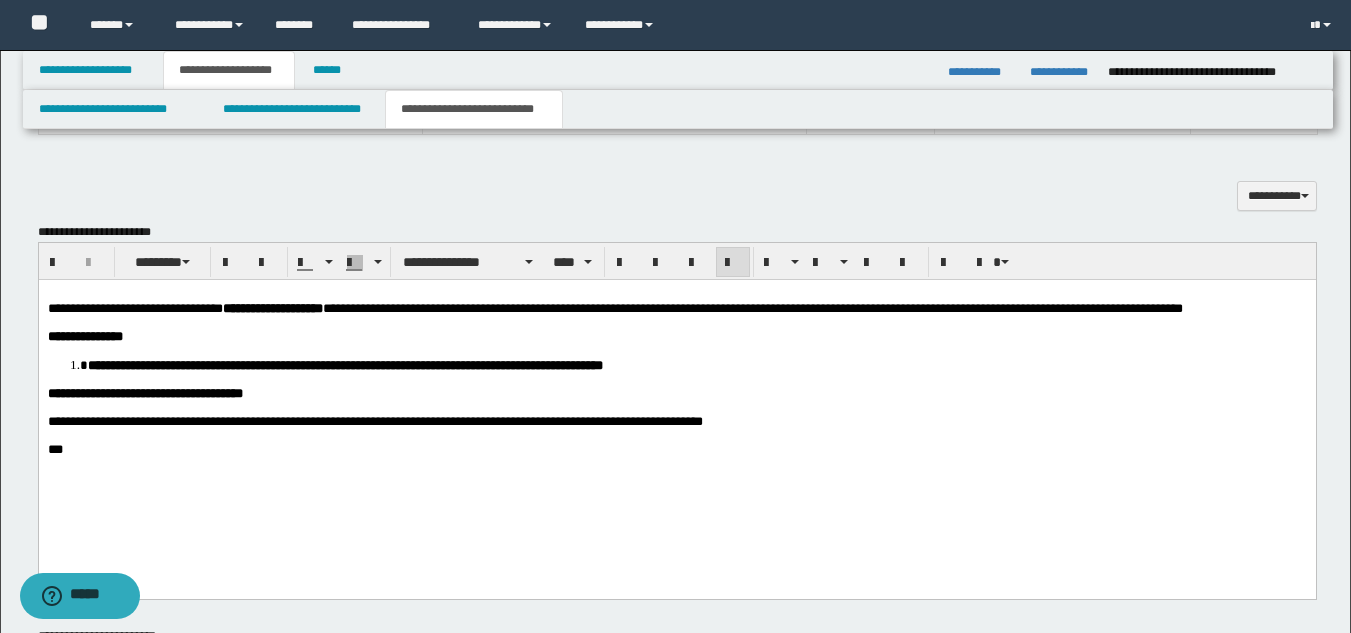click on "***" at bounding box center (676, 449) 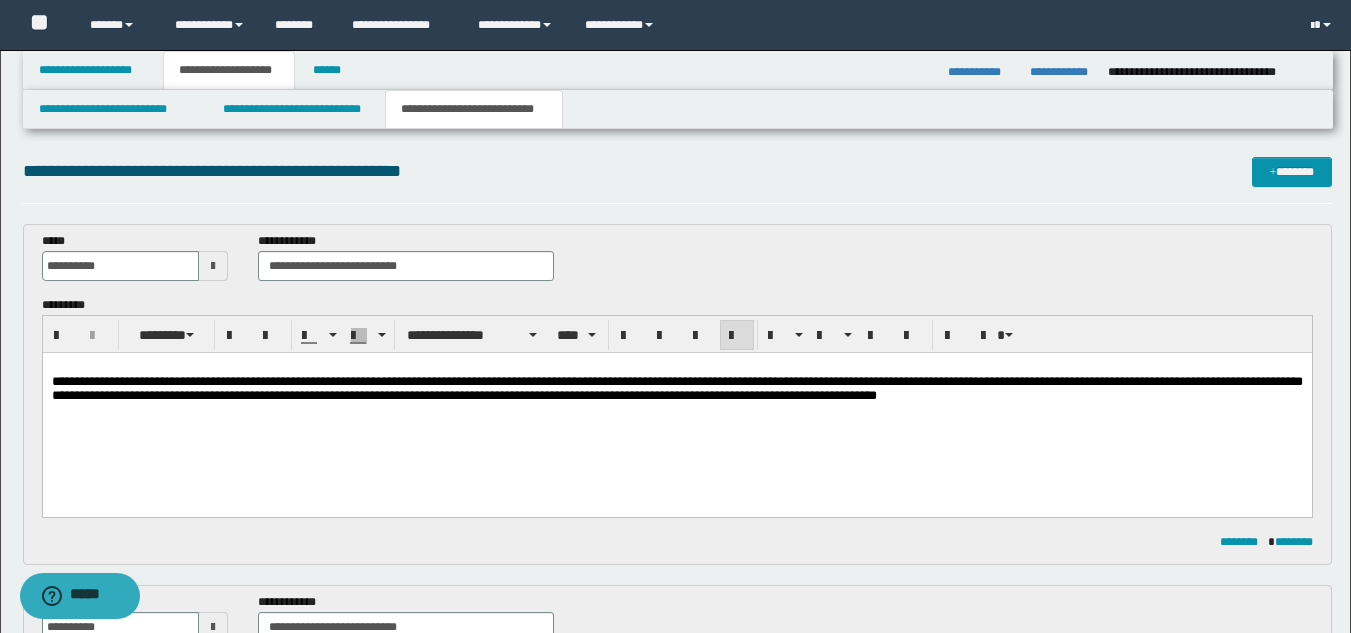 scroll, scrollTop: 0, scrollLeft: 0, axis: both 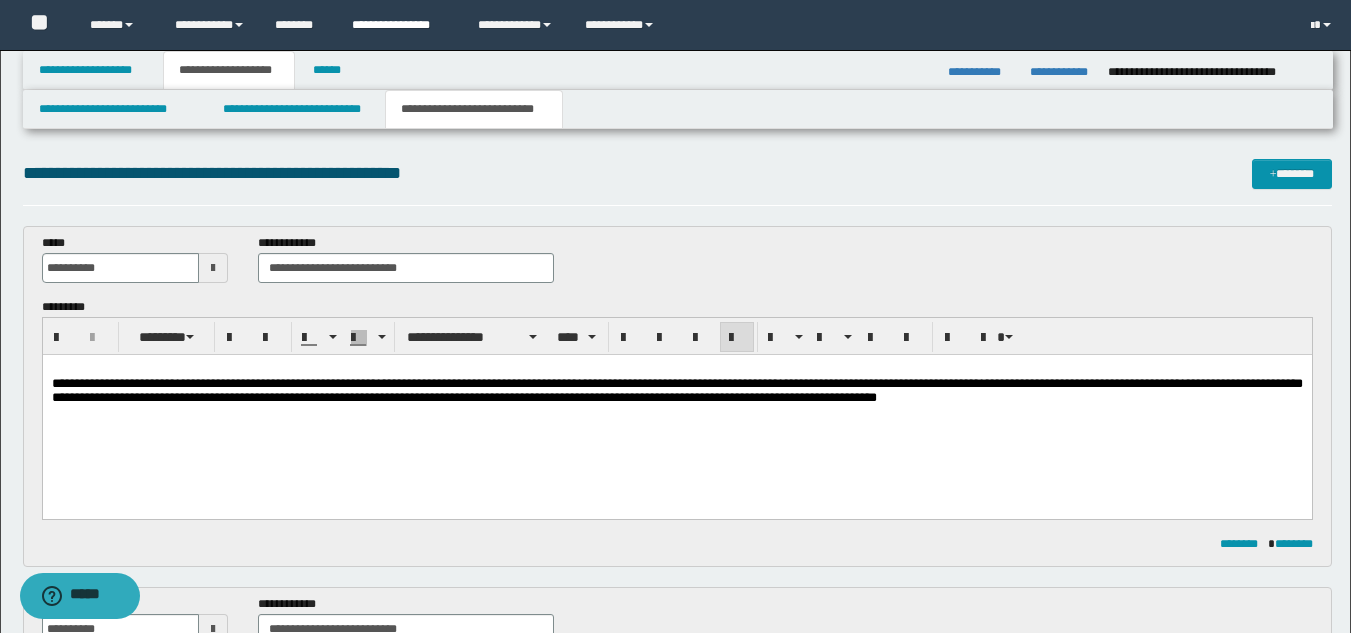 drag, startPoint x: 233, startPoint y: 150, endPoint x: 418, endPoint y: 27, distance: 222.15761 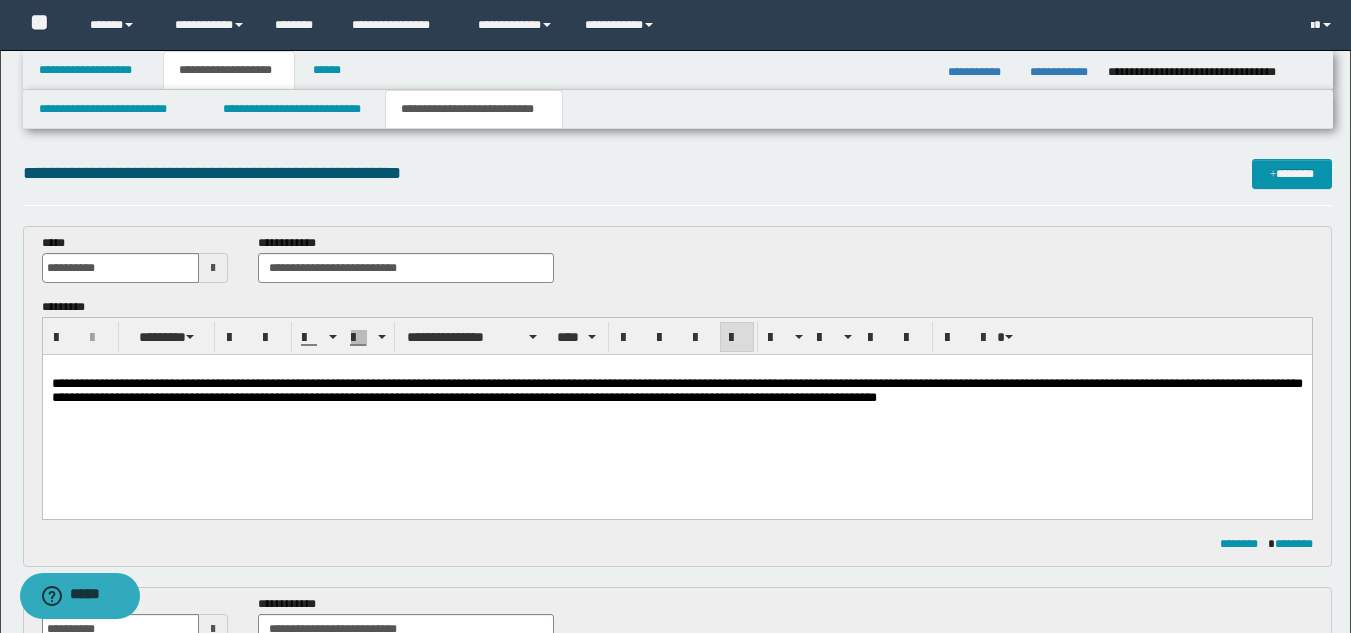 drag, startPoint x: 632, startPoint y: 461, endPoint x: 789, endPoint y: 432, distance: 159.65588 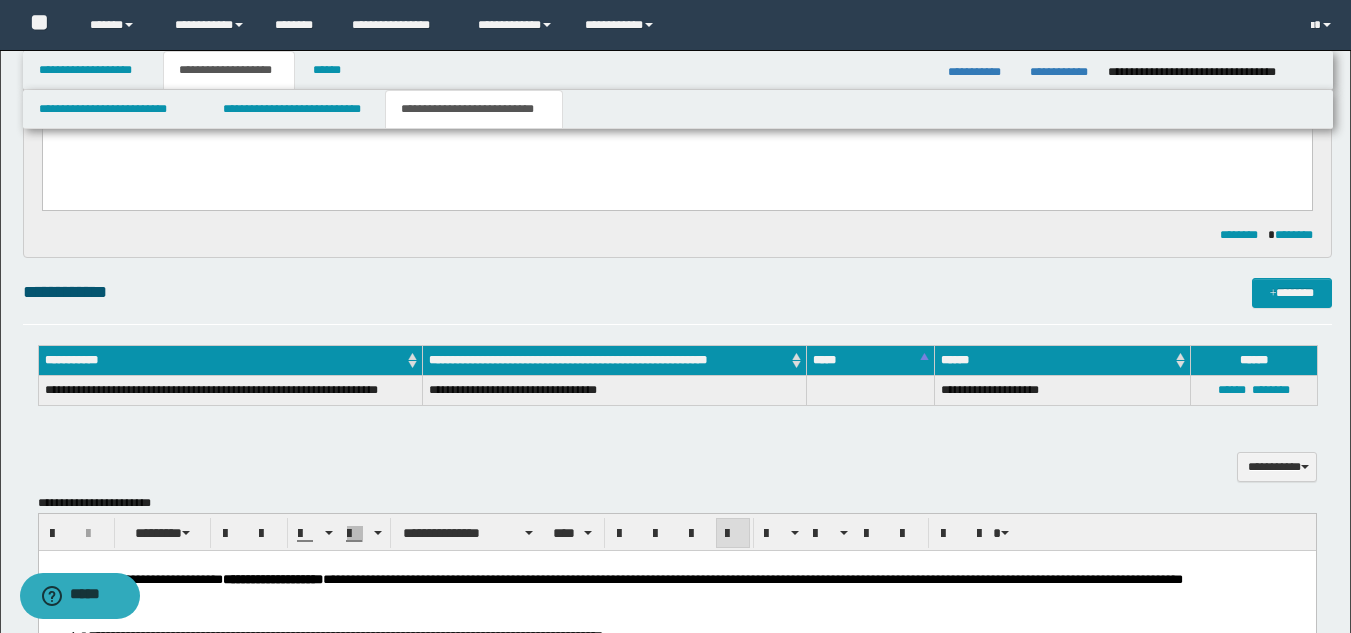 scroll, scrollTop: 800, scrollLeft: 0, axis: vertical 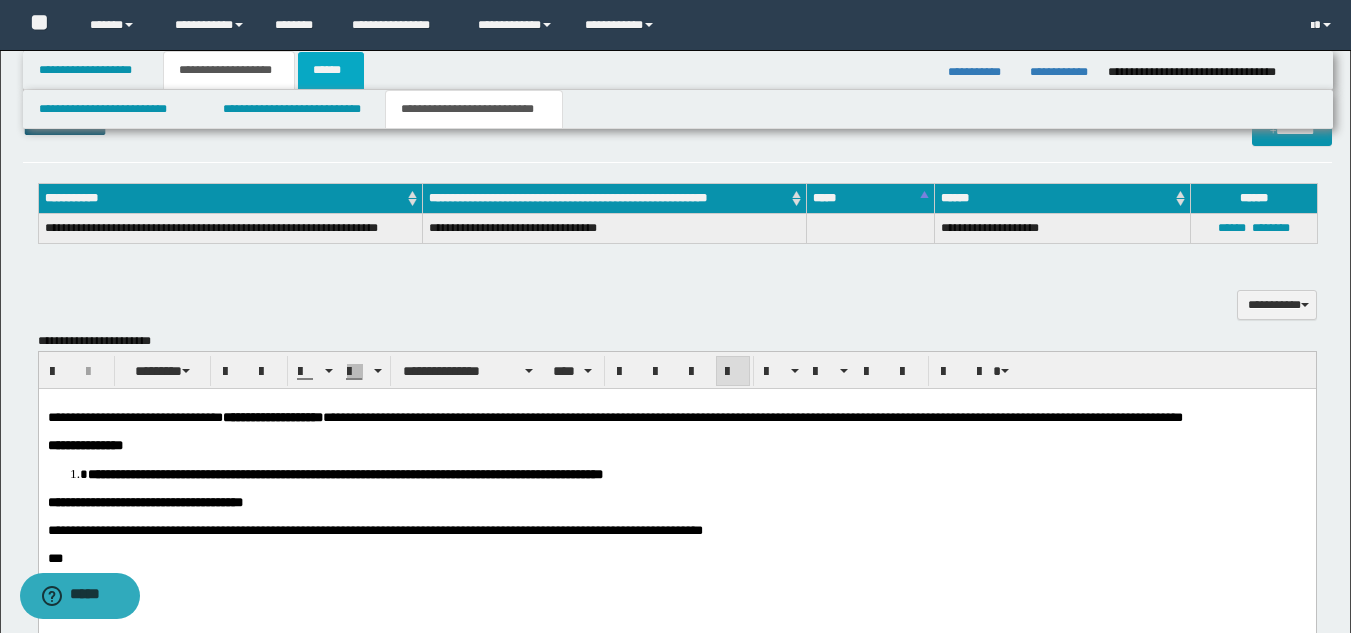 click on "******" at bounding box center (331, 70) 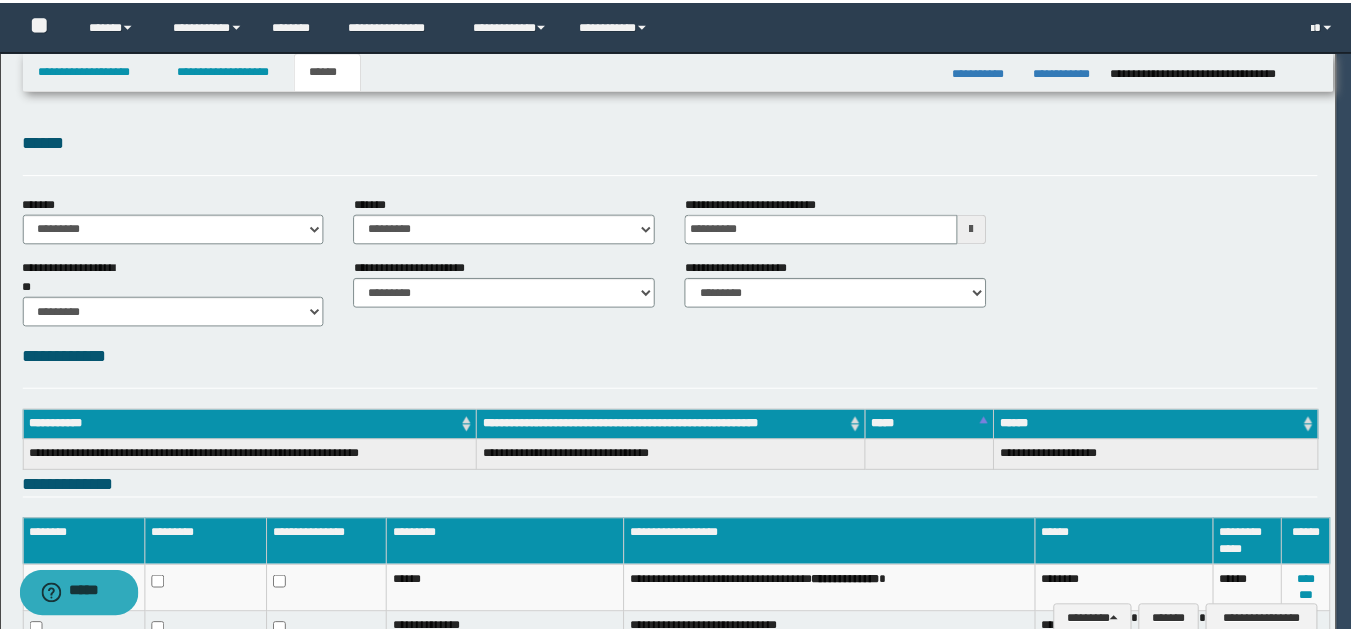 scroll, scrollTop: 0, scrollLeft: 0, axis: both 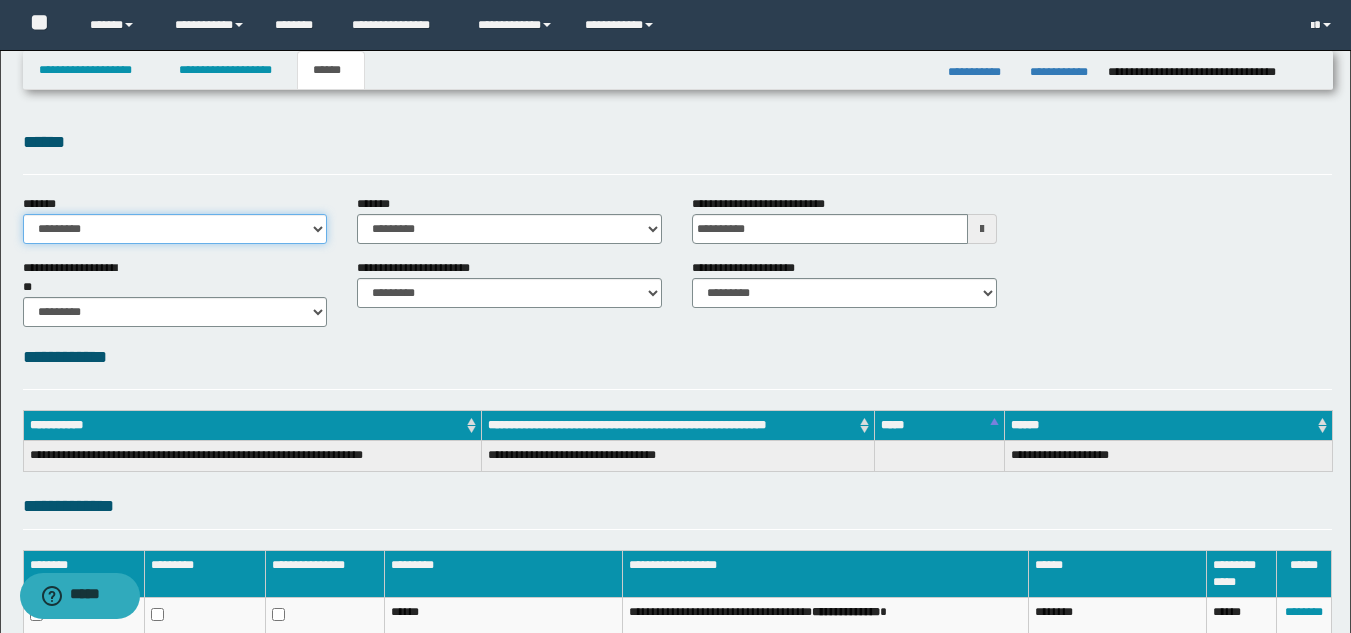 drag, startPoint x: 142, startPoint y: 221, endPoint x: 137, endPoint y: 239, distance: 18.681541 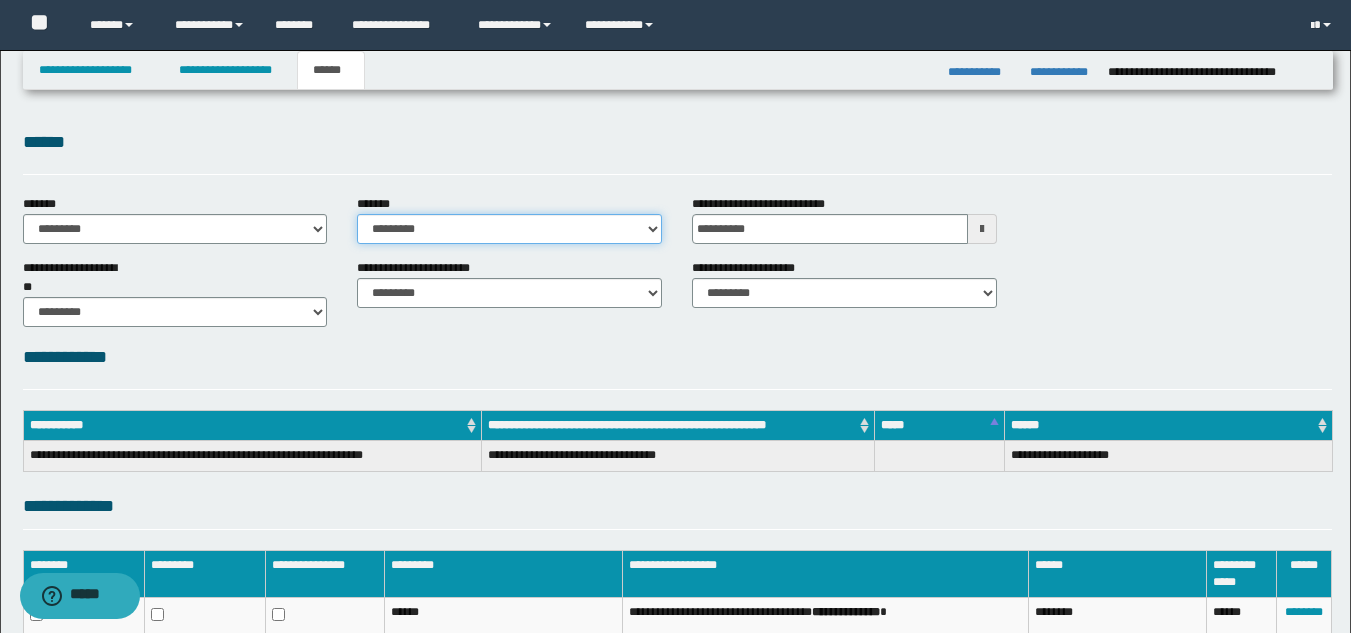 drag, startPoint x: 409, startPoint y: 223, endPoint x: 411, endPoint y: 242, distance: 19.104973 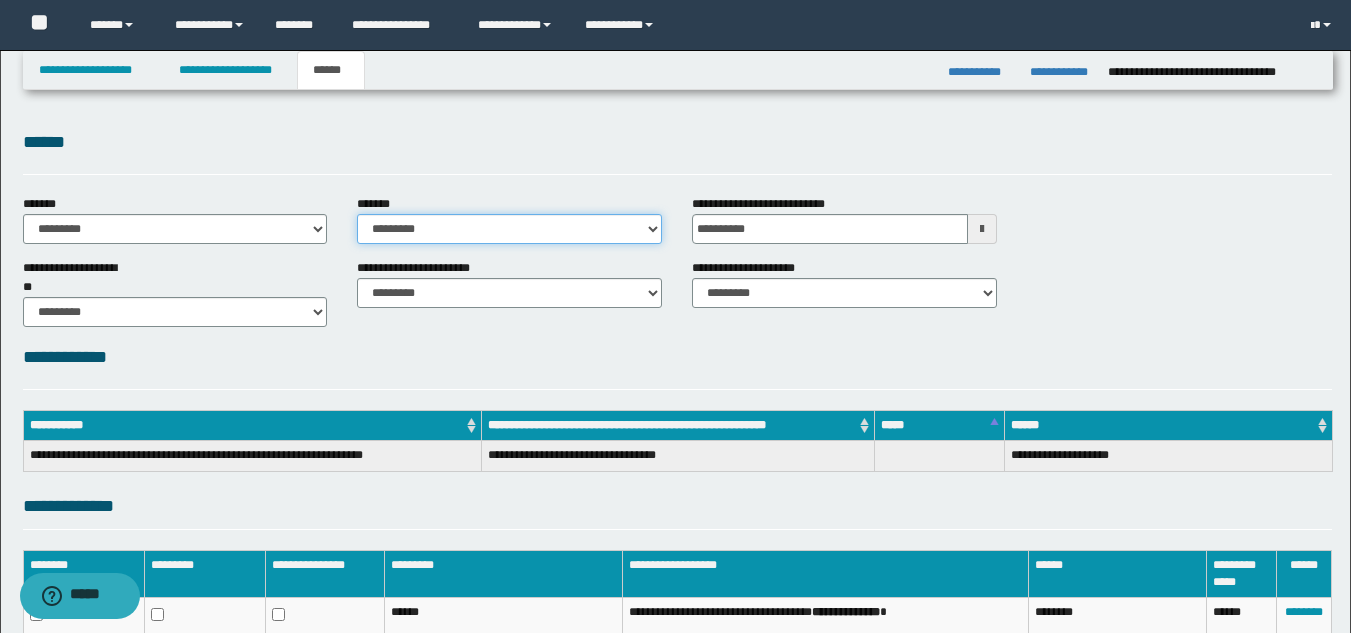 select on "*" 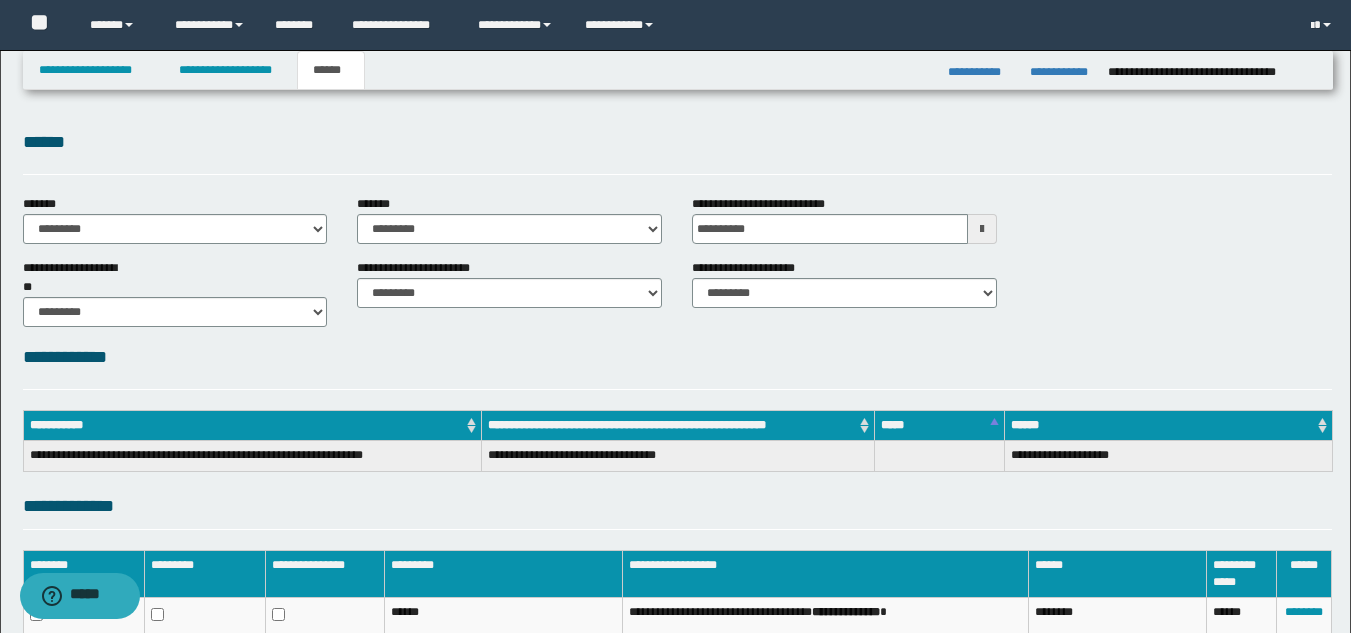 click on "******" at bounding box center (677, 151) 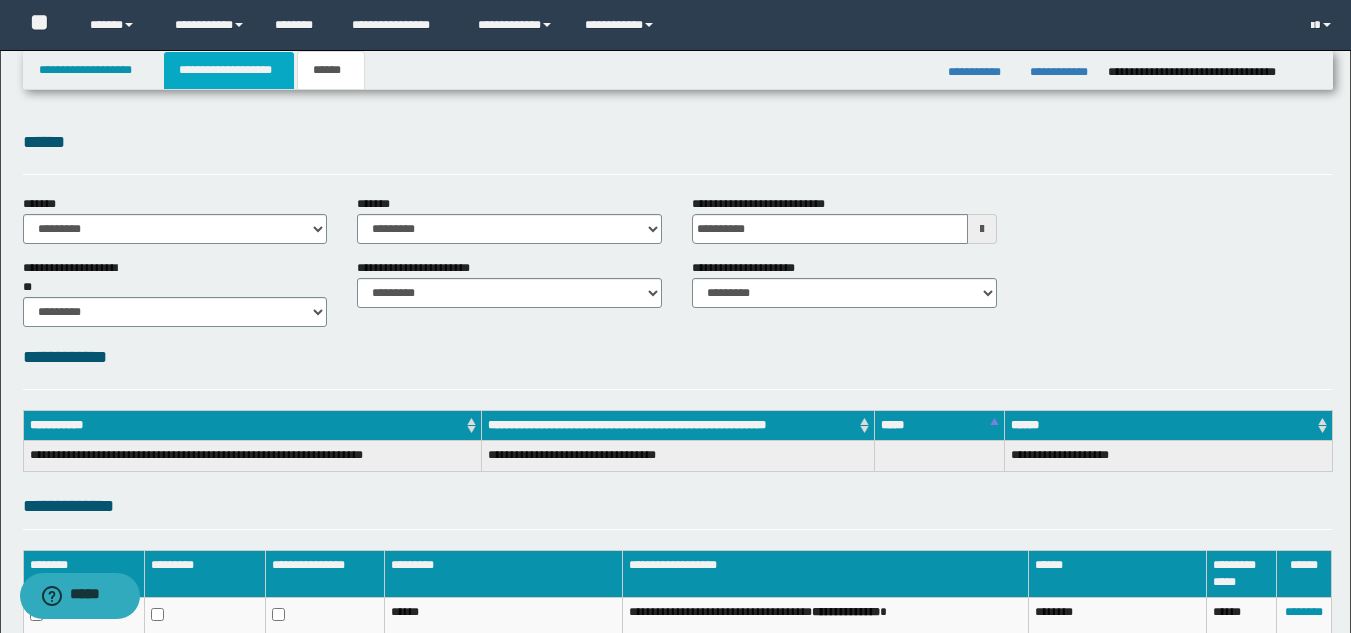 drag, startPoint x: 205, startPoint y: 57, endPoint x: 213, endPoint y: 73, distance: 17.888544 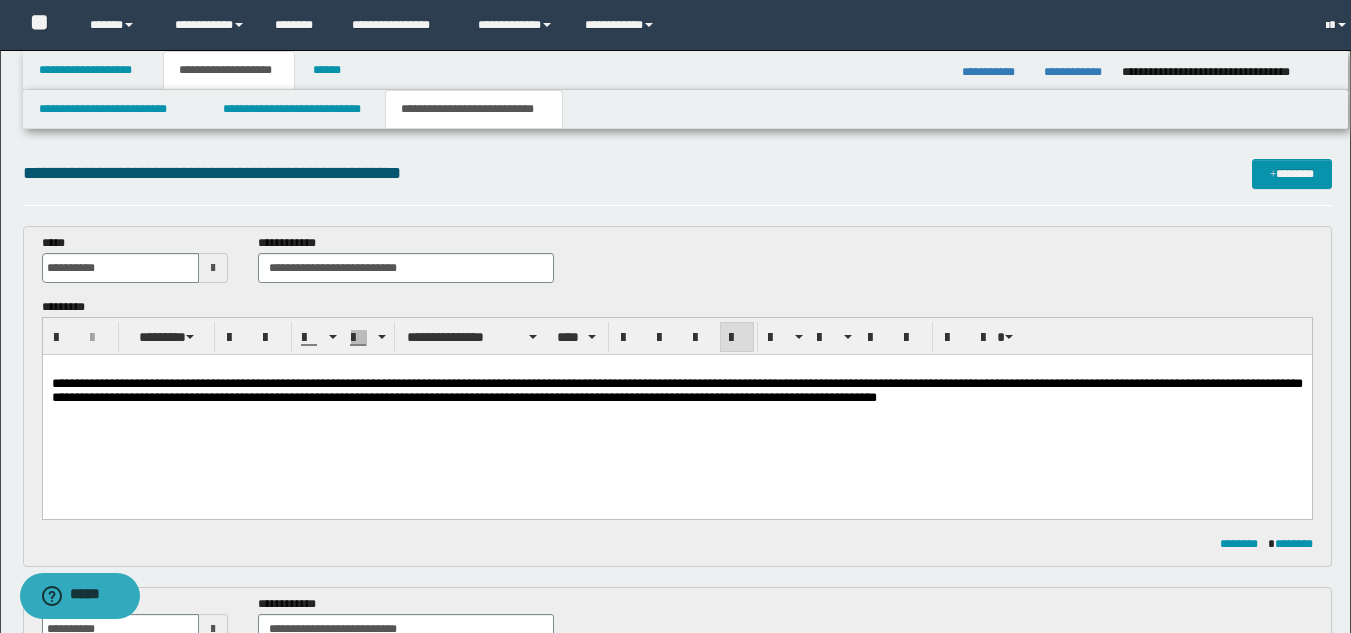 click on "**********" at bounding box center (676, 409) 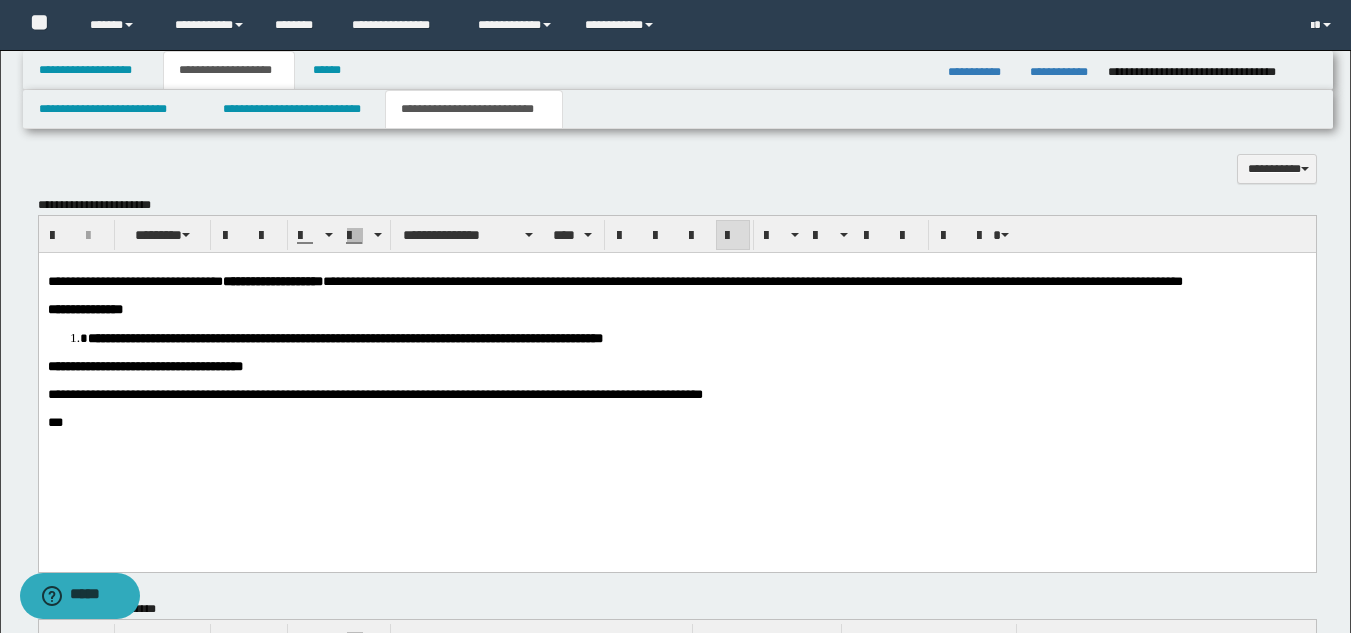 scroll, scrollTop: 1000, scrollLeft: 0, axis: vertical 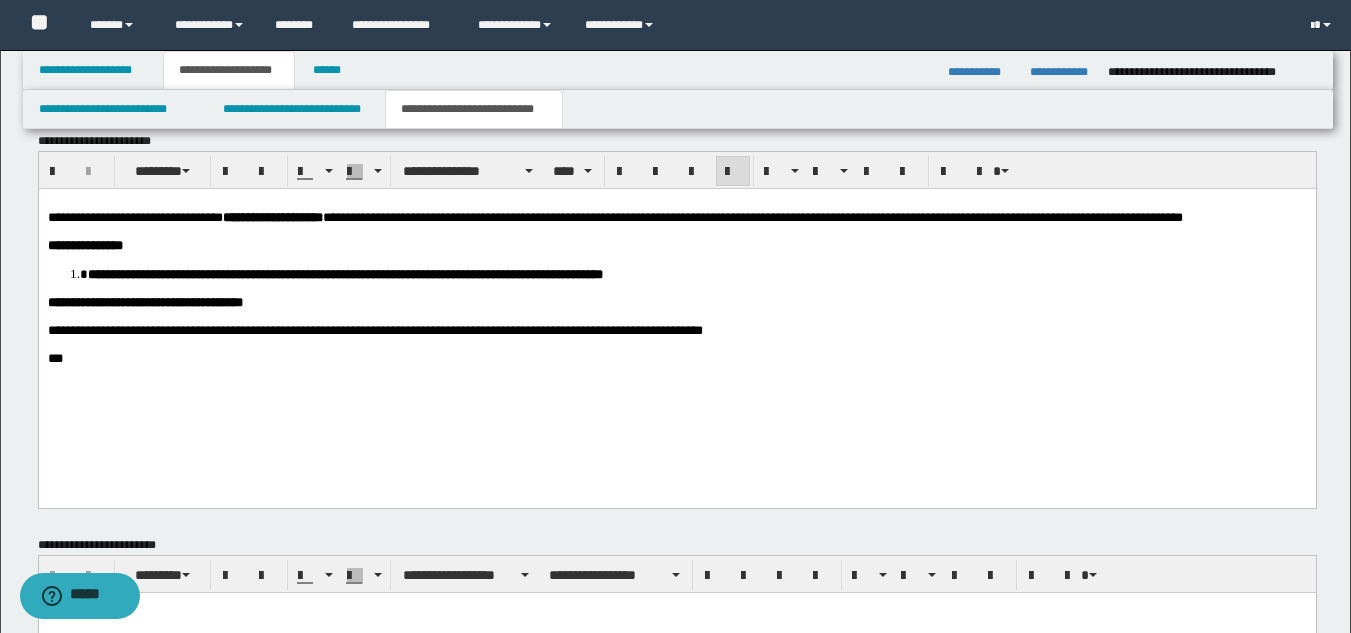 click on "**********" at bounding box center (676, 305) 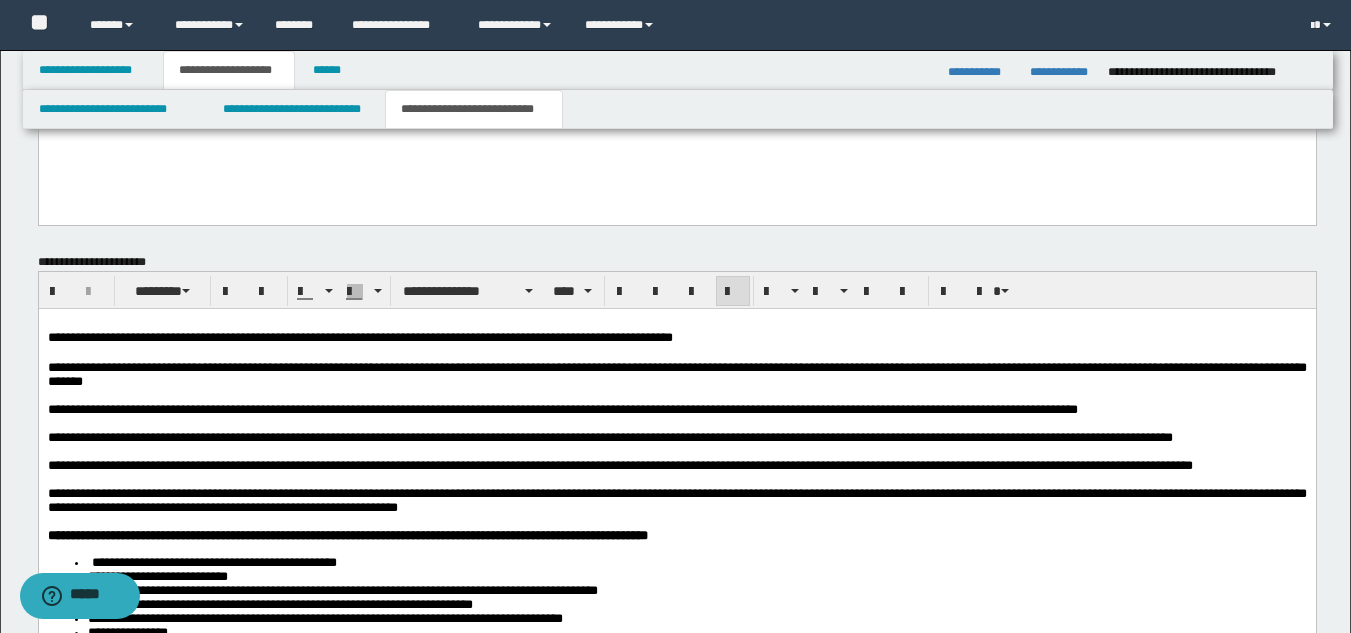 scroll, scrollTop: 1700, scrollLeft: 0, axis: vertical 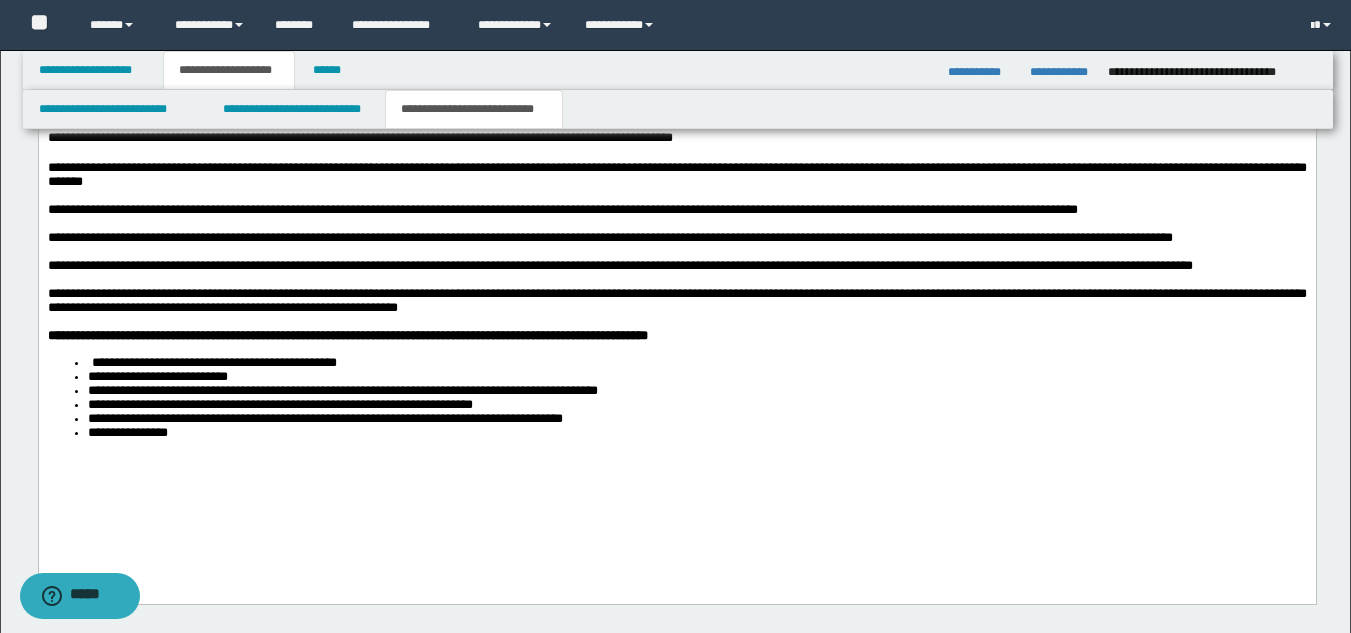 click on "**********" at bounding box center [279, 404] 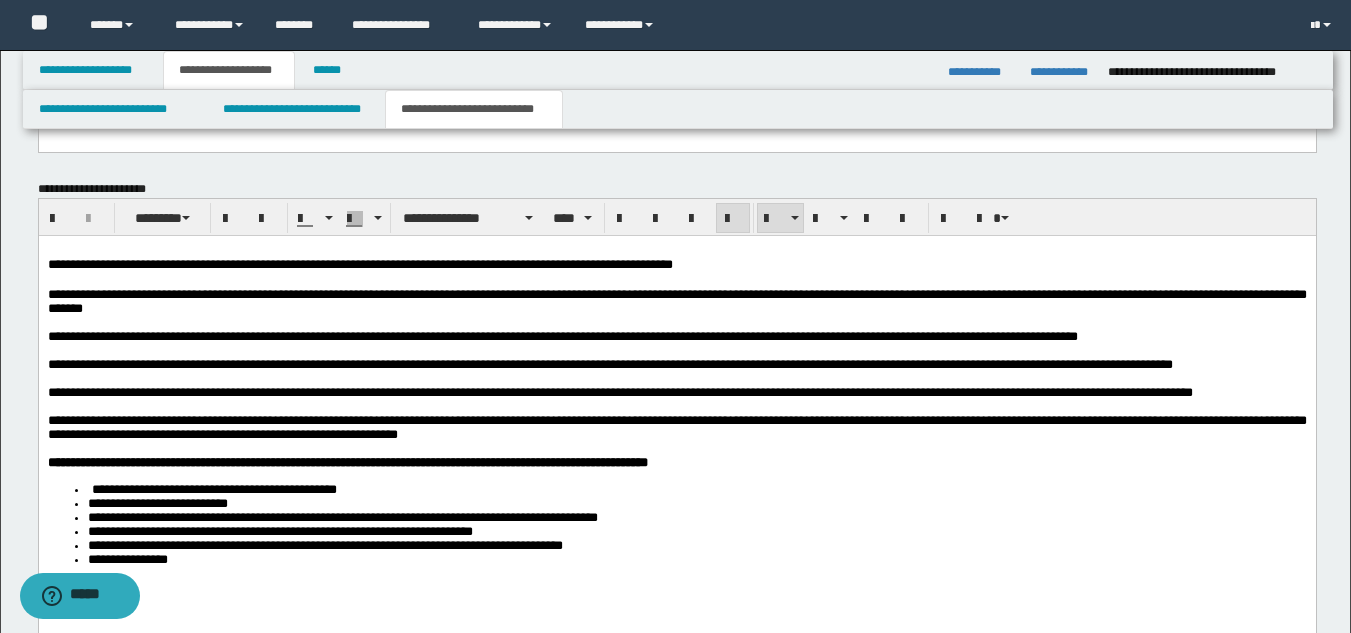 scroll, scrollTop: 1400, scrollLeft: 0, axis: vertical 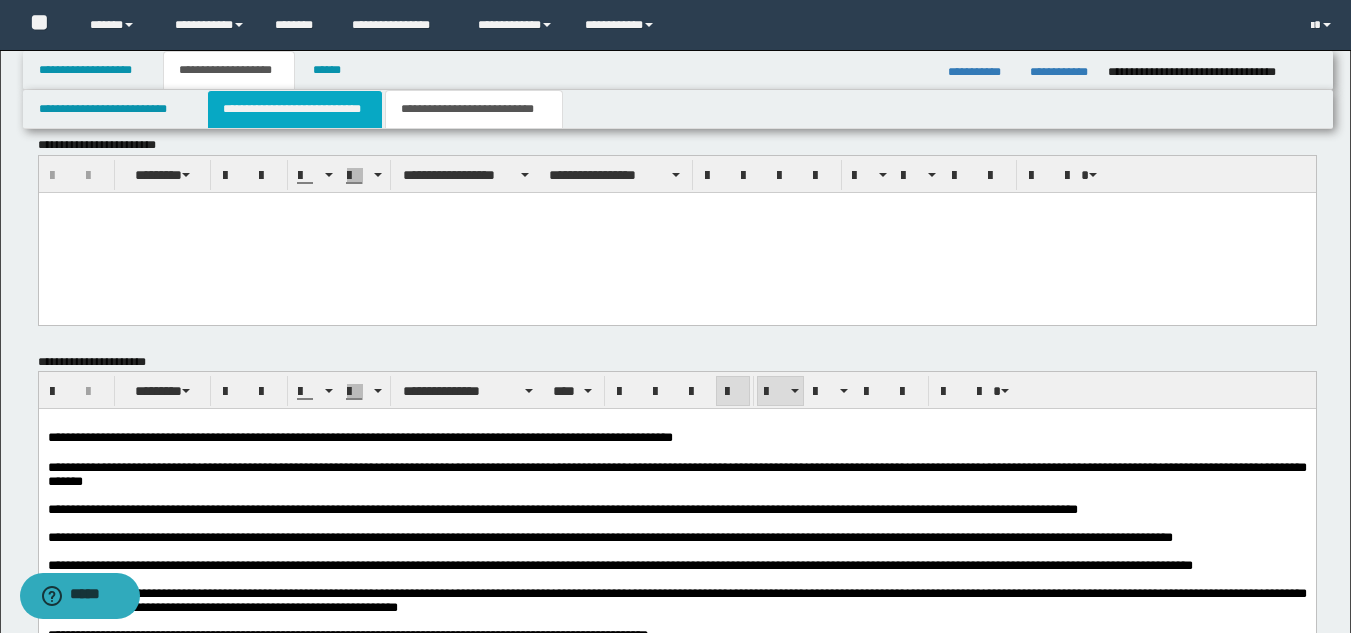 click on "**********" at bounding box center (295, 109) 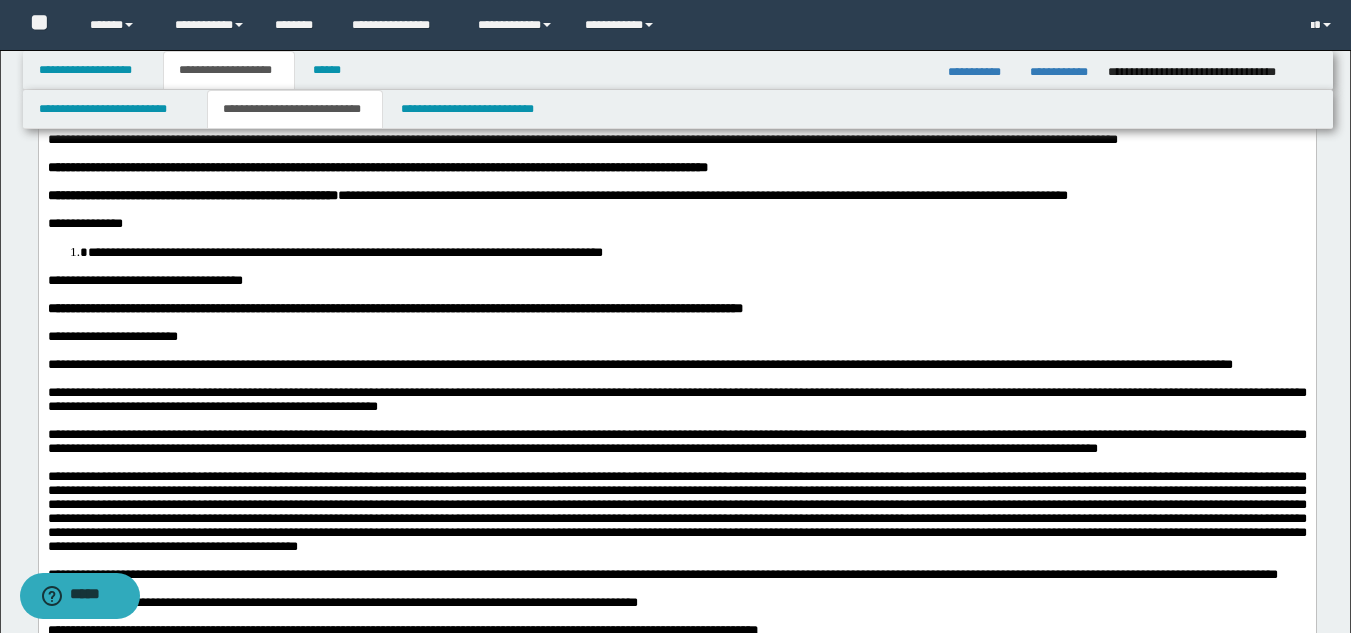 scroll, scrollTop: 0, scrollLeft: 0, axis: both 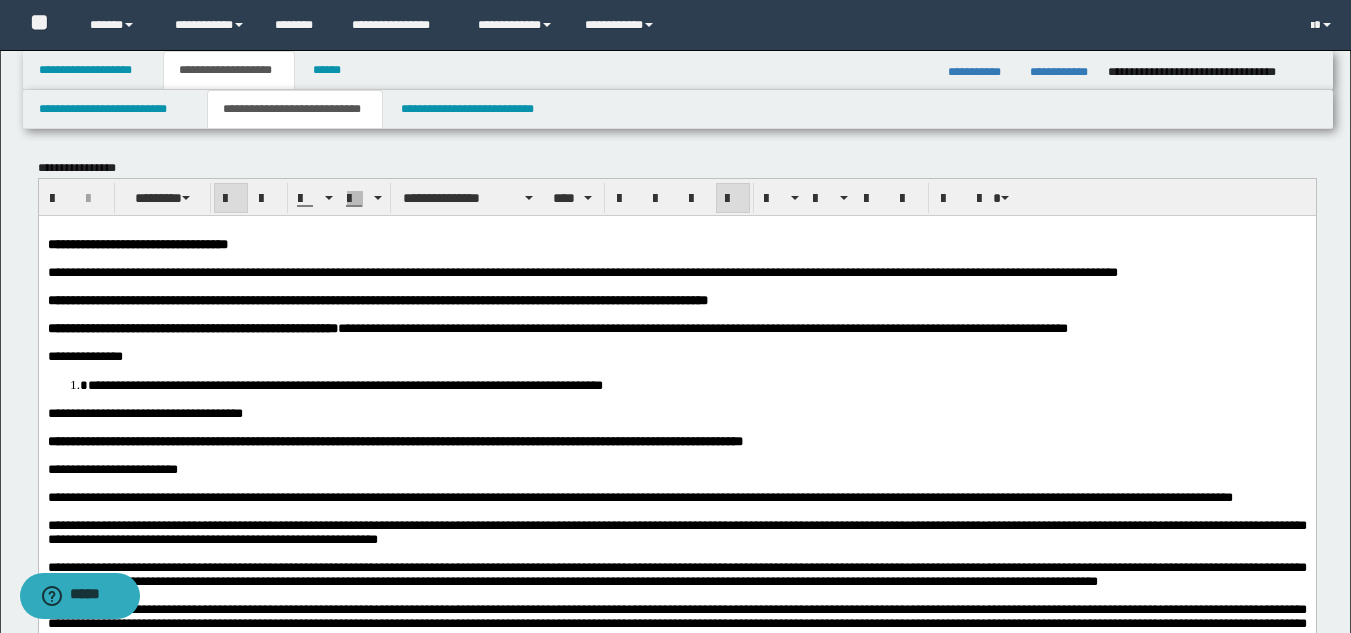 click on "**********" at bounding box center [377, 299] 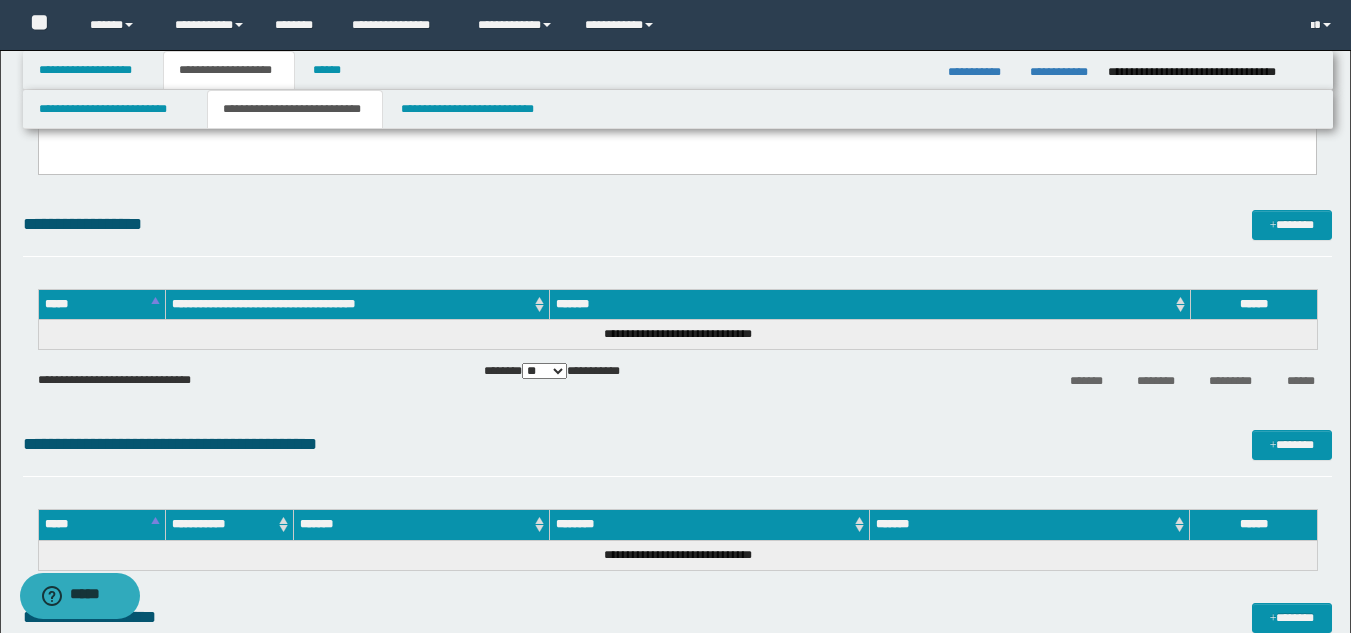 scroll, scrollTop: 1400, scrollLeft: 0, axis: vertical 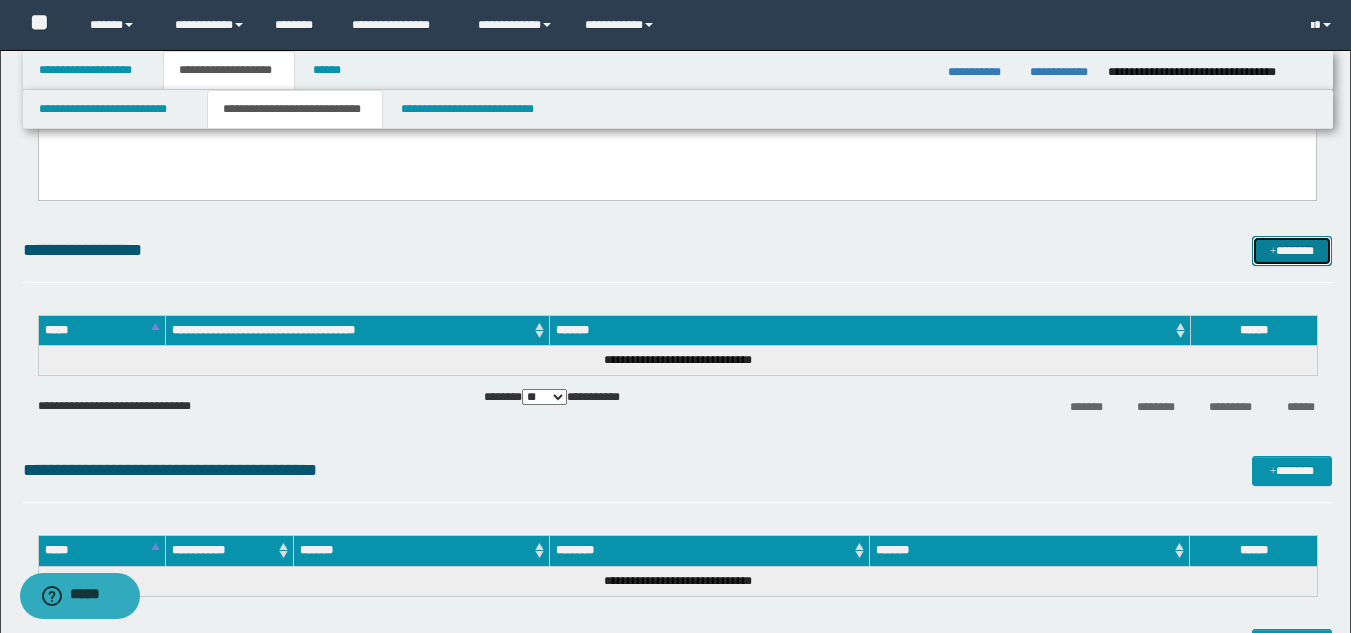 click on "*******" at bounding box center [1292, 251] 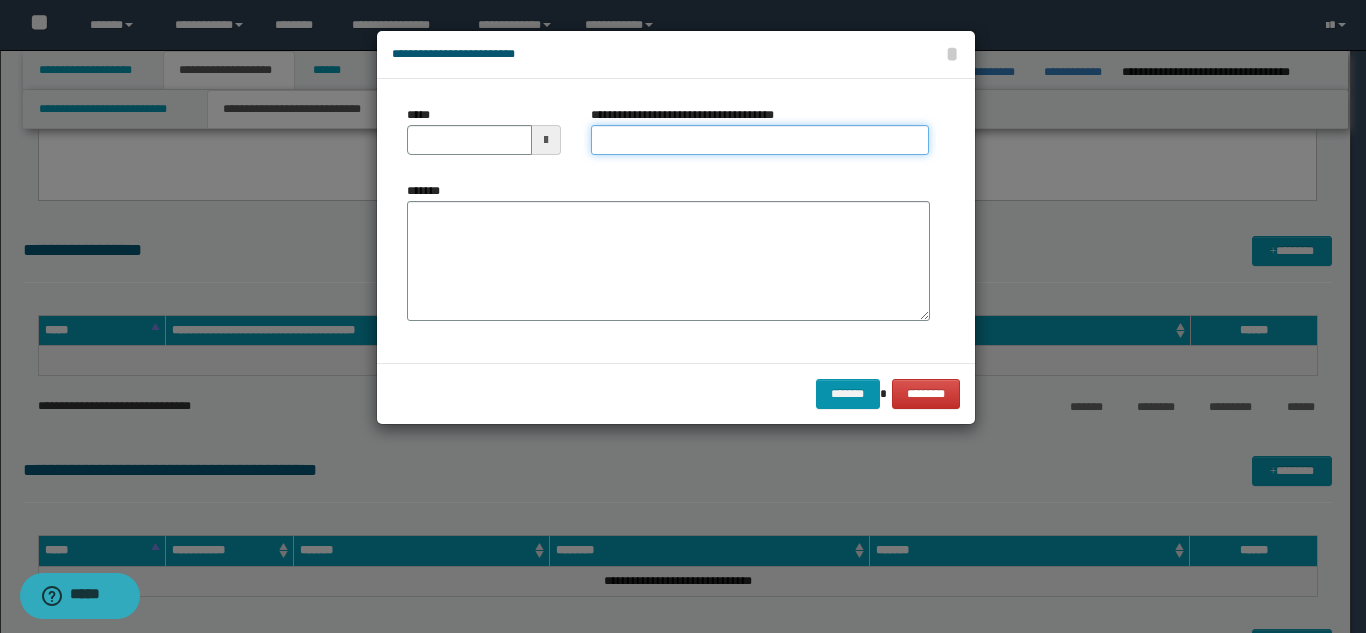 click on "**********" at bounding box center (760, 140) 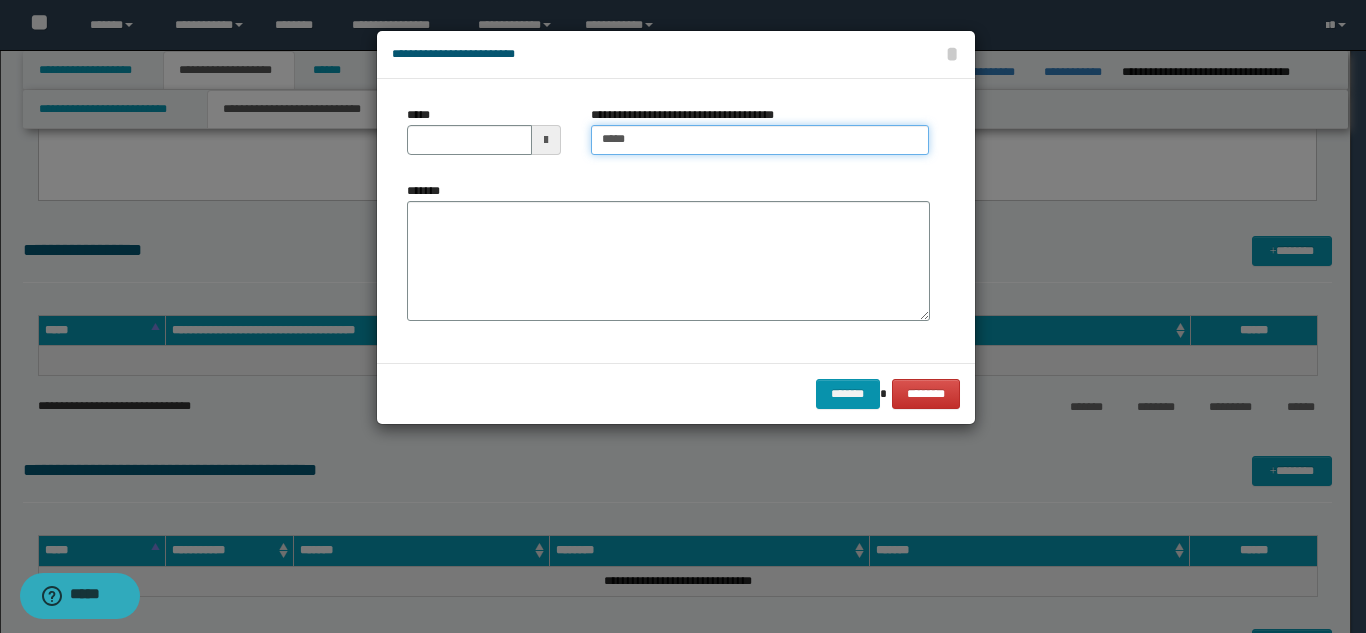 type on "*****" 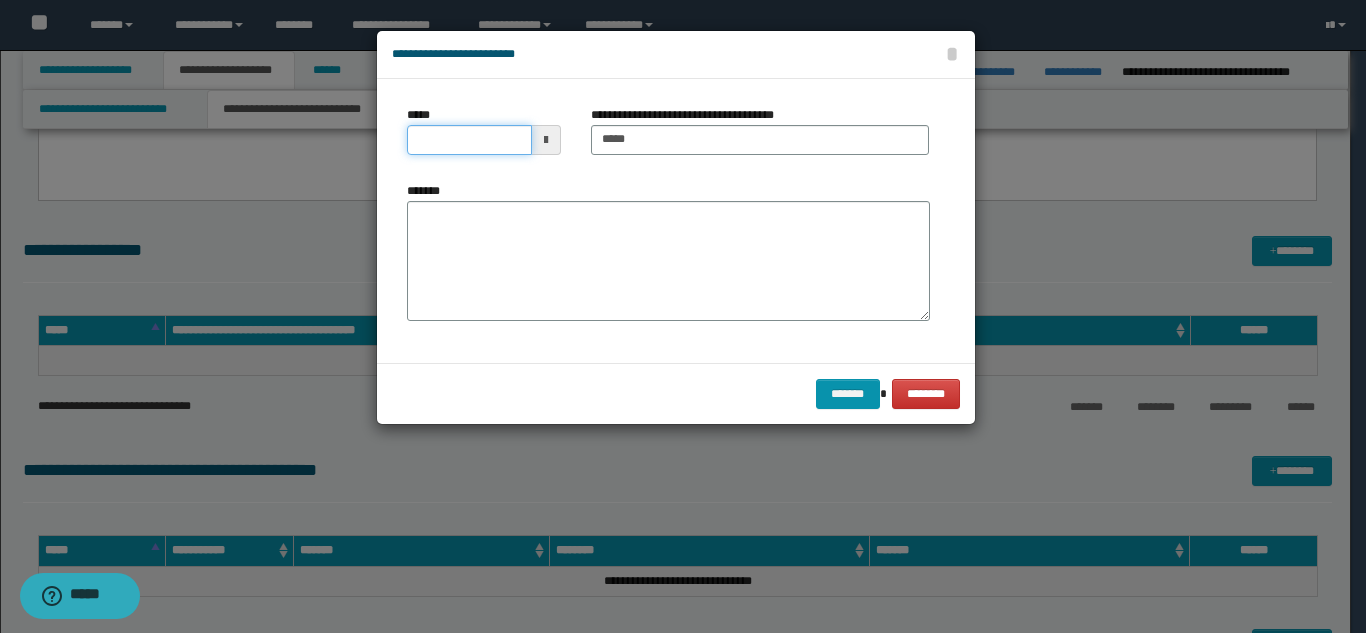 click on "*****" at bounding box center (469, 140) 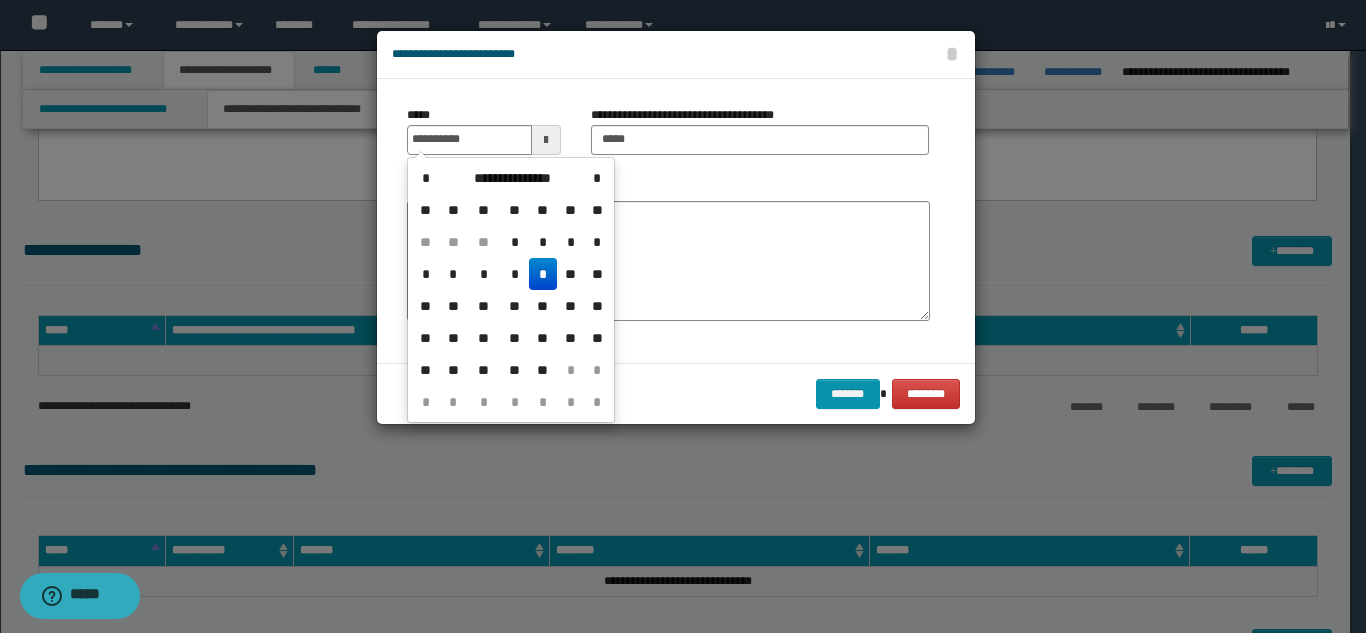 click on "*" at bounding box center (543, 274) 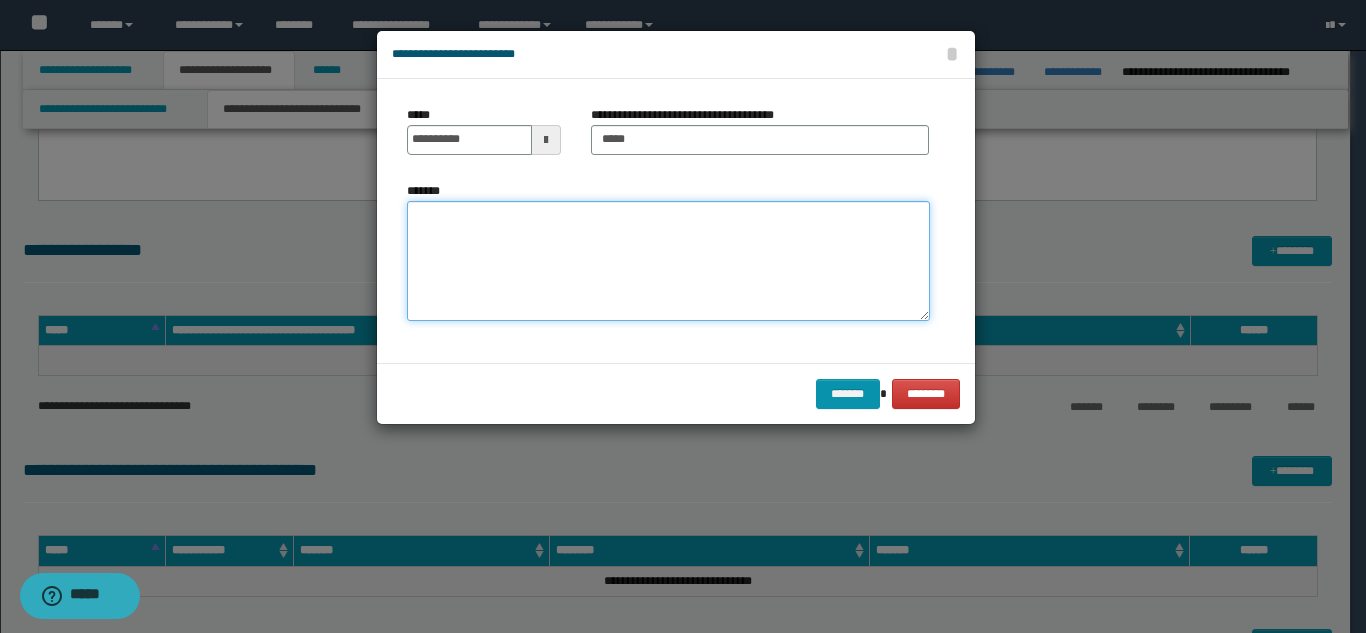 click on "*******" at bounding box center (668, 261) 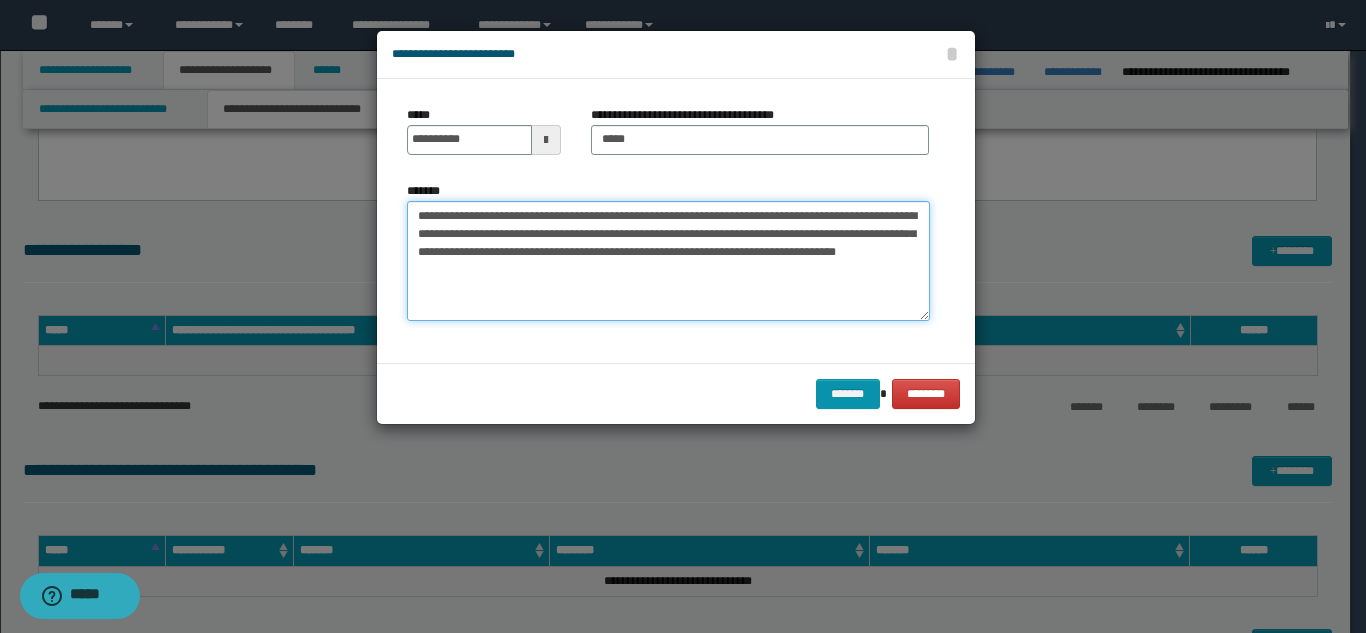 click on "**********" at bounding box center [668, 261] 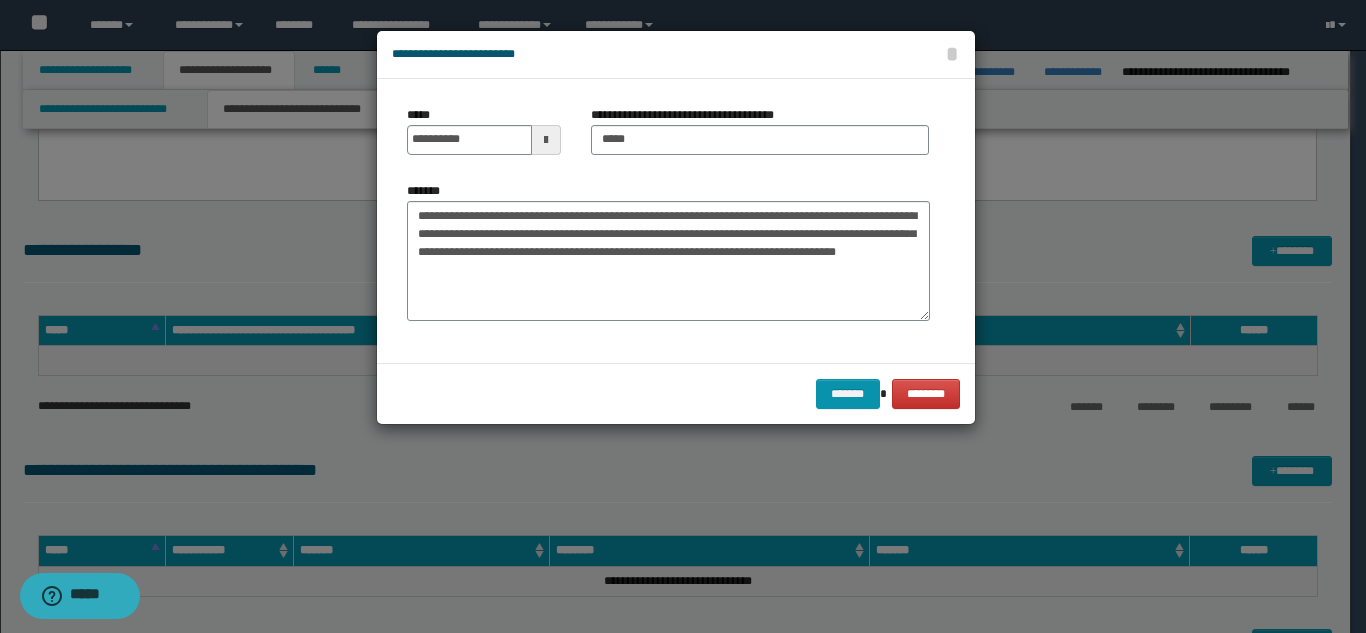 click on "*******
********" at bounding box center [676, 393] 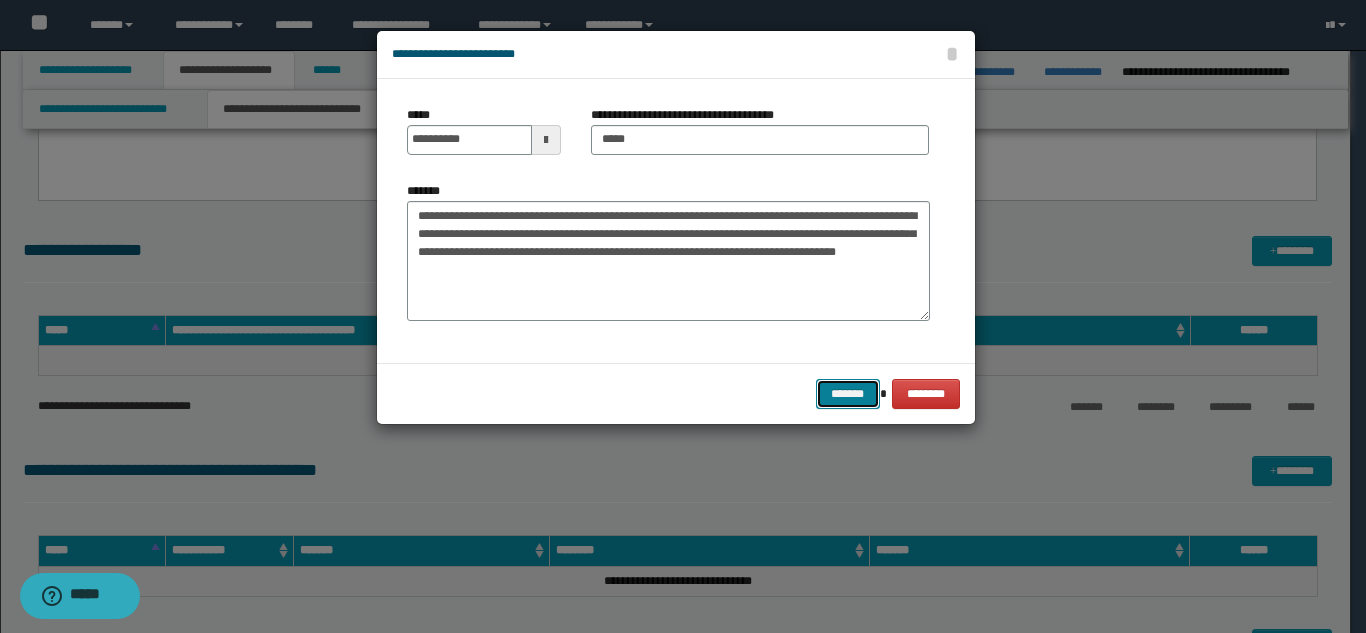 click on "*******" at bounding box center (848, 394) 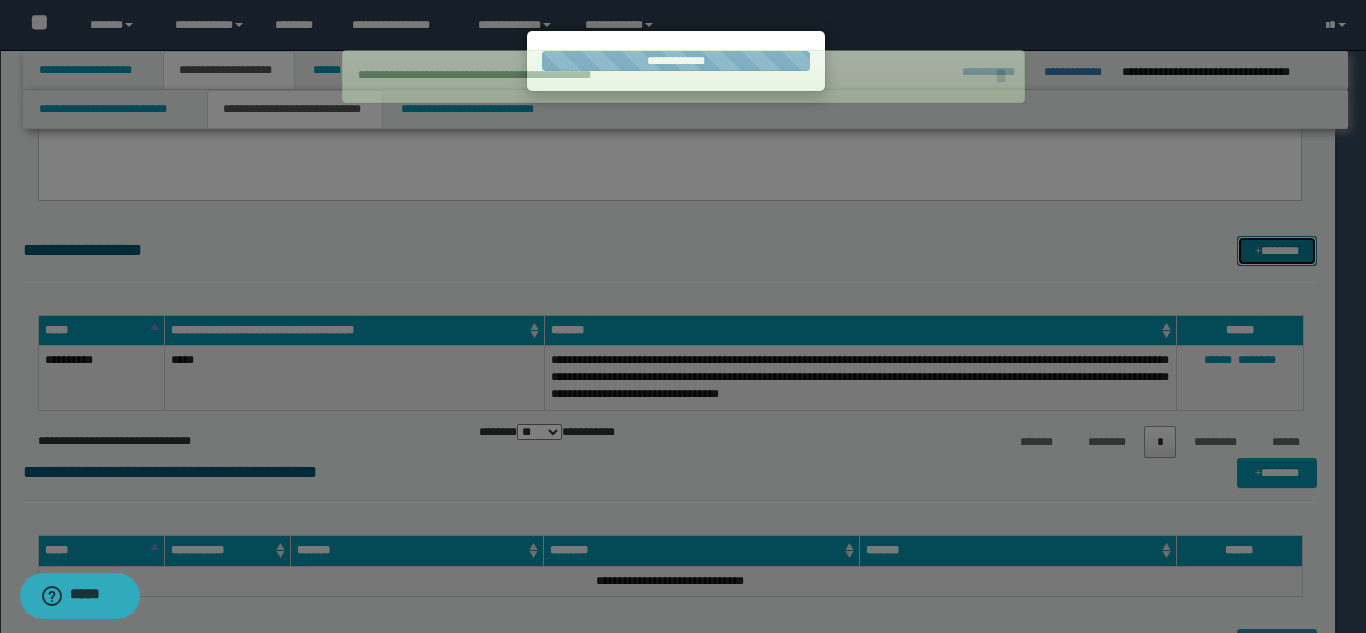 type 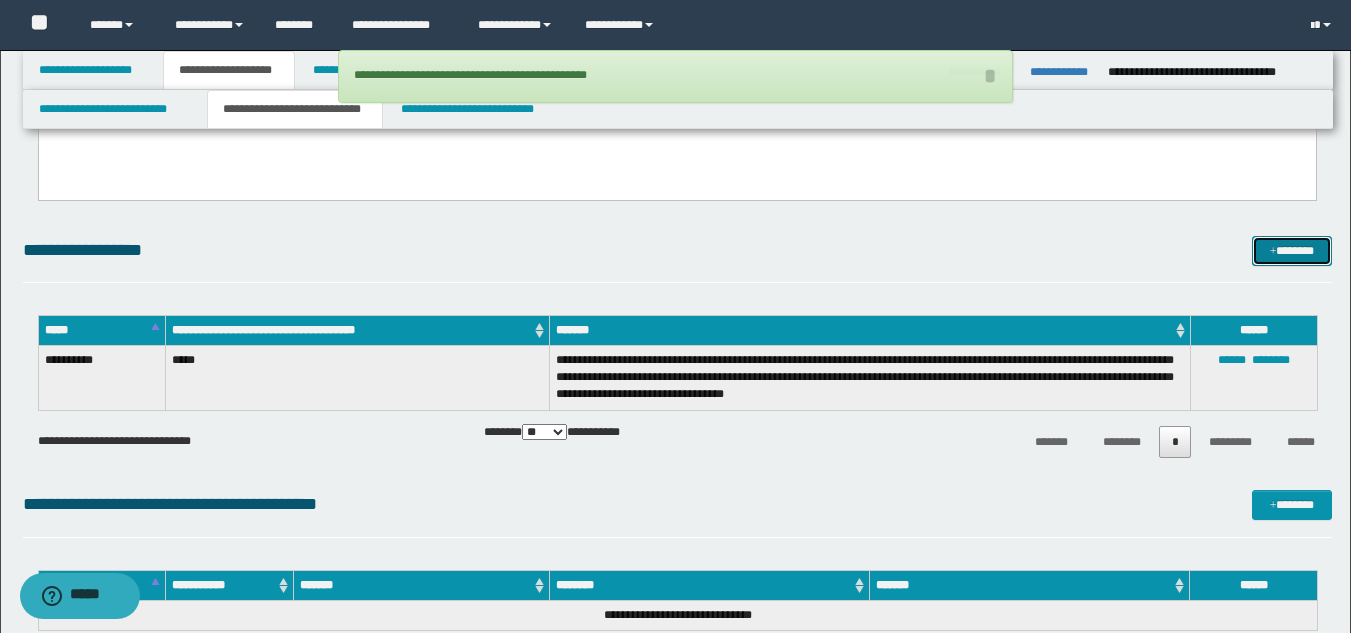 click on "*******" at bounding box center (1292, 251) 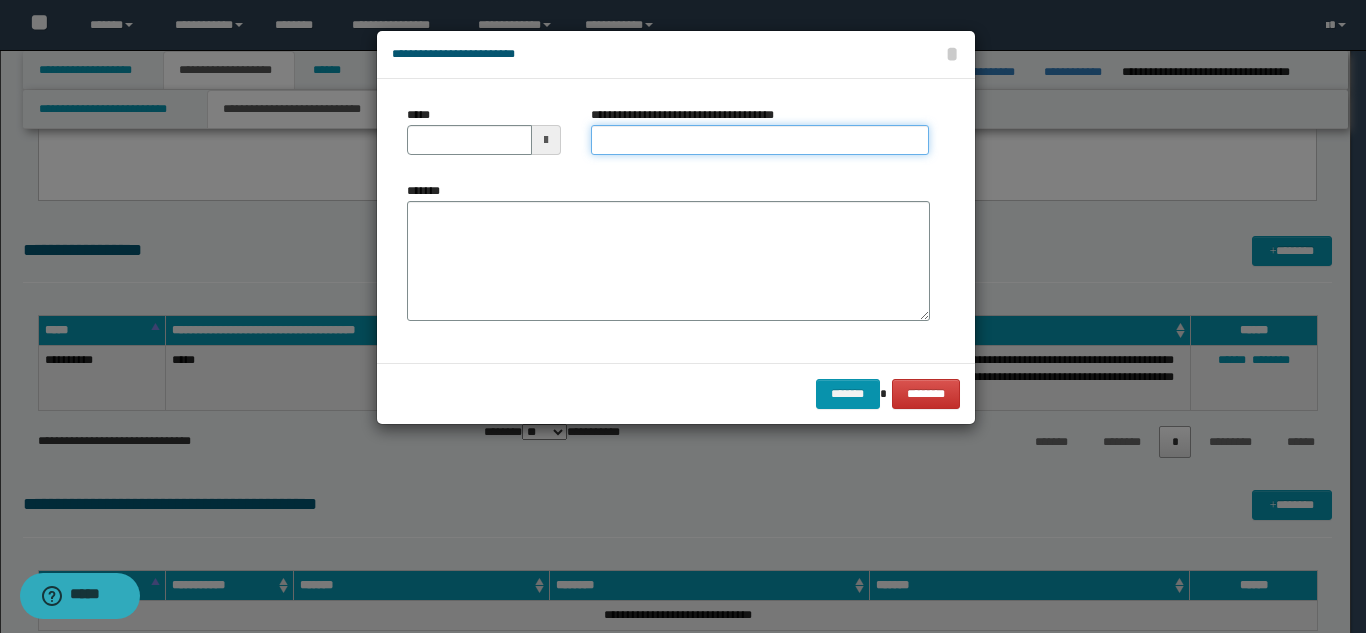 click on "**********" at bounding box center (760, 140) 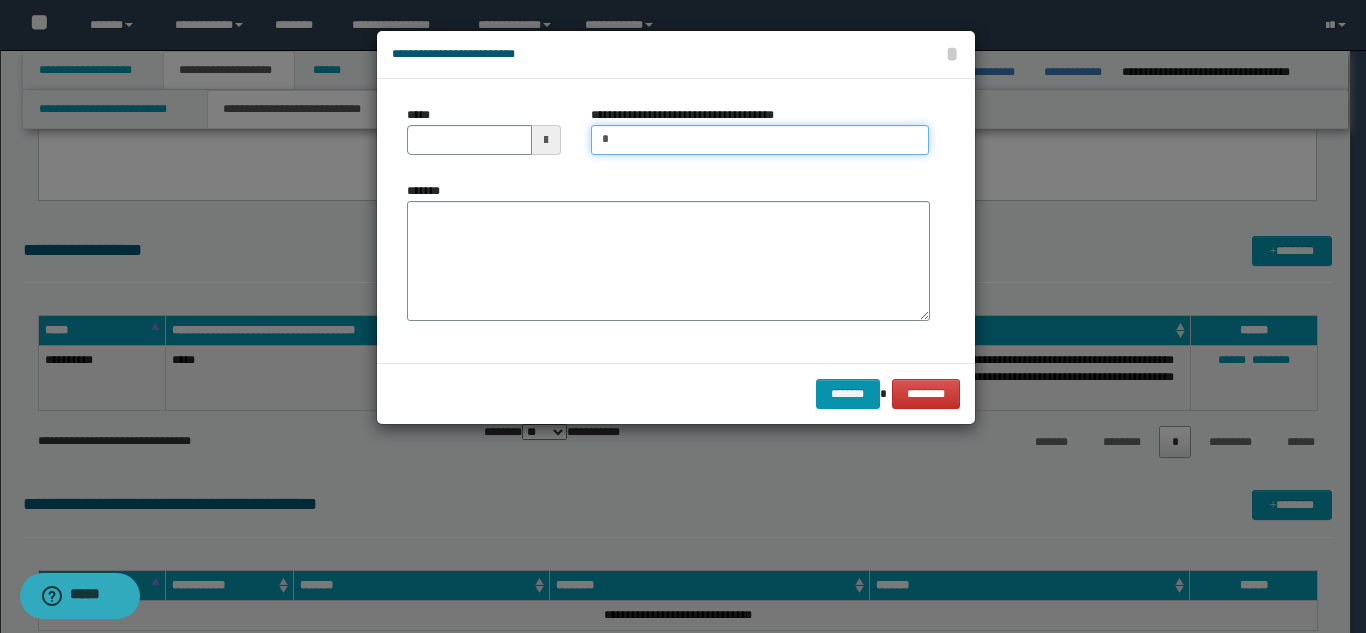 type on "**********" 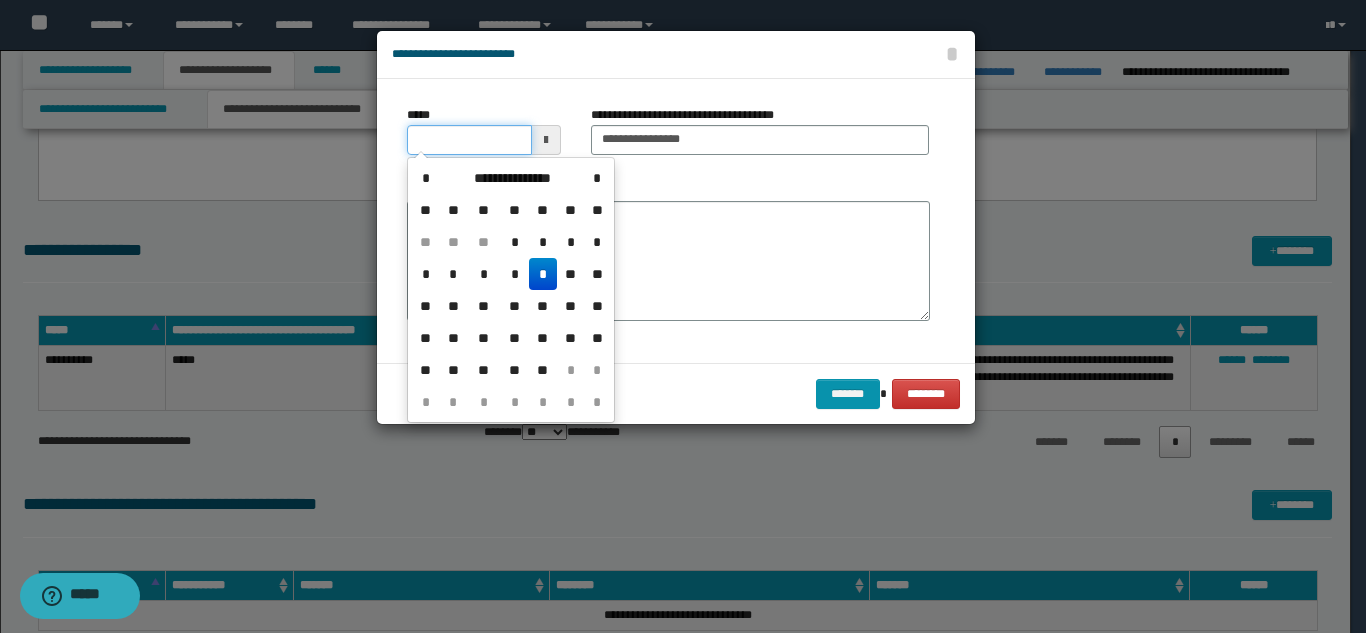 click on "*****" at bounding box center (469, 140) 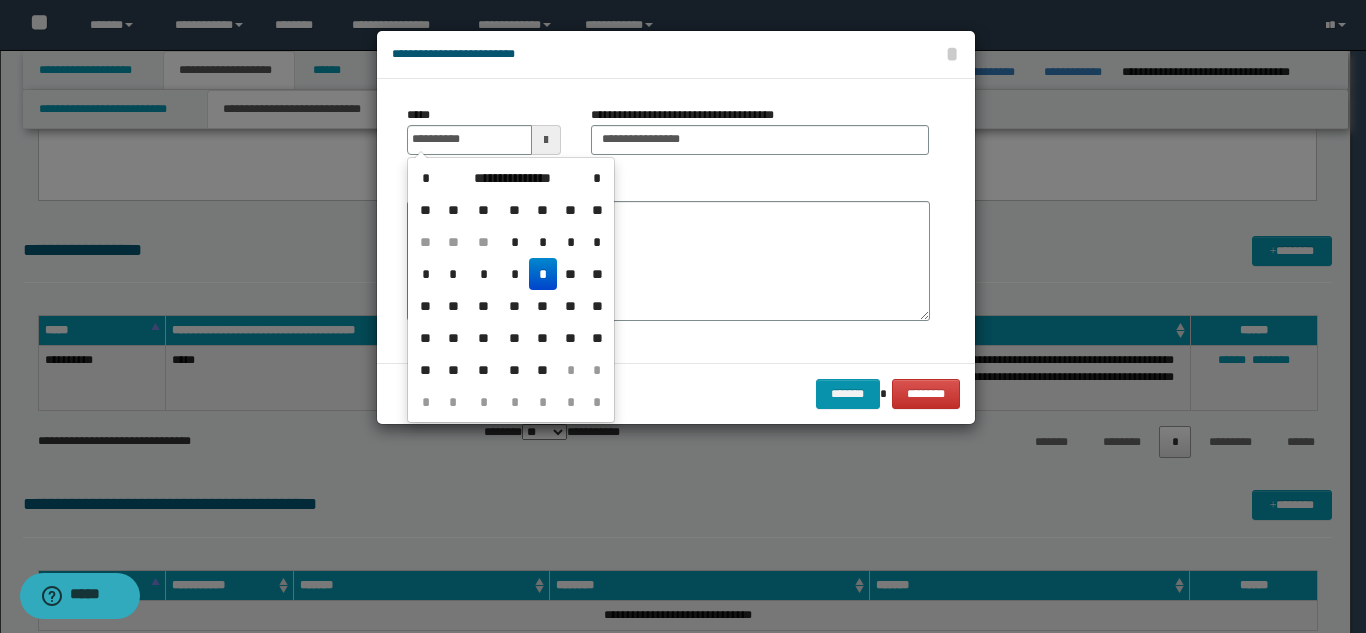 click on "*" at bounding box center (543, 274) 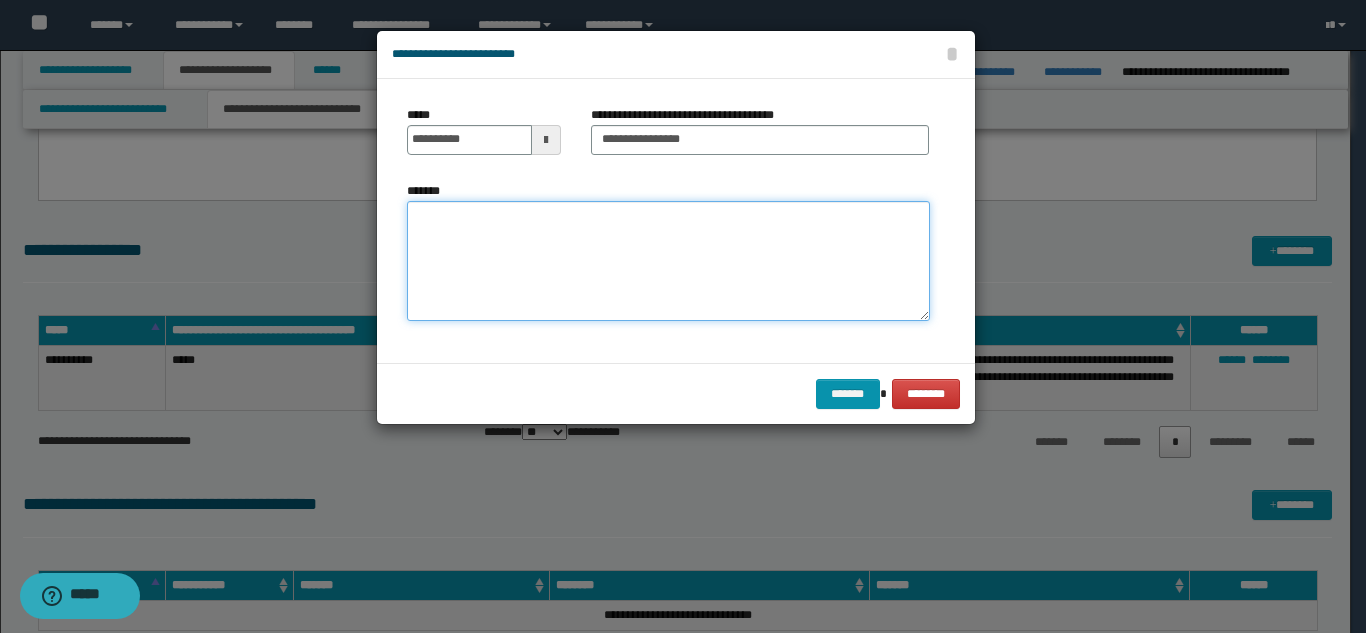 click on "*******" at bounding box center [668, 261] 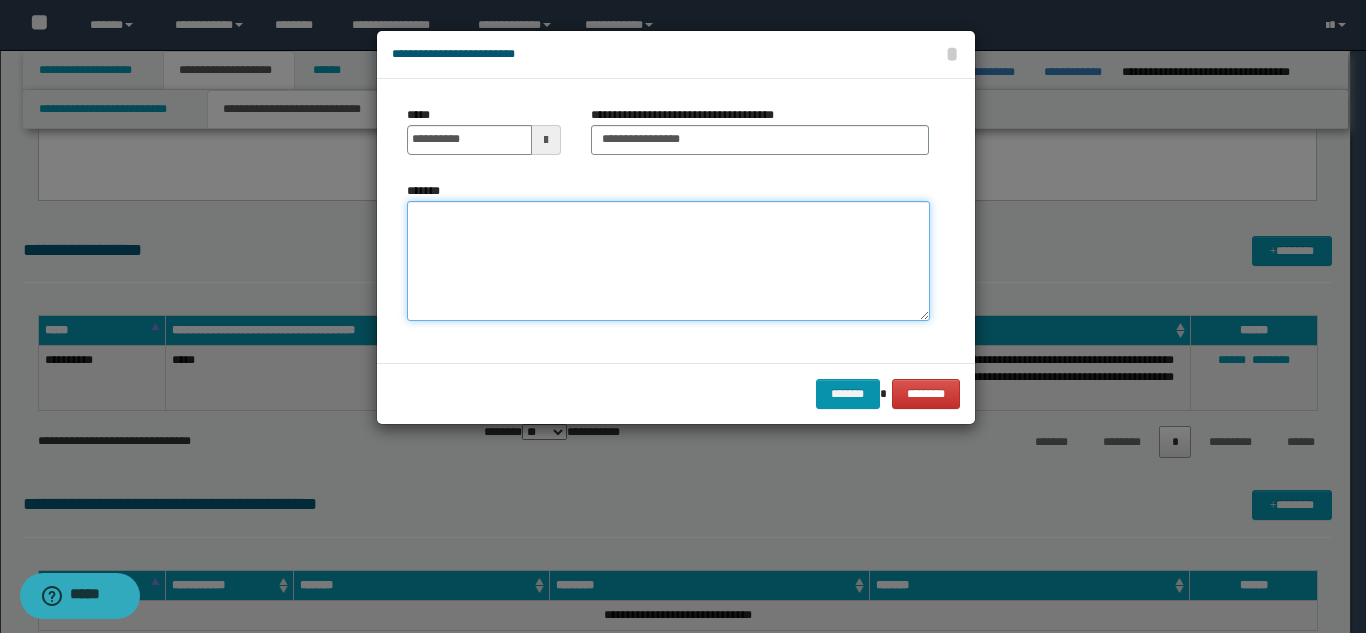 paste on "**********" 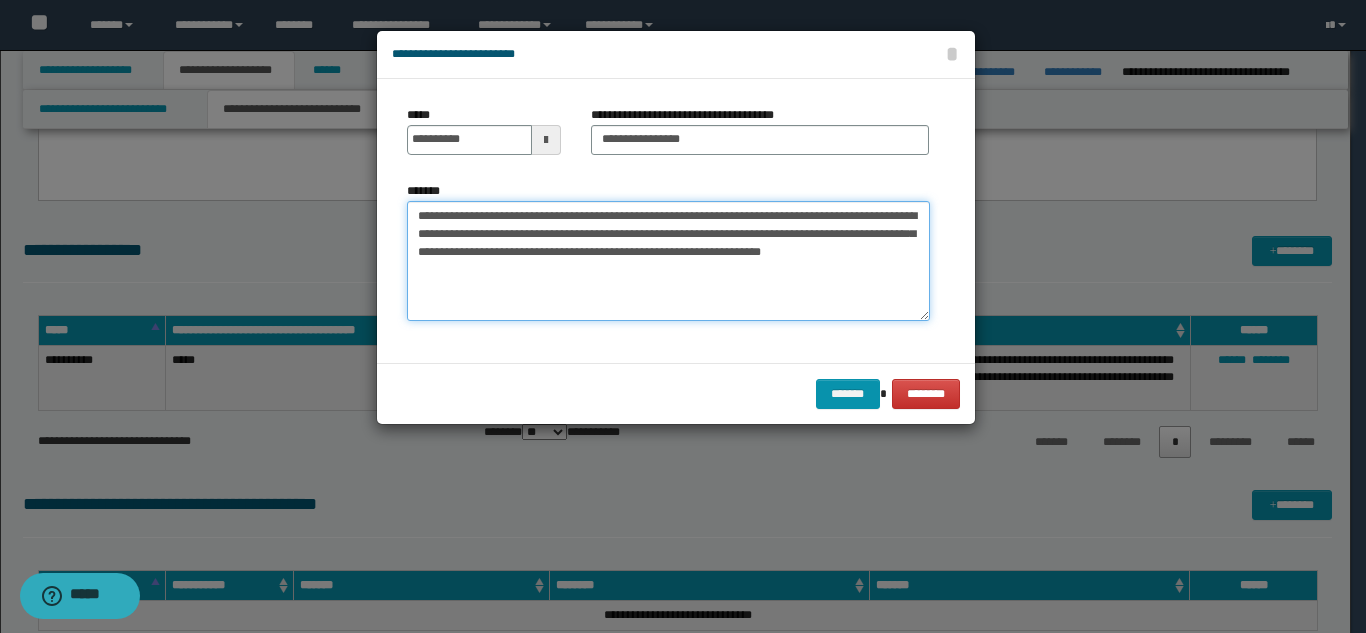 click on "**********" at bounding box center (668, 261) 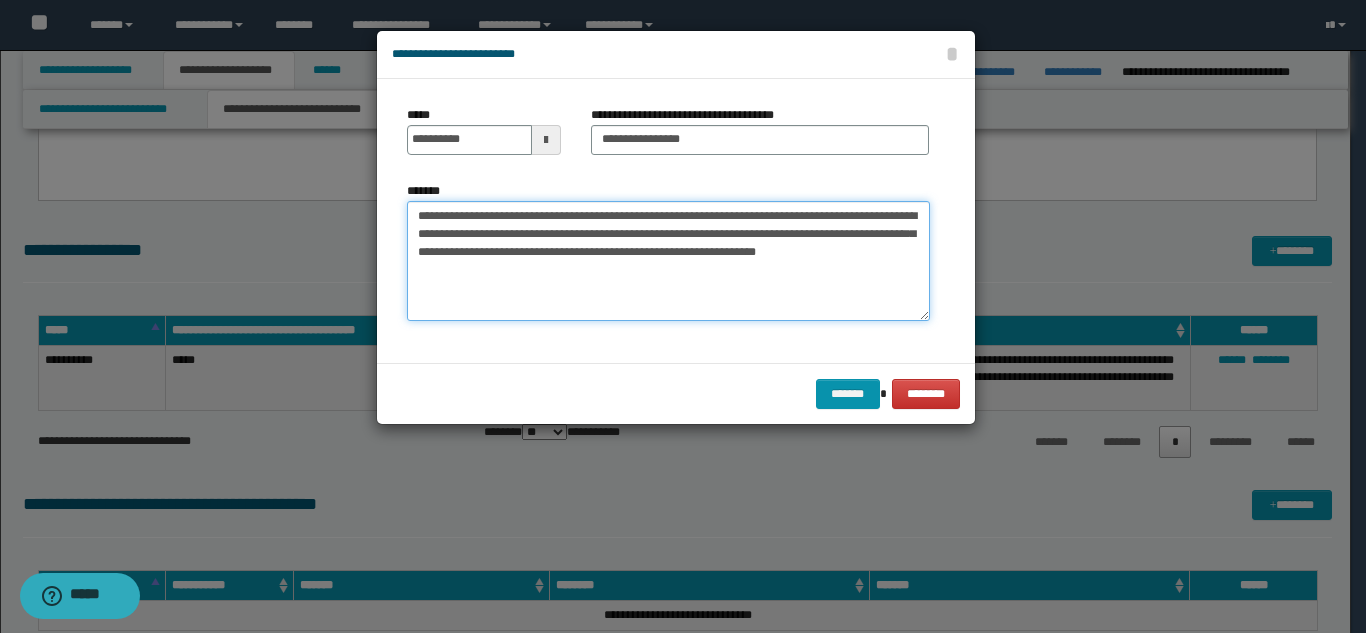 click on "**********" at bounding box center [668, 261] 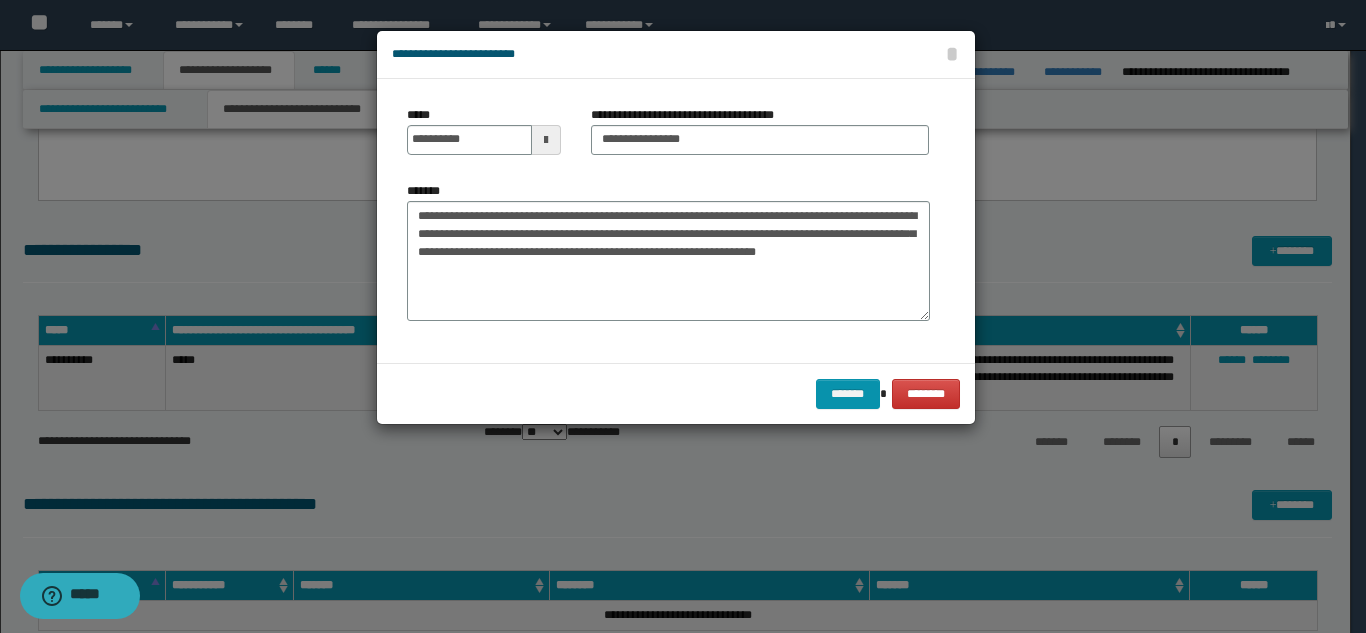 click on "**********" at bounding box center (668, 221) 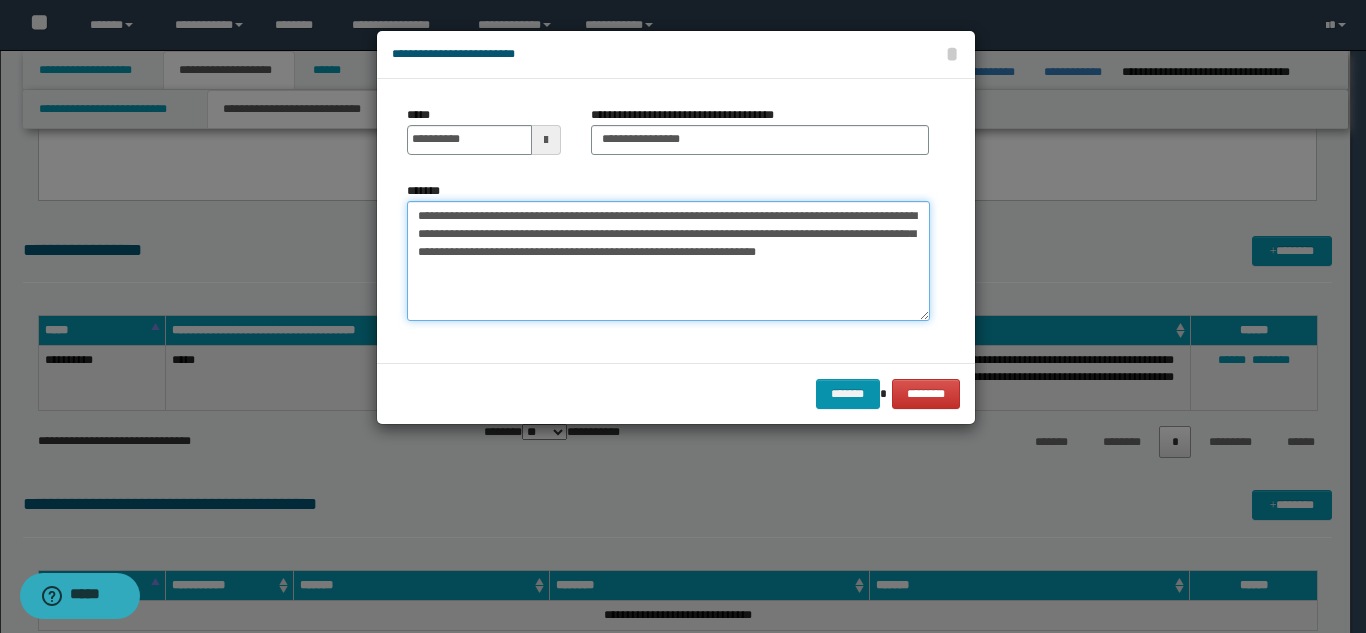 click on "**********" at bounding box center (668, 261) 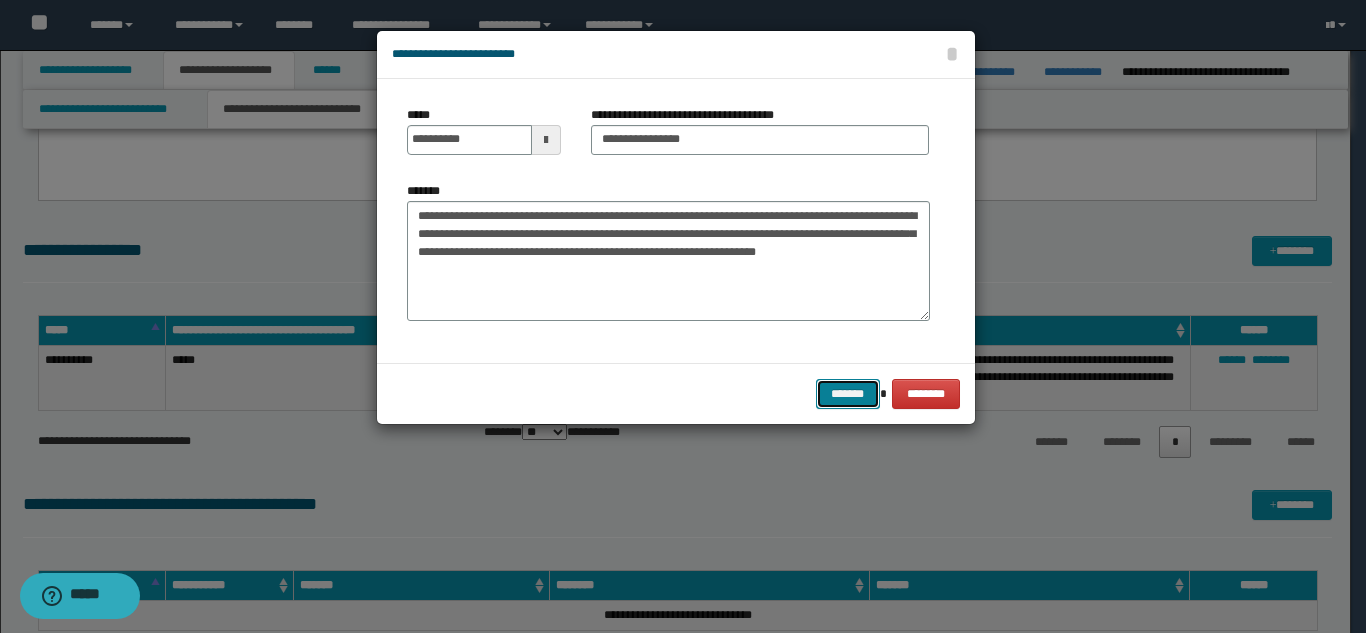 click on "*******" at bounding box center (848, 394) 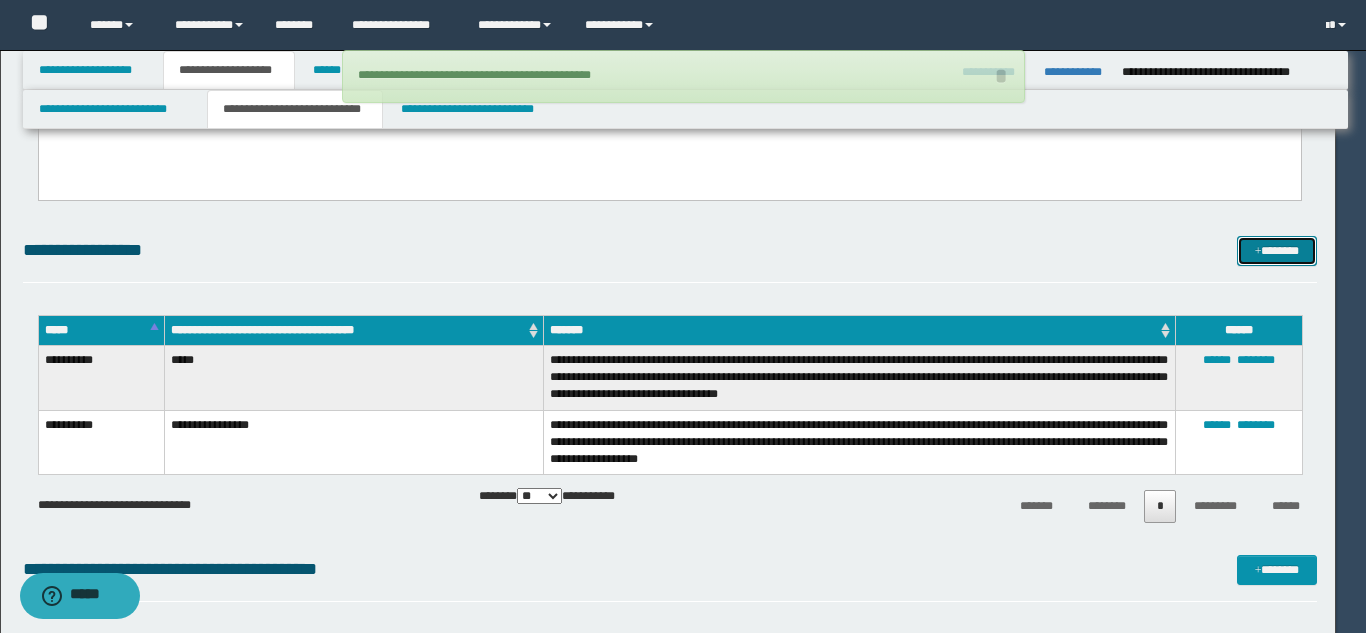 type 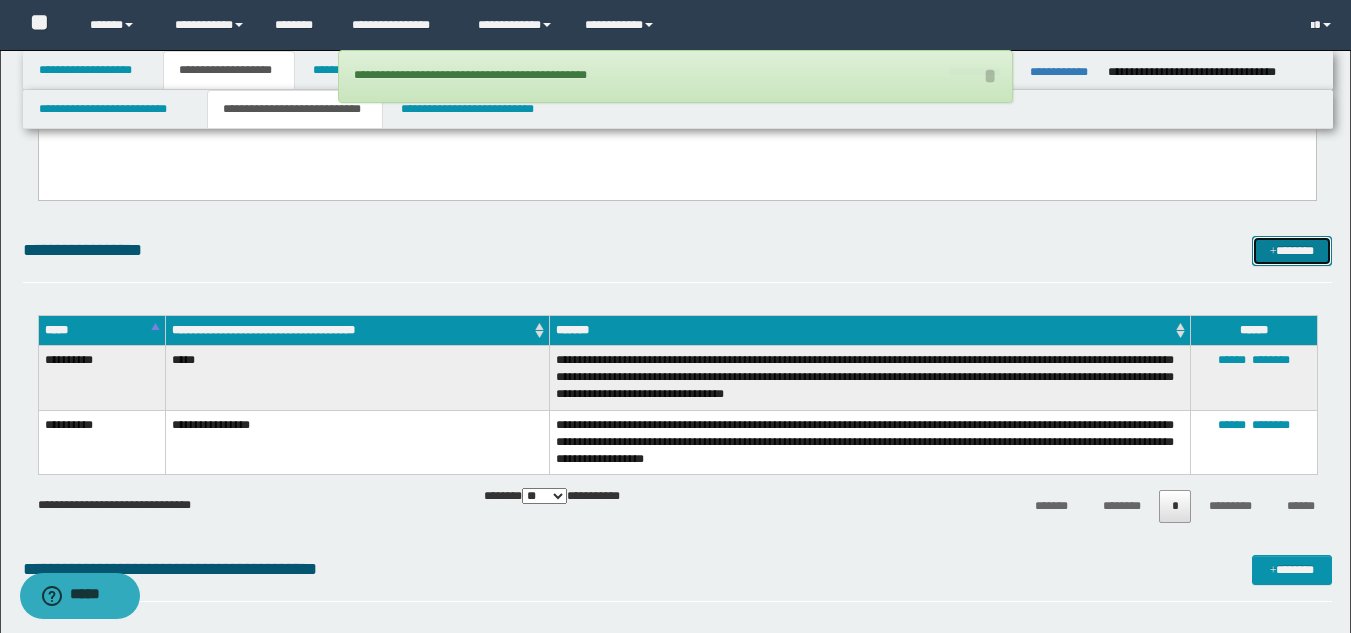 click on "*******" at bounding box center [1292, 251] 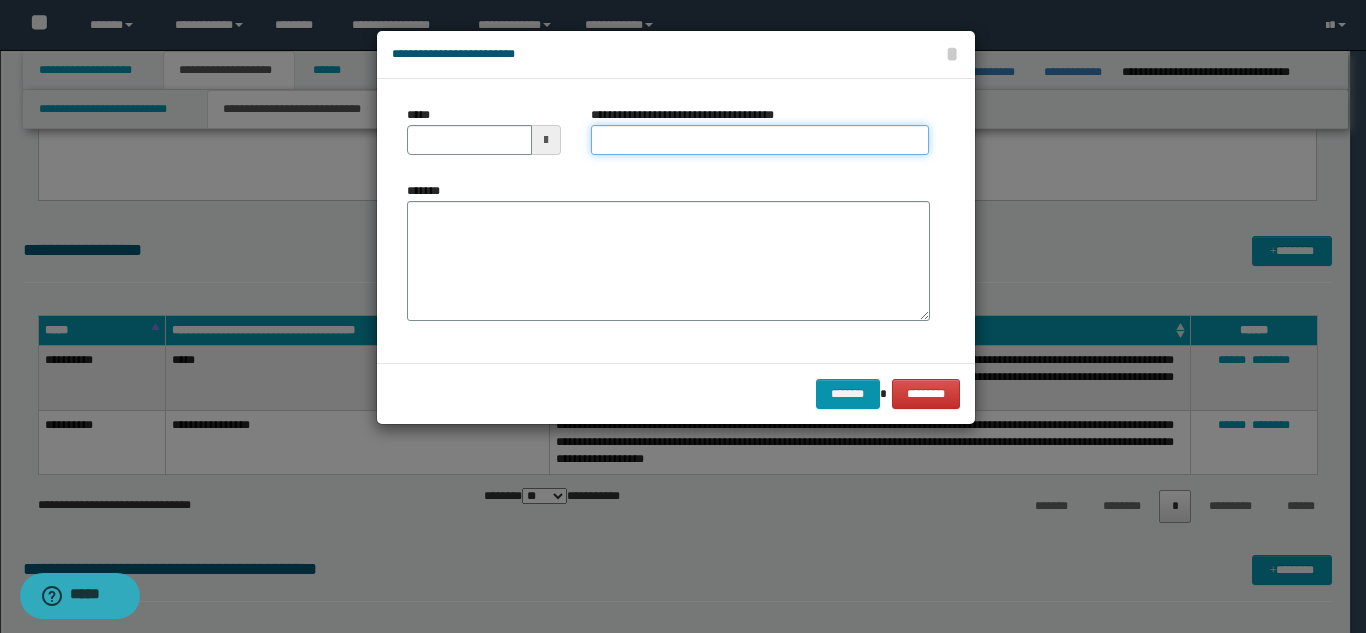 click on "**********" at bounding box center [760, 140] 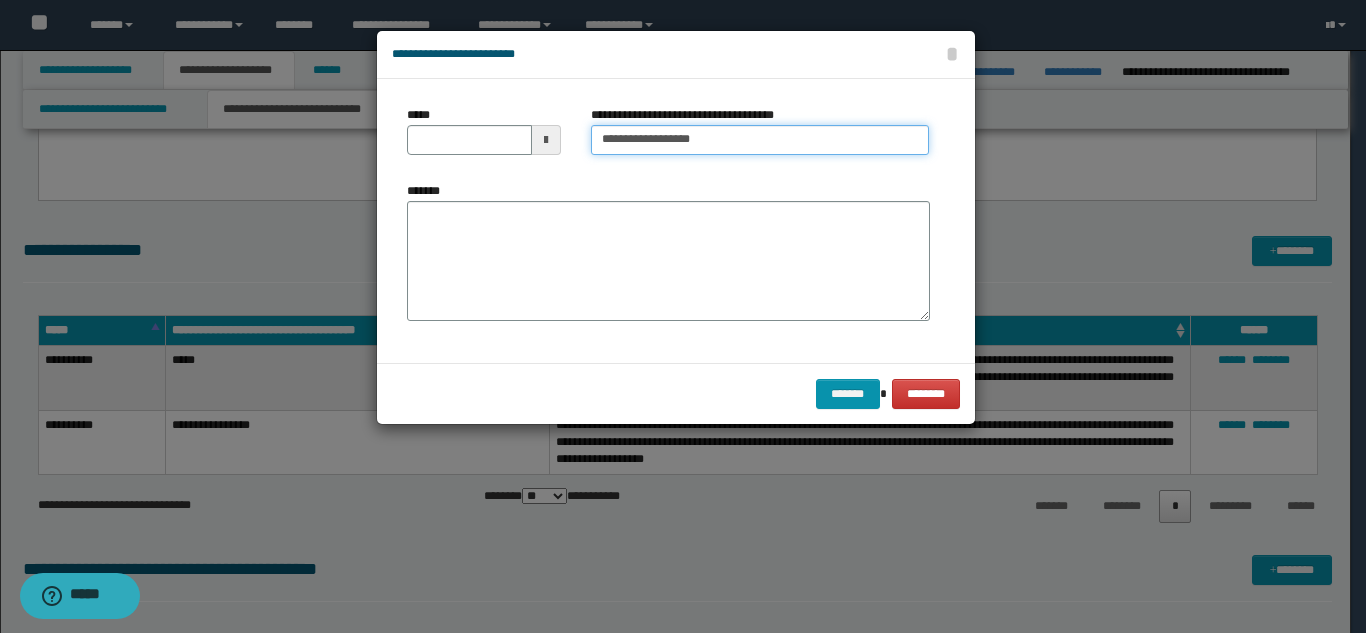 type on "**********" 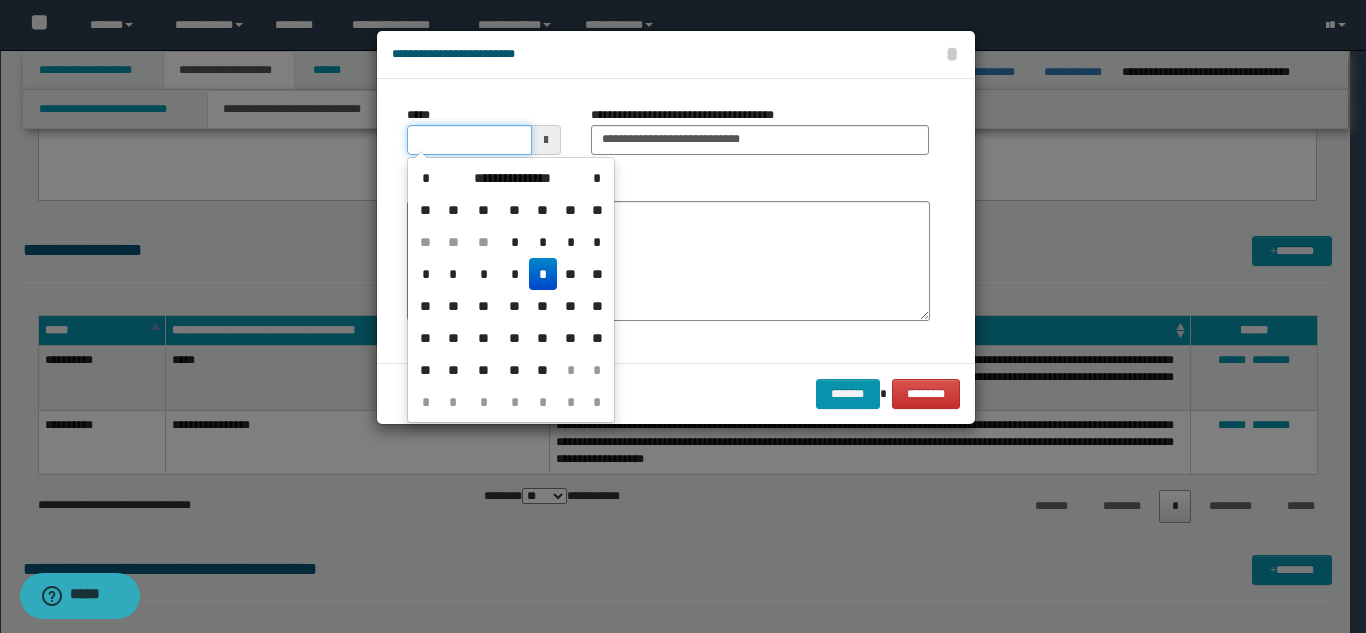 click on "*****" at bounding box center (469, 140) 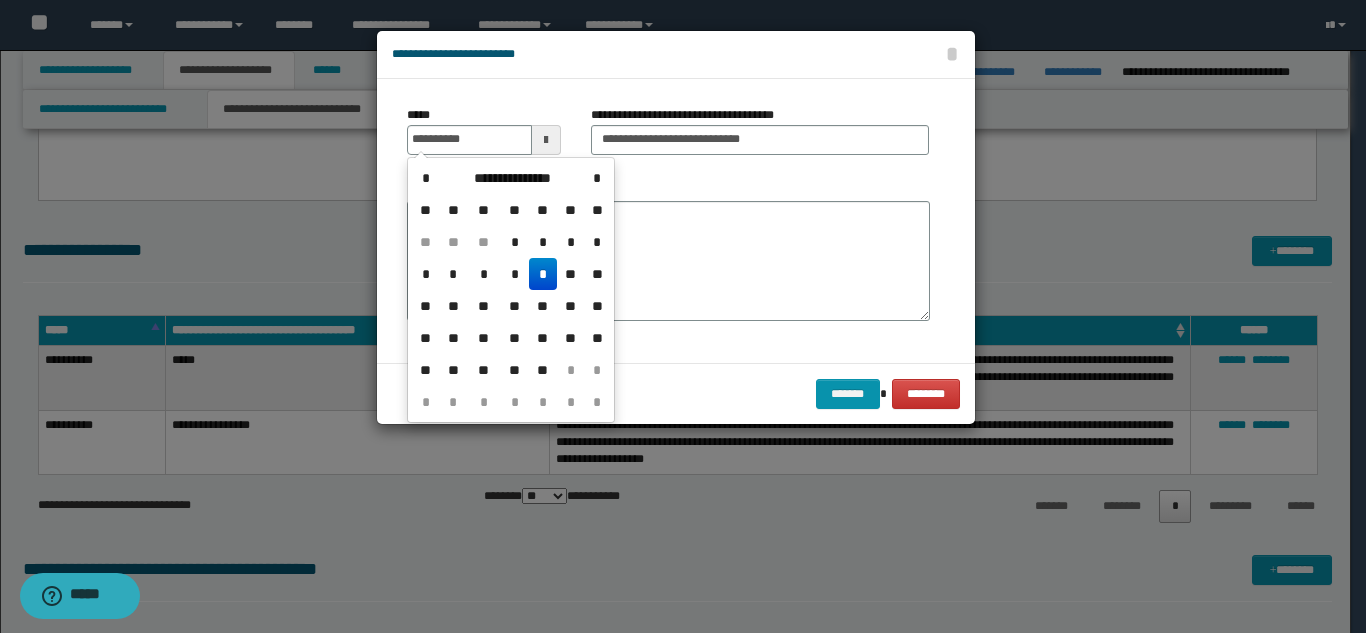 click on "*" at bounding box center (543, 274) 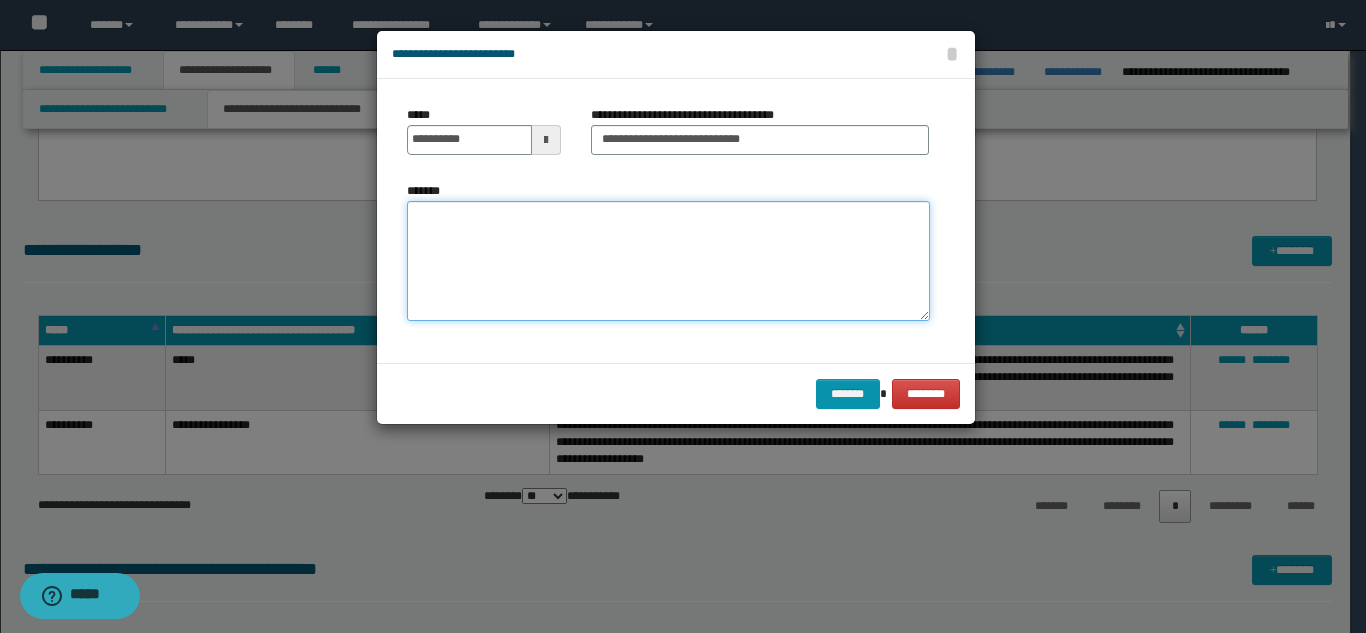 click on "*******" at bounding box center (668, 261) 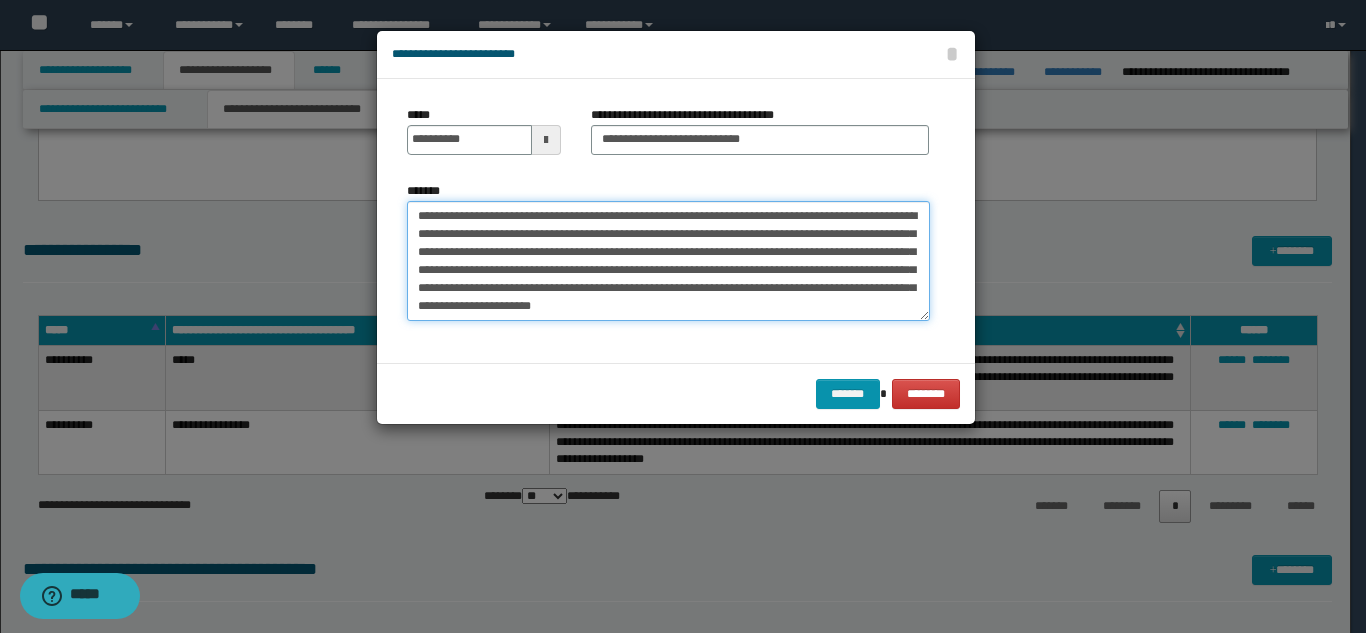 click on "**********" at bounding box center [668, 261] 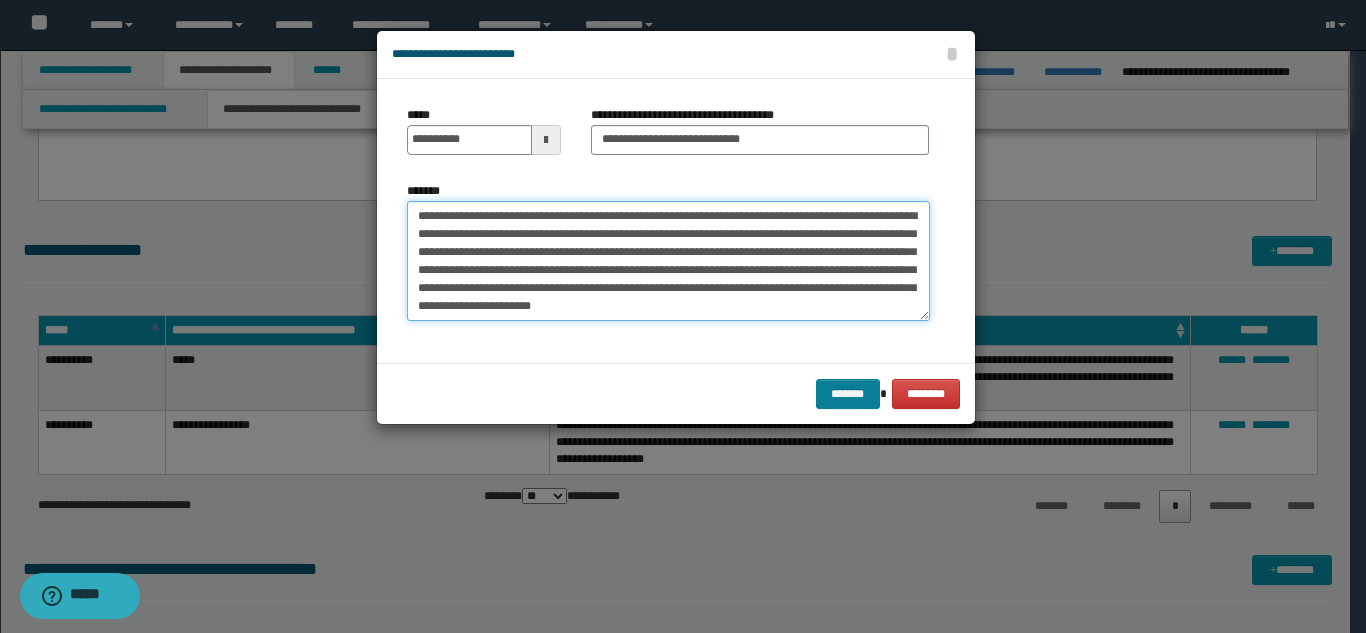 type on "**********" 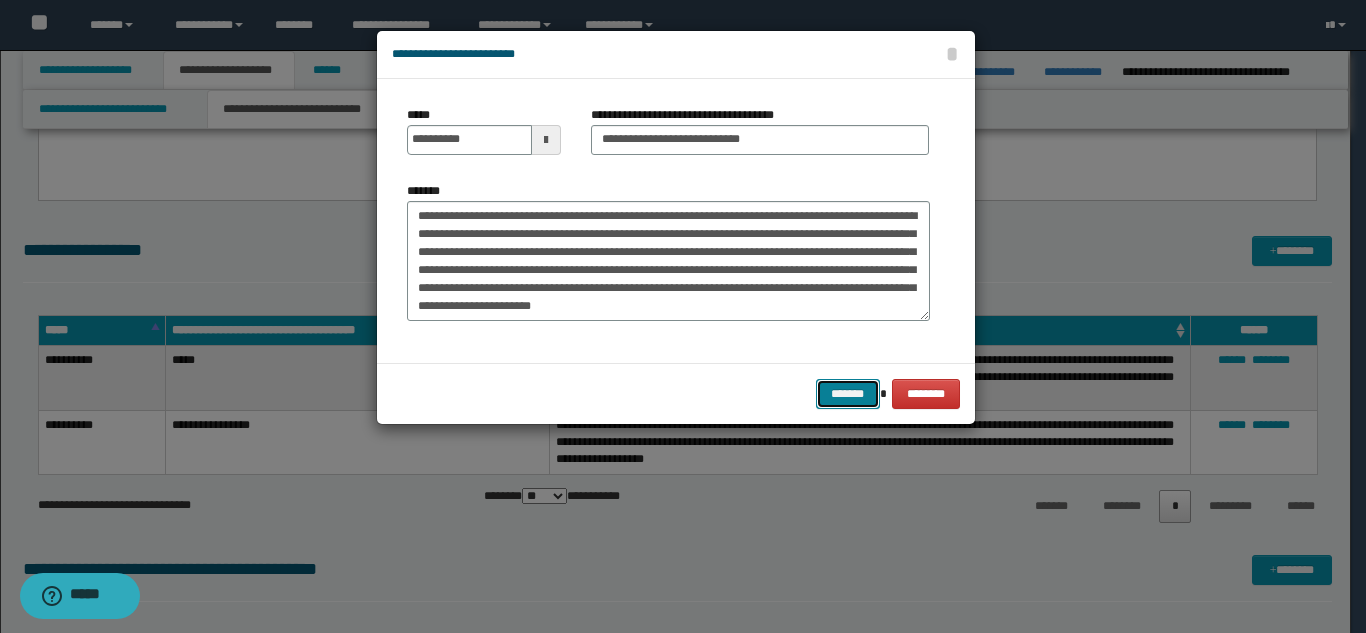click on "*******" at bounding box center [848, 394] 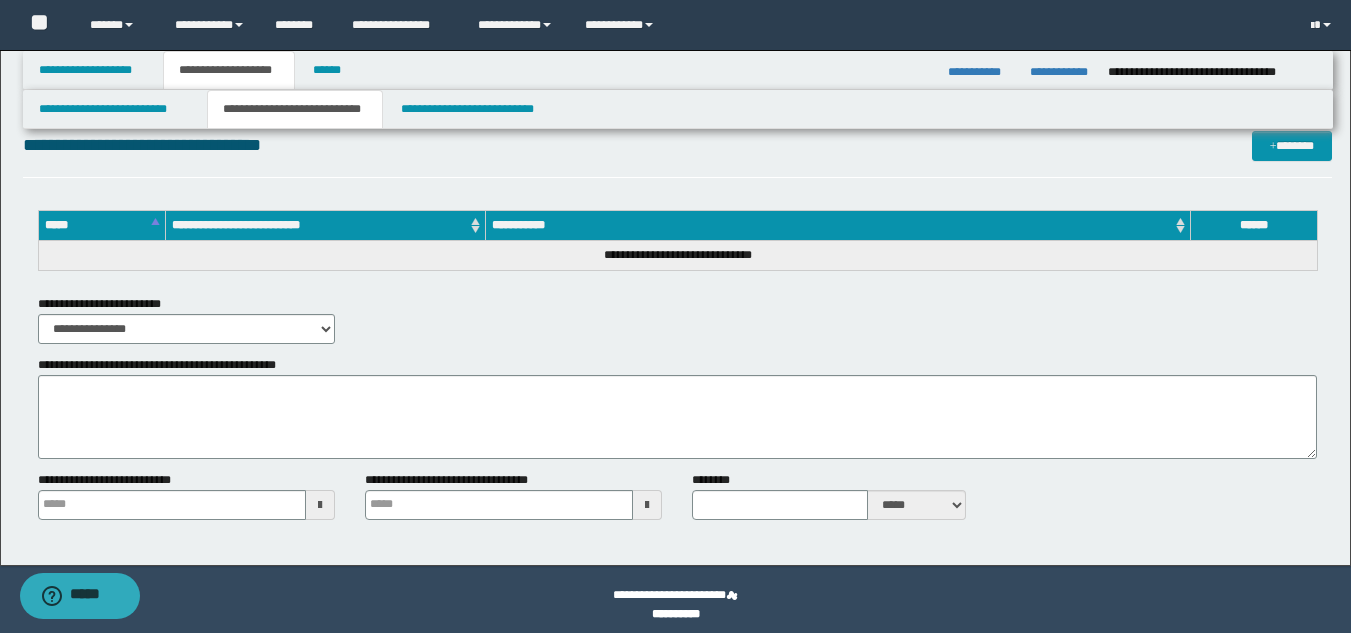 scroll, scrollTop: 2278, scrollLeft: 0, axis: vertical 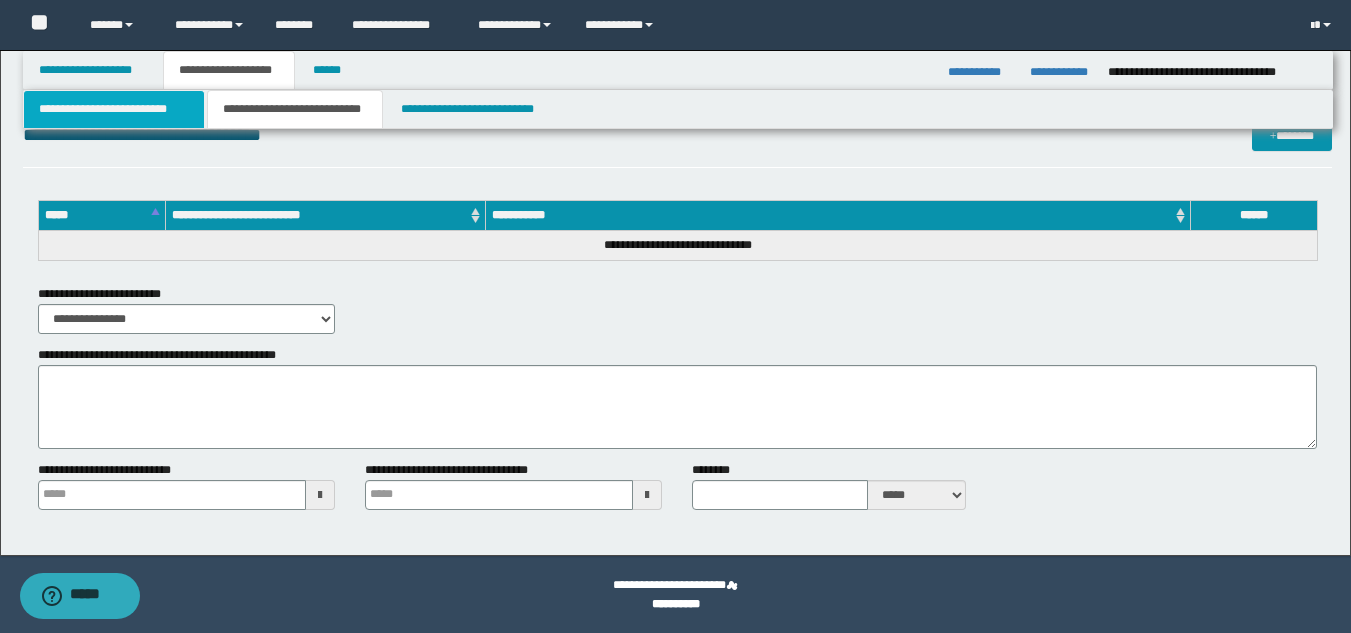 click on "**********" at bounding box center (114, 109) 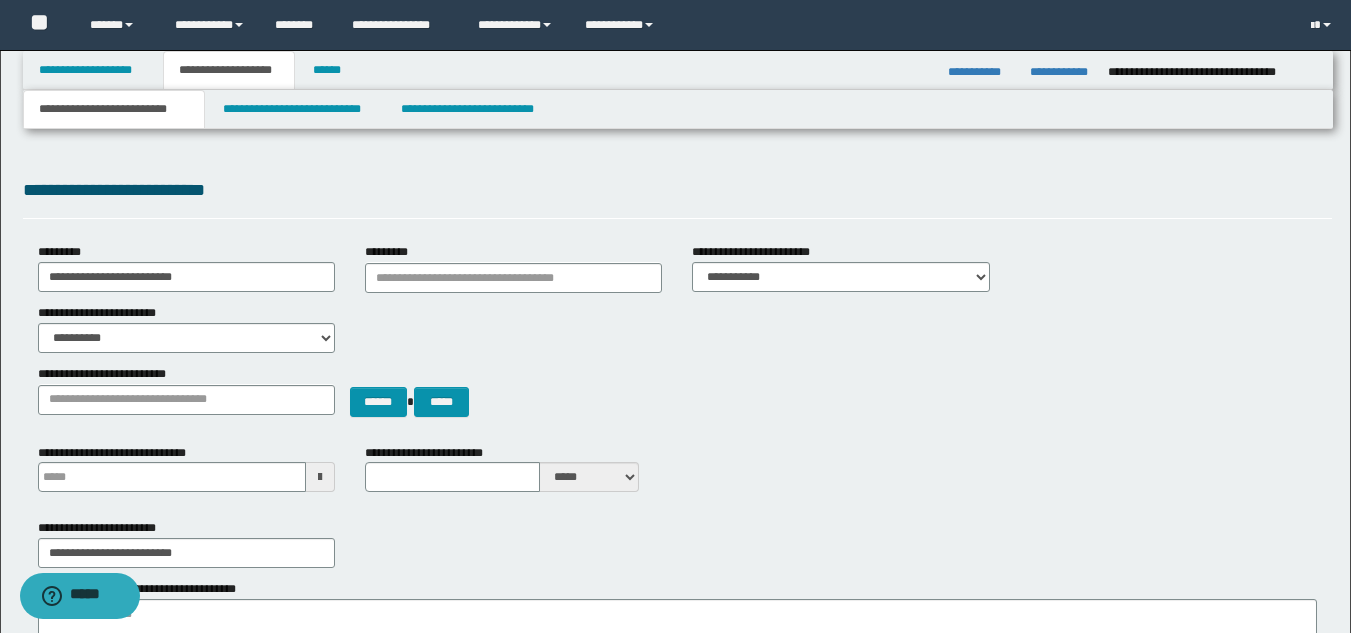 scroll, scrollTop: 0, scrollLeft: 0, axis: both 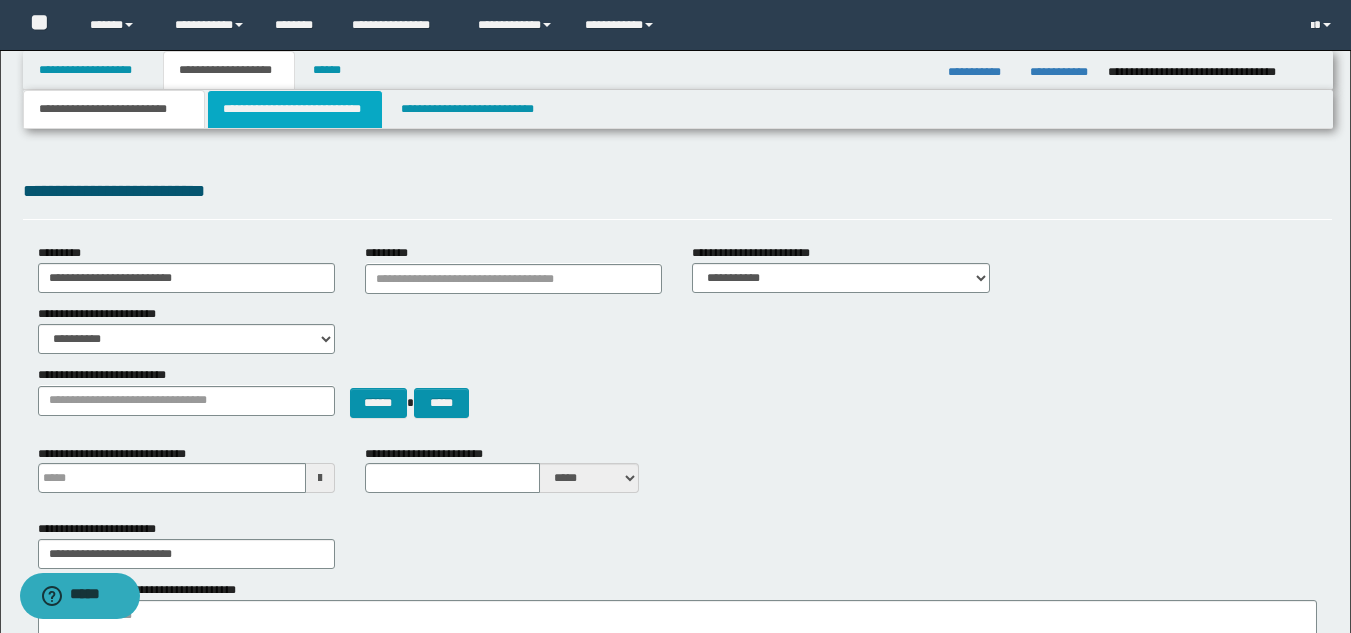 click on "**********" at bounding box center (295, 109) 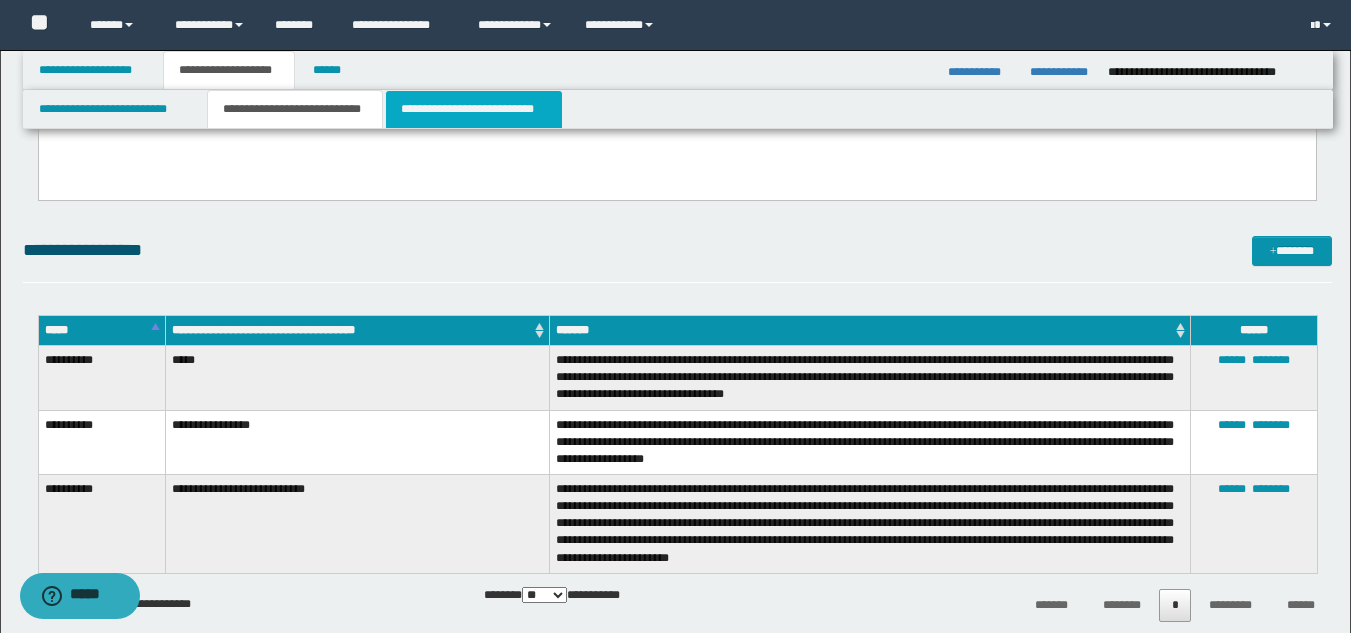 click on "**********" at bounding box center (474, 109) 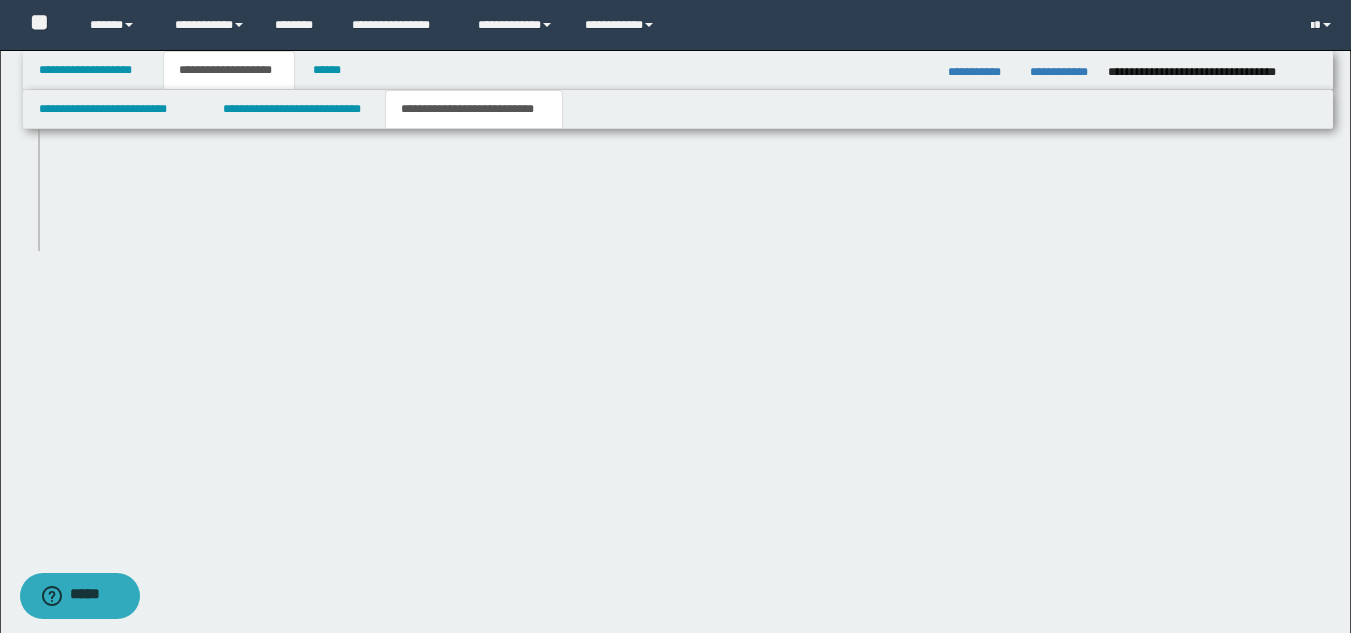 scroll, scrollTop: 1385, scrollLeft: 0, axis: vertical 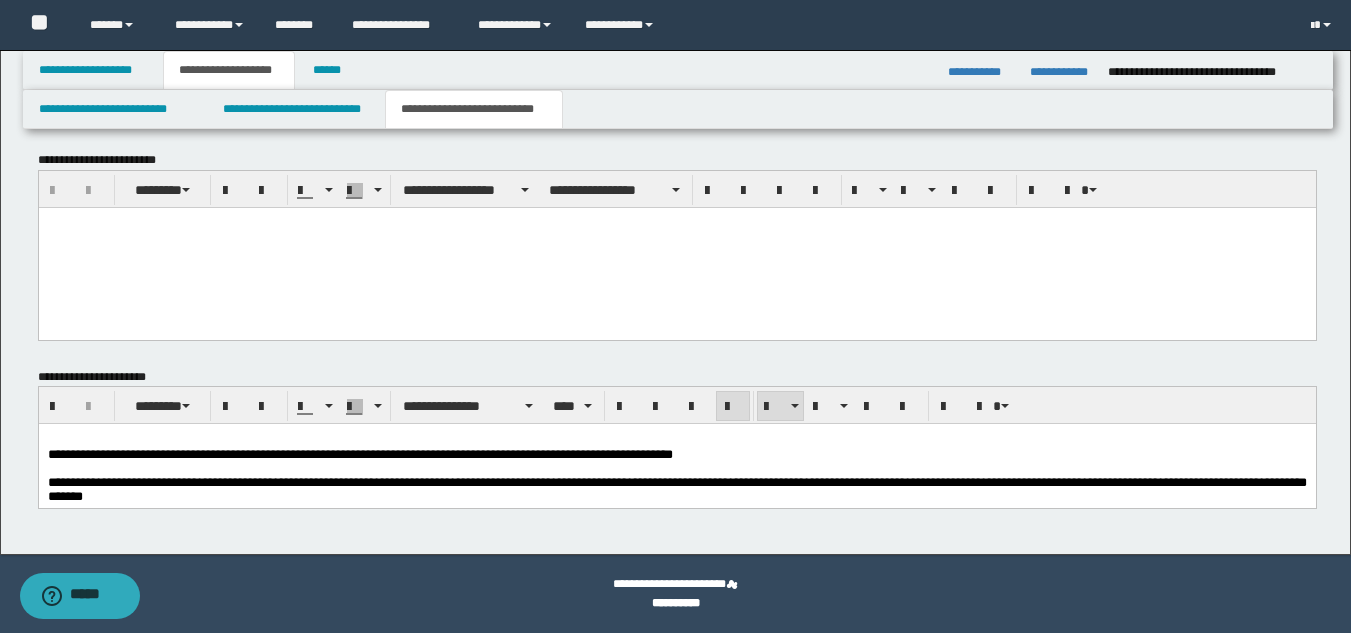click at bounding box center (676, 469) 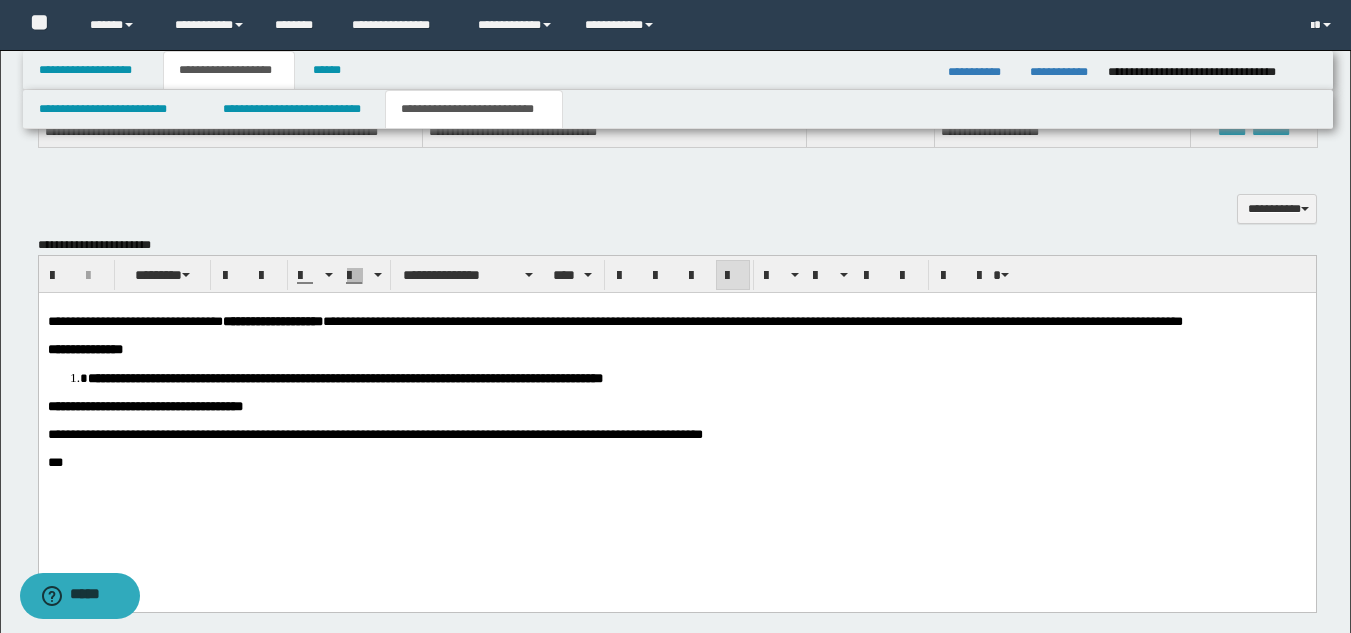 click at bounding box center [676, 420] 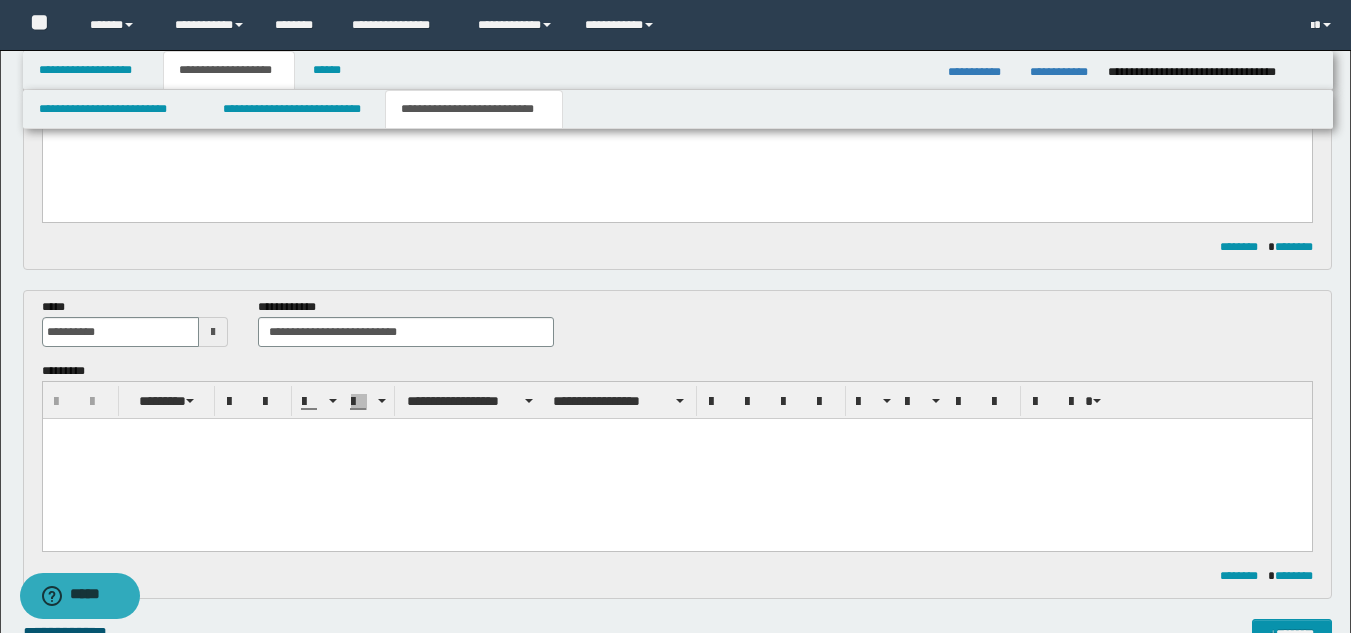scroll, scrollTop: 0, scrollLeft: 0, axis: both 